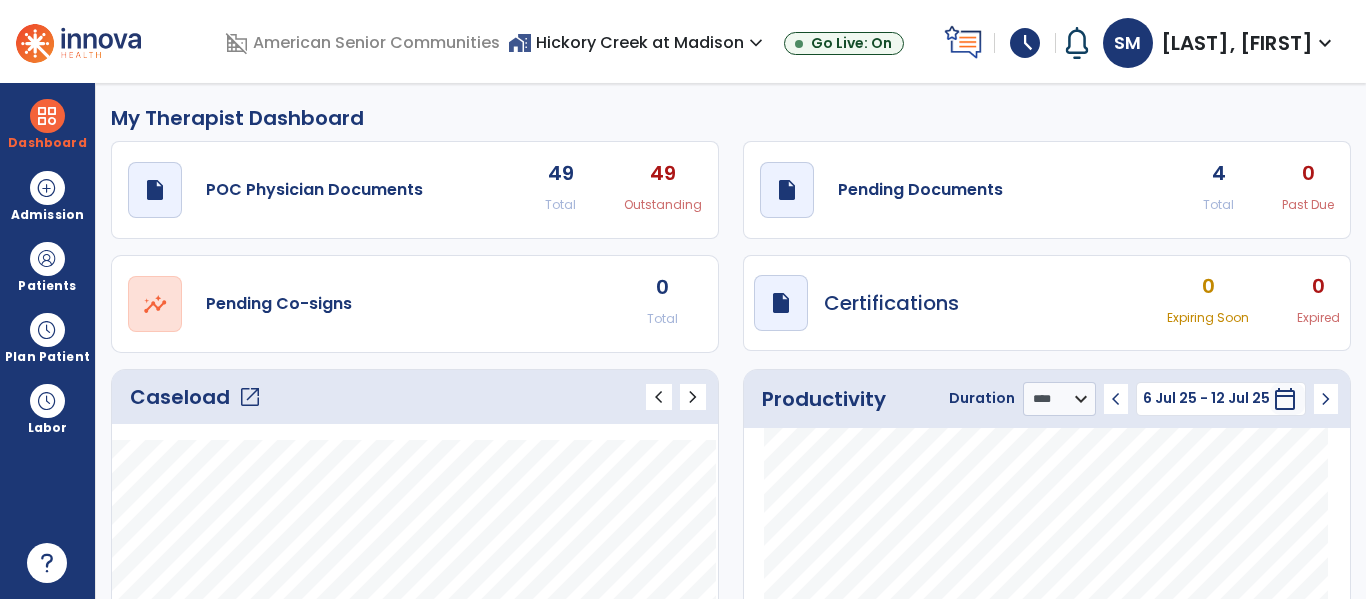 select on "****" 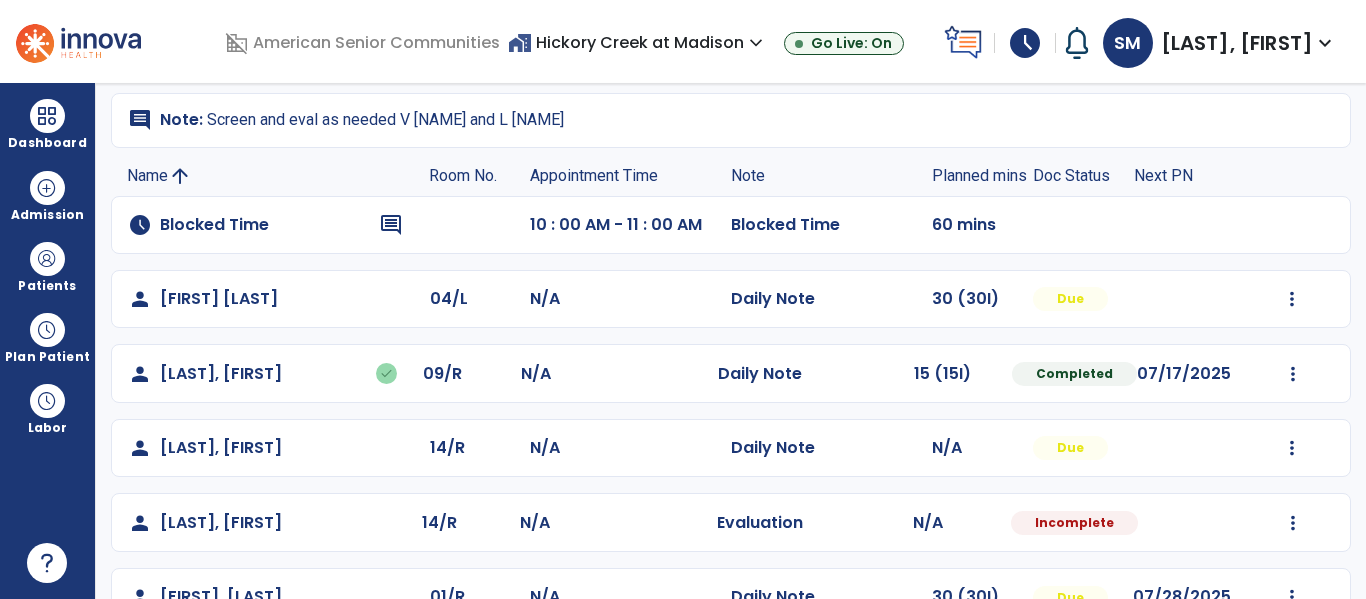 scroll, scrollTop: 260, scrollLeft: 0, axis: vertical 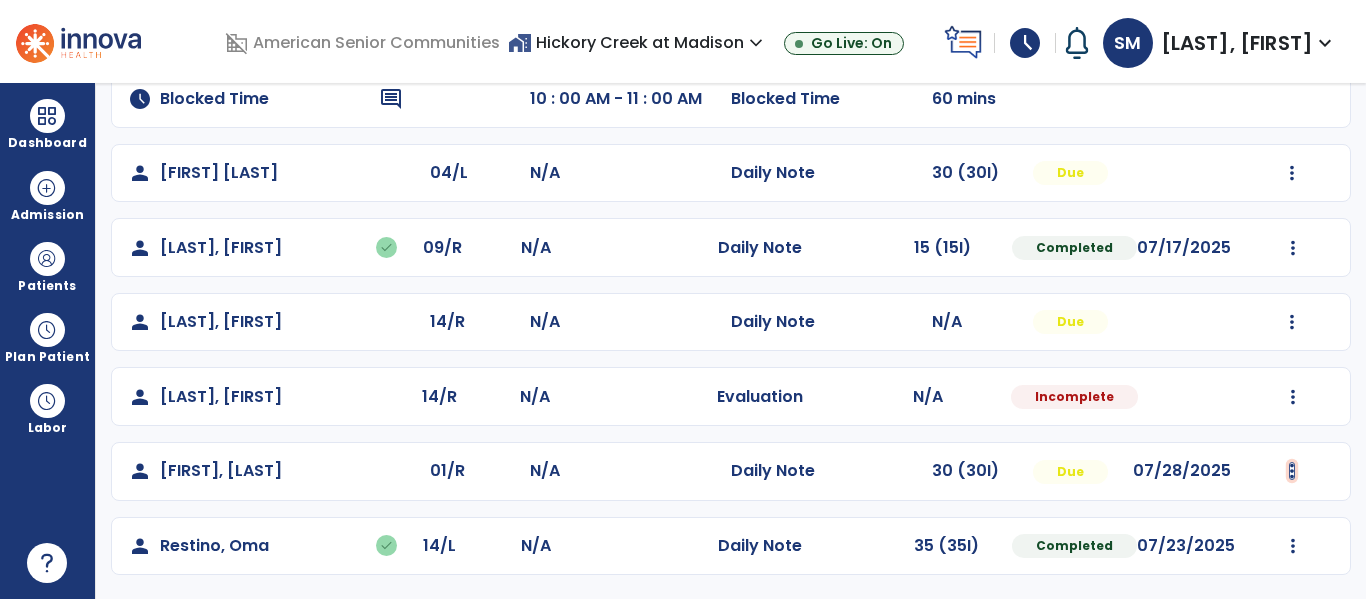 click at bounding box center [1292, 173] 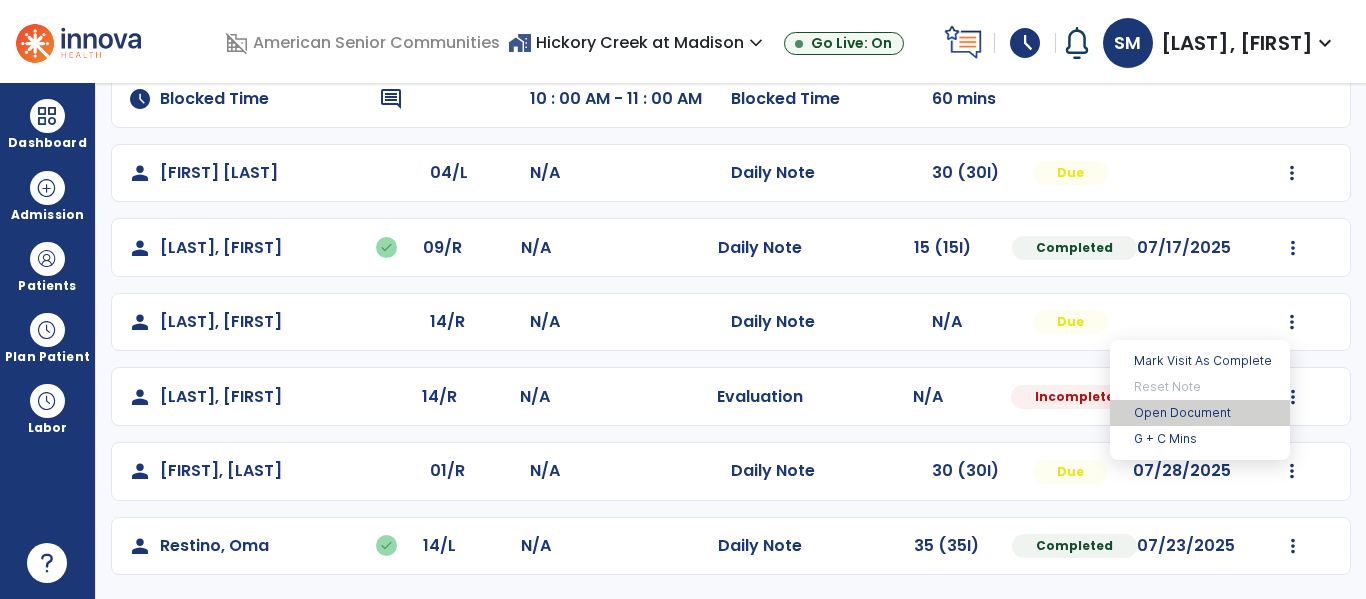click on "Open Document" at bounding box center [1200, 413] 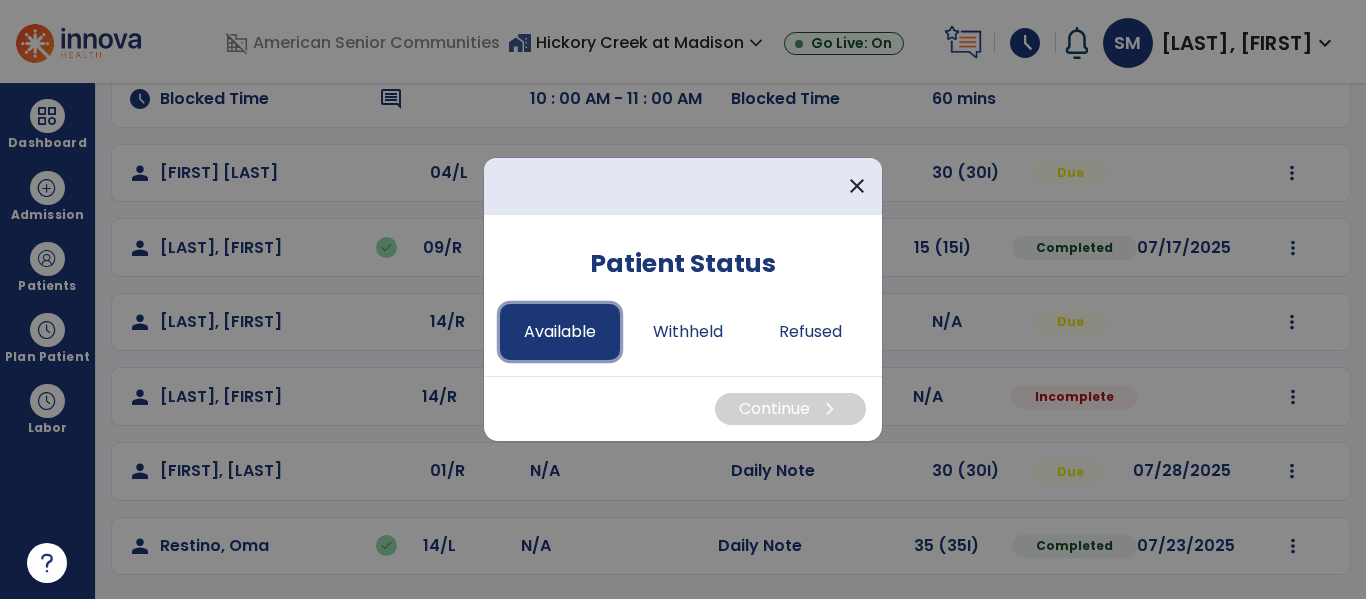 click on "Available" at bounding box center [560, 332] 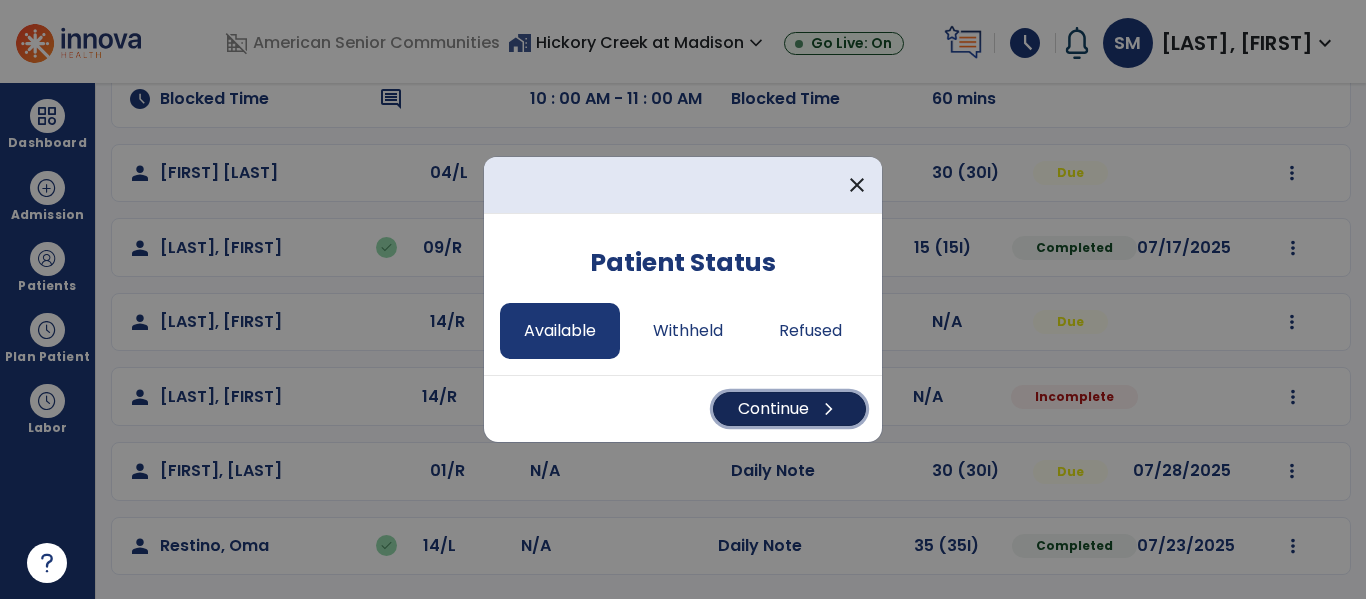 click on "chevron_right" at bounding box center [829, 409] 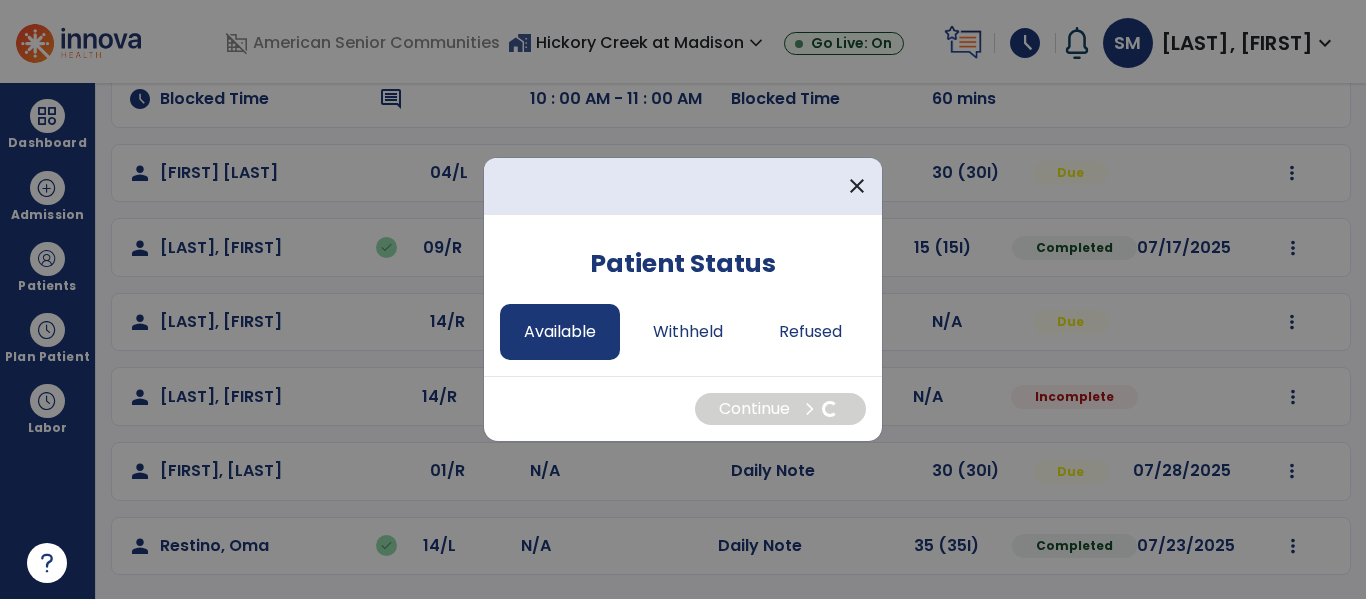 select on "*" 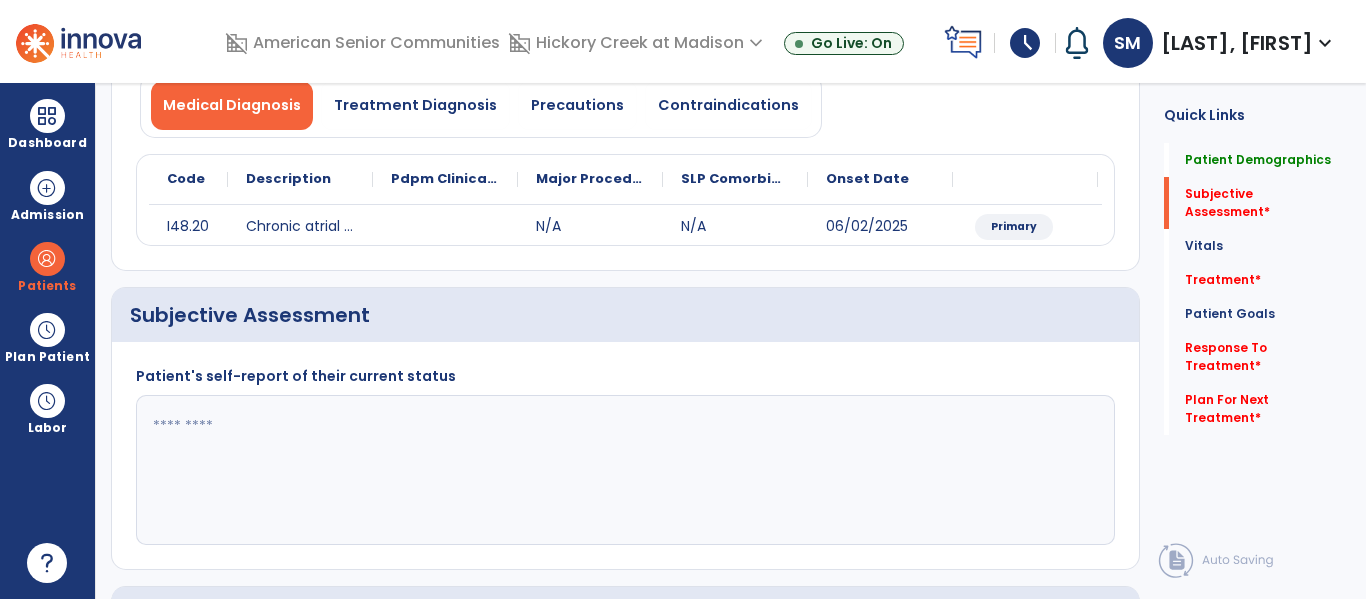 click 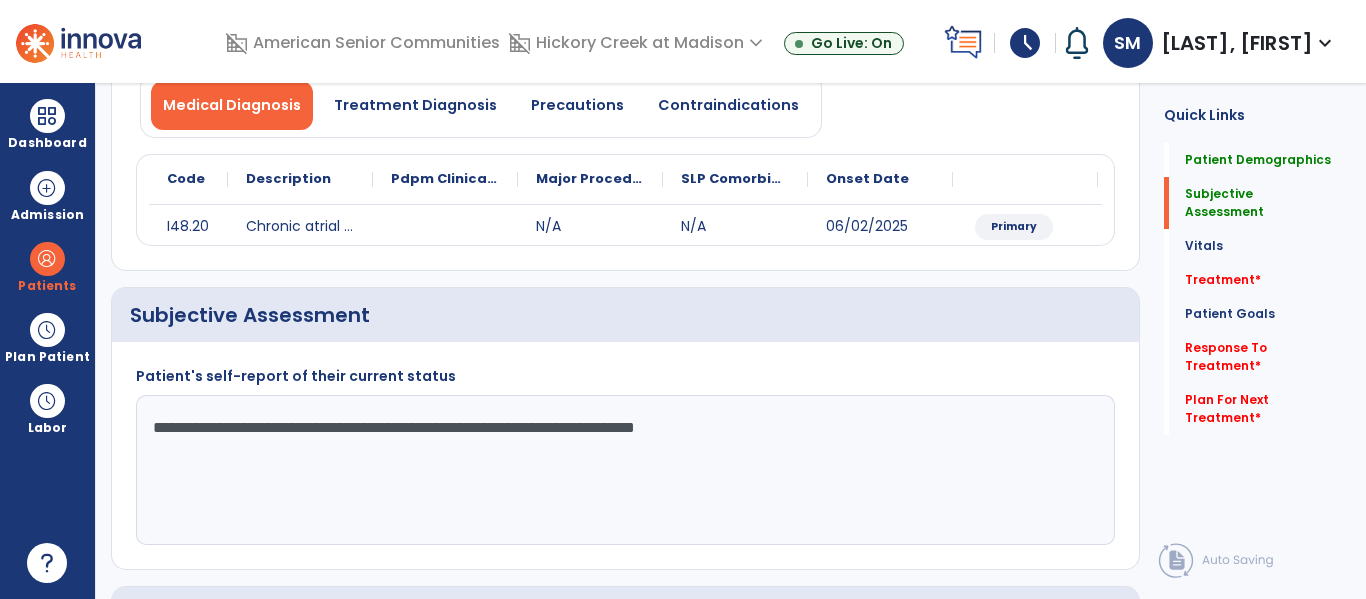 click on "**********" 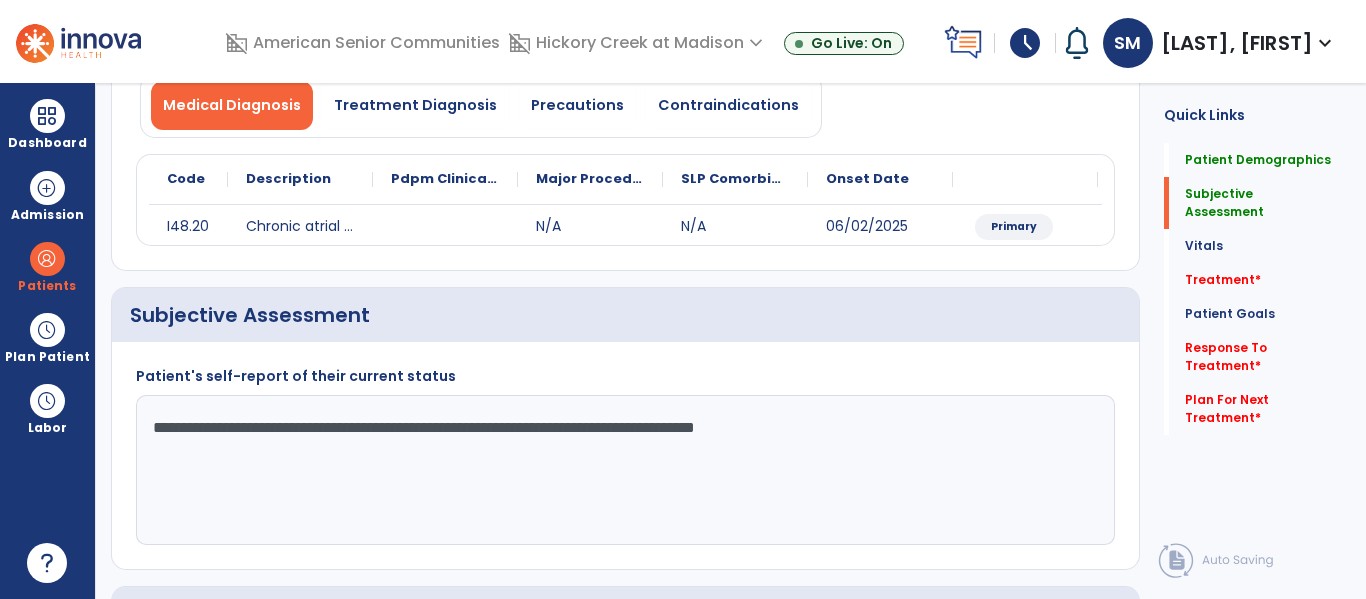 scroll, scrollTop: 2017, scrollLeft: 0, axis: vertical 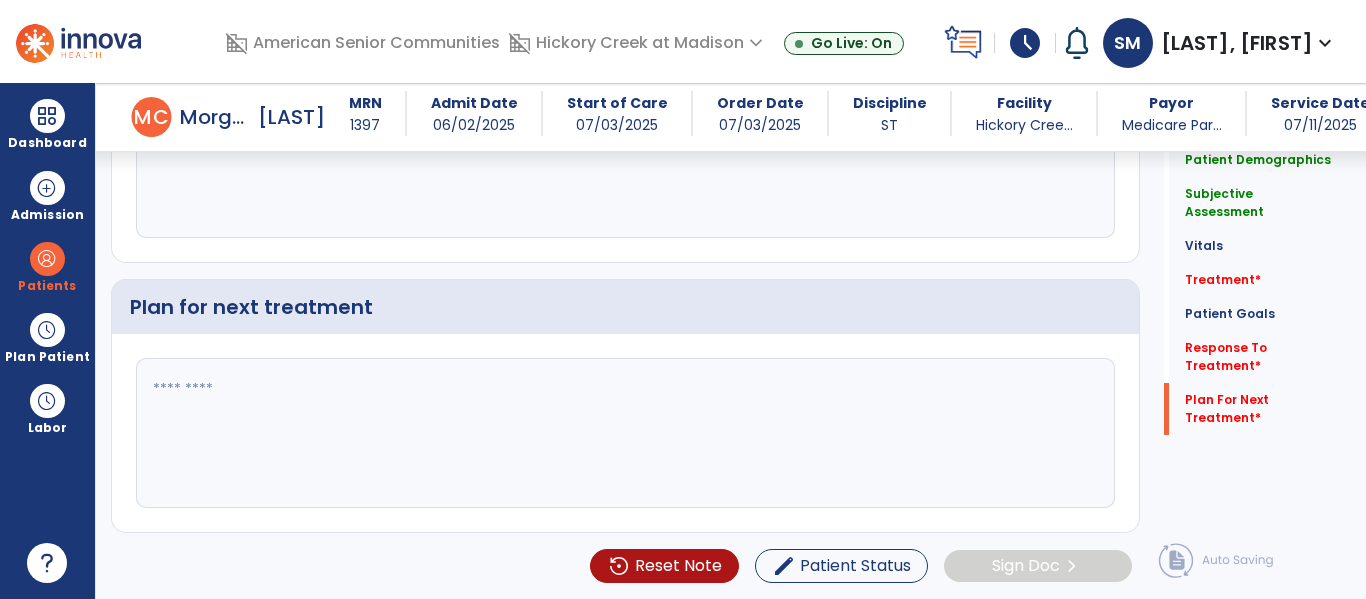 type on "**********" 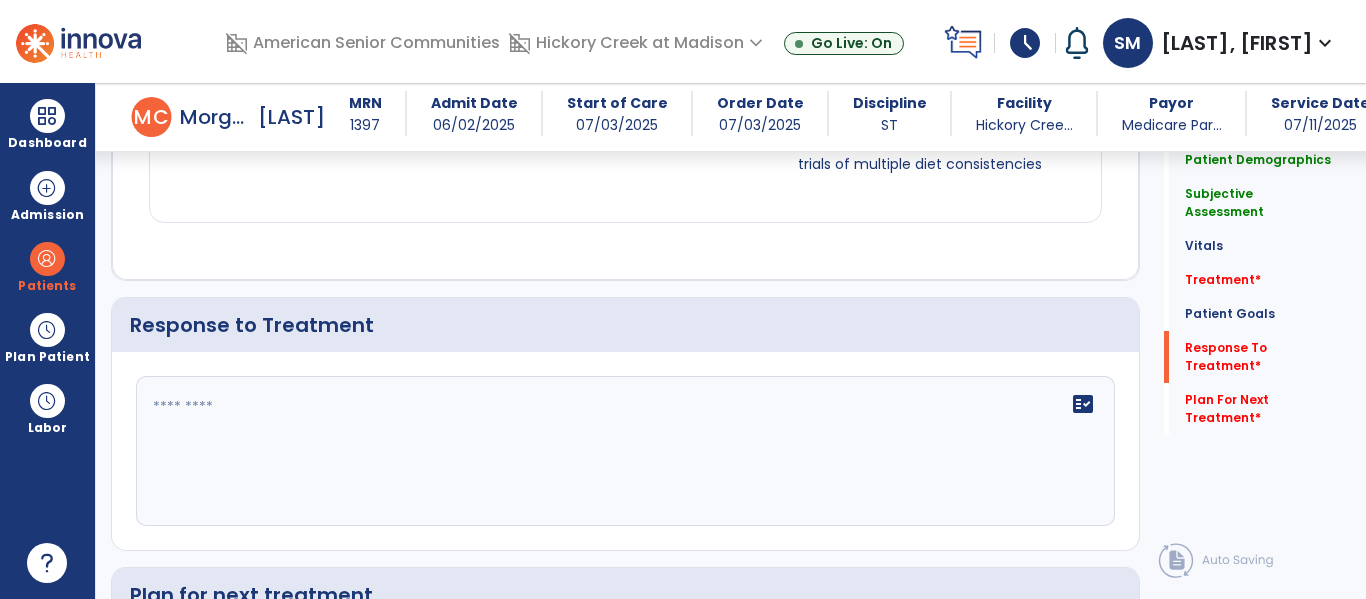 scroll, scrollTop: 1737, scrollLeft: 0, axis: vertical 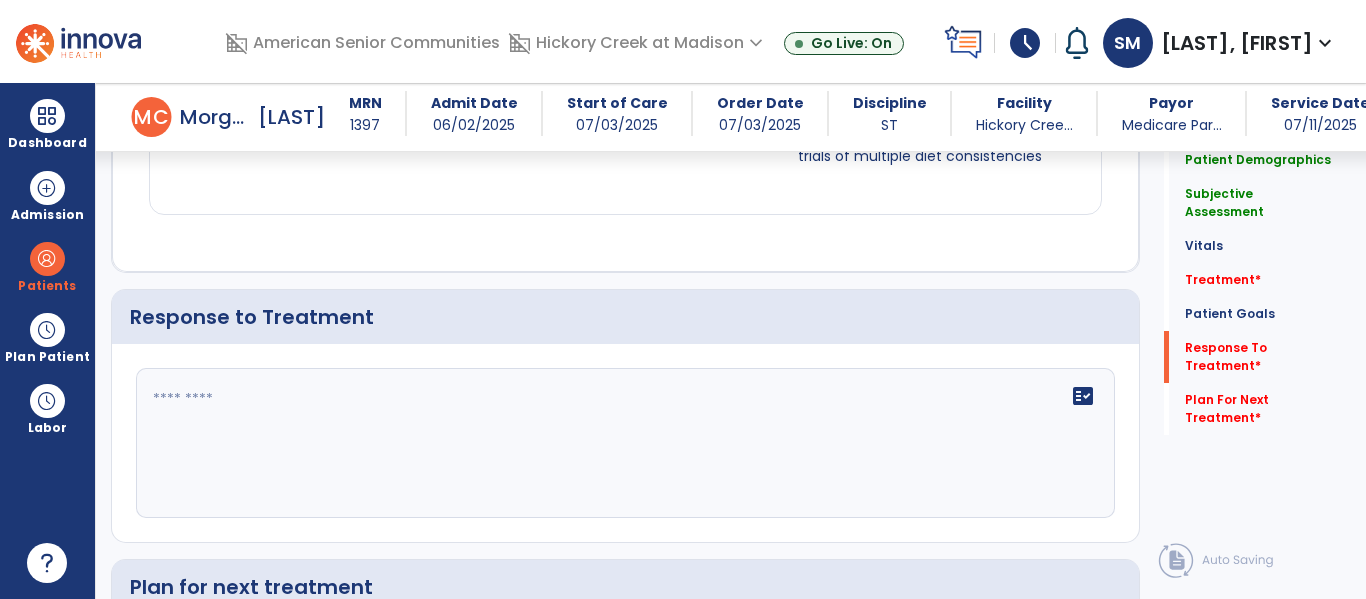 type on "**********" 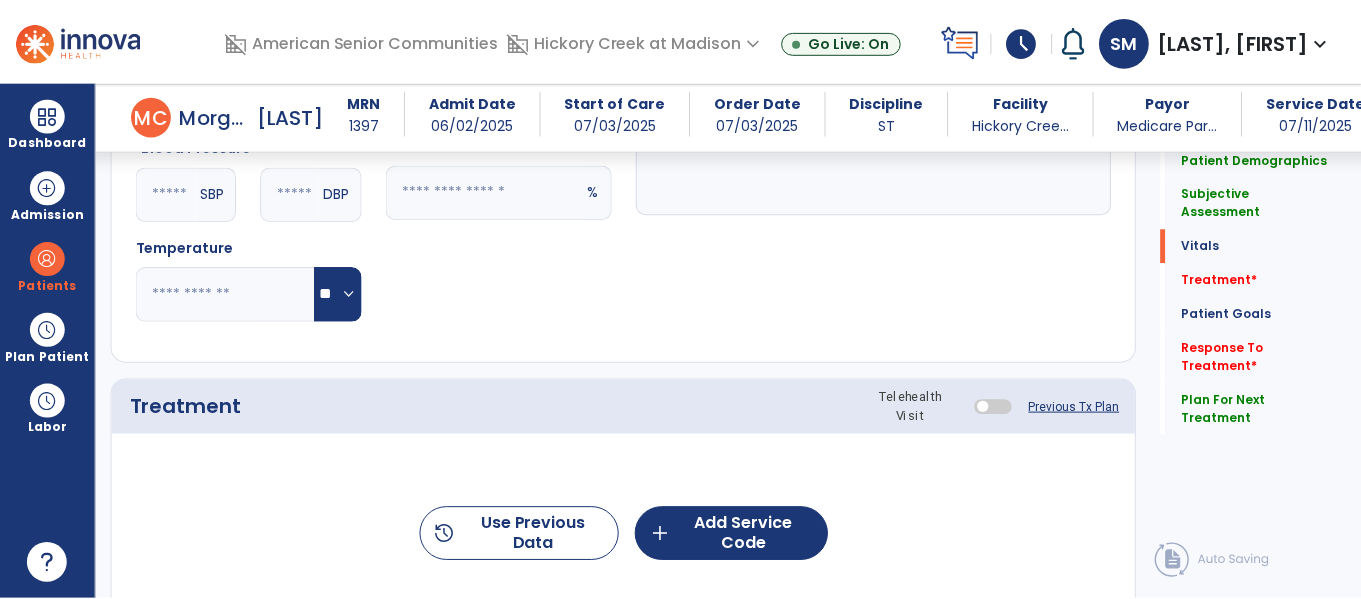 scroll, scrollTop: 869, scrollLeft: 0, axis: vertical 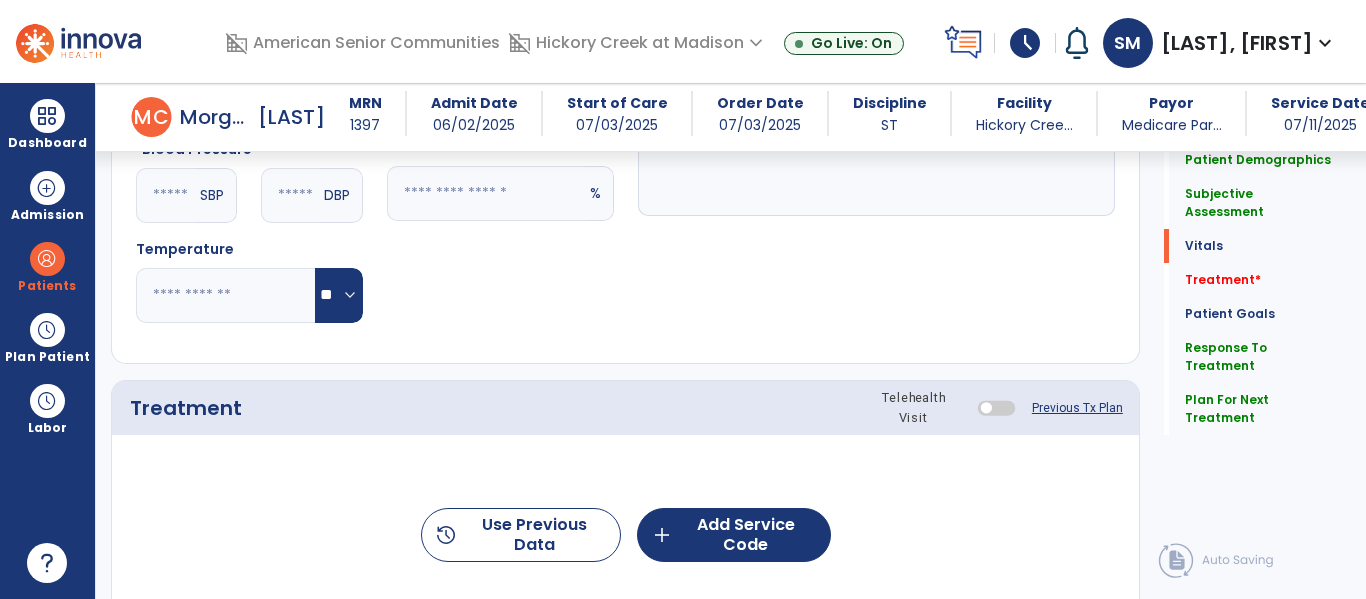 type on "**********" 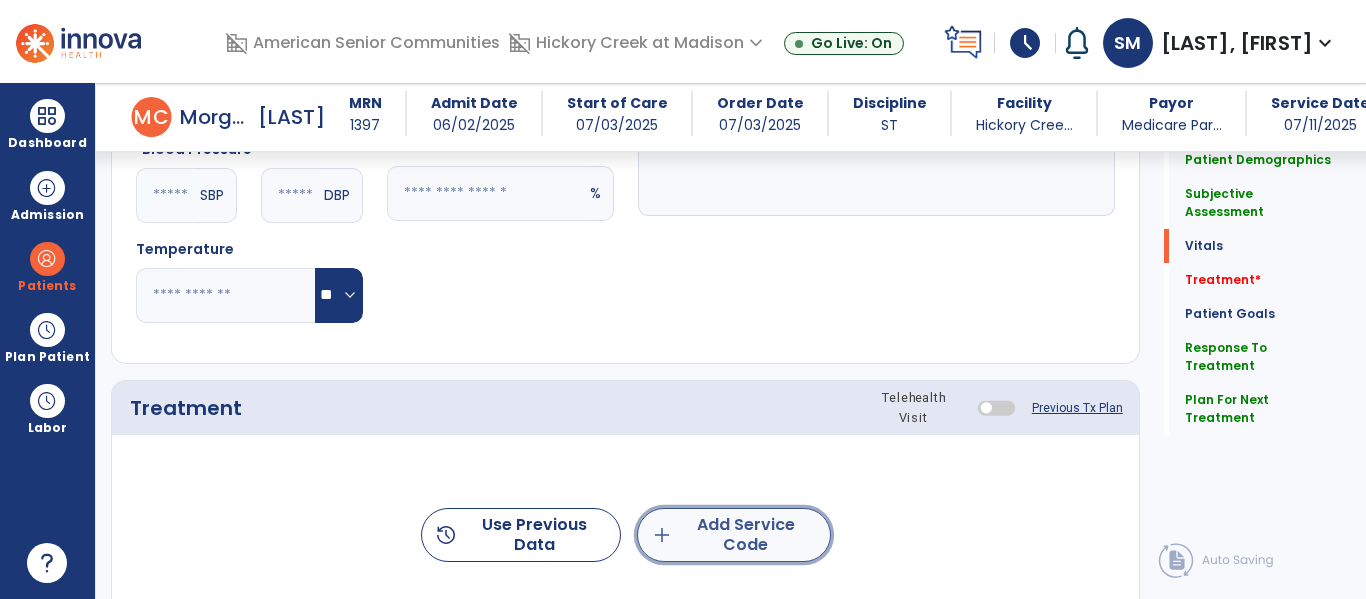 click on "add  Add Service Code" 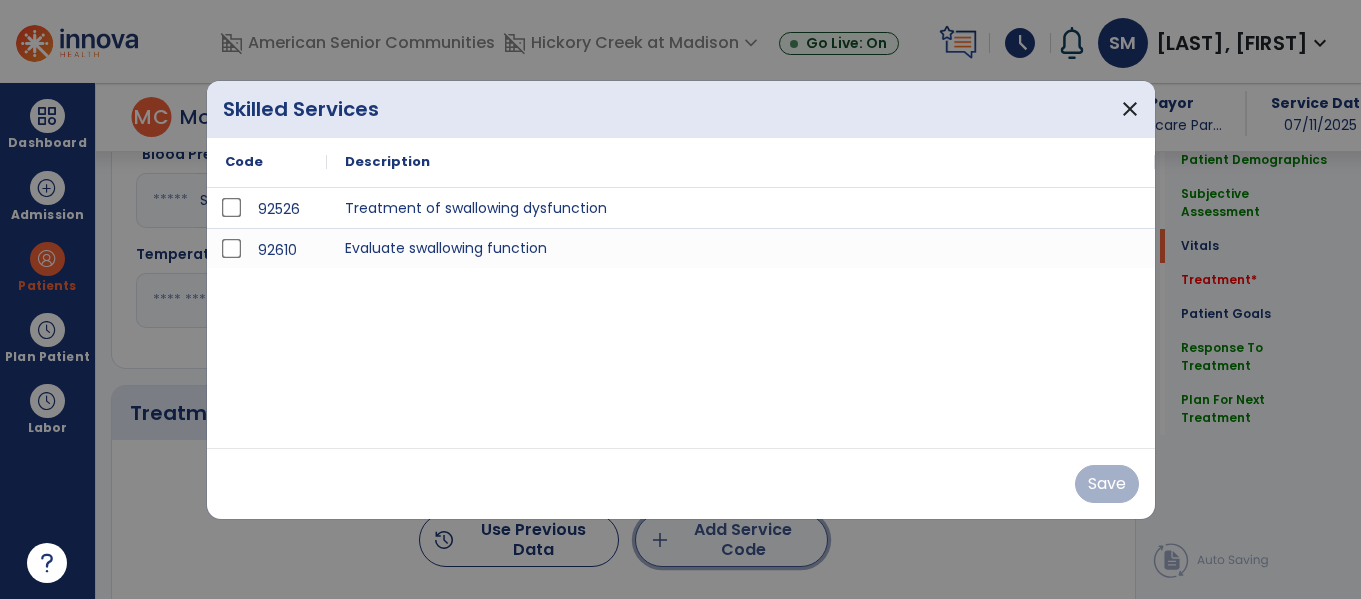 scroll, scrollTop: 869, scrollLeft: 0, axis: vertical 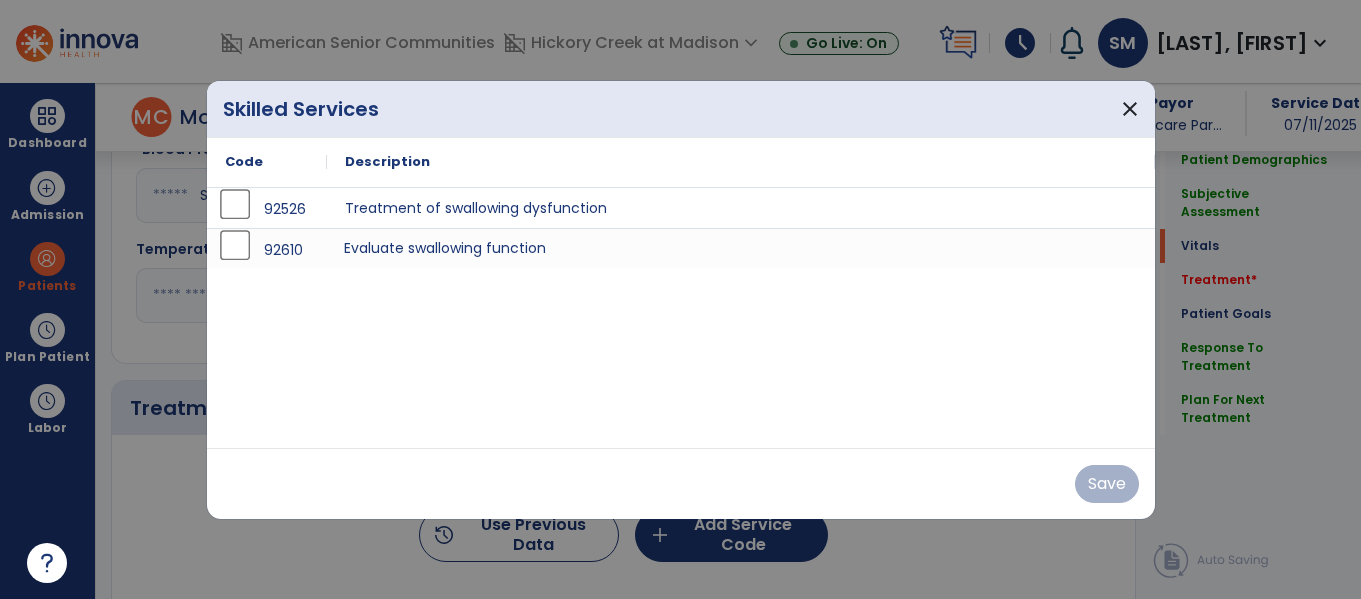click on "Evaluate swallowing function" at bounding box center [741, 248] 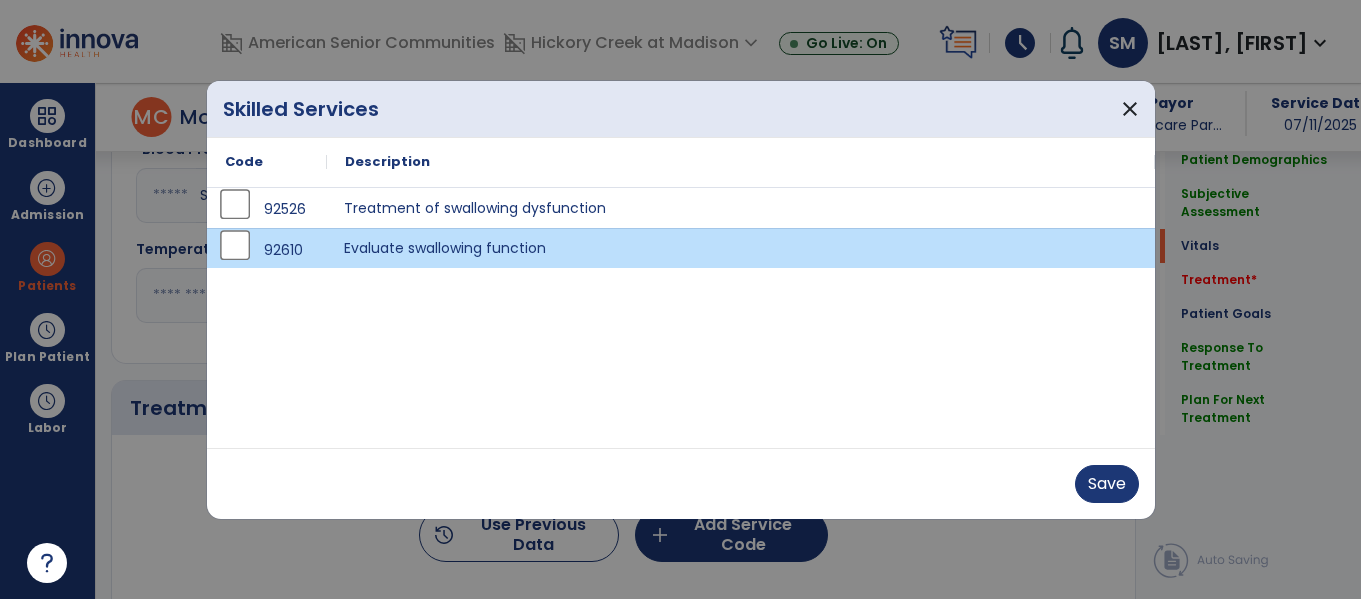 click on "Treatment of swallowing dysfunction" at bounding box center [741, 208] 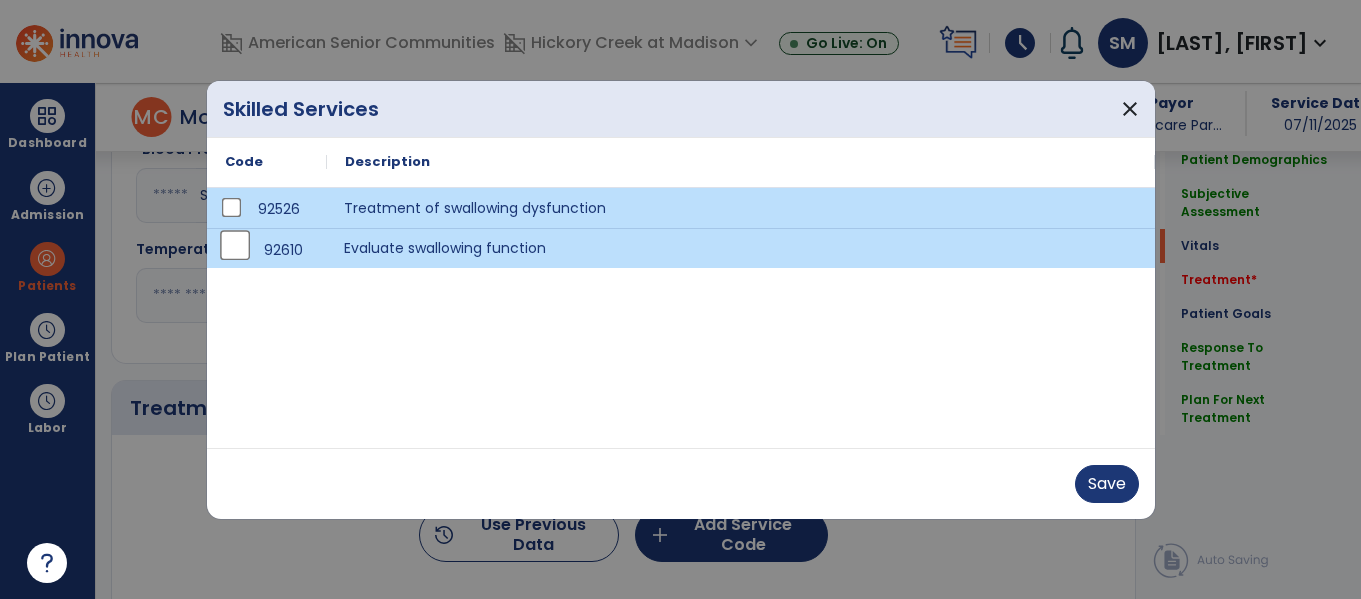 click on "Evaluate swallowing function" at bounding box center [741, 248] 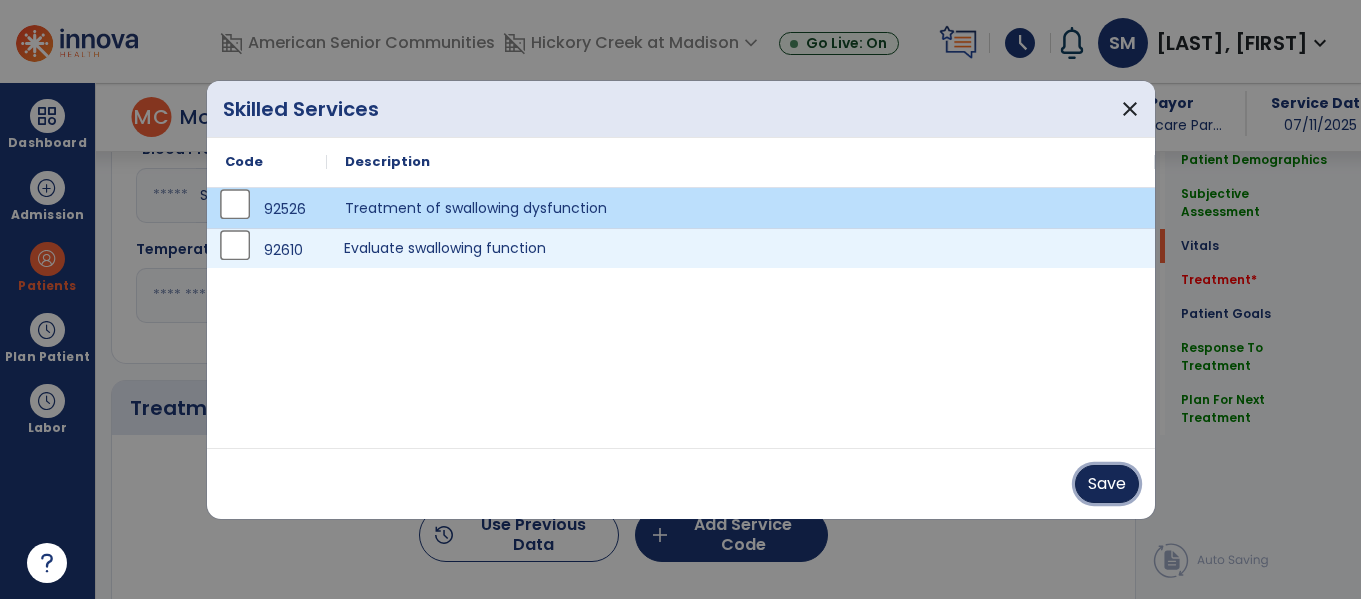 click on "Save" at bounding box center (1107, 484) 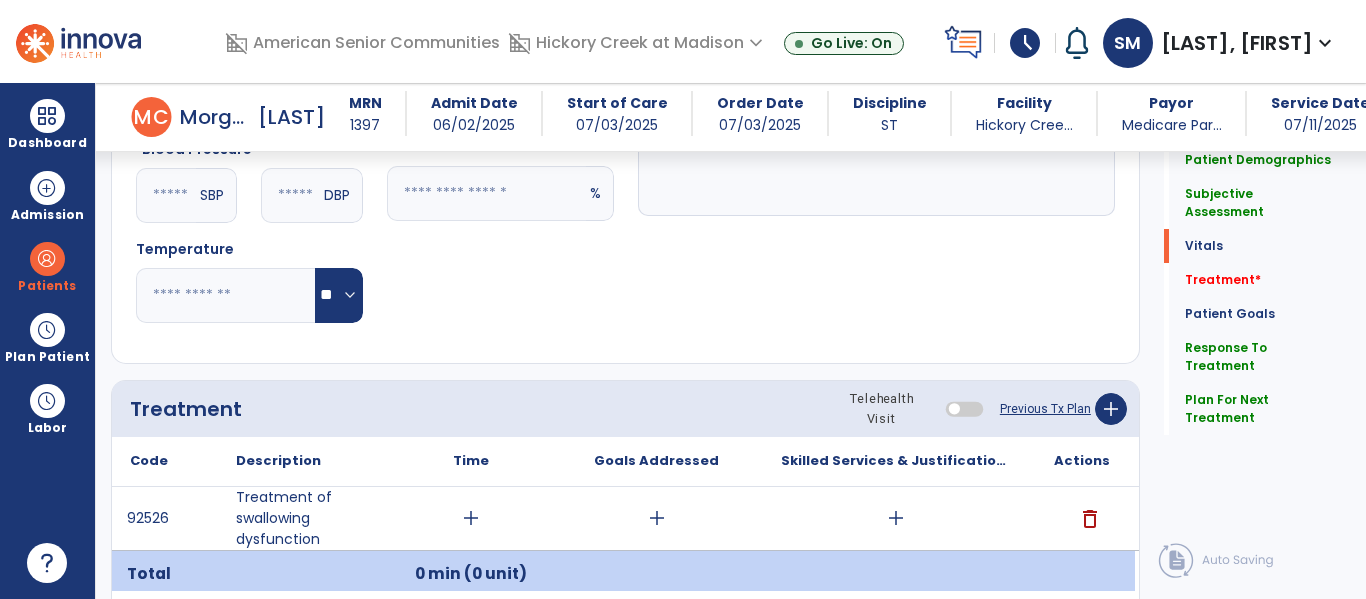 click on "add" at bounding box center (896, 518) 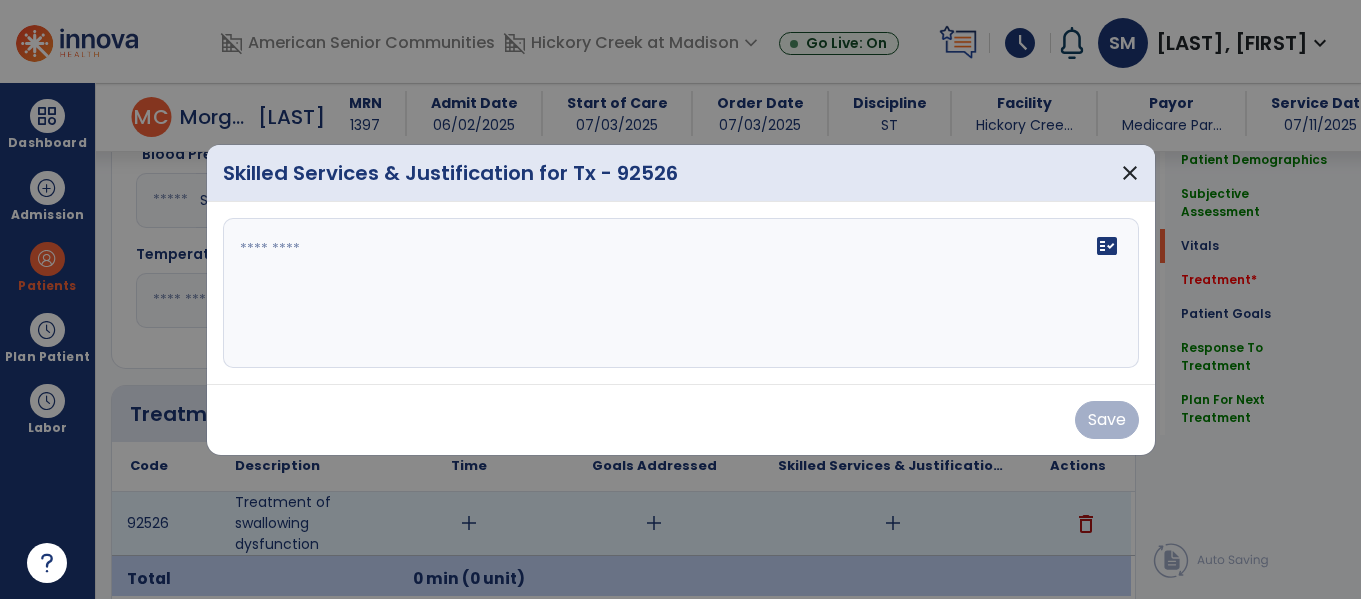scroll, scrollTop: 869, scrollLeft: 0, axis: vertical 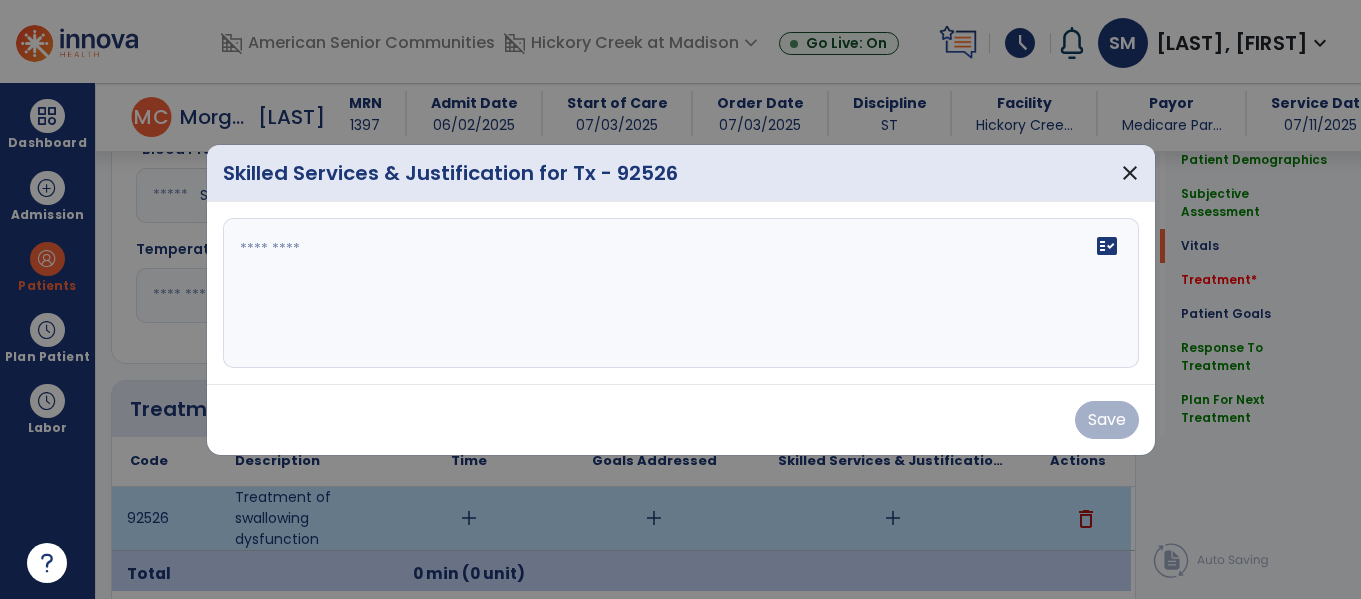 click on "fact_check" at bounding box center [681, 293] 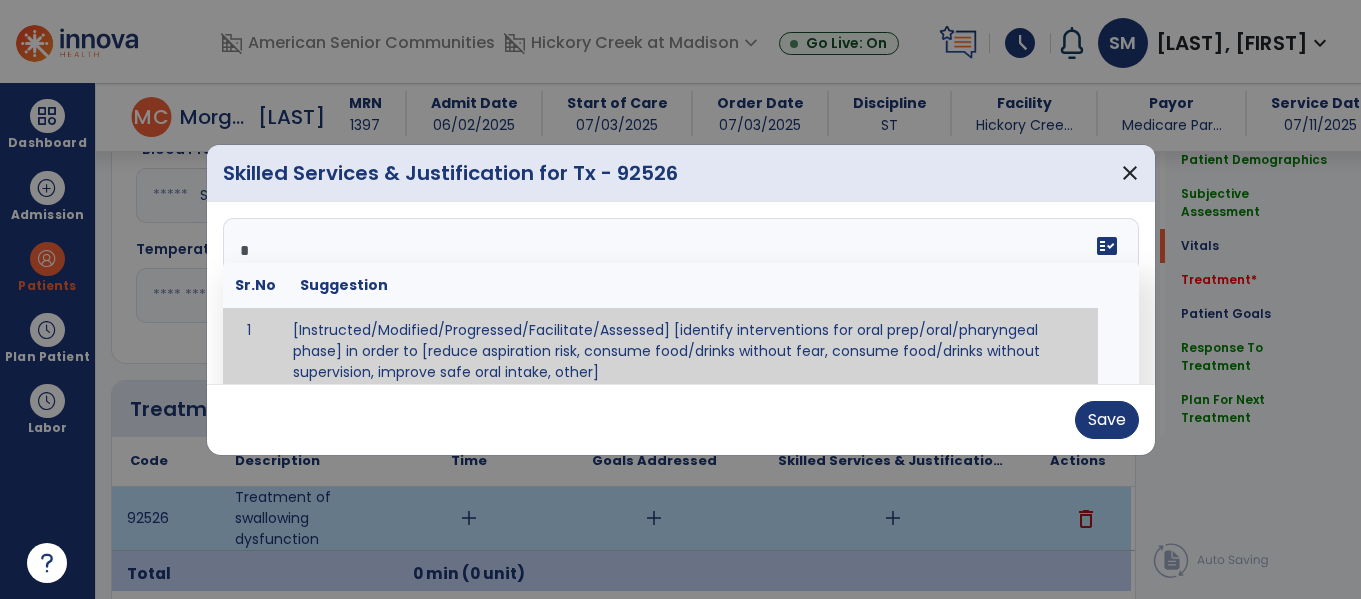 scroll, scrollTop: 12, scrollLeft: 0, axis: vertical 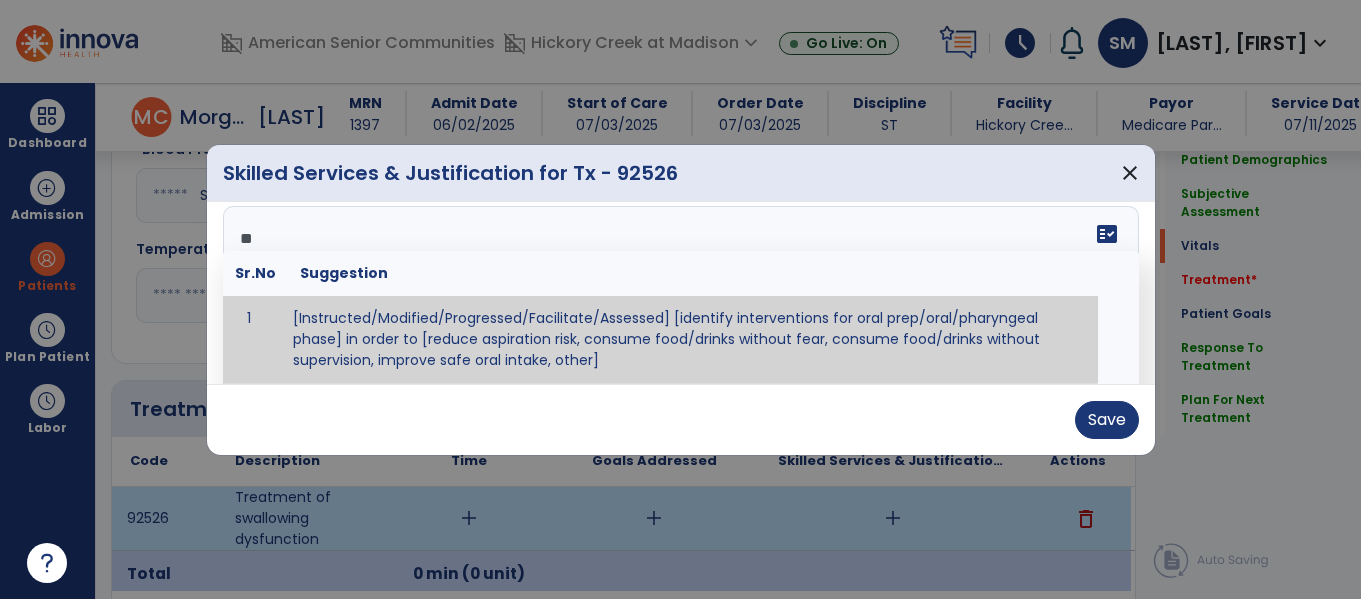 type on "*" 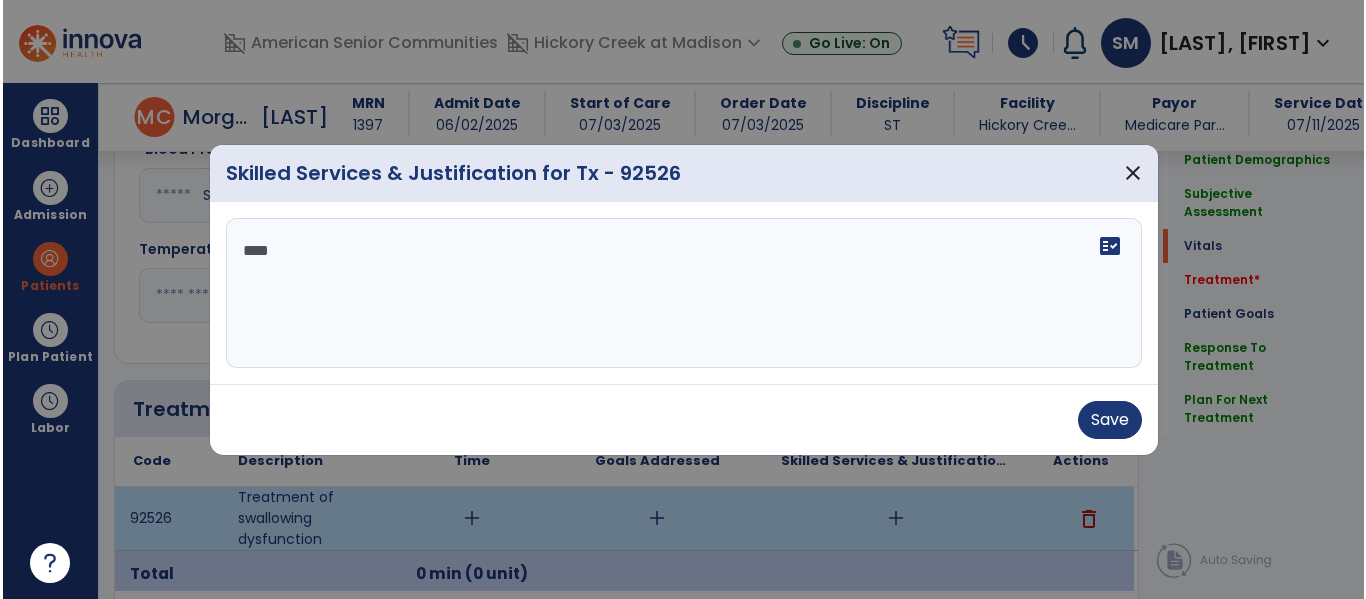 scroll, scrollTop: 0, scrollLeft: 0, axis: both 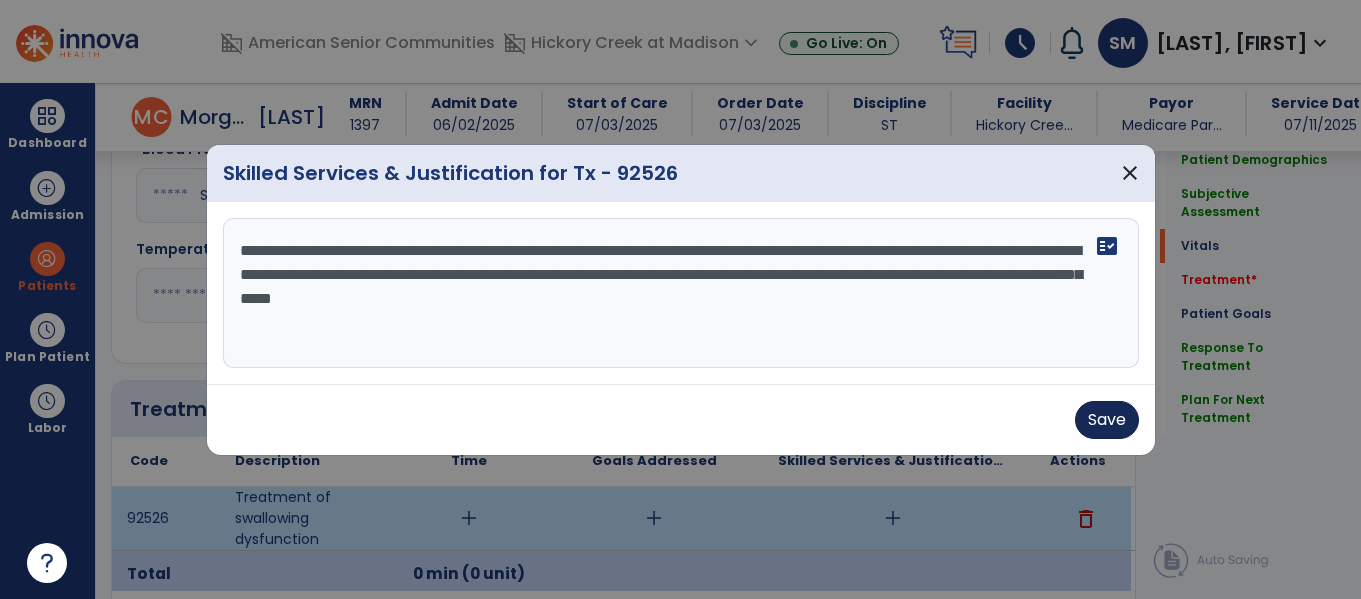 type on "**********" 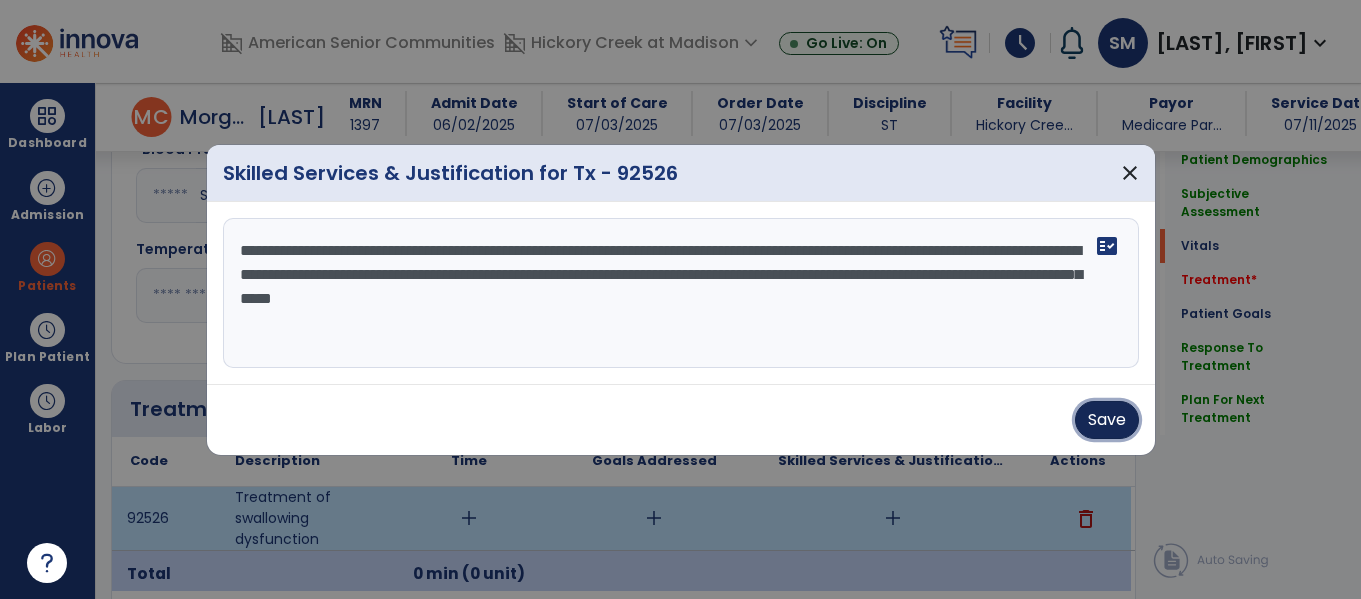 click on "Save" at bounding box center [1107, 420] 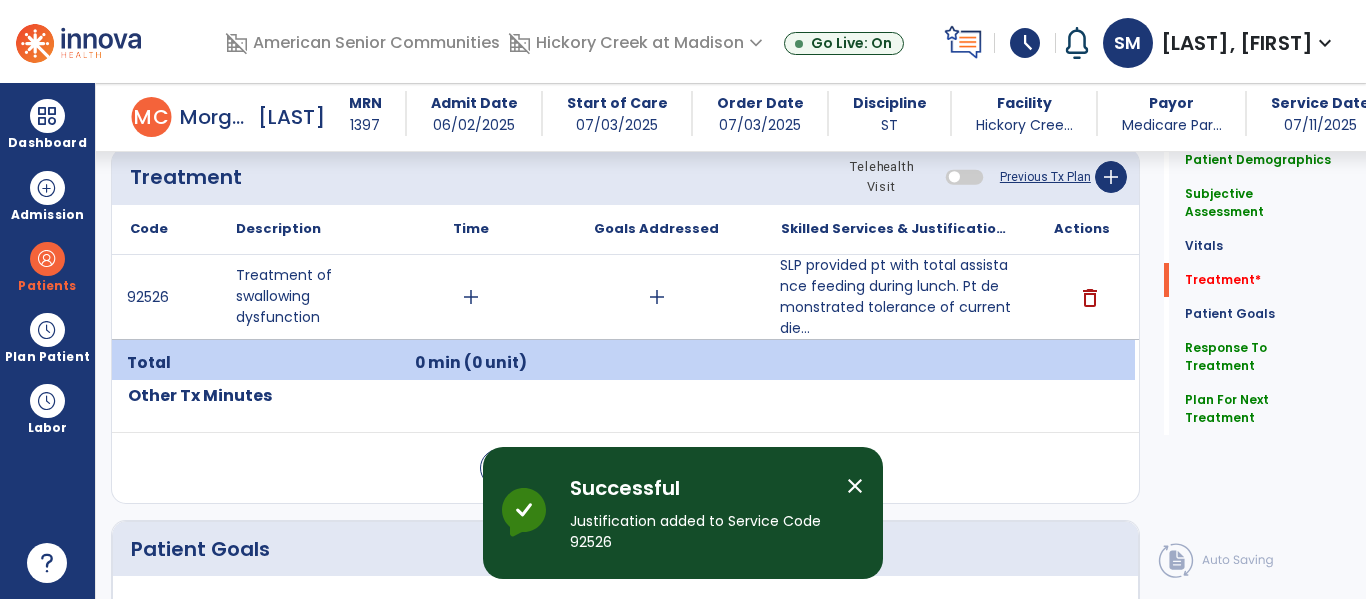 click on "add" at bounding box center (657, 297) 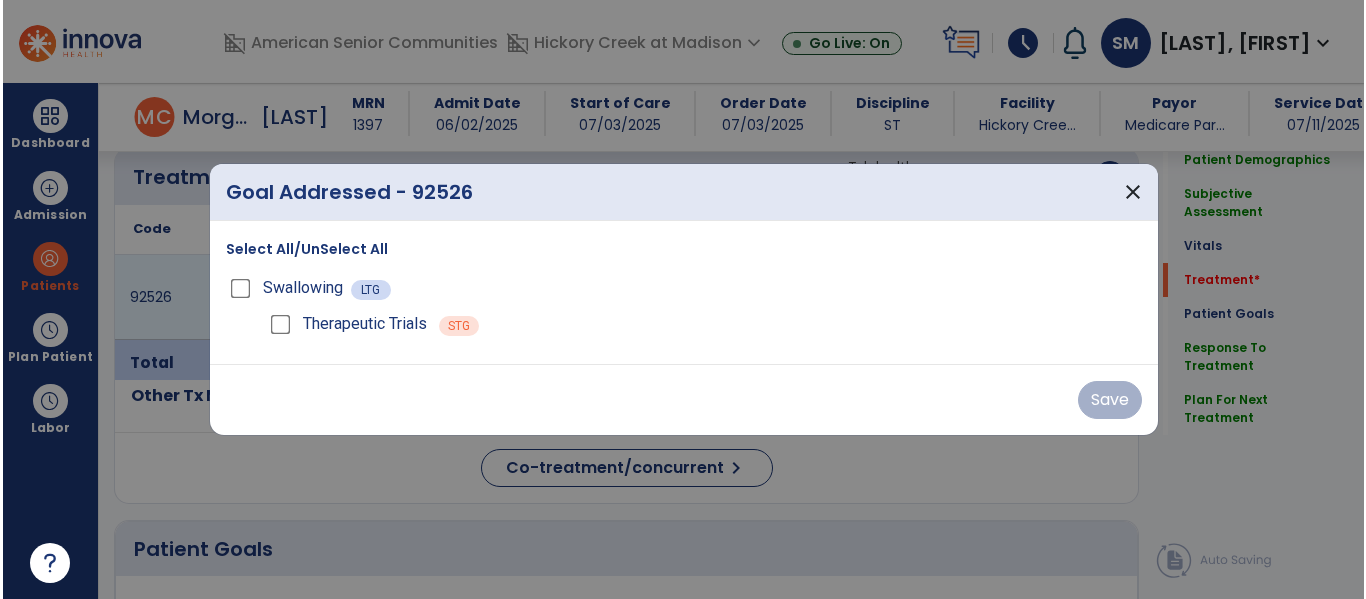 scroll, scrollTop: 1101, scrollLeft: 0, axis: vertical 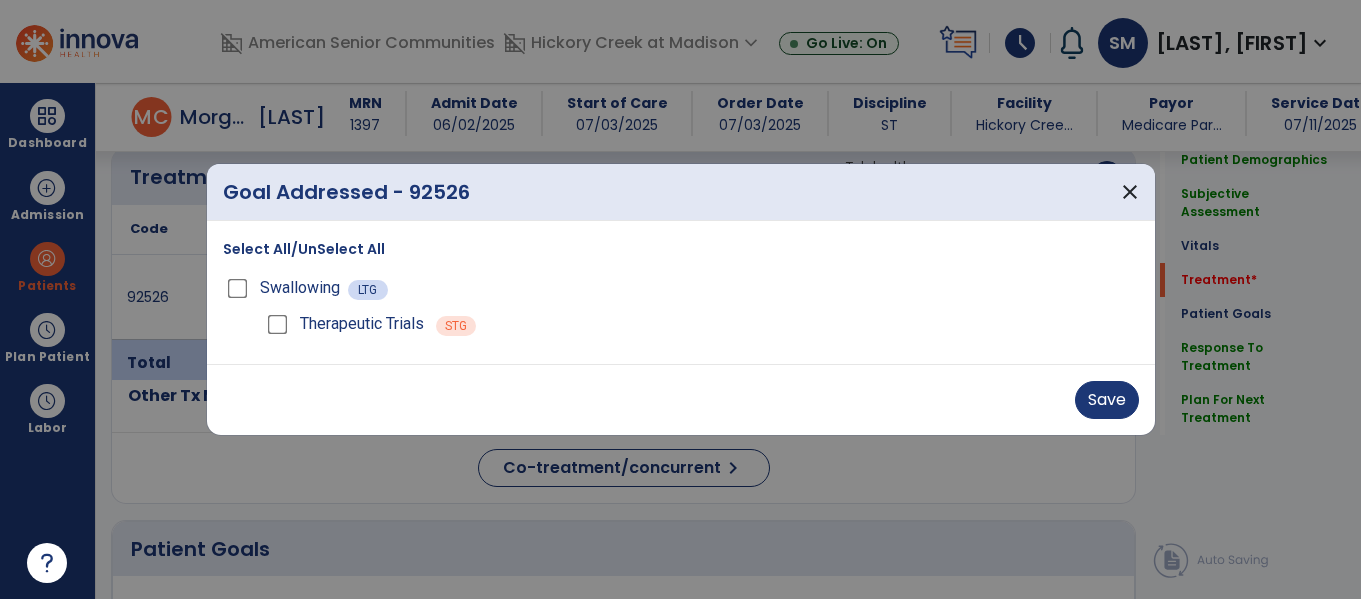 click on "Save" at bounding box center (681, 399) 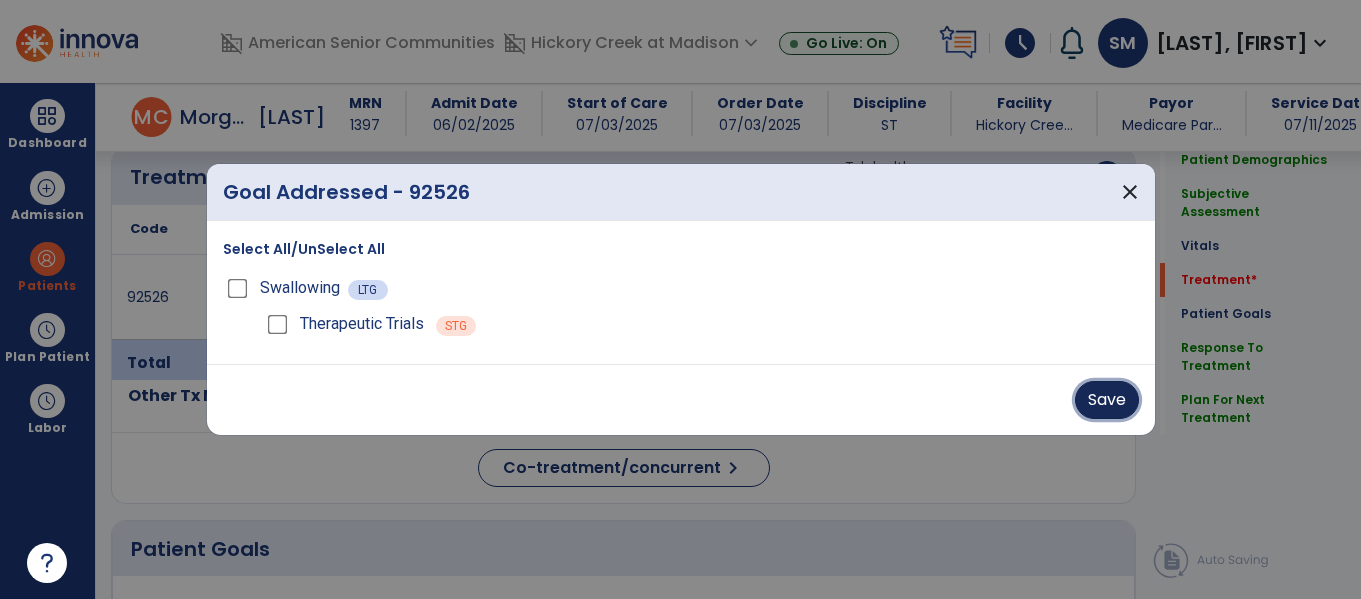 click on "Save" at bounding box center (1107, 400) 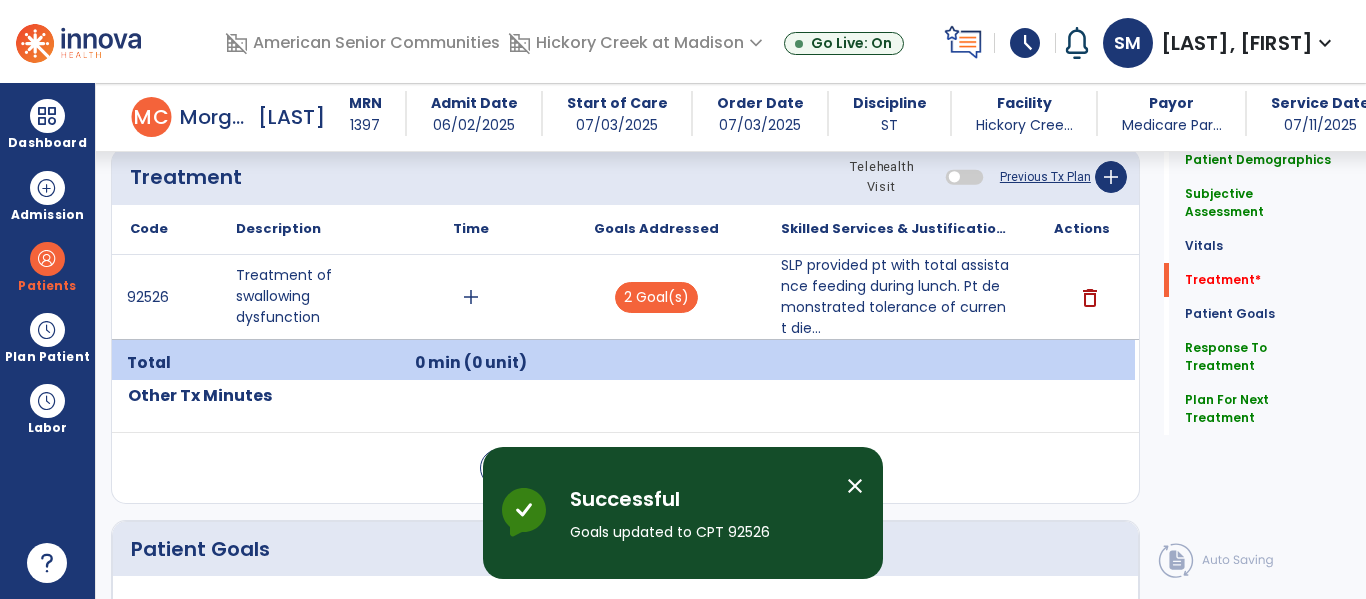 click on "add" at bounding box center (471, 297) 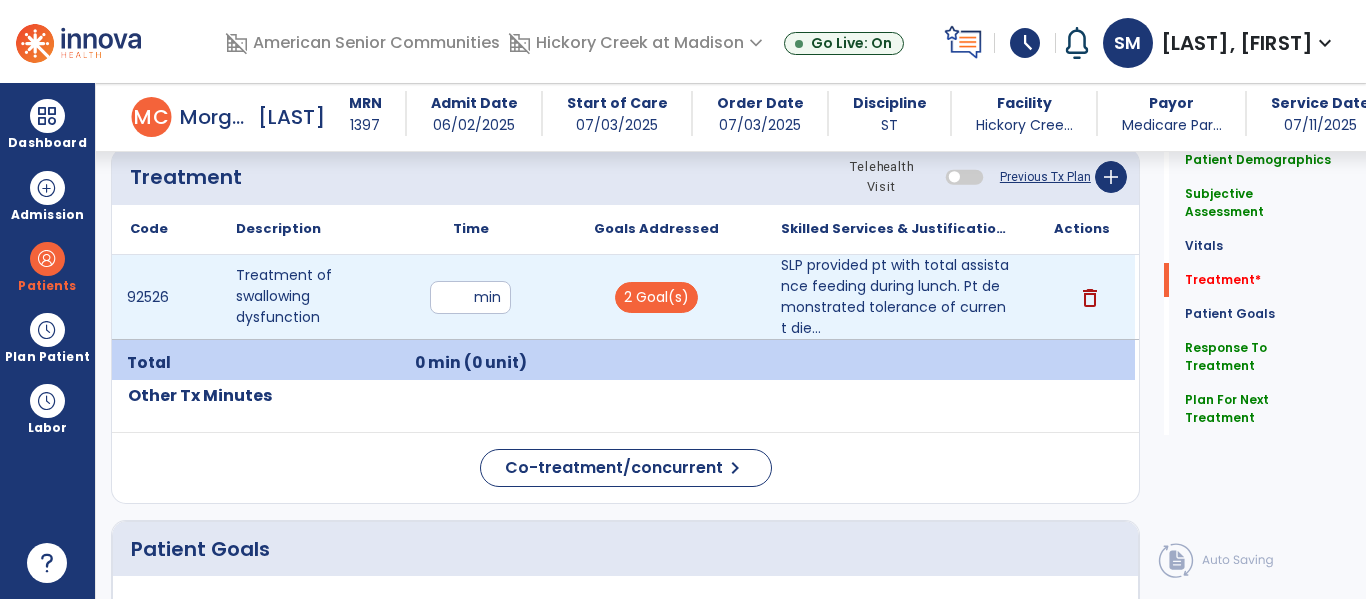 type on "**" 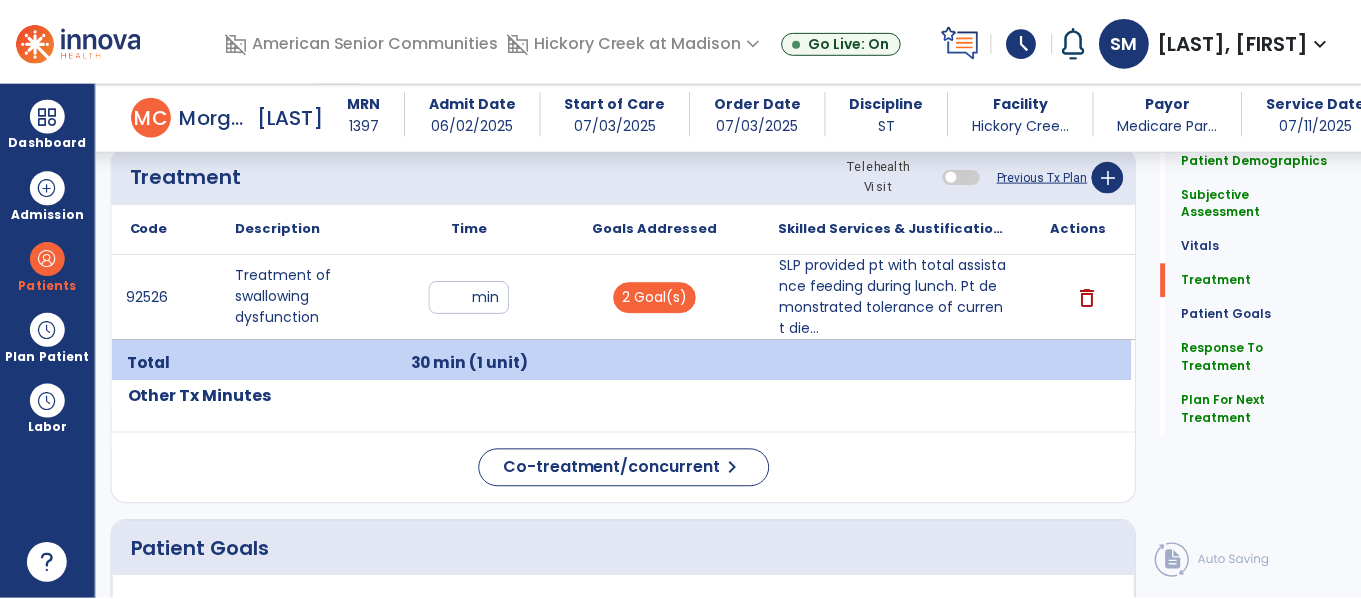 scroll, scrollTop: 2117, scrollLeft: 0, axis: vertical 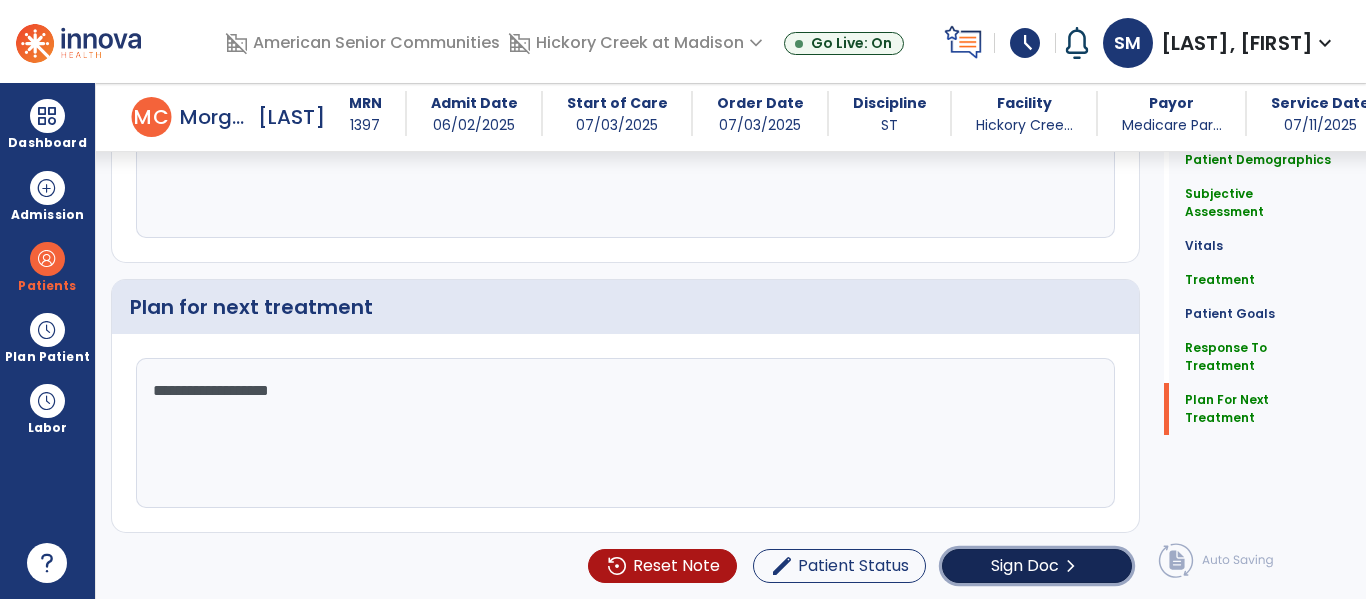 click on "Sign Doc  chevron_right" 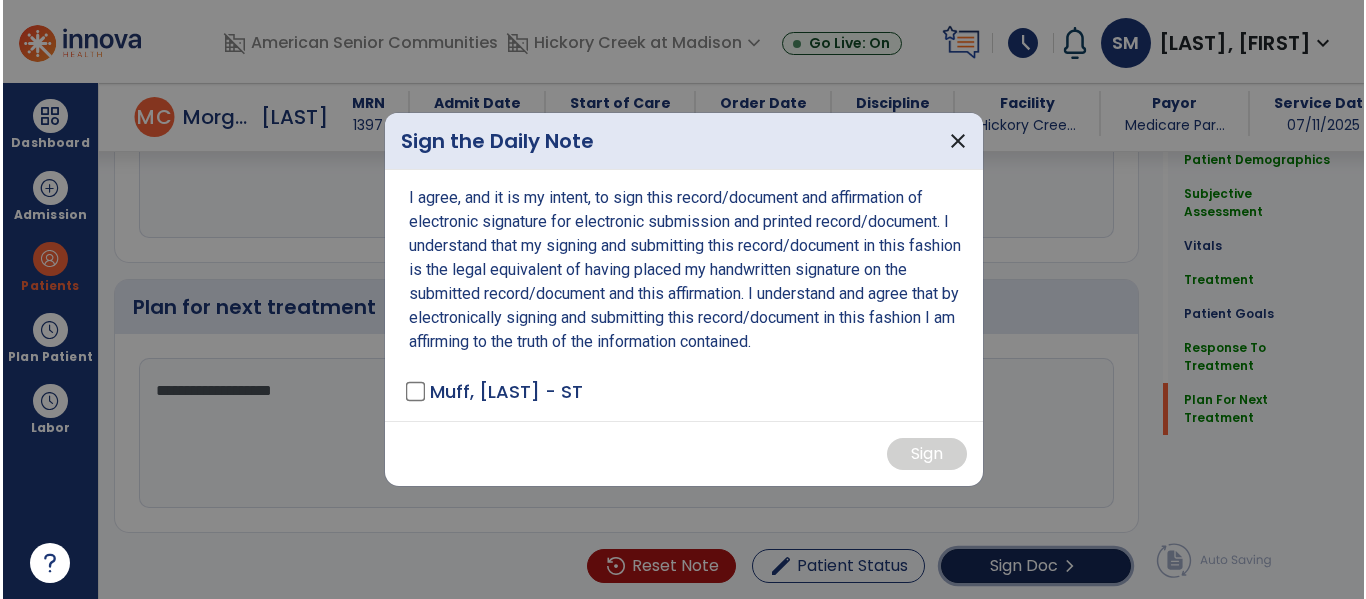 scroll, scrollTop: 2117, scrollLeft: 0, axis: vertical 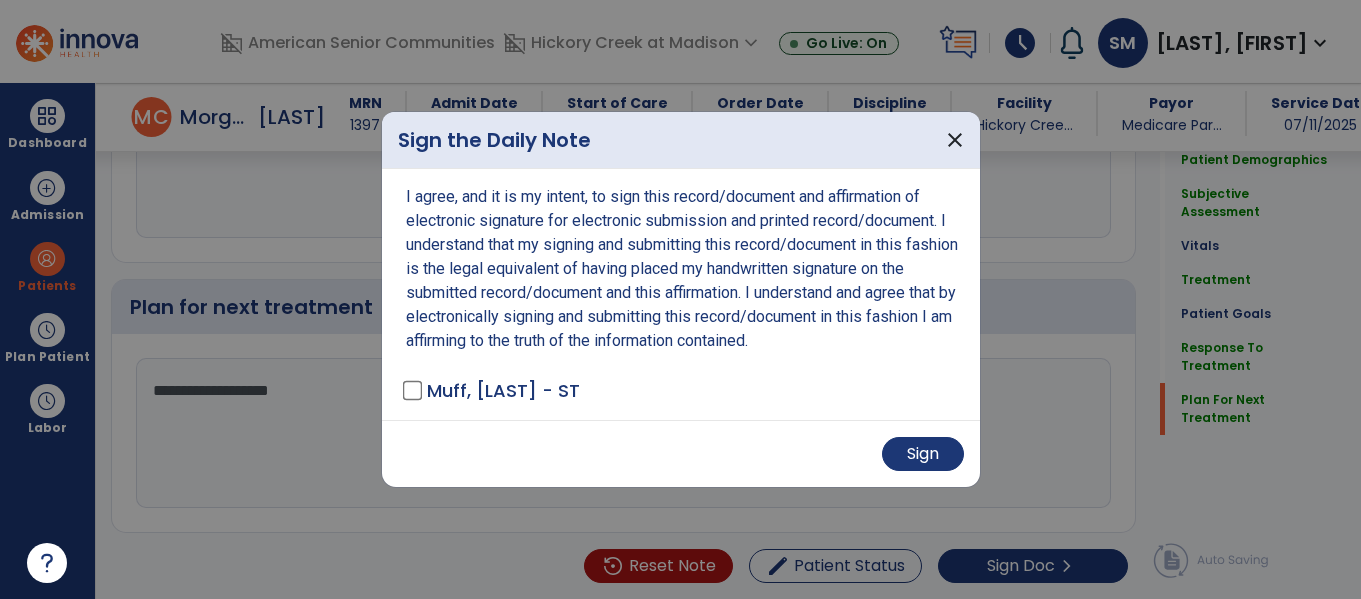 click on "Sign" at bounding box center [681, 453] 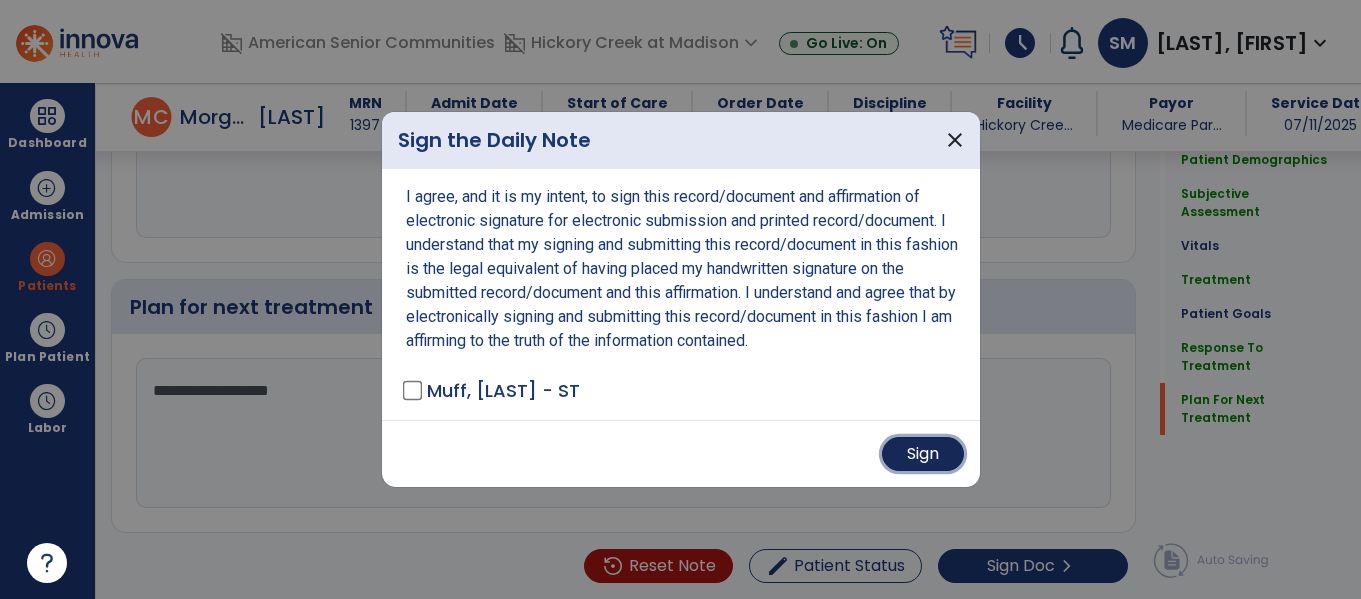 click on "Sign" at bounding box center [923, 454] 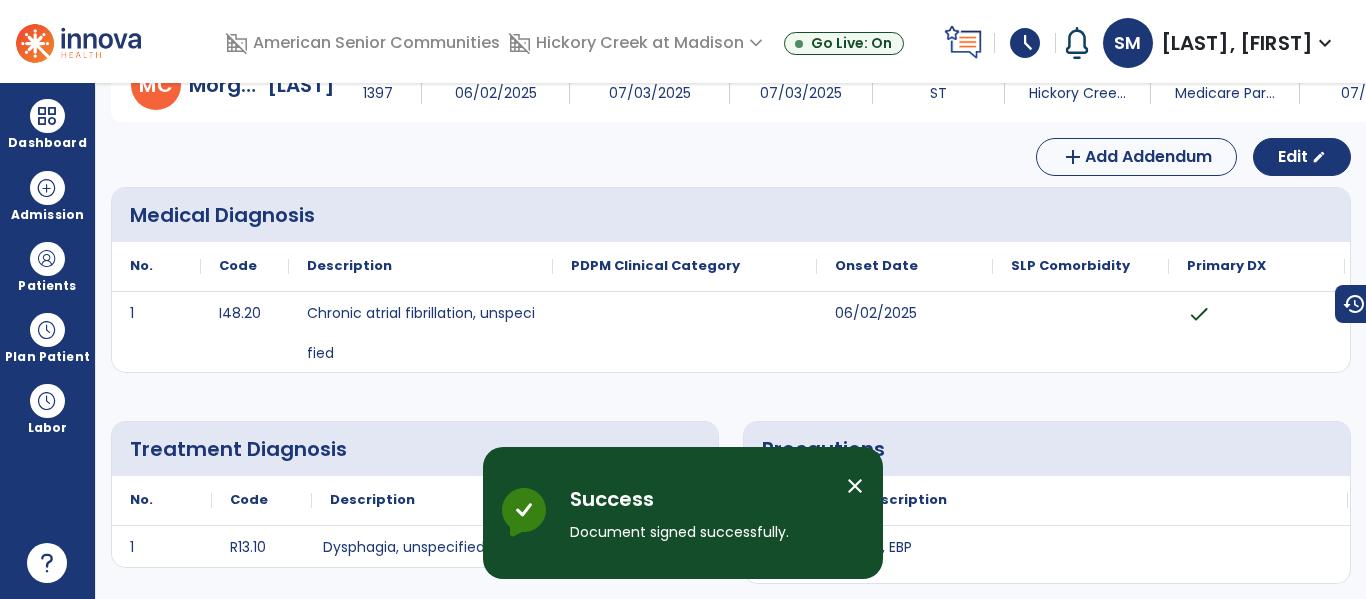 scroll, scrollTop: 0, scrollLeft: 0, axis: both 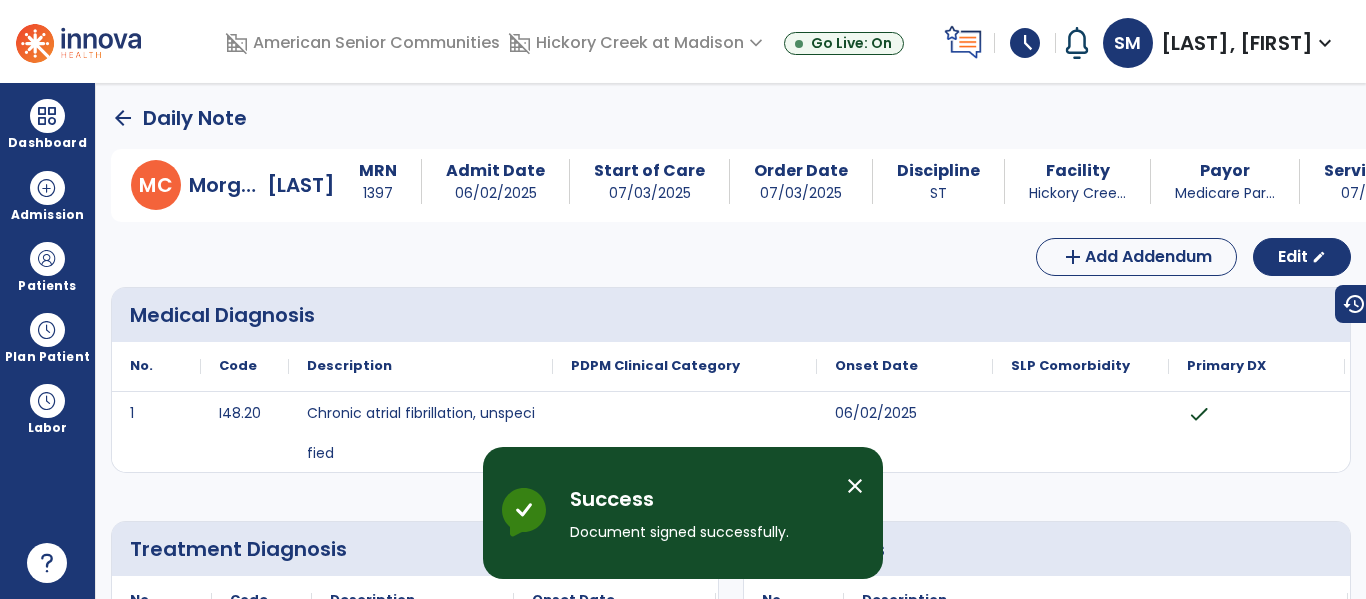 click on "arrow_back" 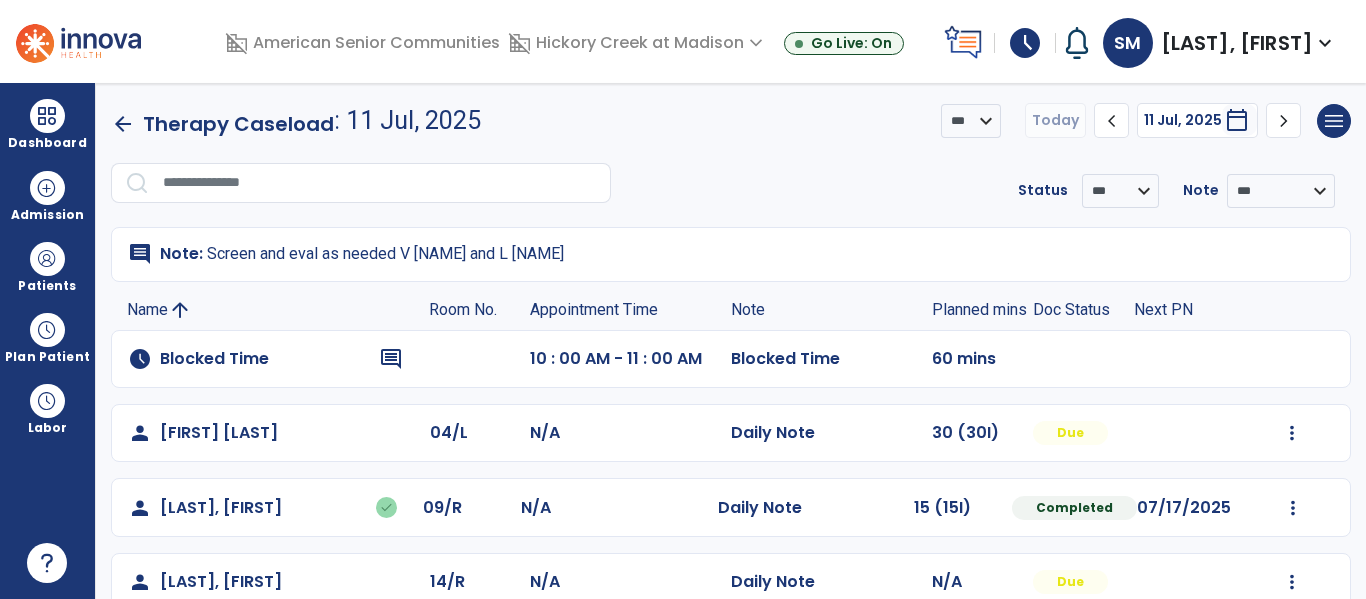 scroll, scrollTop: 260, scrollLeft: 0, axis: vertical 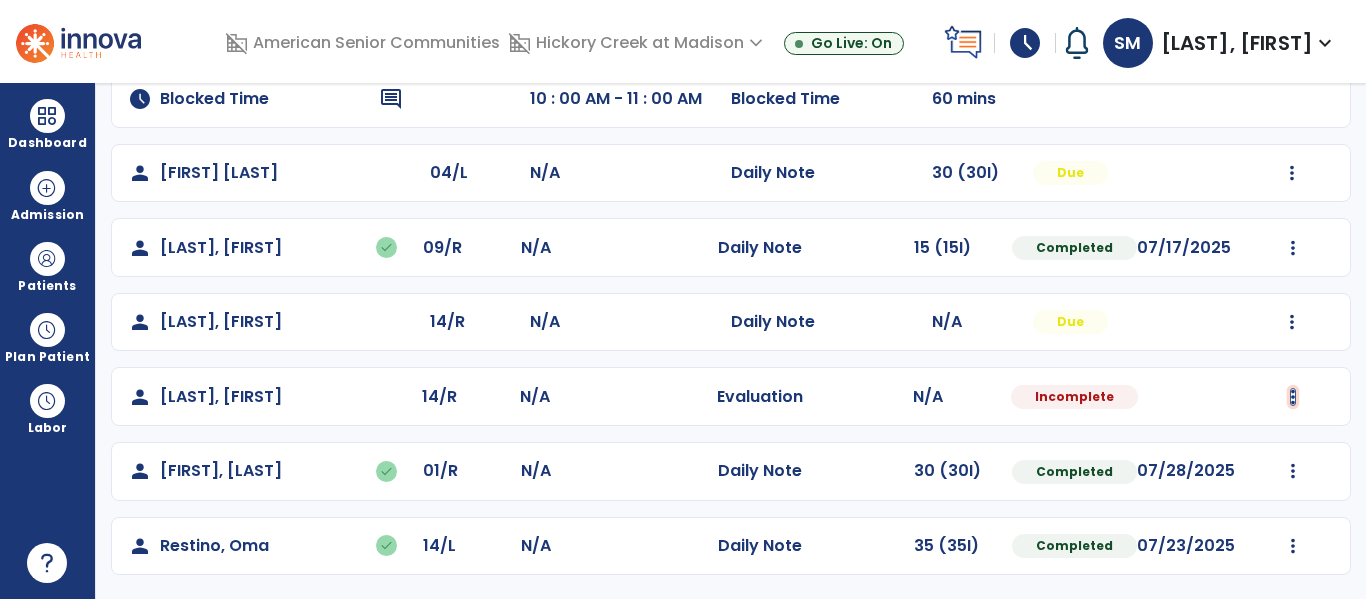 click at bounding box center [1292, 173] 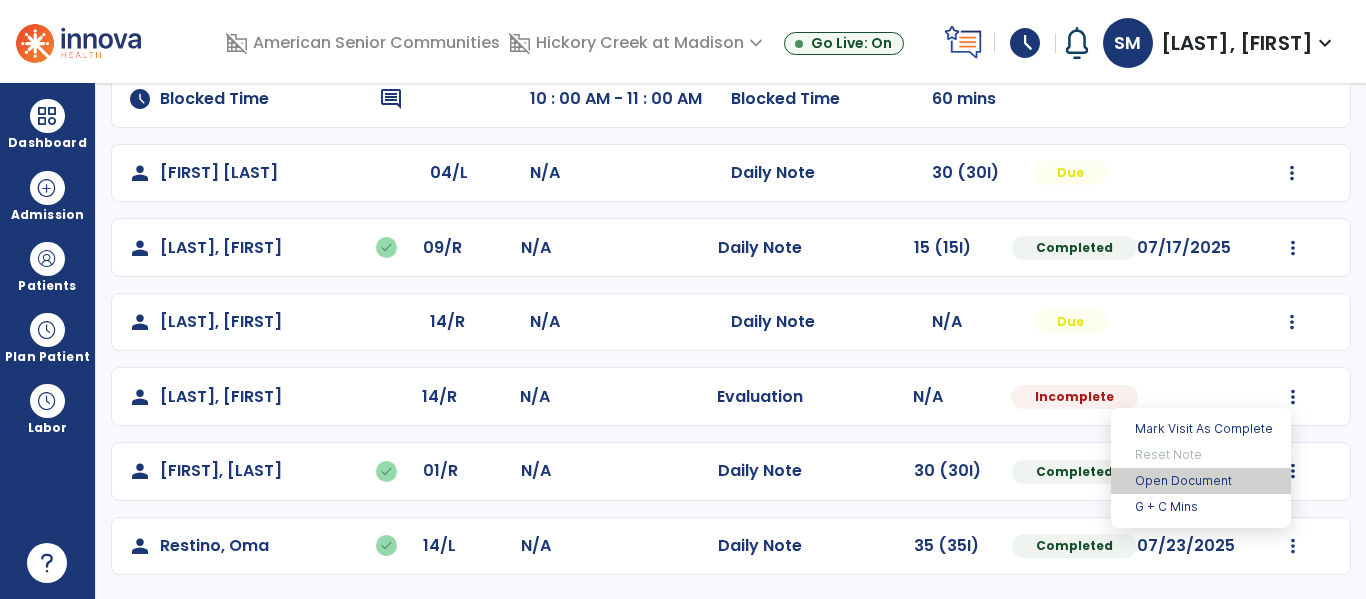 click on "Open Document" at bounding box center [1201, 481] 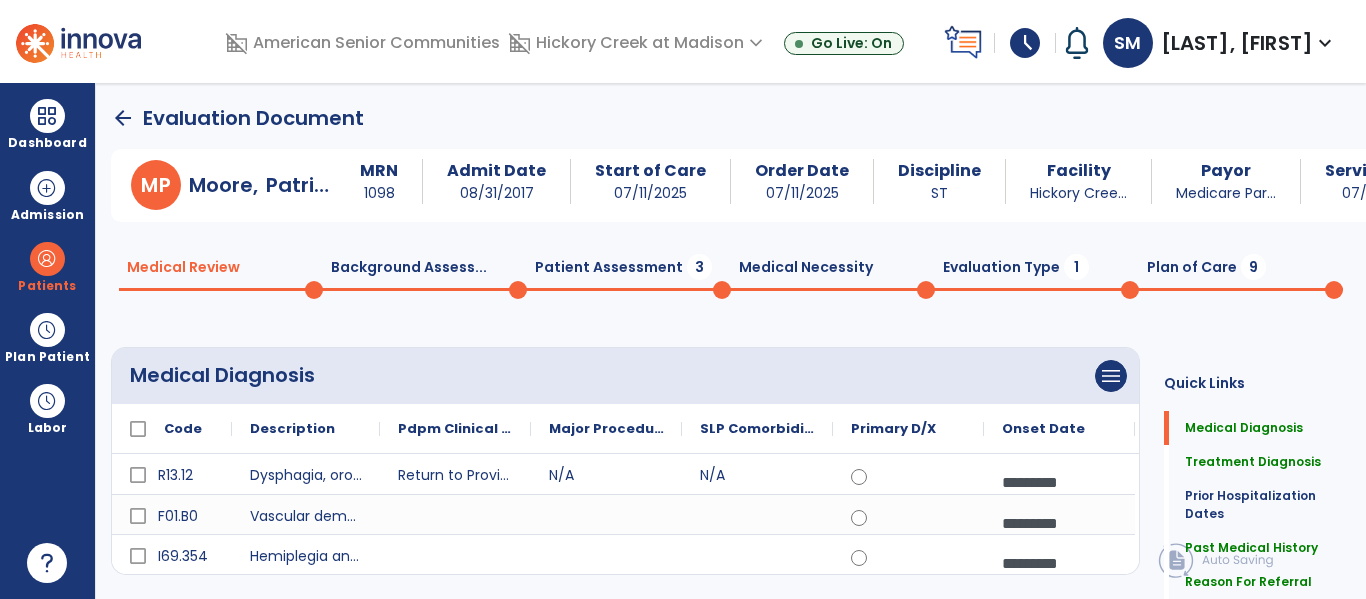 scroll, scrollTop: 2, scrollLeft: 0, axis: vertical 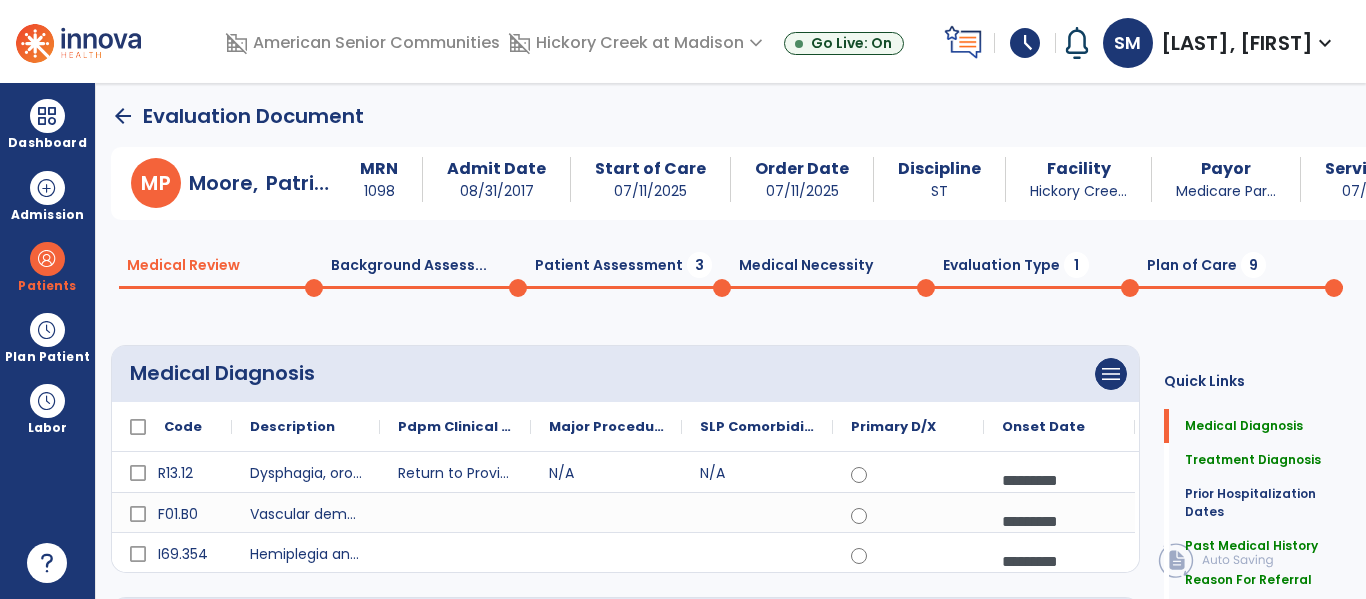 click on "Plan of Care  9" 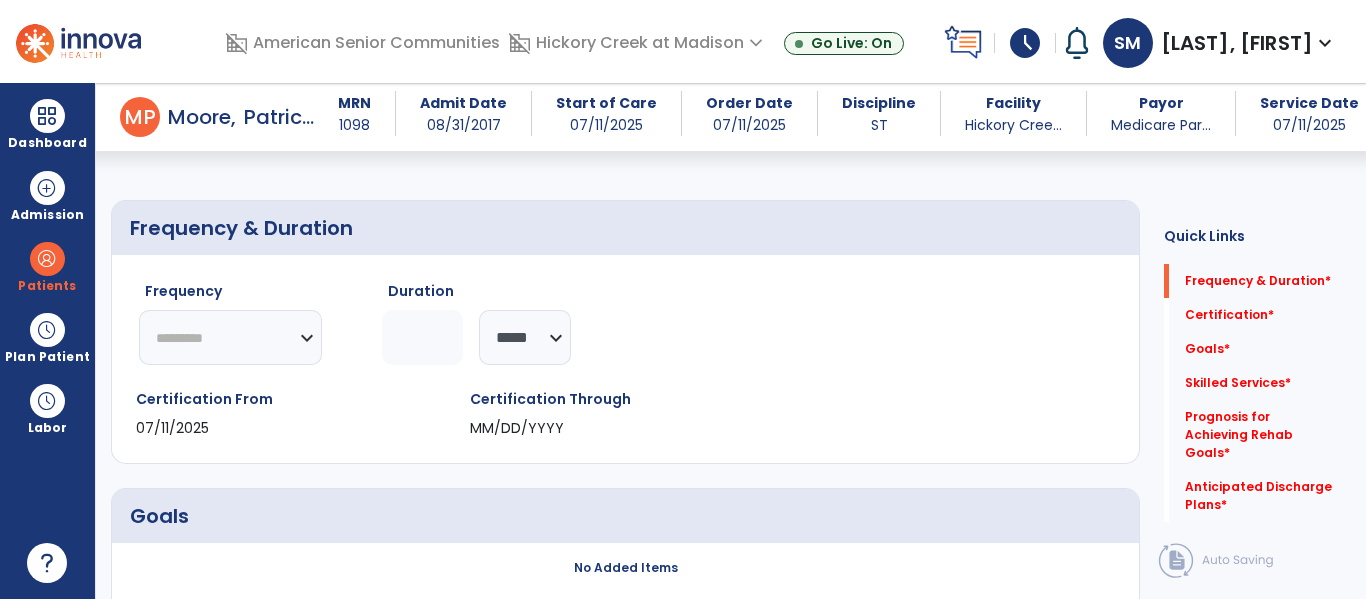 scroll, scrollTop: 115, scrollLeft: 0, axis: vertical 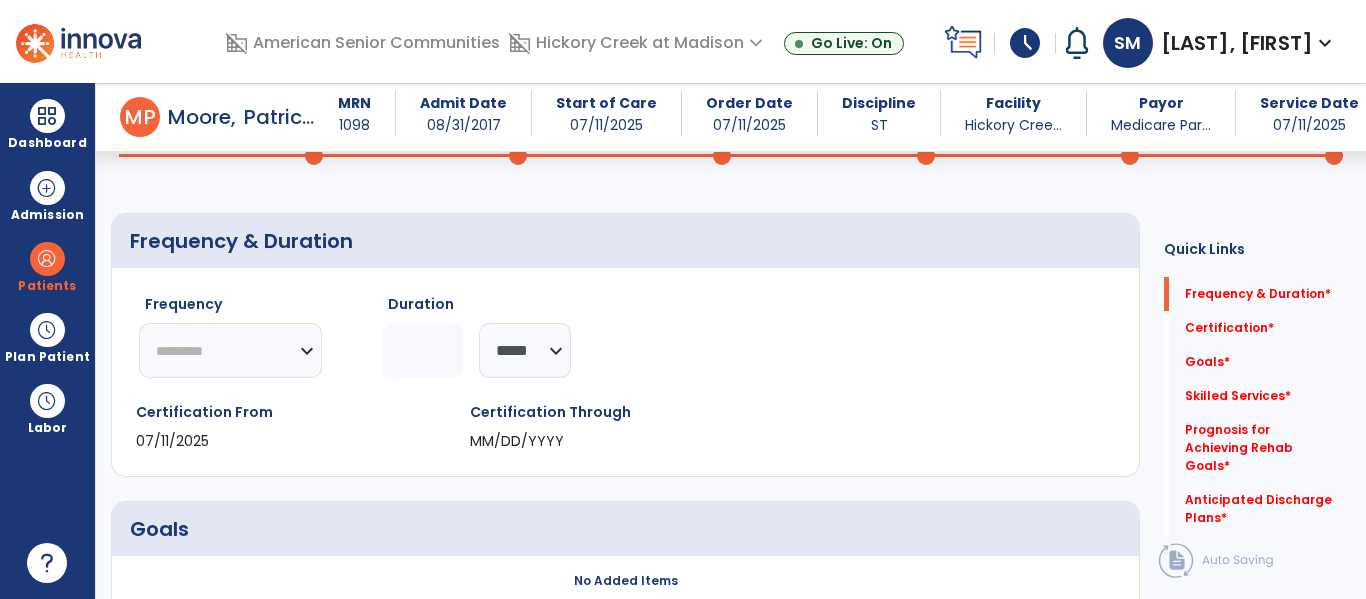 click on "********* ** ** ** ** ** ** **" 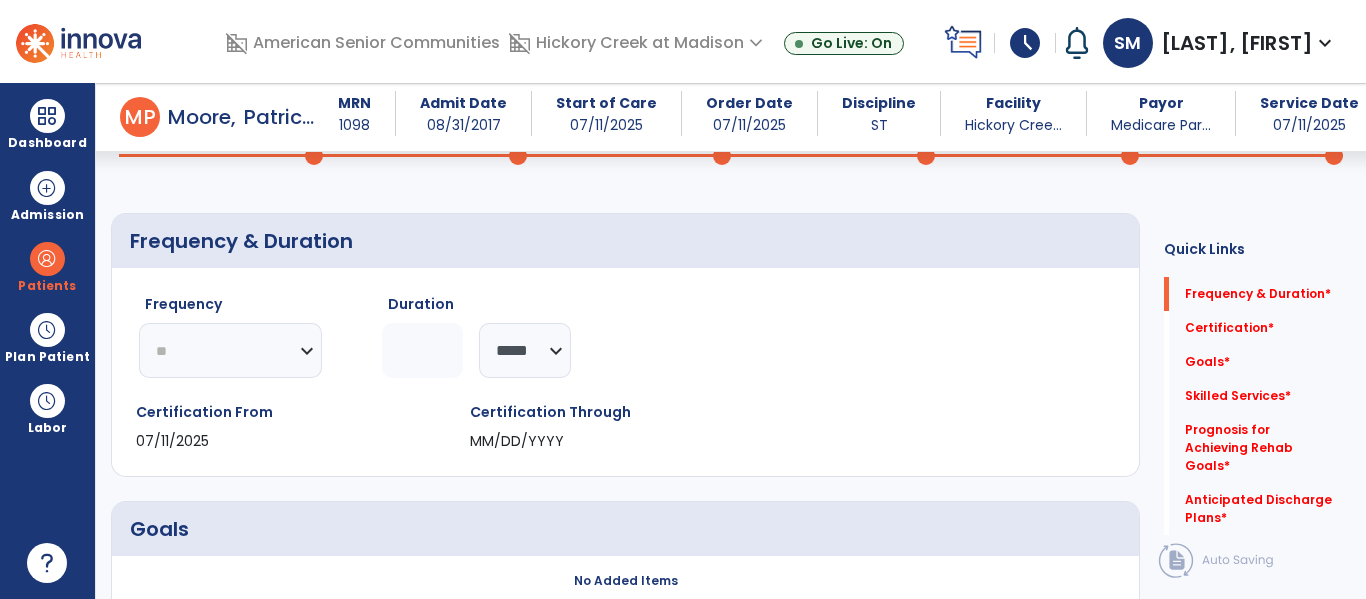 click on "********* ** ** ** ** ** ** **" 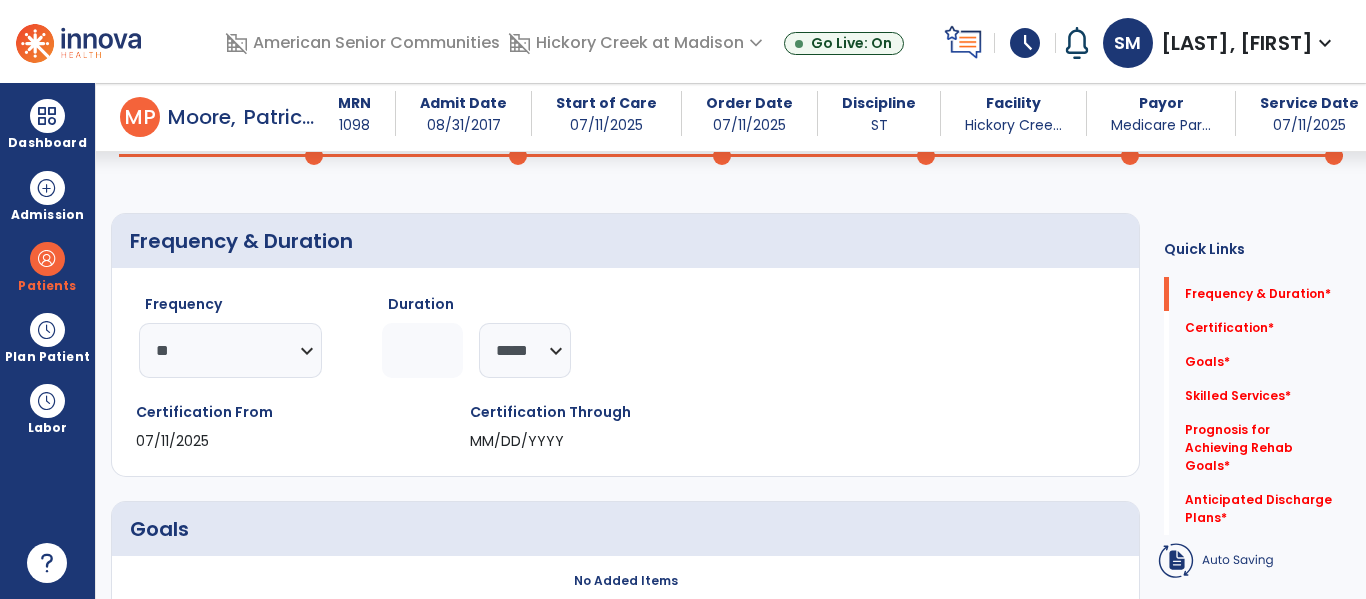 click 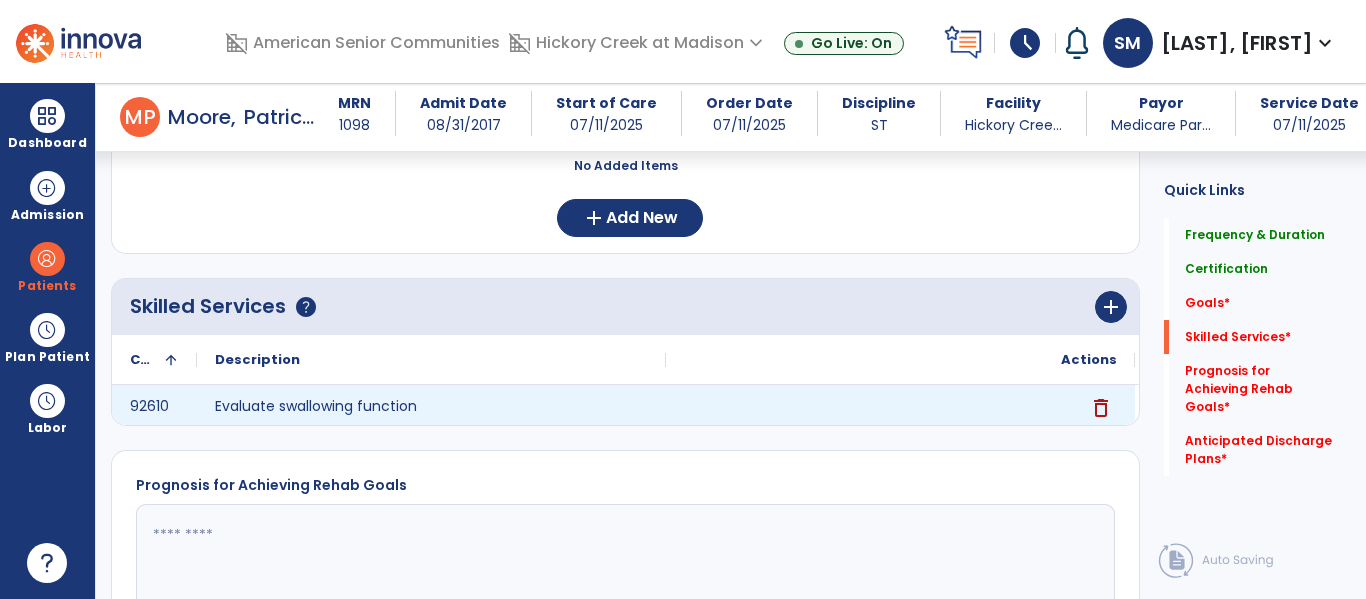 scroll, scrollTop: 959, scrollLeft: 0, axis: vertical 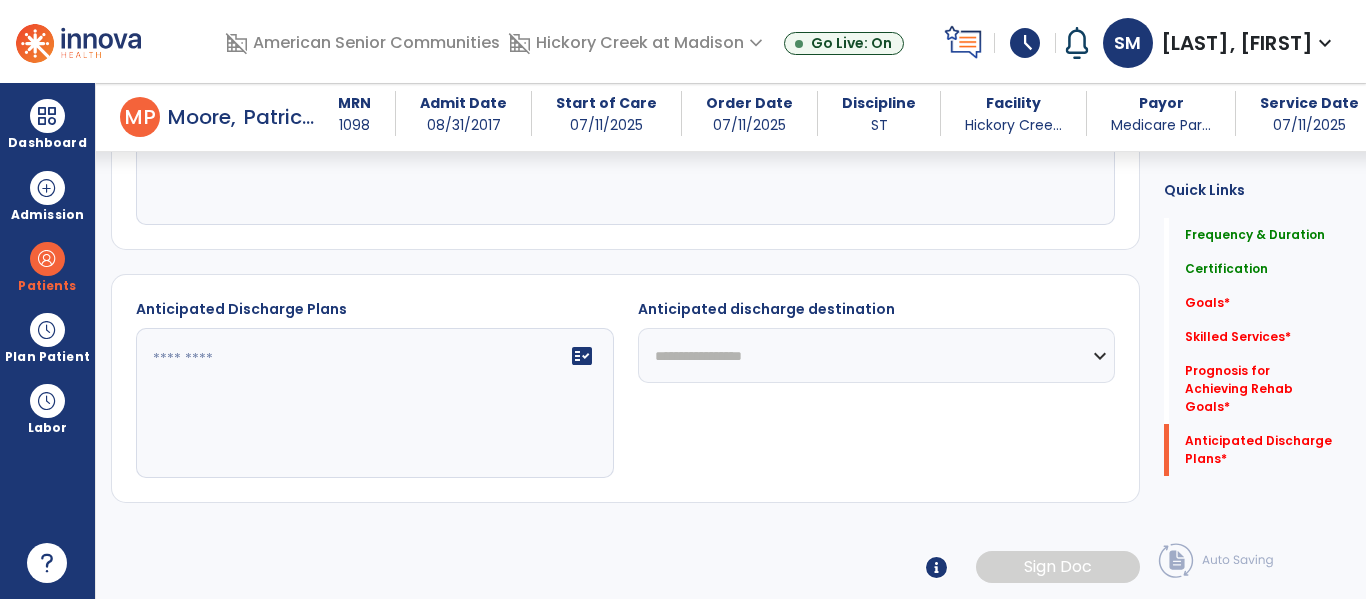 type on "*" 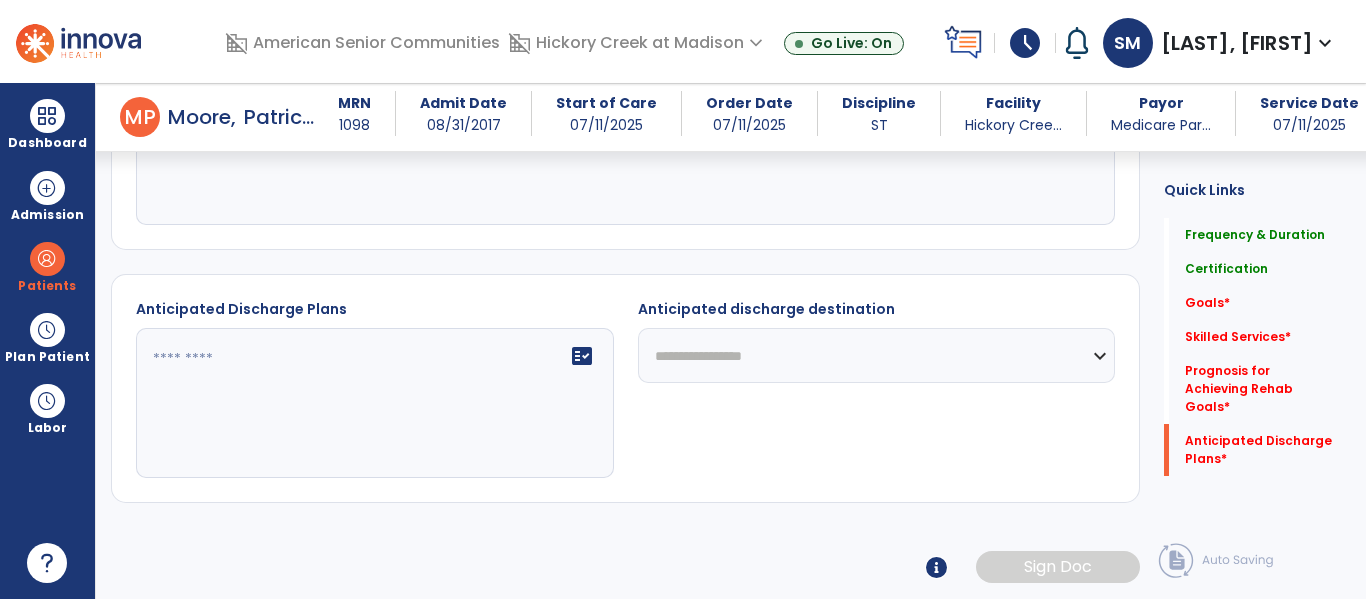 select on "***" 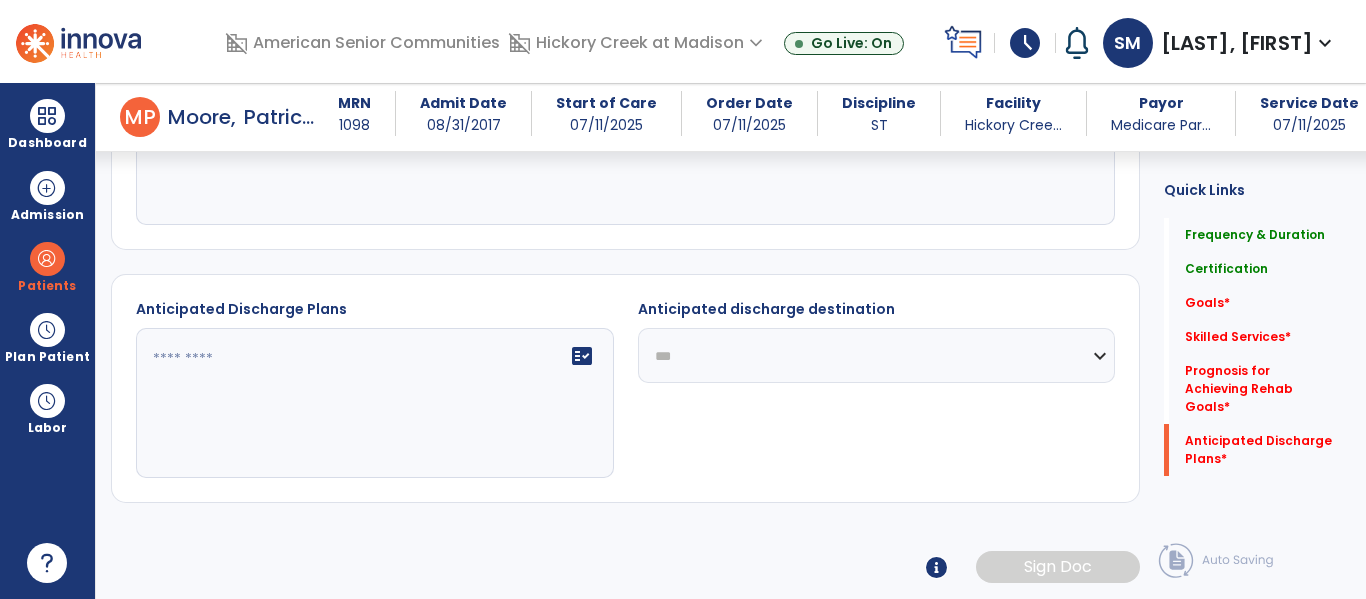 click on "**********" 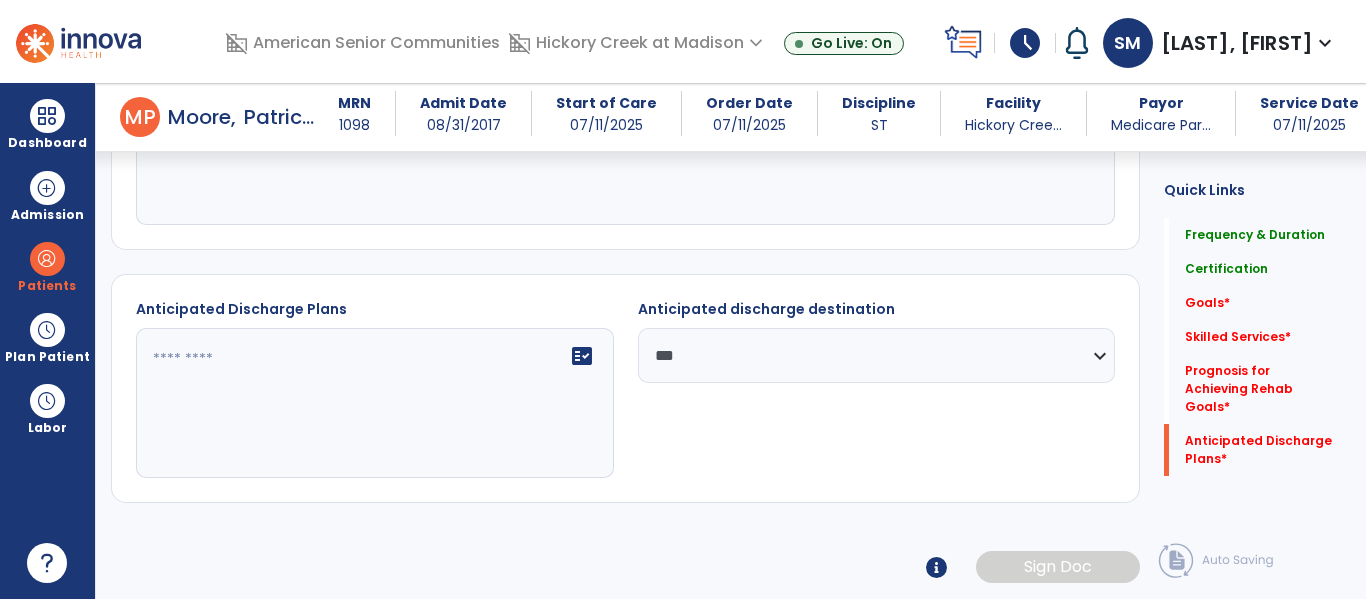 click 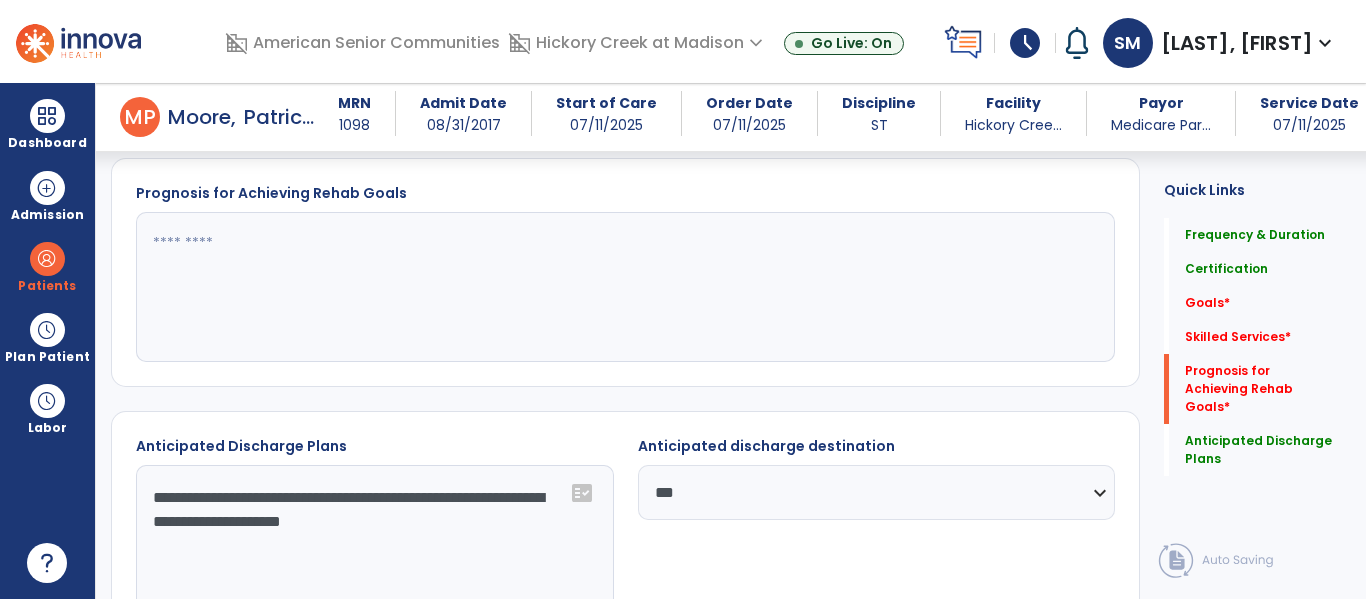 scroll, scrollTop: 816, scrollLeft: 0, axis: vertical 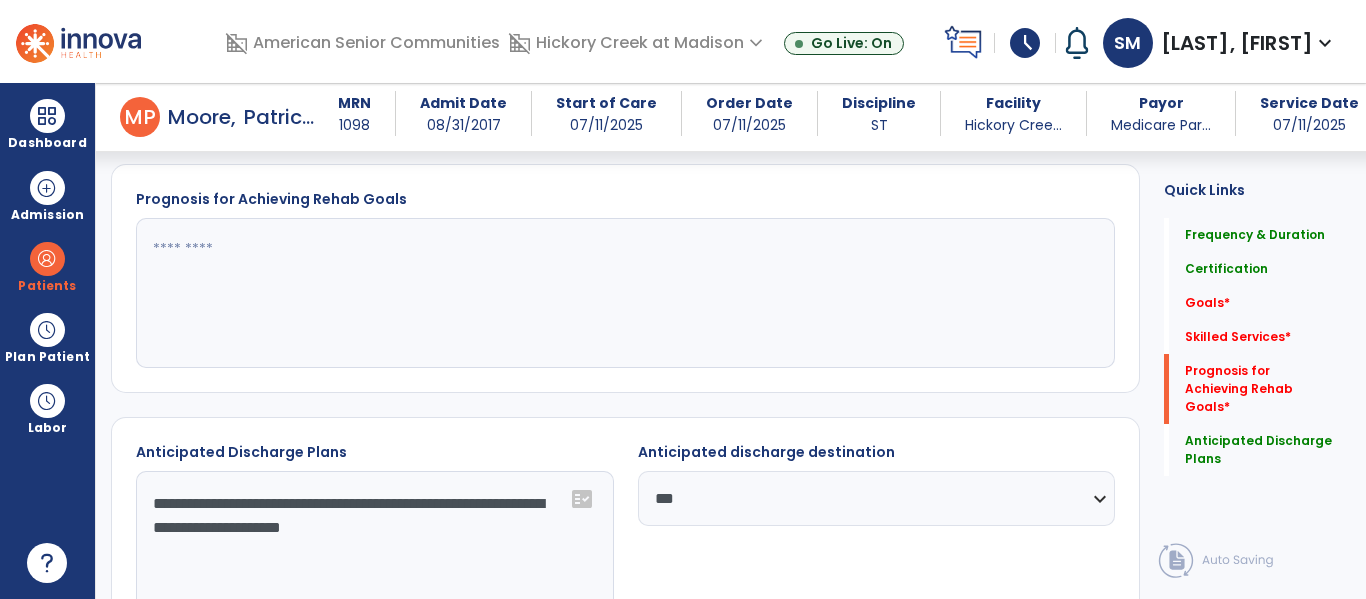 type on "**********" 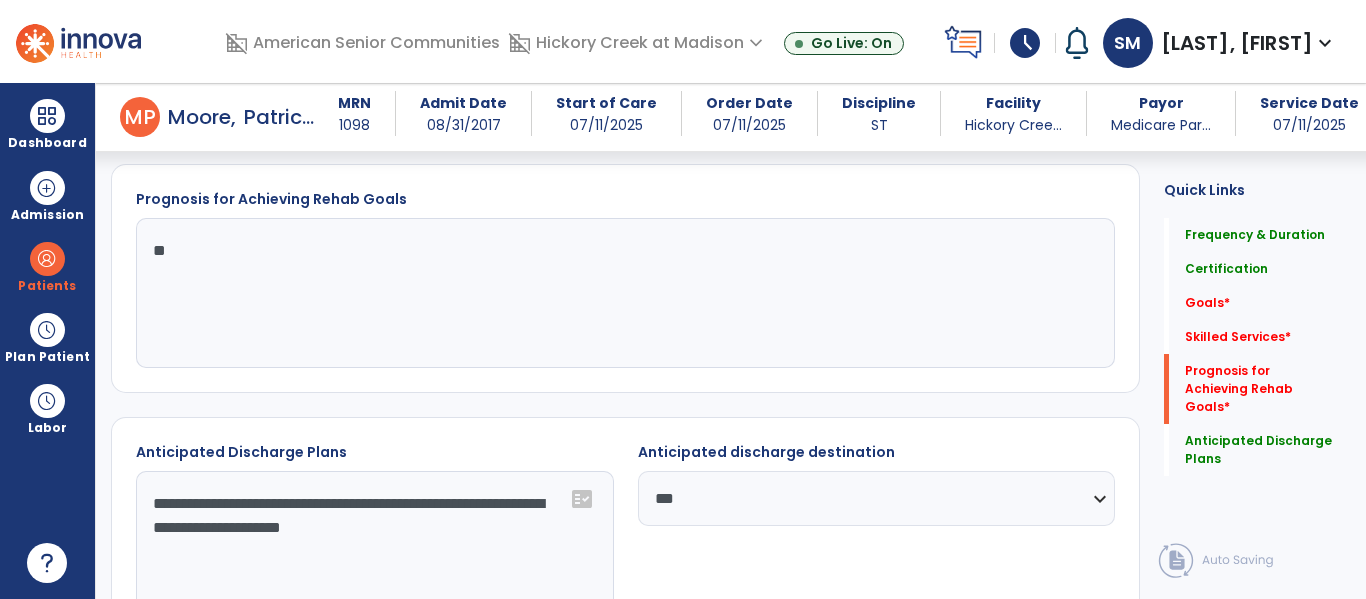 type on "*" 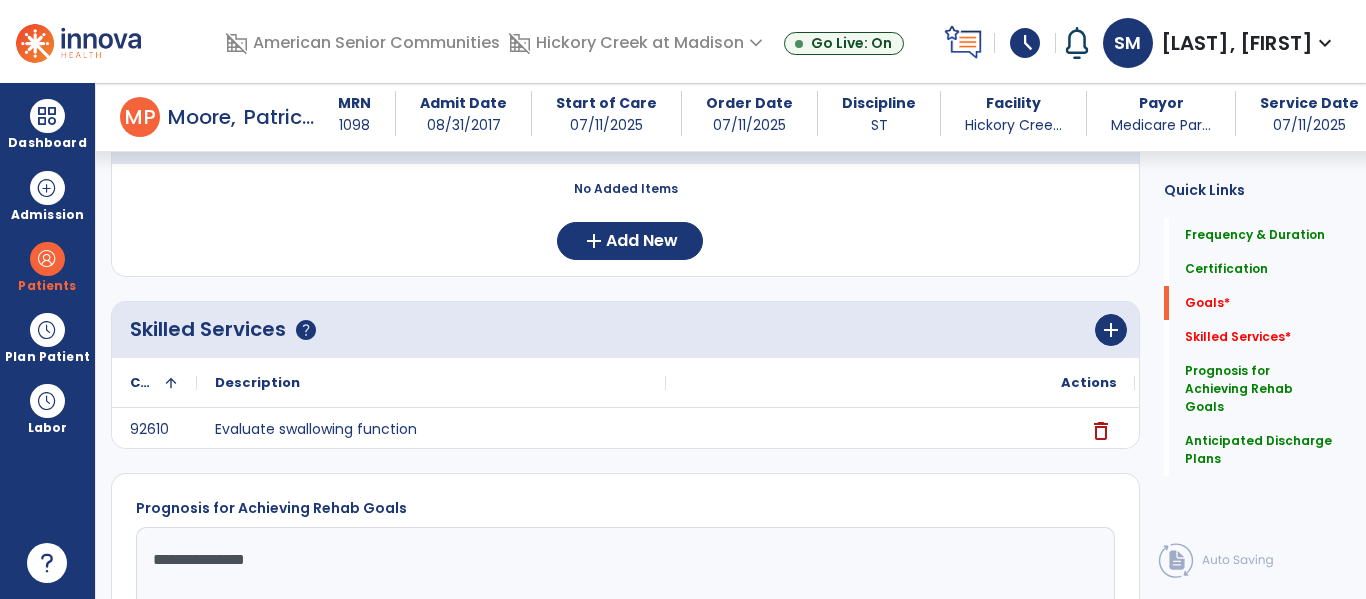 scroll, scrollTop: 531, scrollLeft: 0, axis: vertical 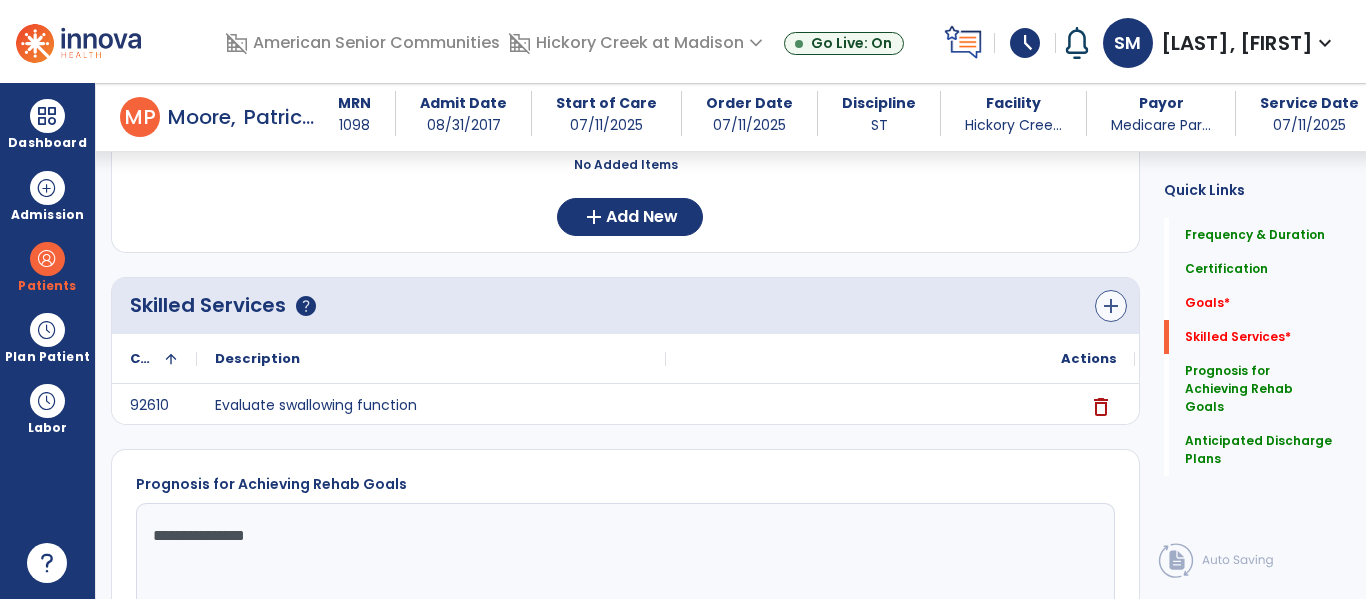 type on "**********" 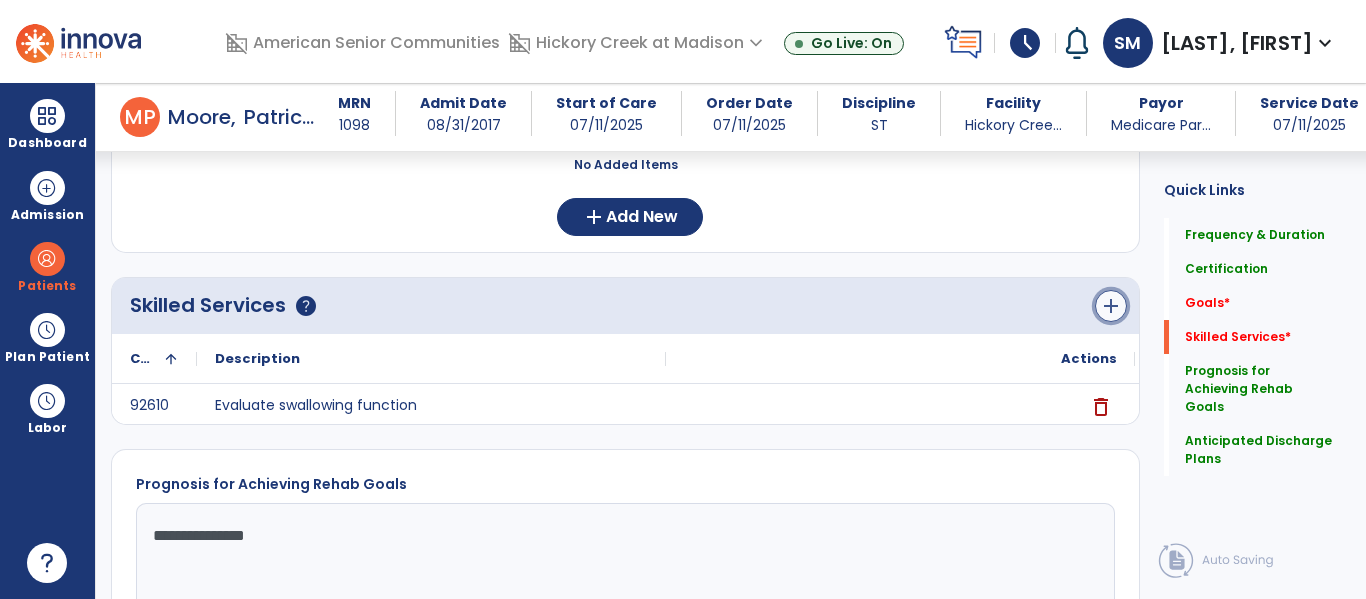 click on "add" 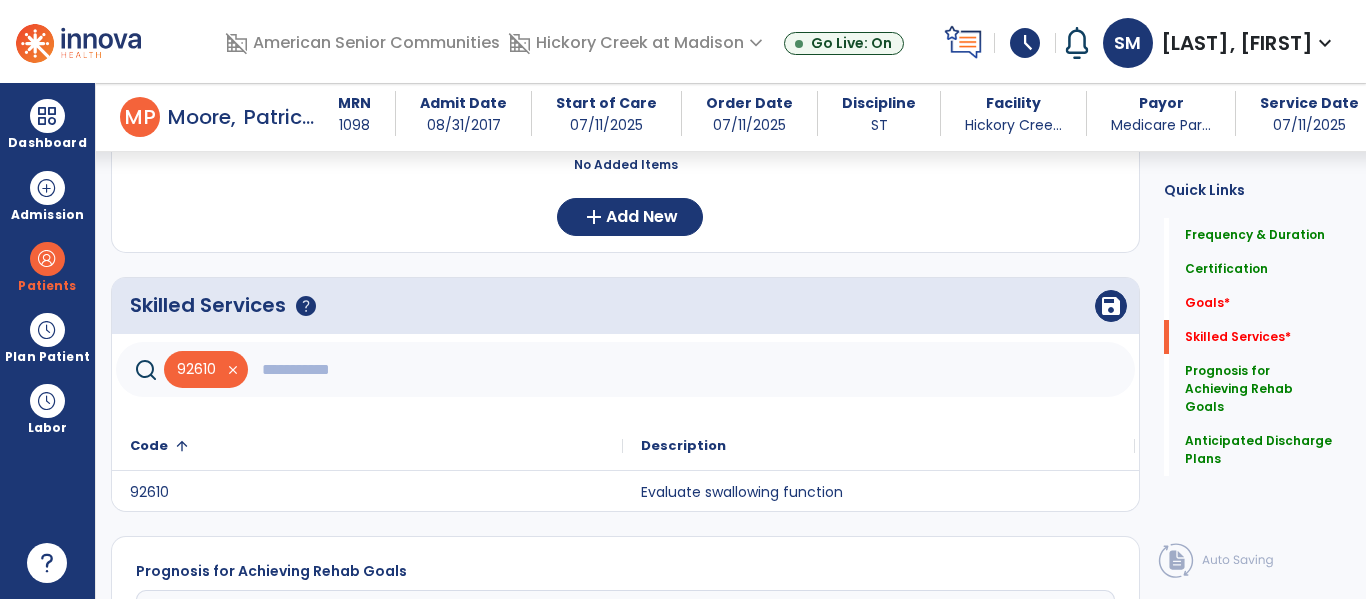 click 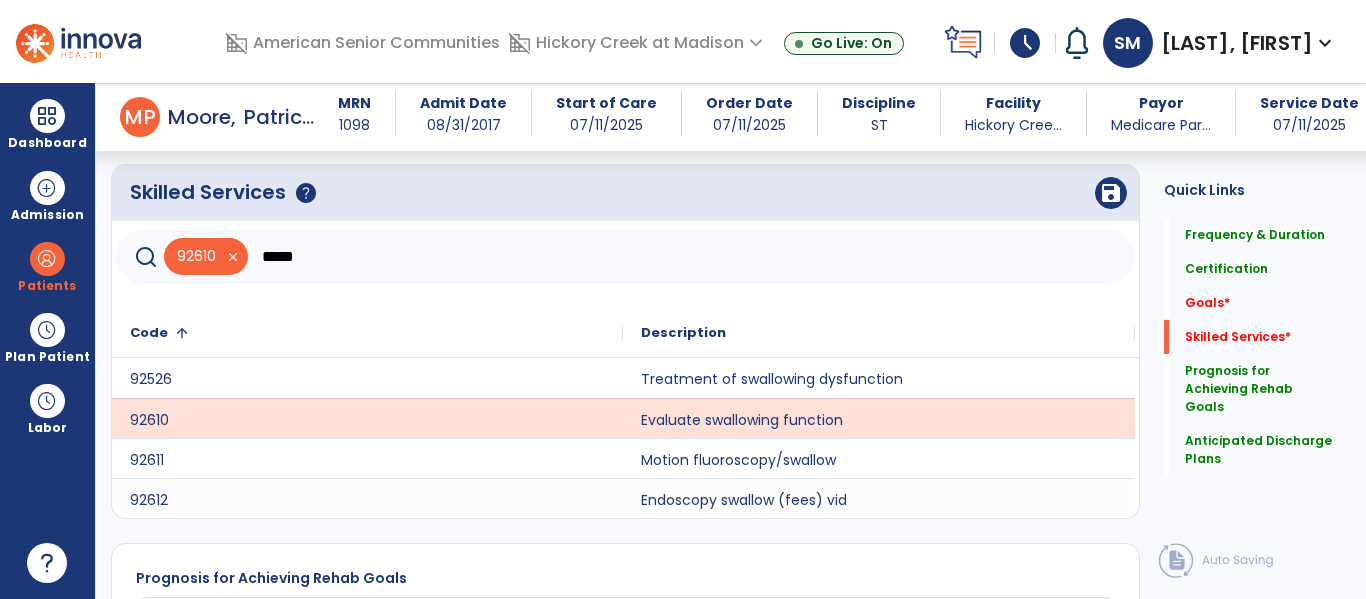 scroll, scrollTop: 653, scrollLeft: 0, axis: vertical 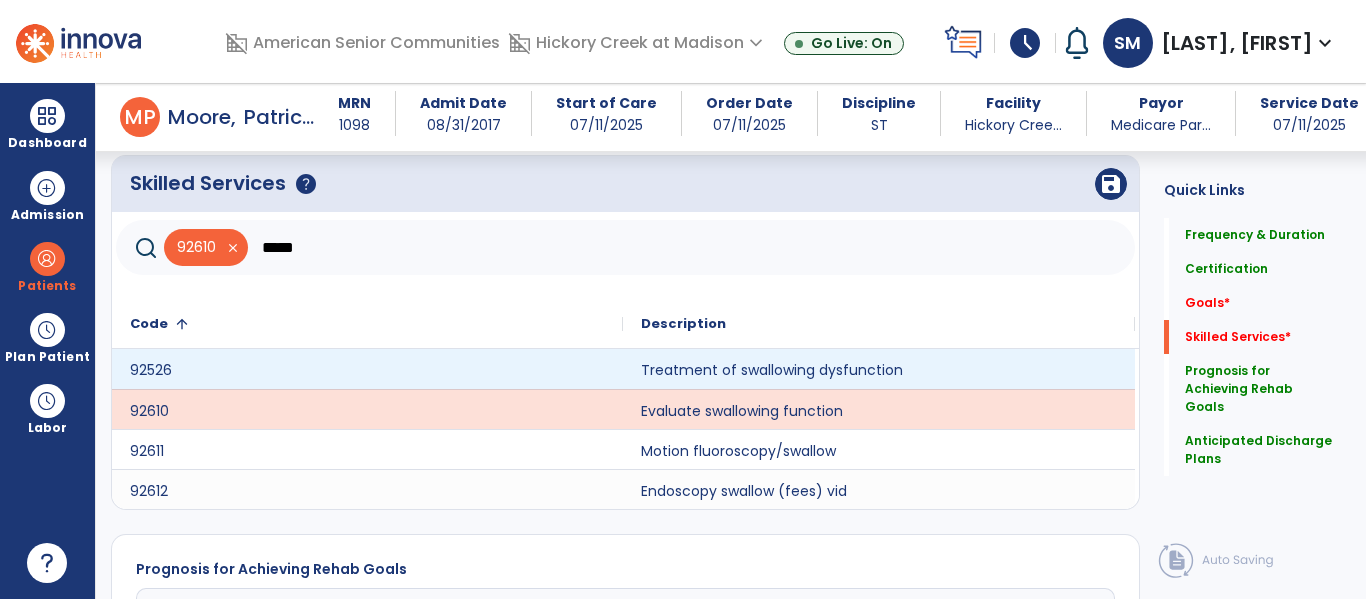 type on "*****" 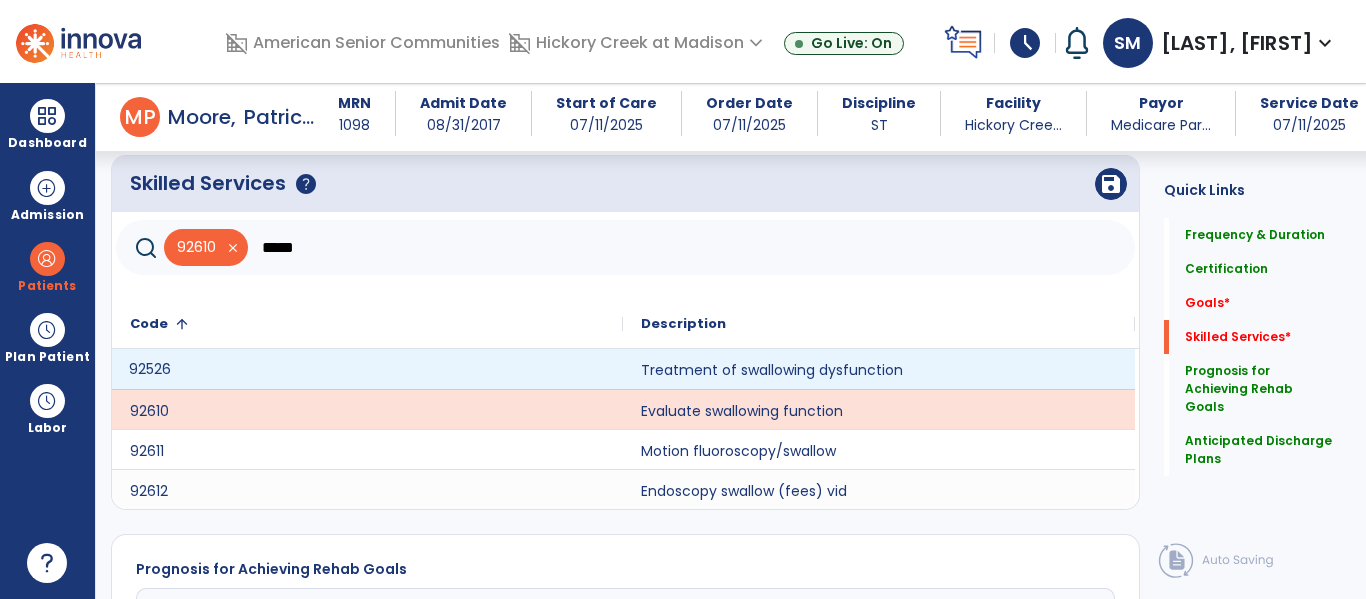 click on "92526" 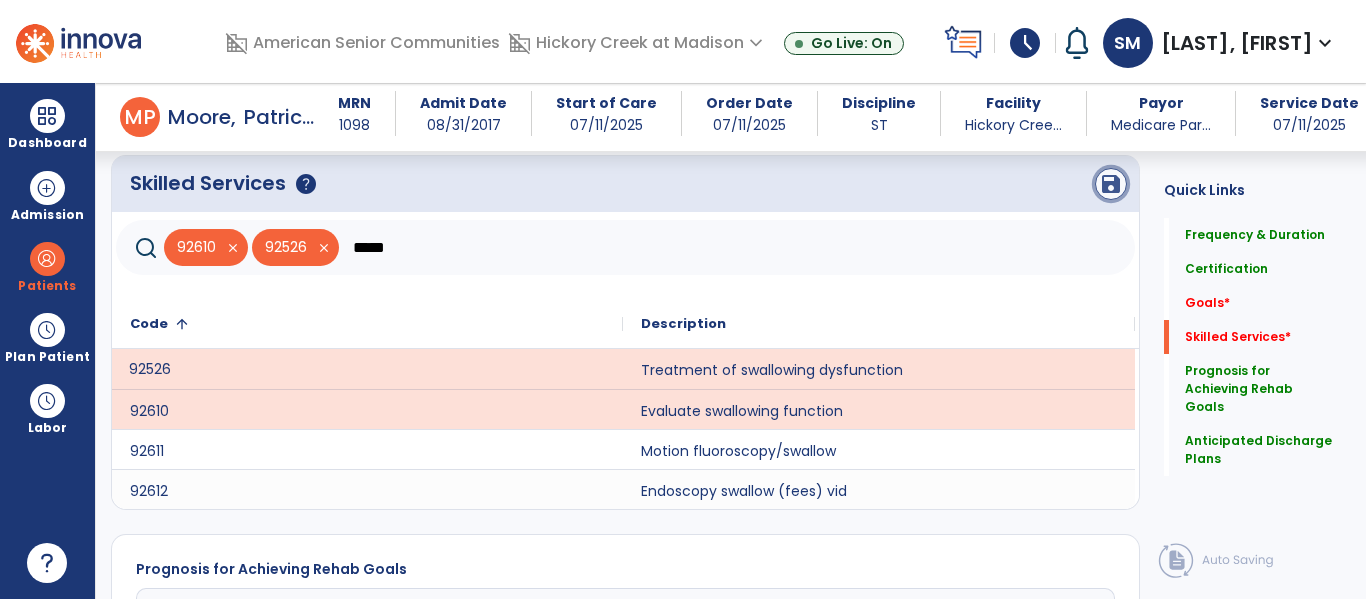click on "save" 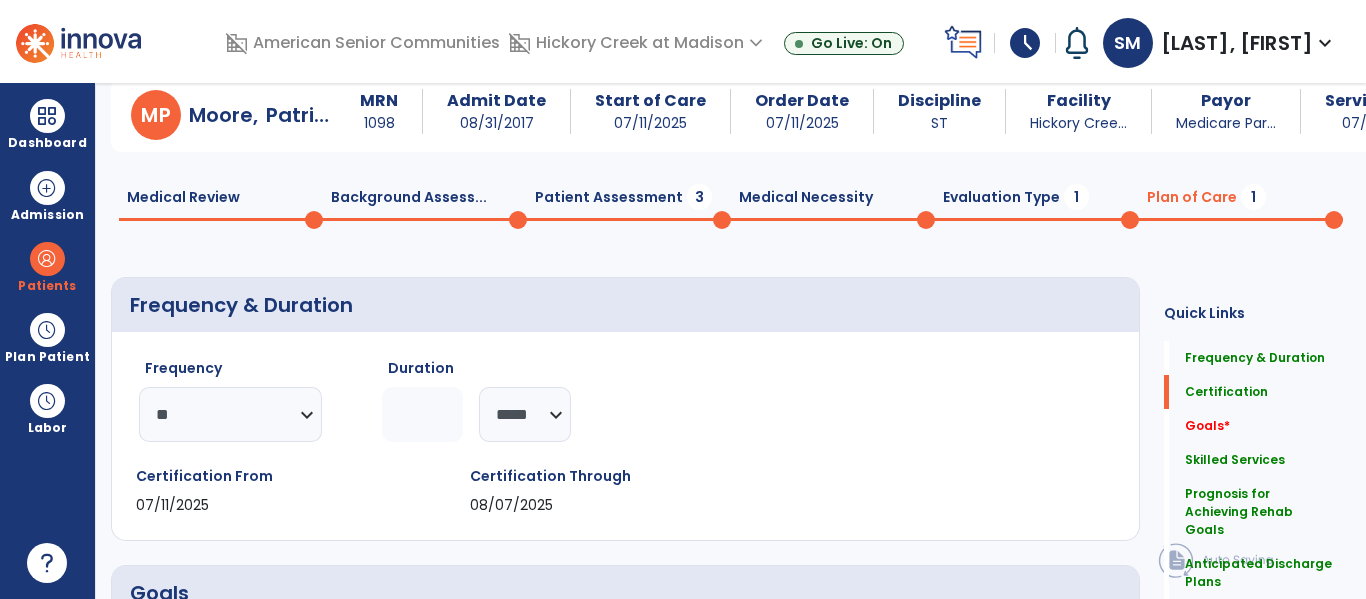 scroll, scrollTop: 12, scrollLeft: 0, axis: vertical 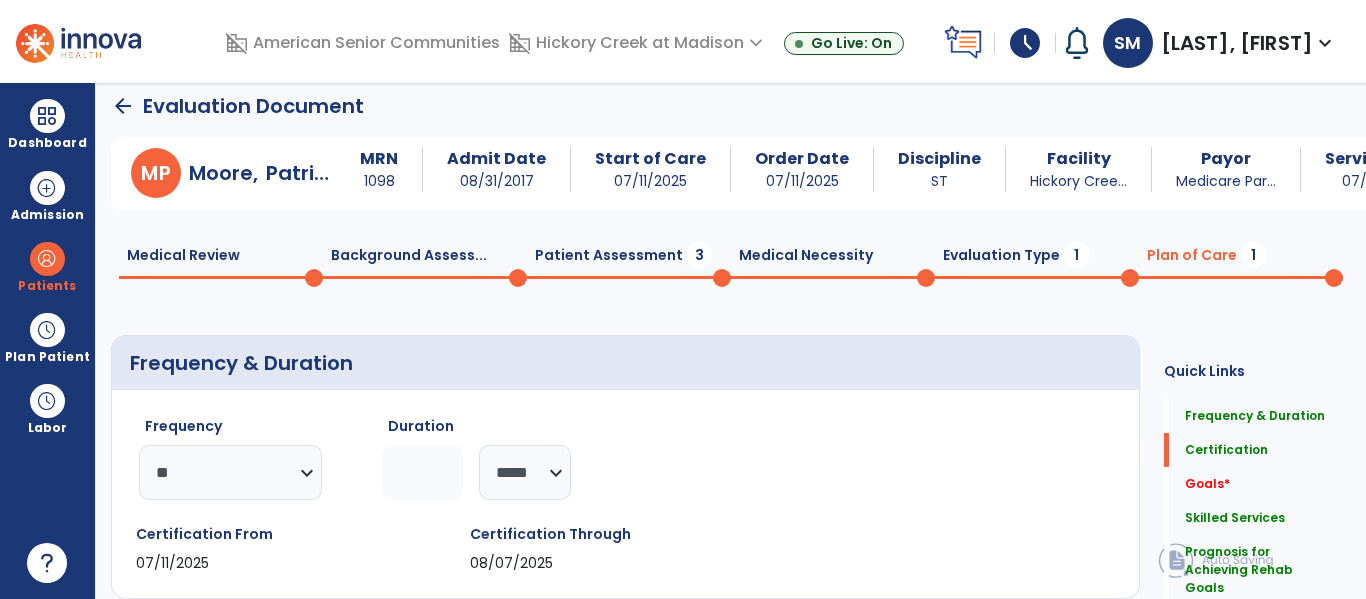click on "Patient Assessment  3" 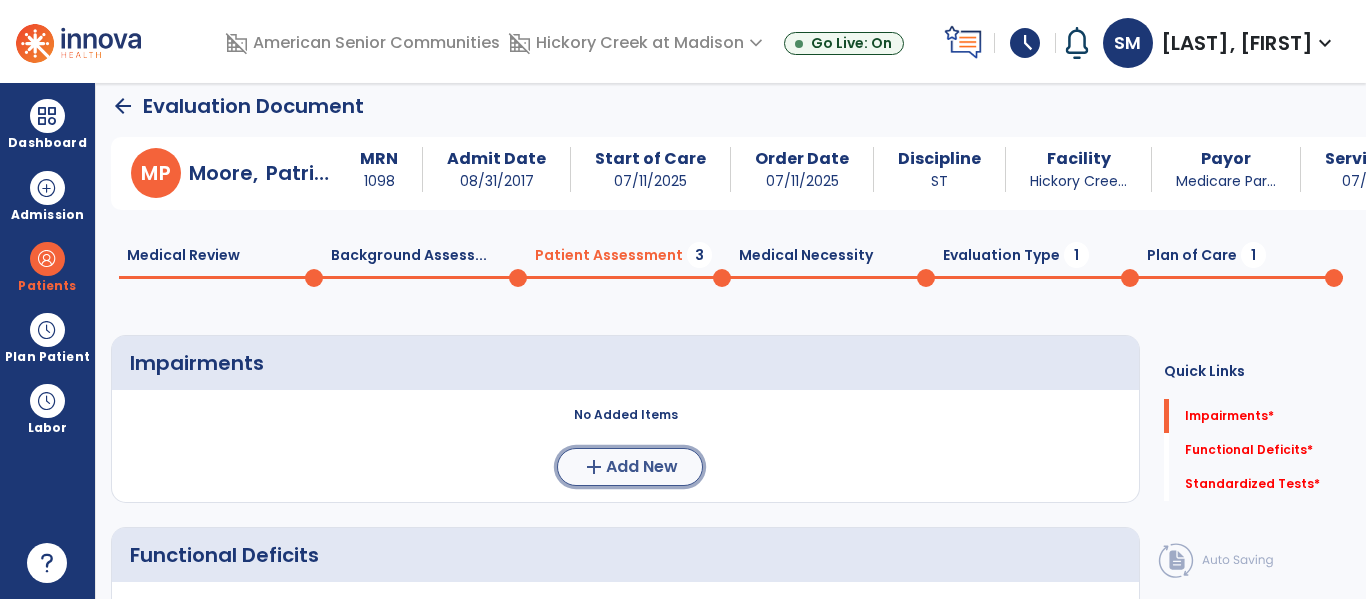 click on "Add New" 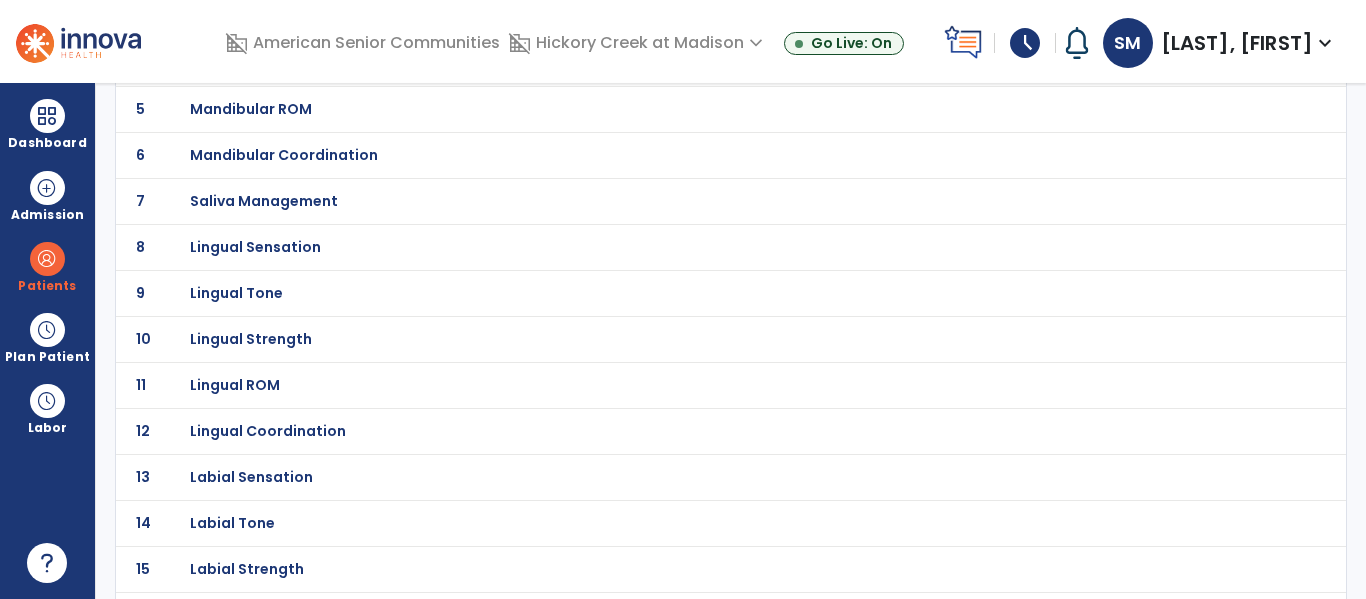 scroll, scrollTop: 432, scrollLeft: 0, axis: vertical 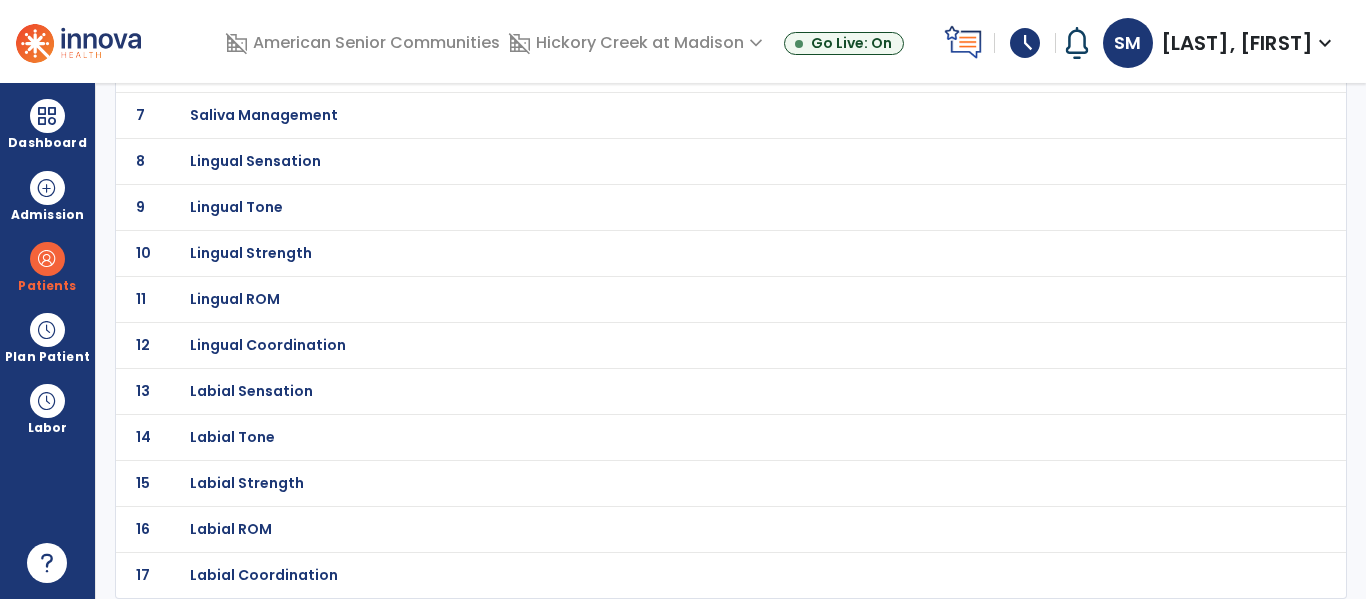 click on "Labial ROM" at bounding box center (251, -161) 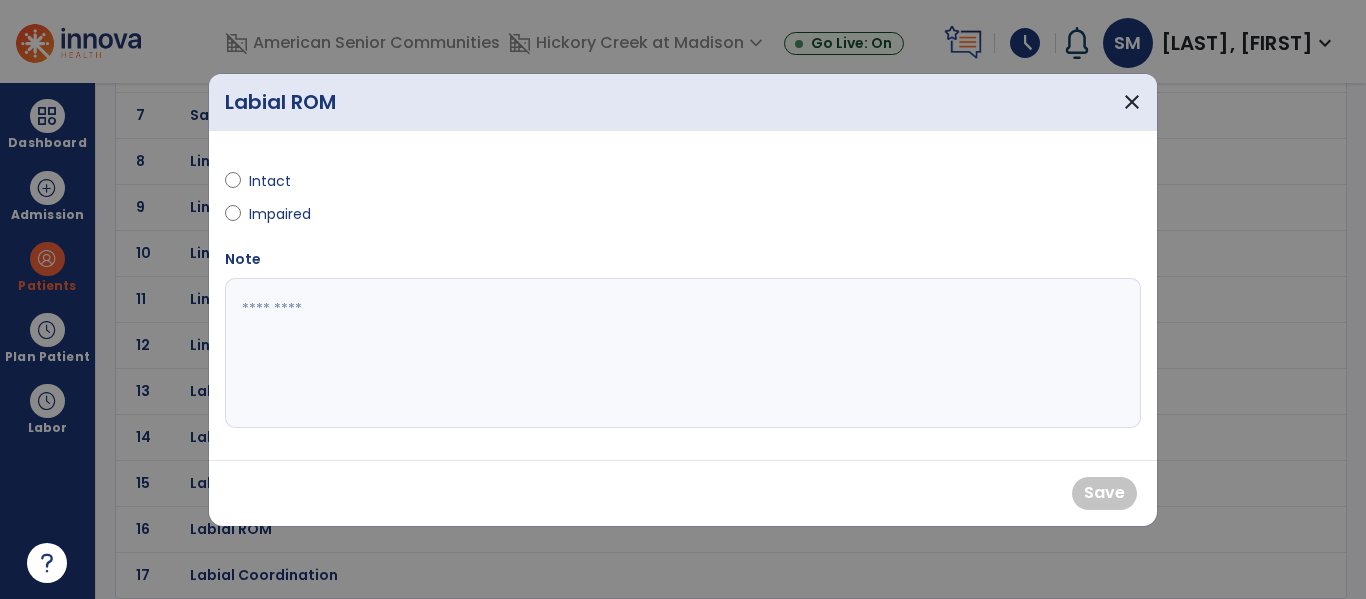 click on "Impaired" at bounding box center (284, 214) 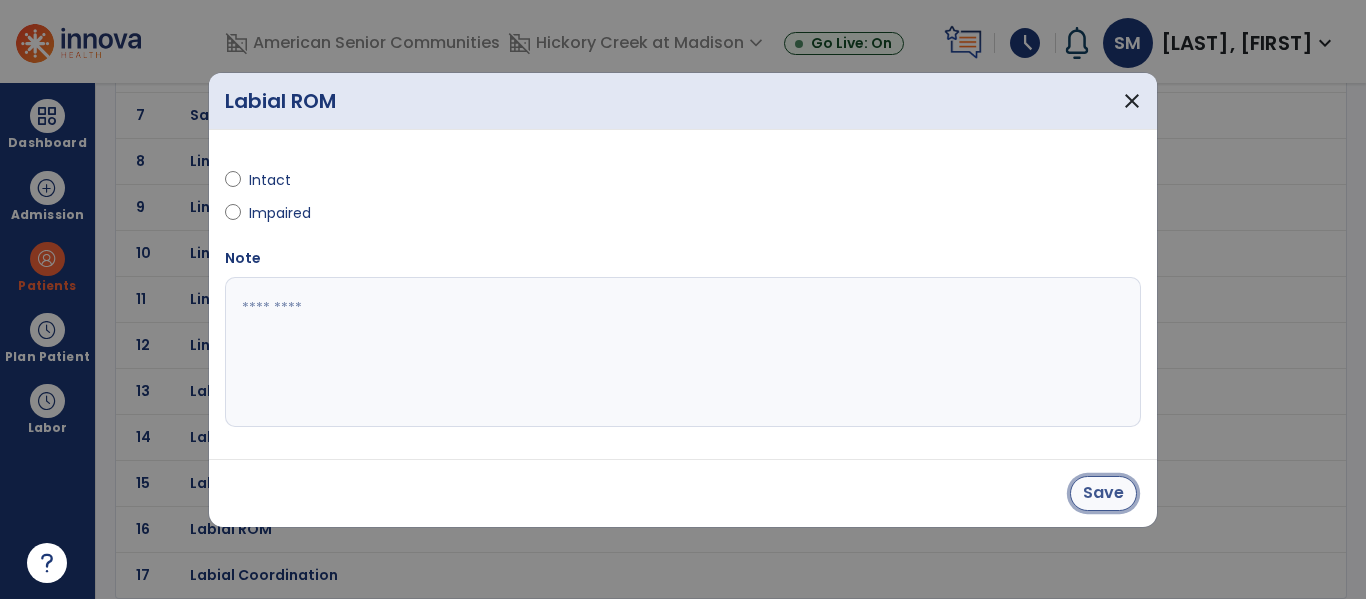 click on "Save" at bounding box center (1103, 493) 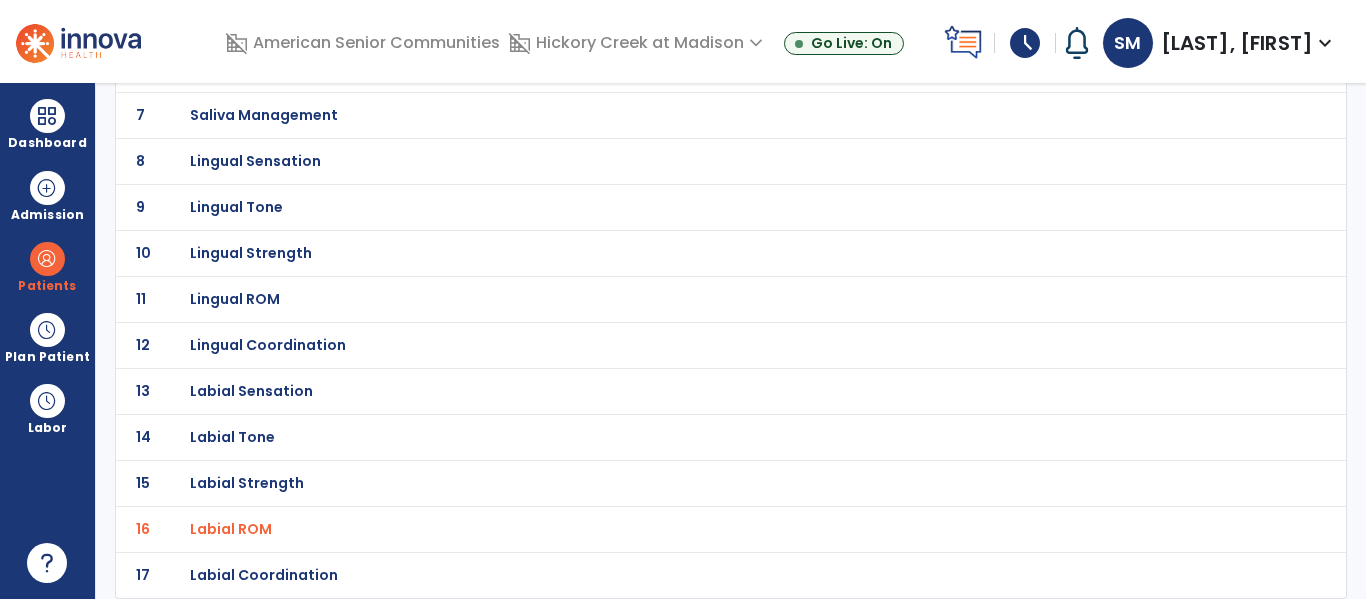 click on "Labial Coordination" at bounding box center [251, -161] 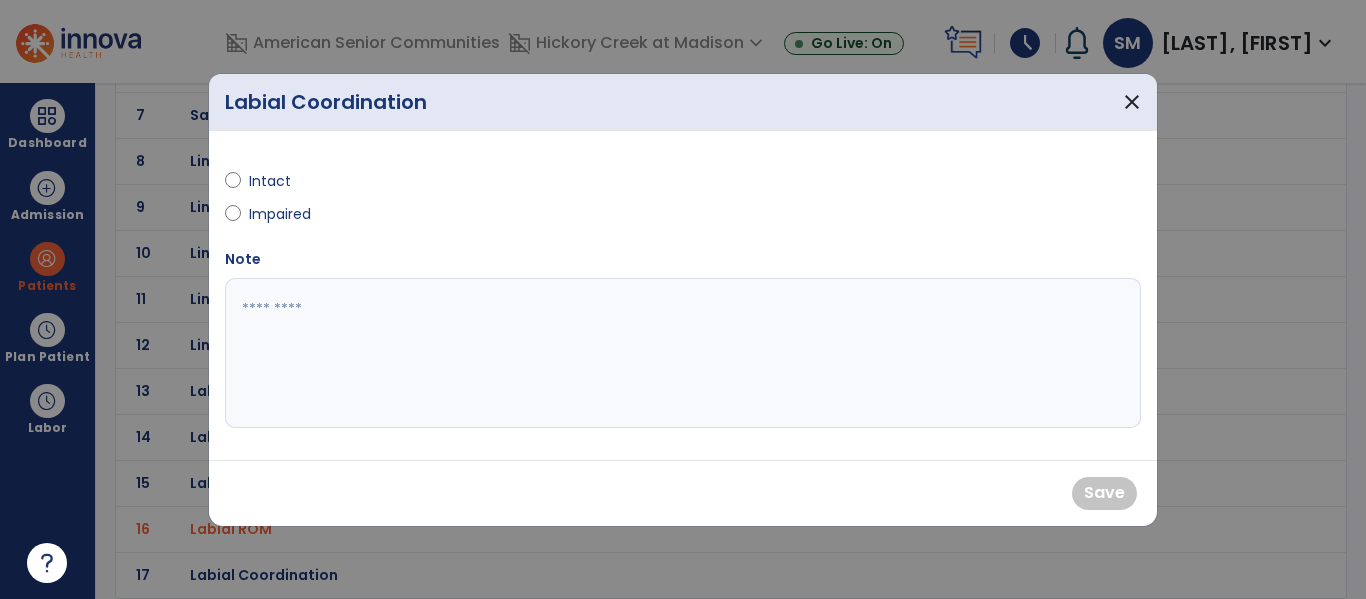click on "Impaired" at bounding box center [284, 214] 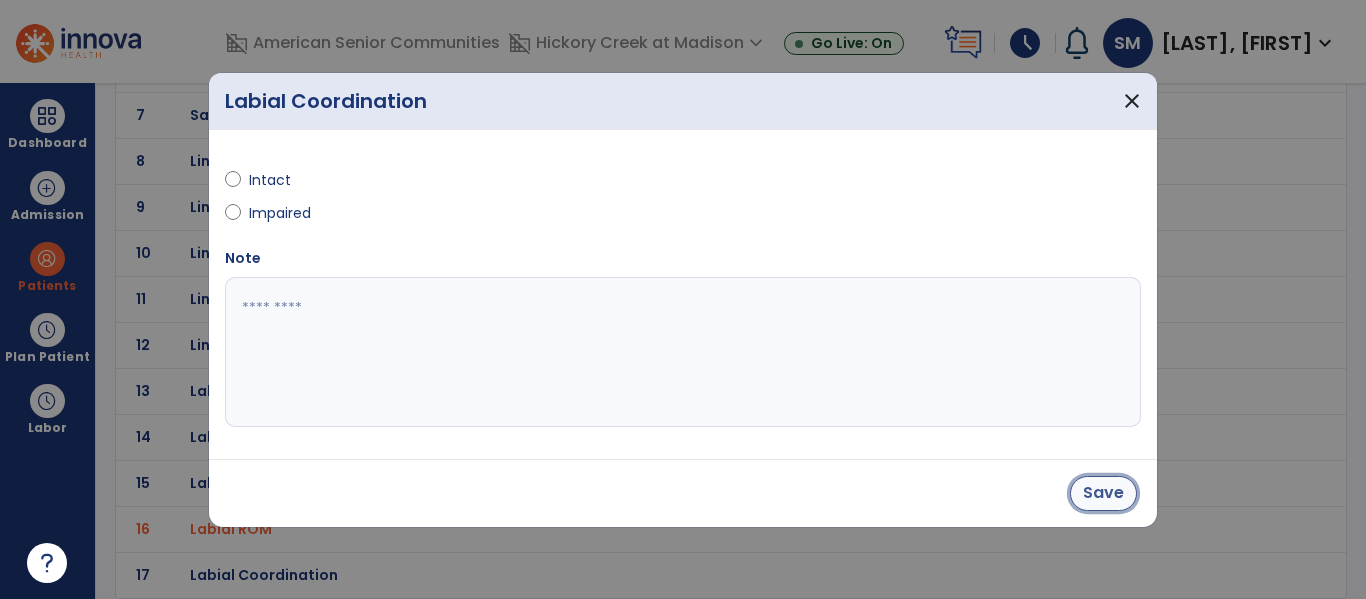 click on "Save" at bounding box center [1103, 493] 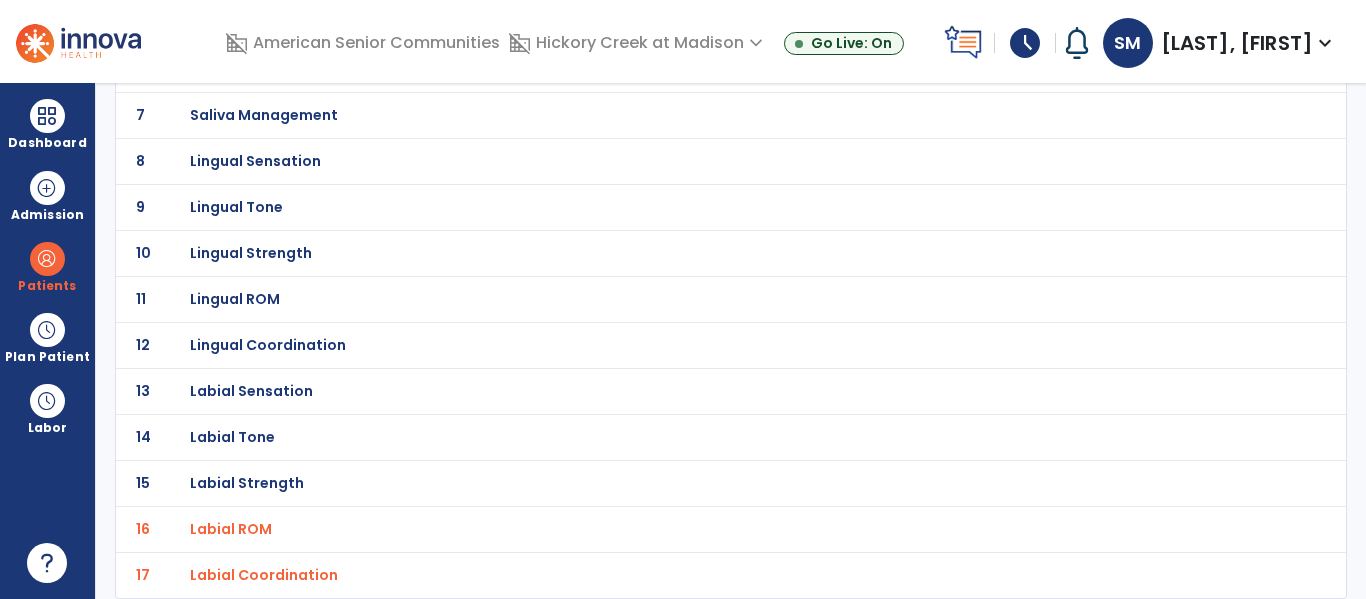 click on "Labial Strength" at bounding box center [251, -161] 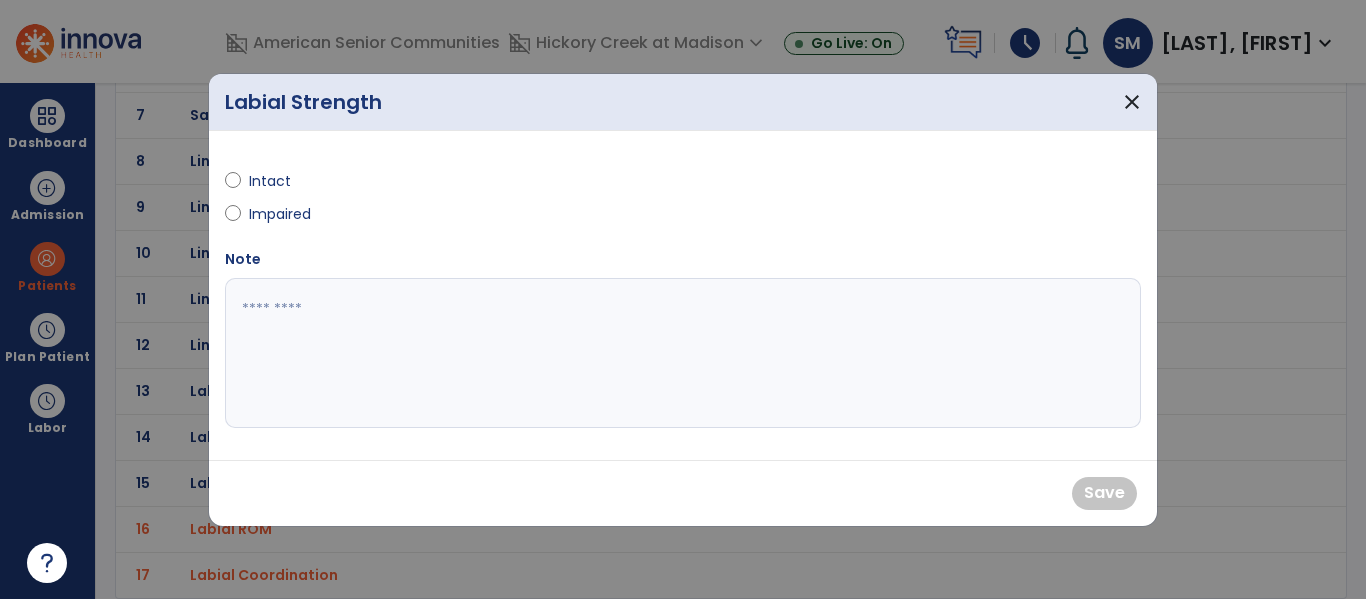 click on "Impaired" at bounding box center (284, 214) 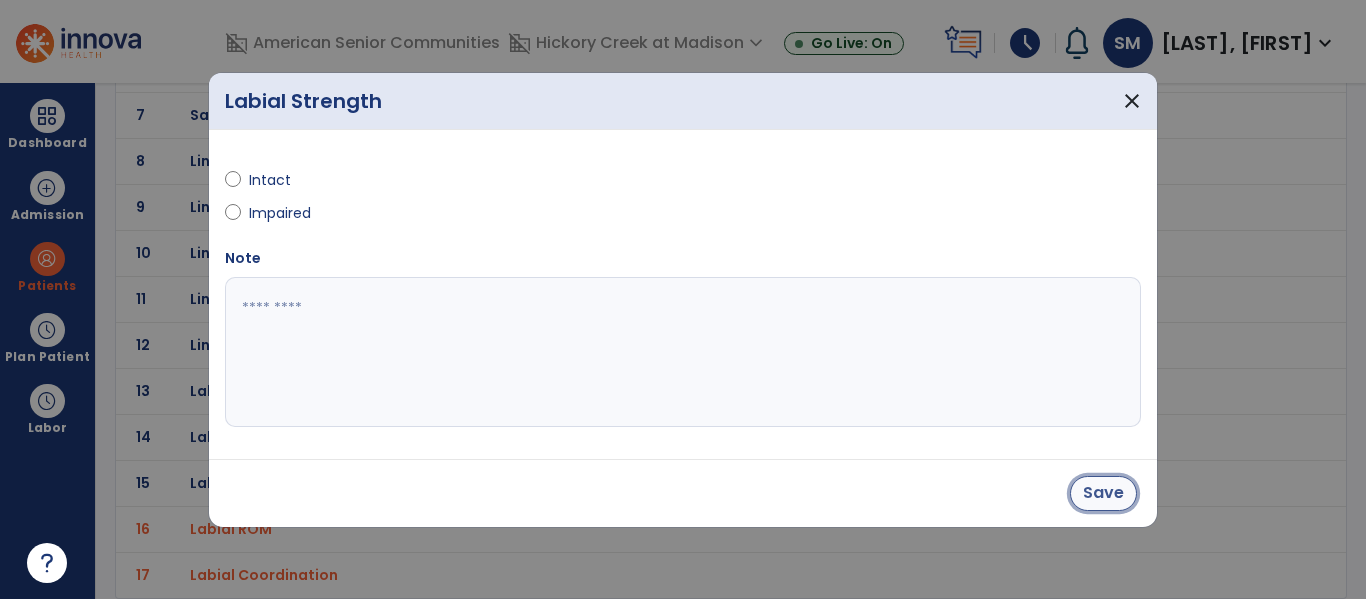 click on "Save" at bounding box center (1103, 493) 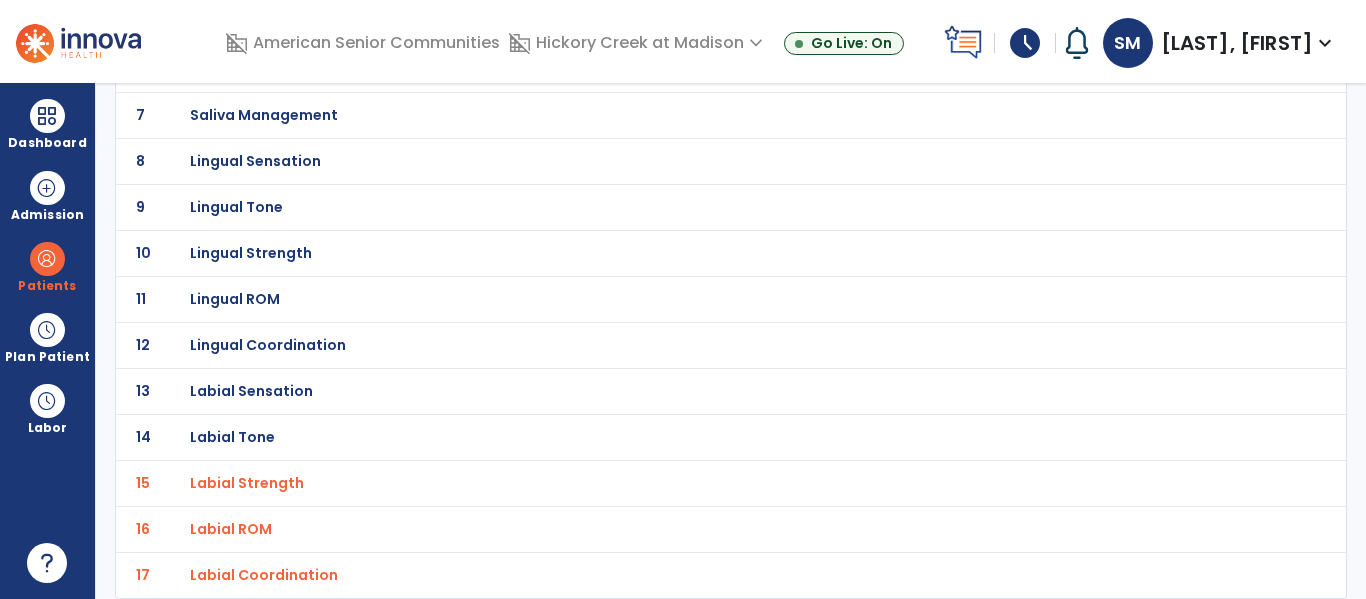 click on "Labial Tone" at bounding box center (251, -161) 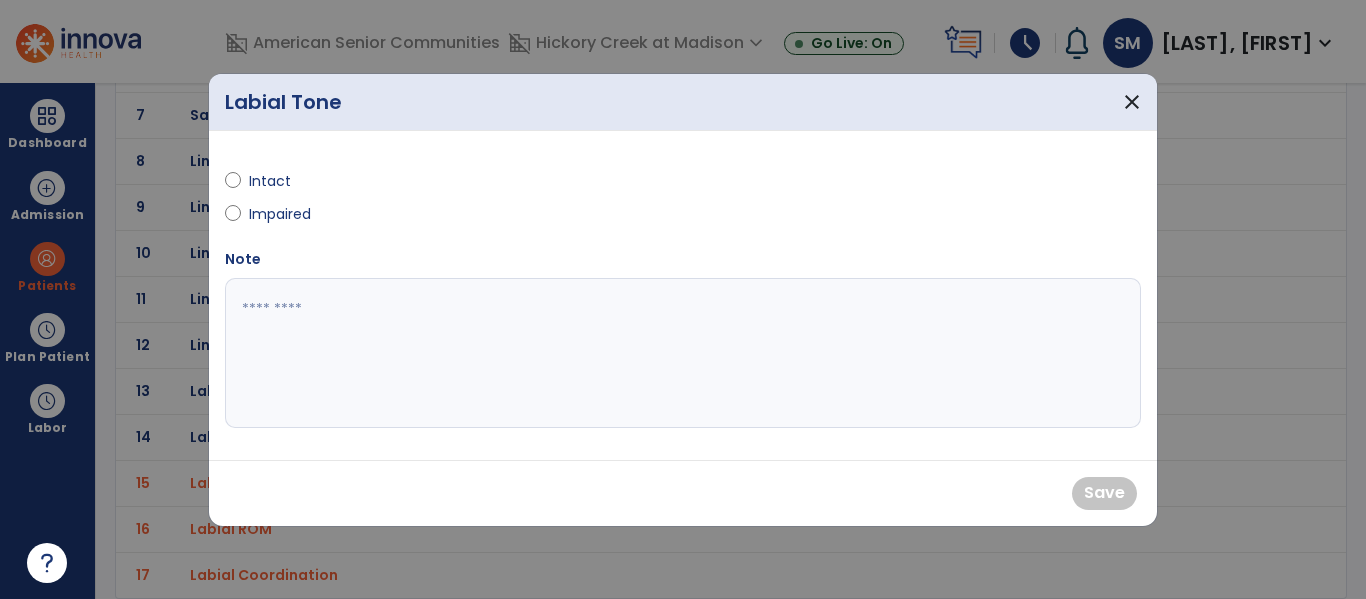 click on "Impaired" at bounding box center (284, 214) 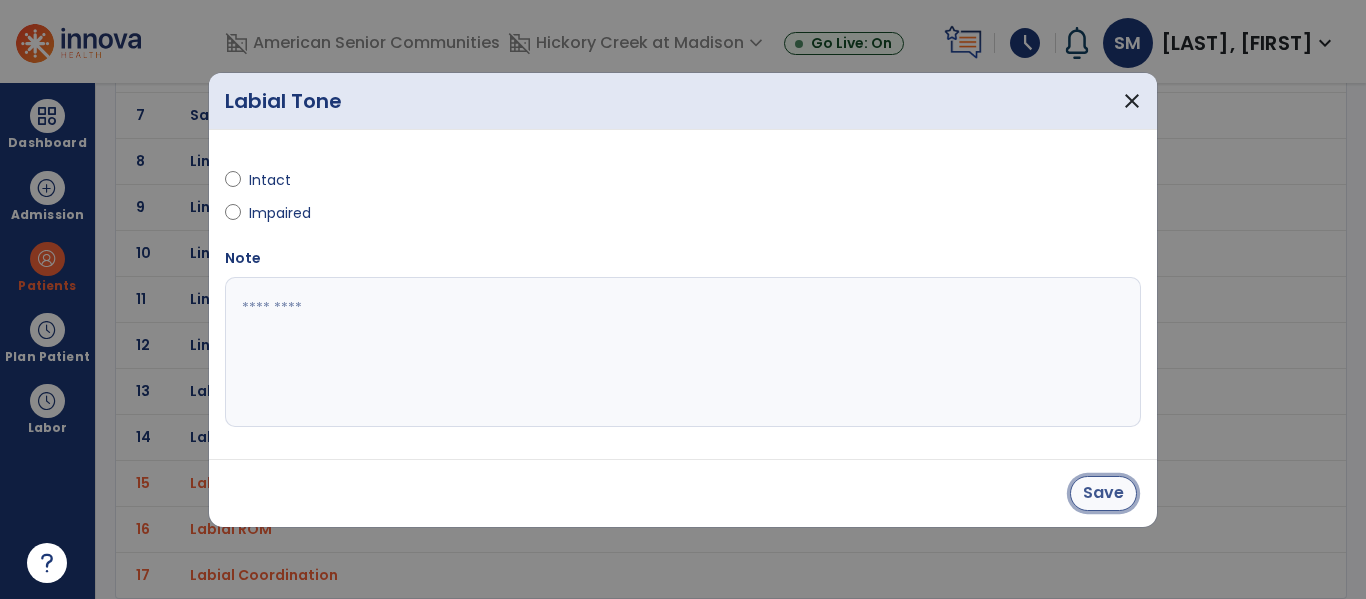 click on "Save" at bounding box center (1103, 493) 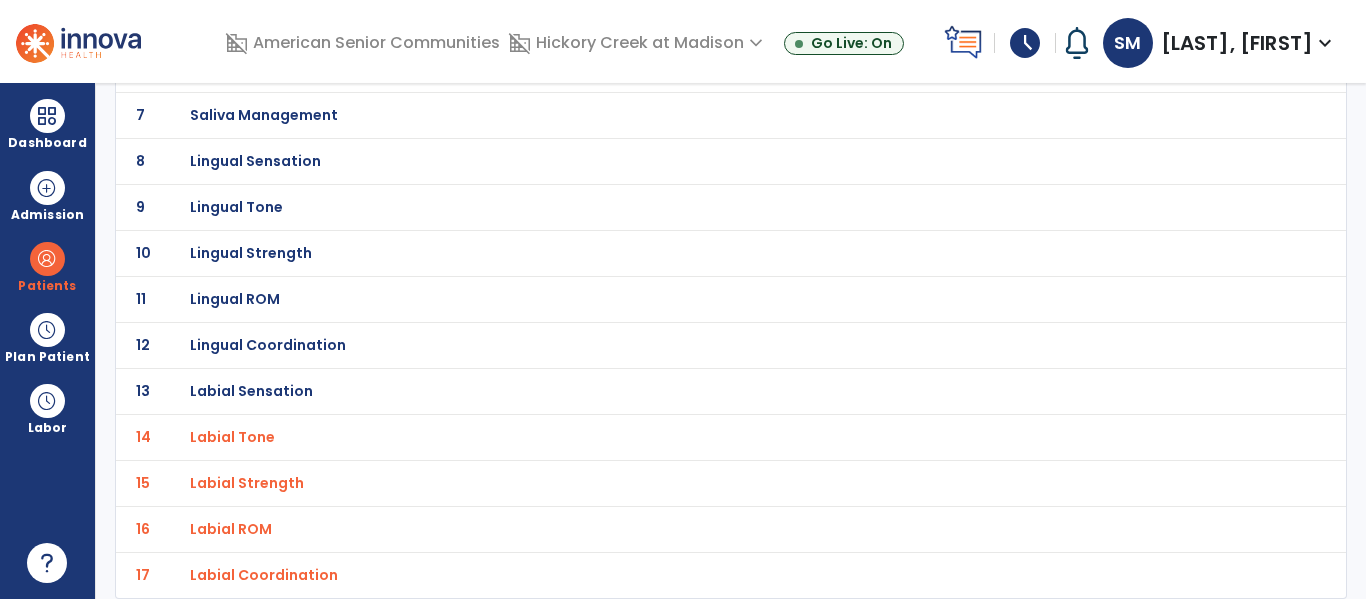 click on "Lingual ROM" at bounding box center (251, -161) 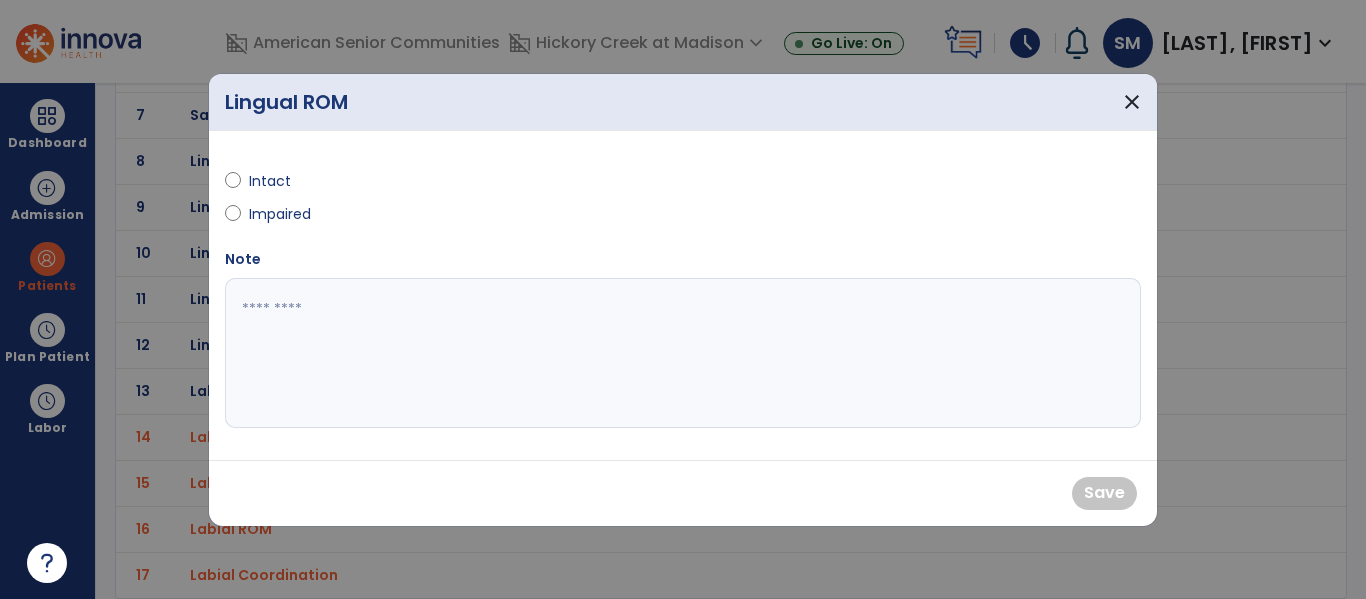 click on "Impaired" at bounding box center [284, 214] 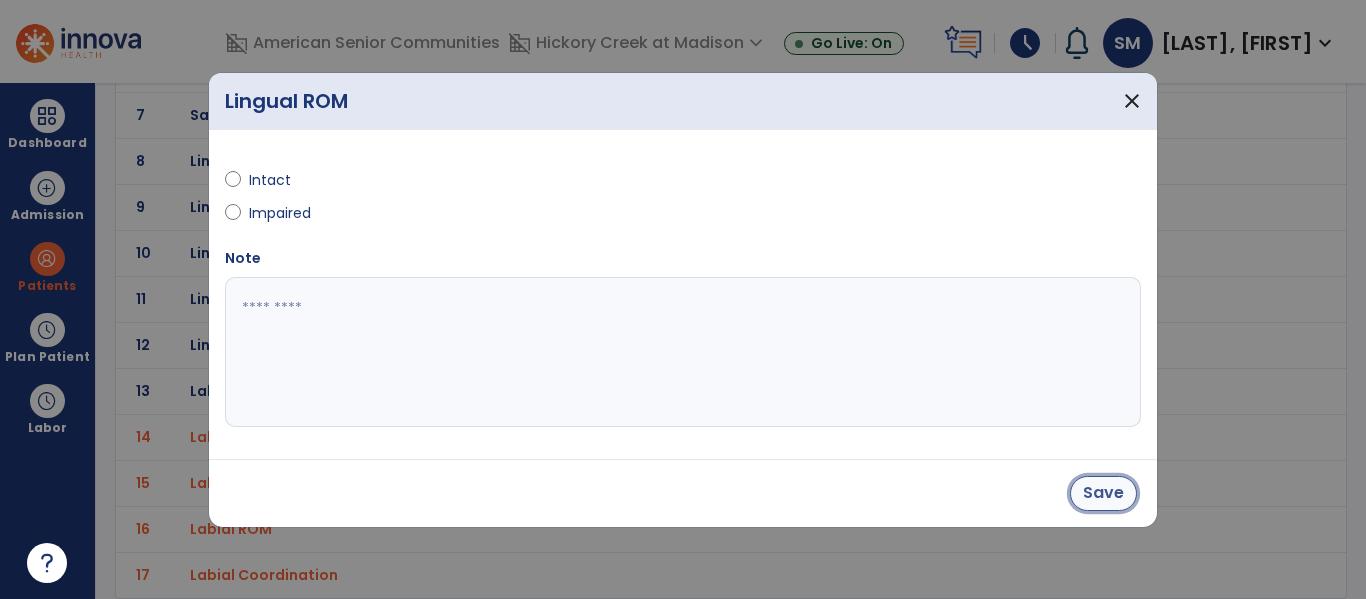 click on "Save" at bounding box center (1103, 493) 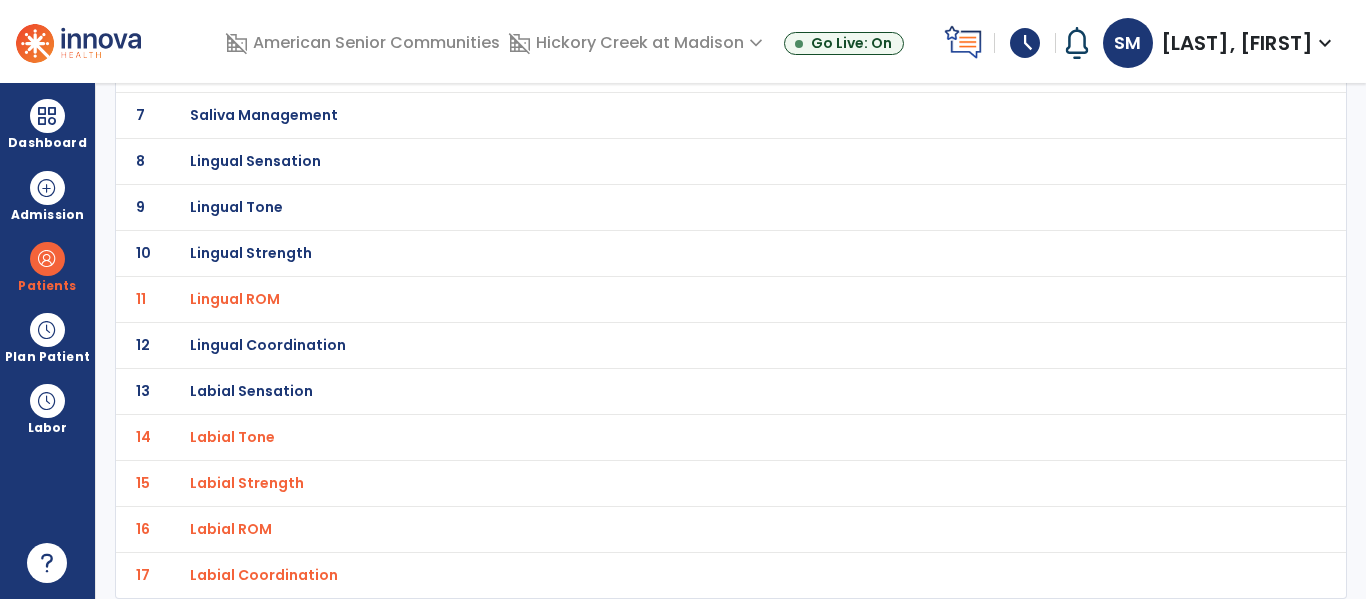 click on "Lingual Coordination" at bounding box center (687, -161) 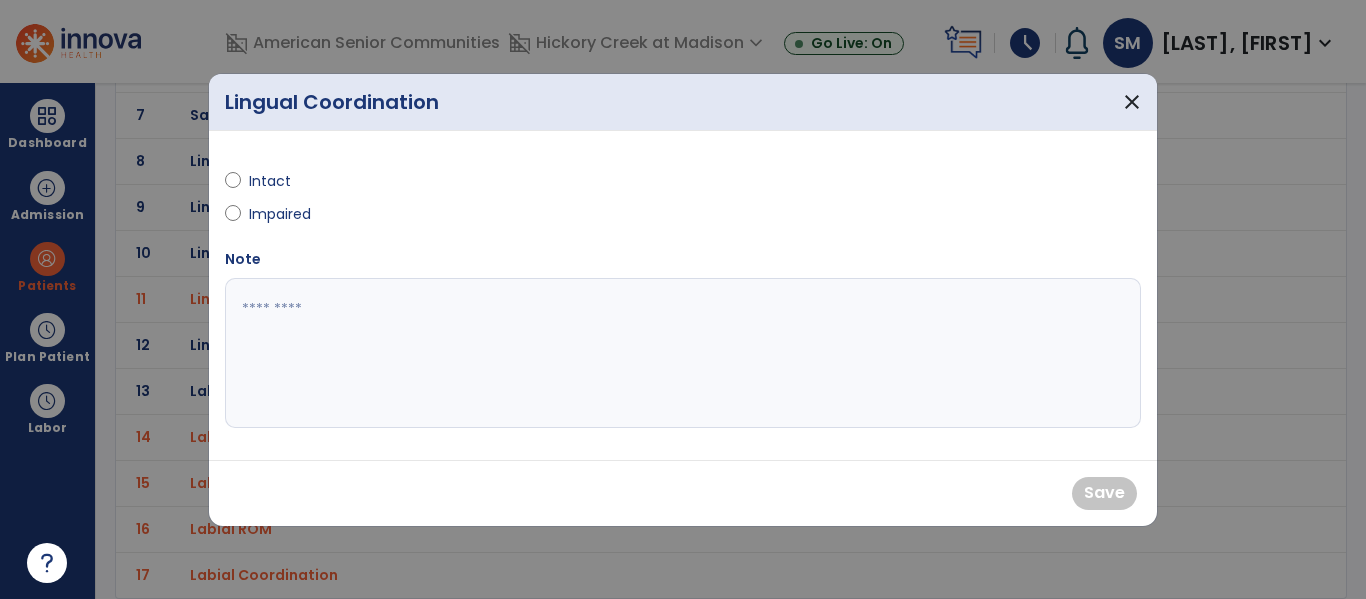 click on "Impaired" at bounding box center [284, 214] 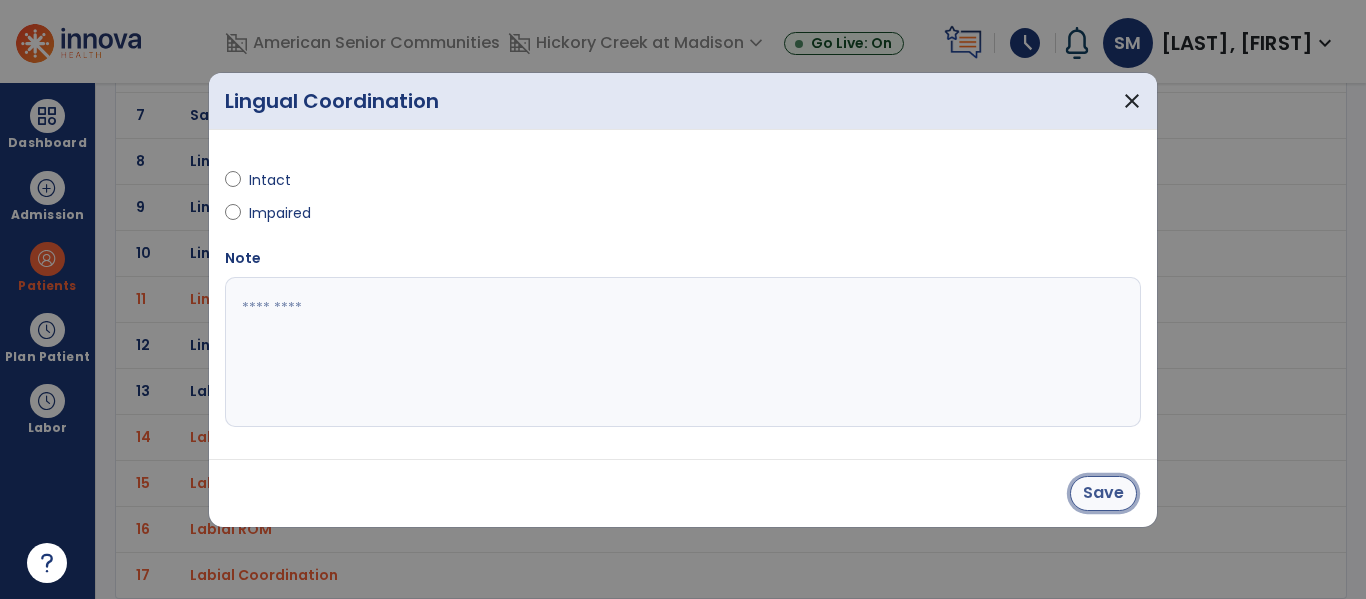 click on "Save" at bounding box center [1103, 493] 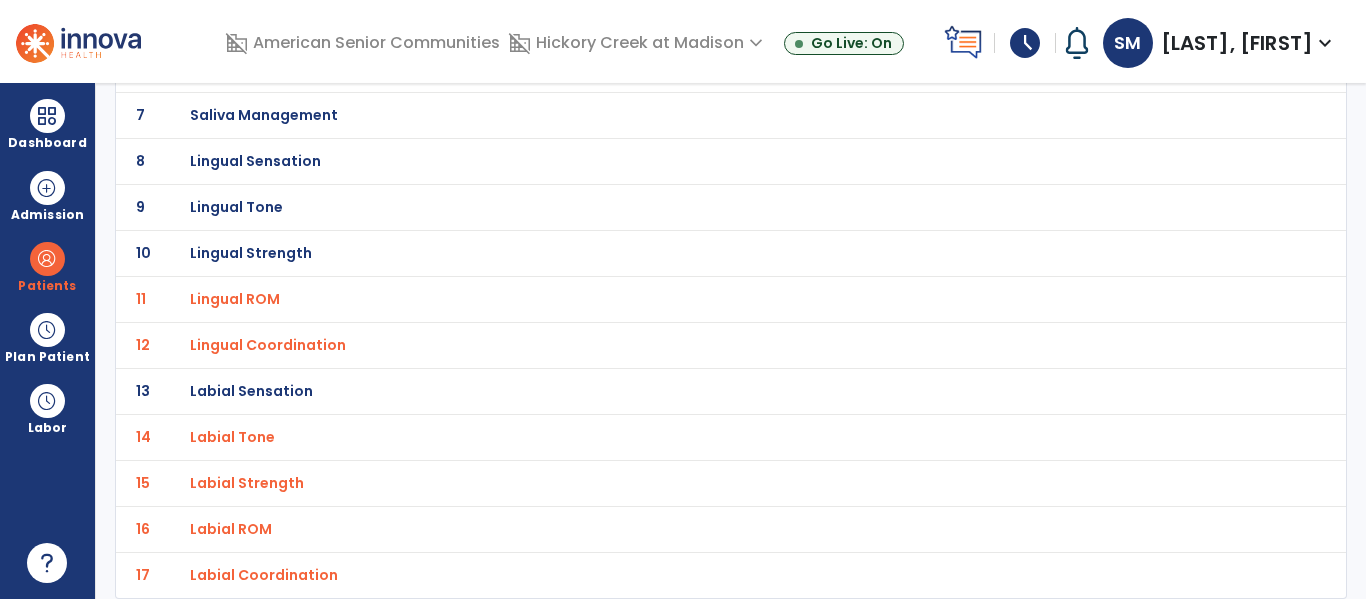 click on "Lingual Strength" at bounding box center [251, -161] 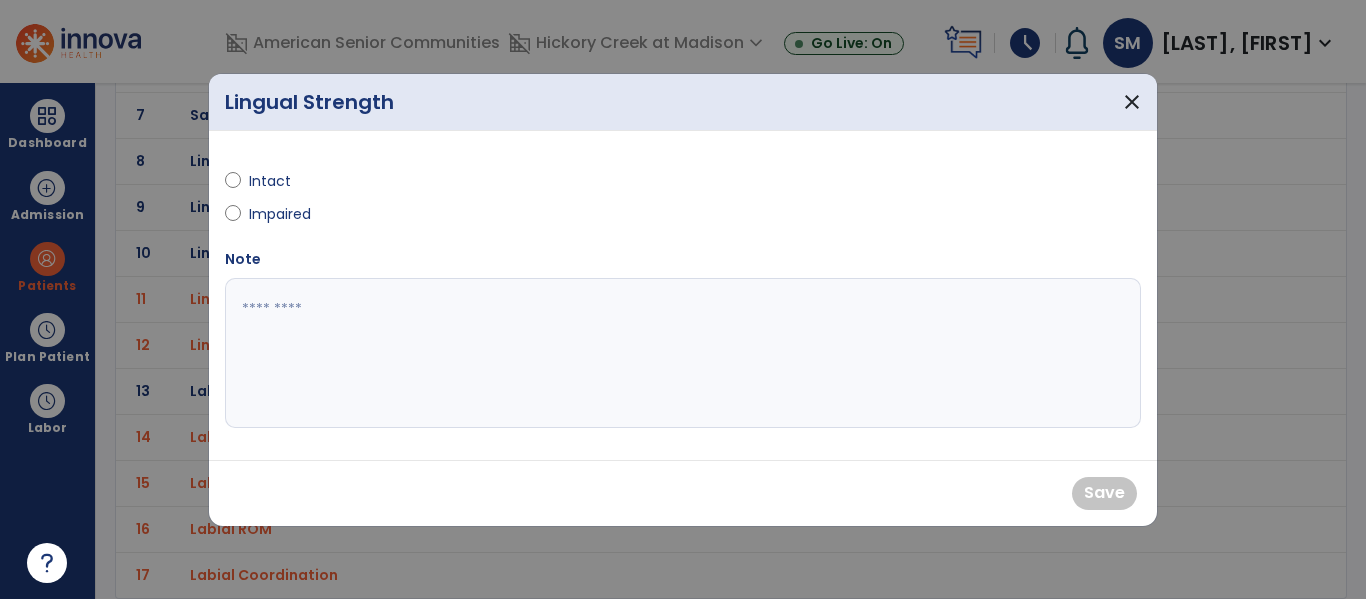 click on "Impaired" at bounding box center [284, 214] 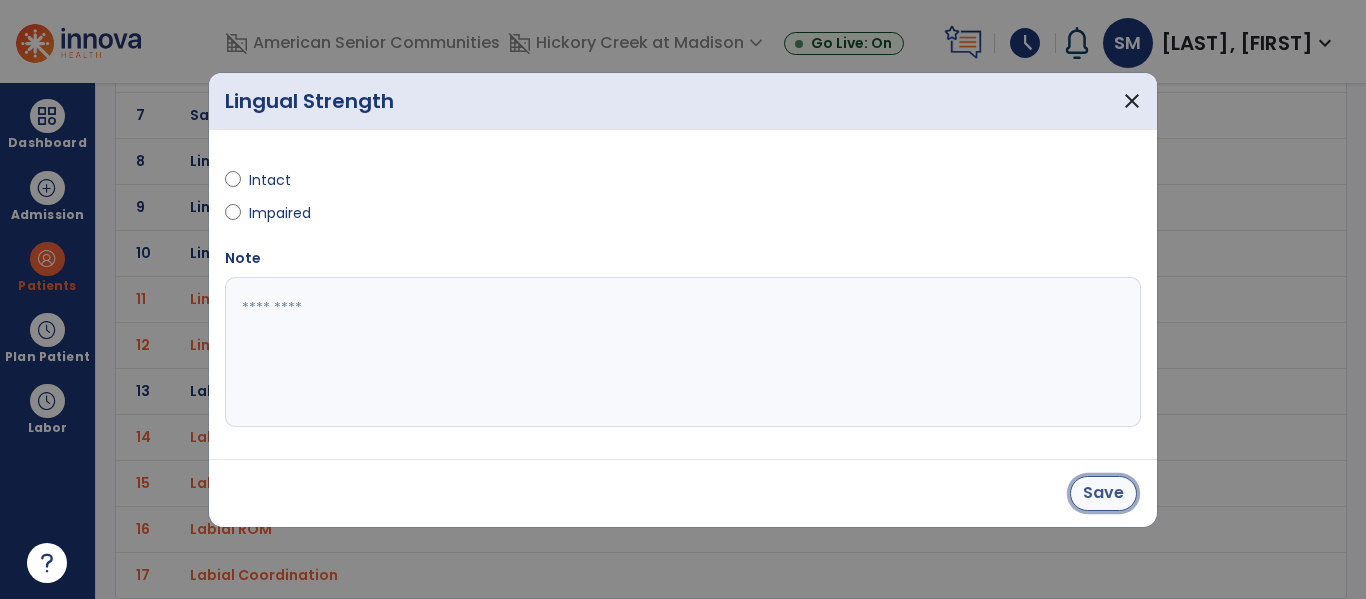 click on "Save" at bounding box center [1103, 493] 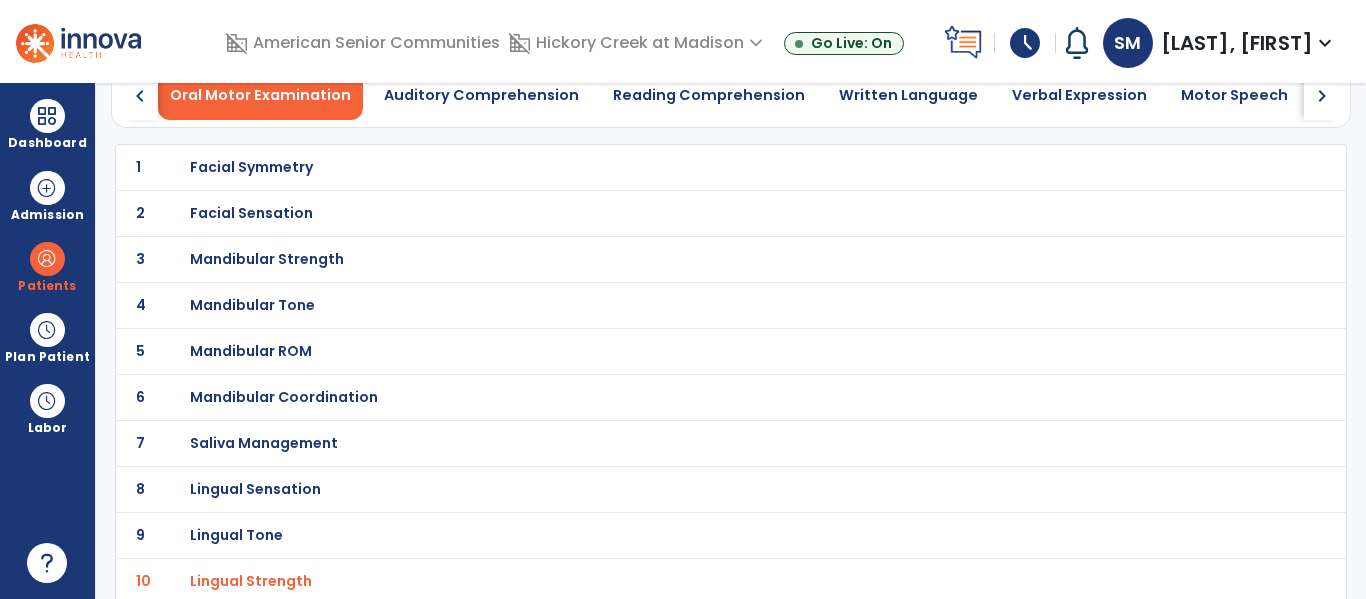 scroll, scrollTop: 103, scrollLeft: 0, axis: vertical 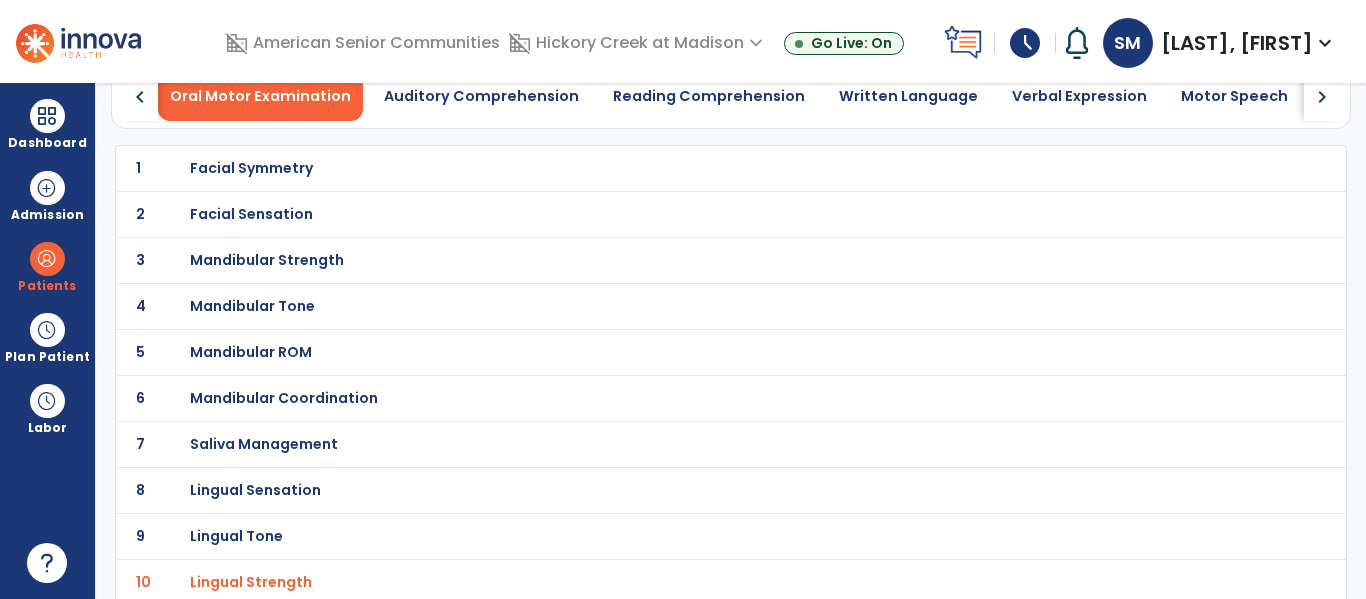 click on "Facial Symmetry" at bounding box center (251, 168) 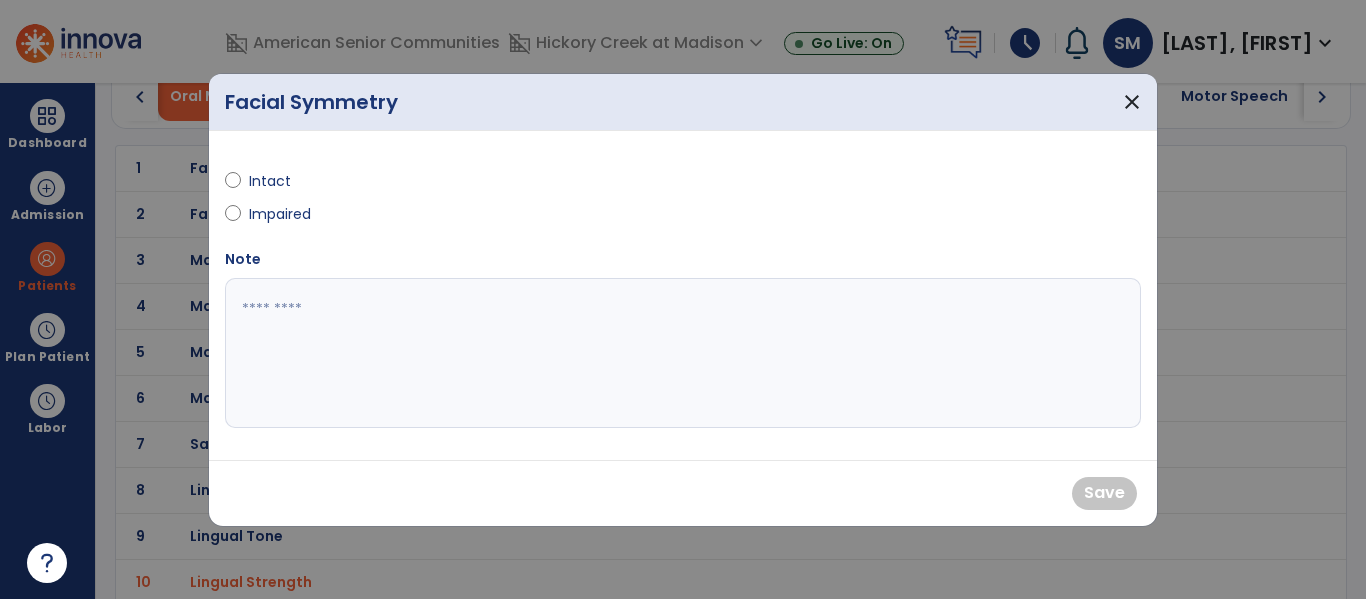 click on "Impaired" at bounding box center (284, 214) 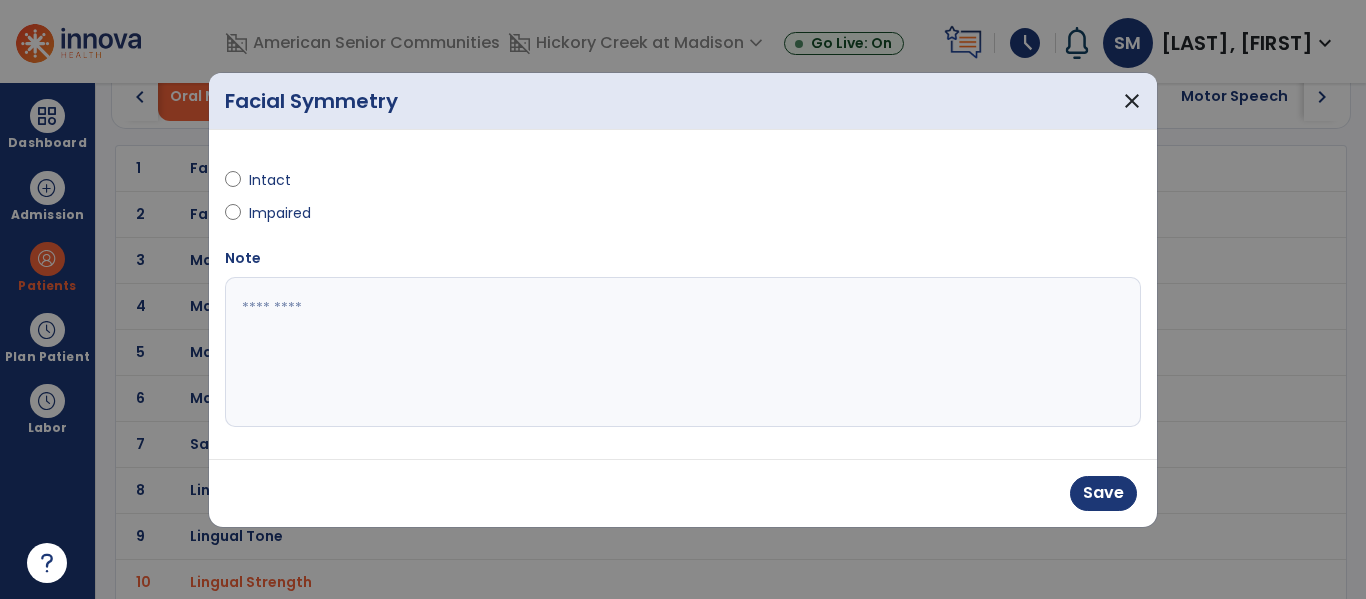click at bounding box center [683, 352] 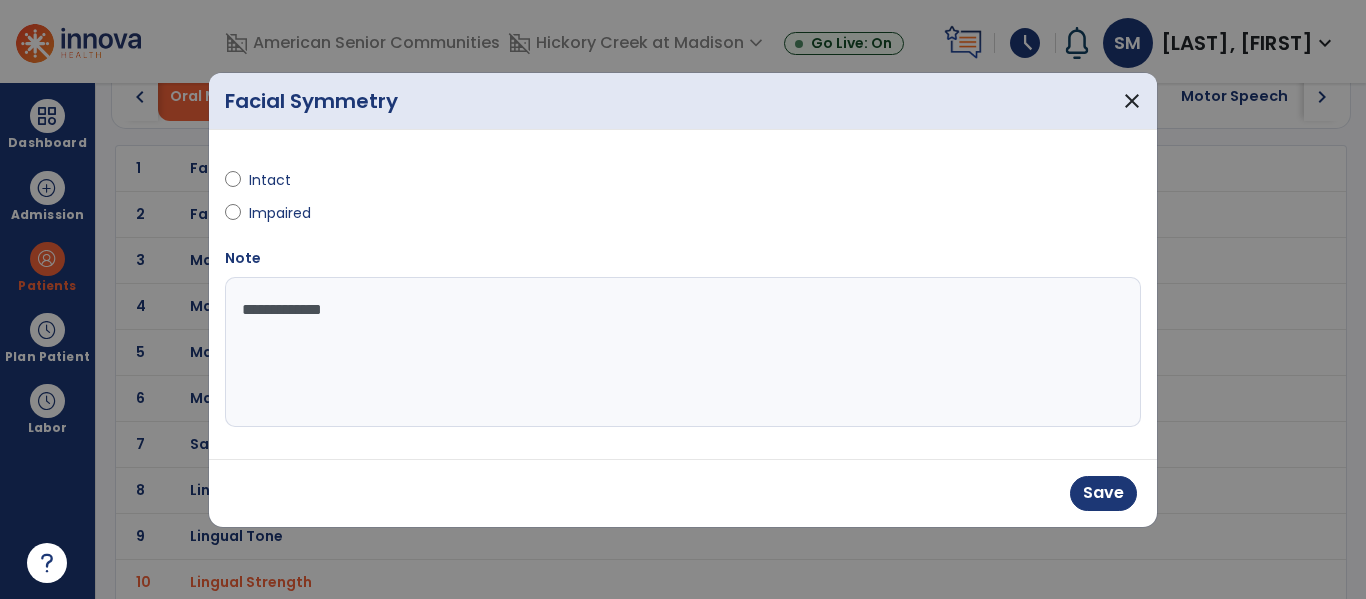 type on "**********" 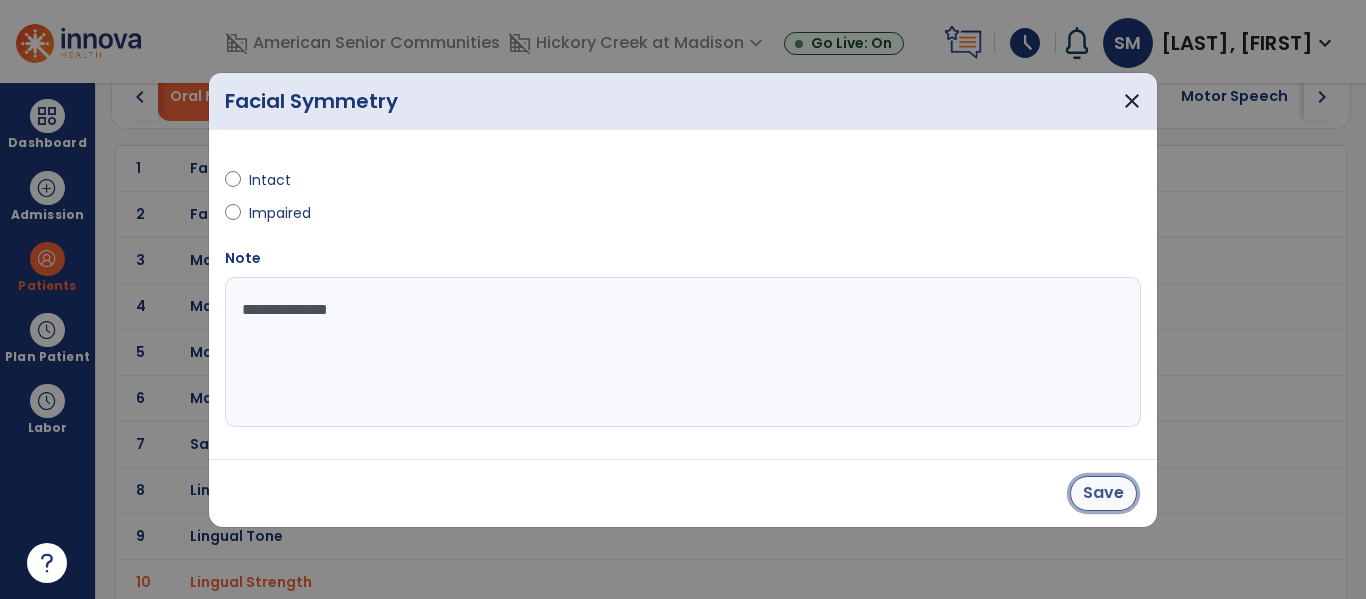click on "Save" at bounding box center [1103, 493] 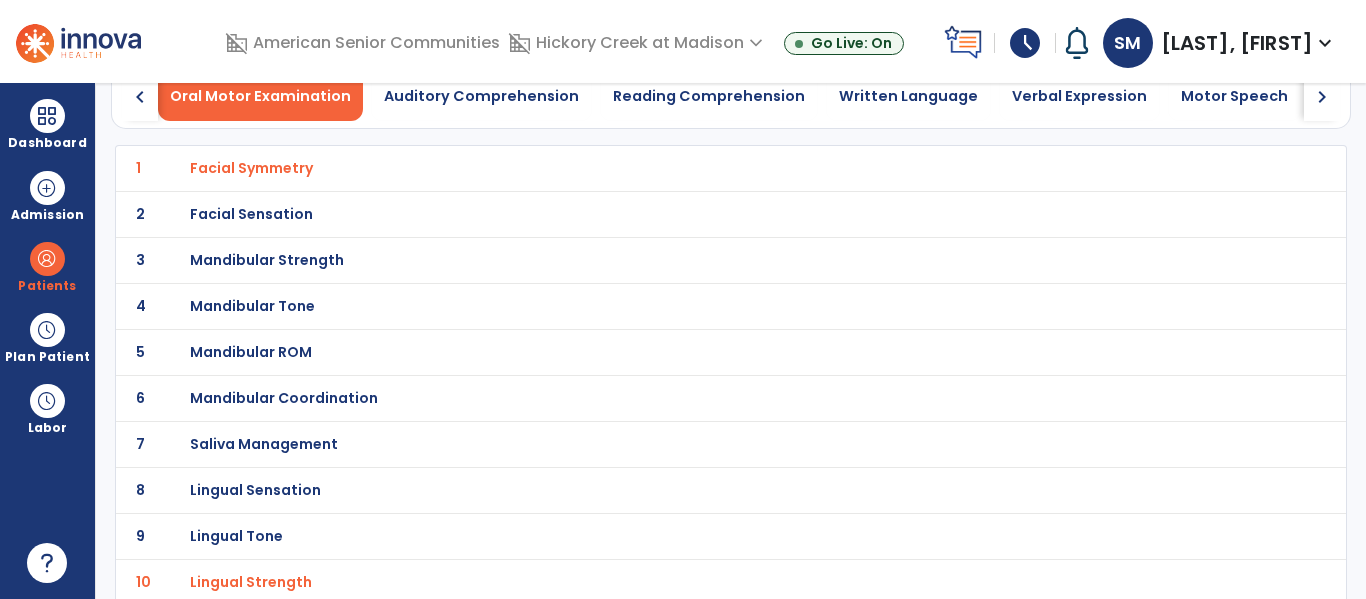 scroll, scrollTop: 0, scrollLeft: 0, axis: both 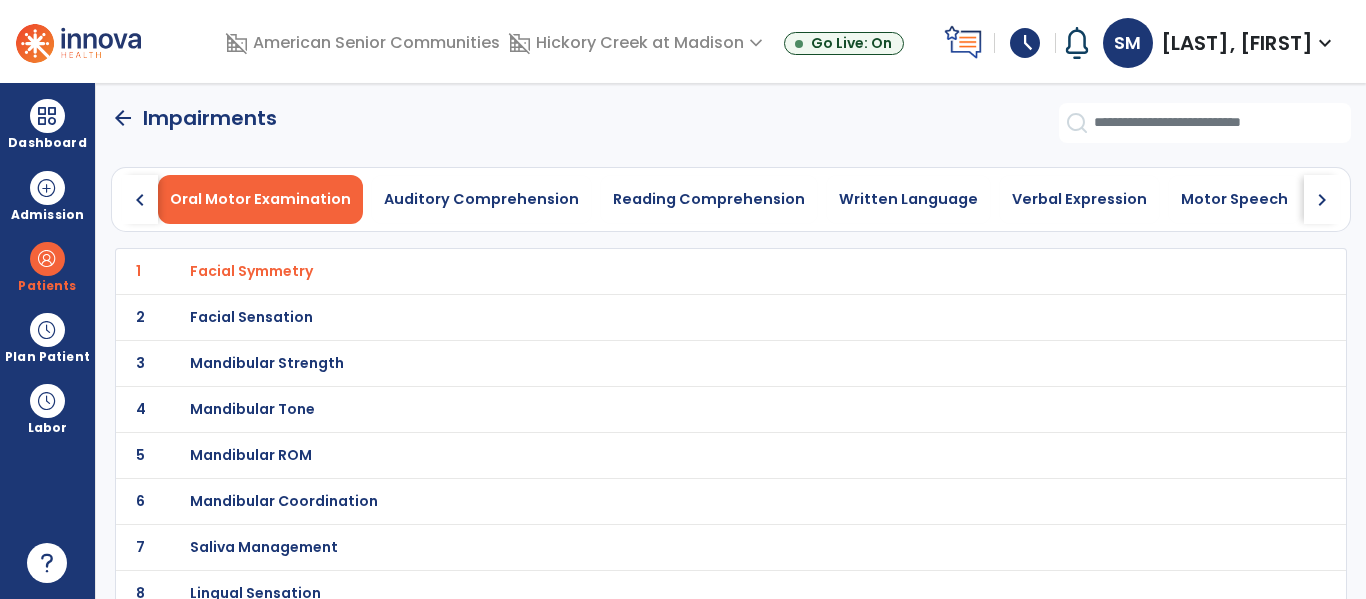 click on "chevron_right" 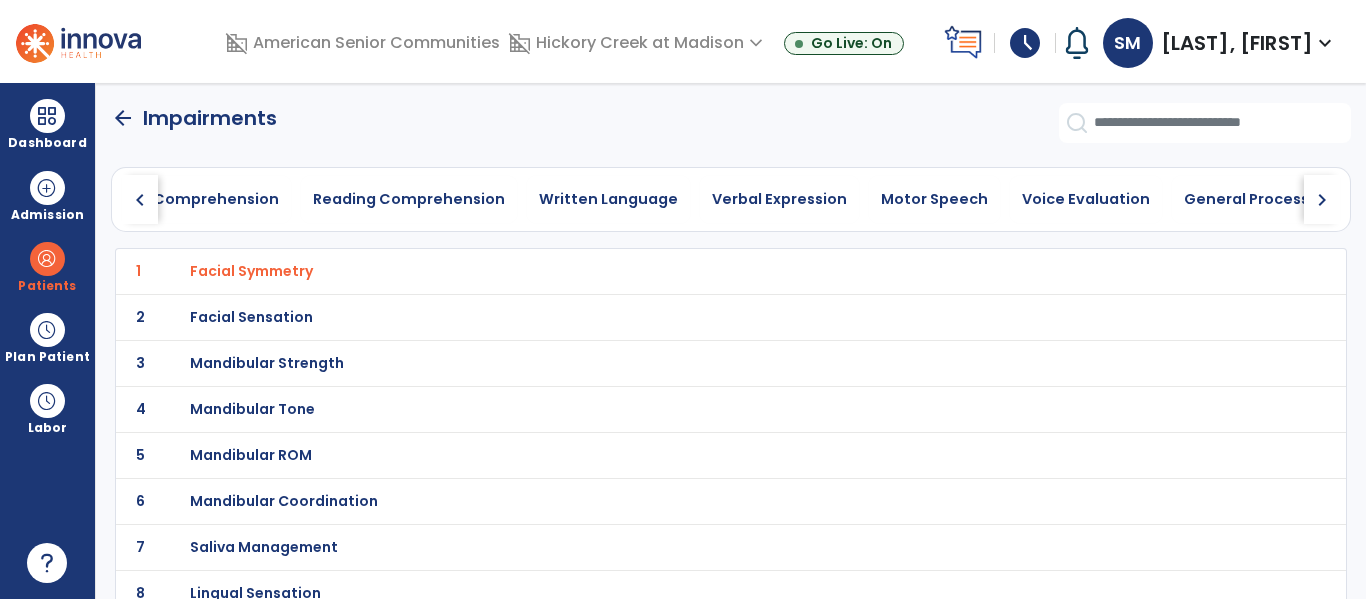 click on "chevron_right" 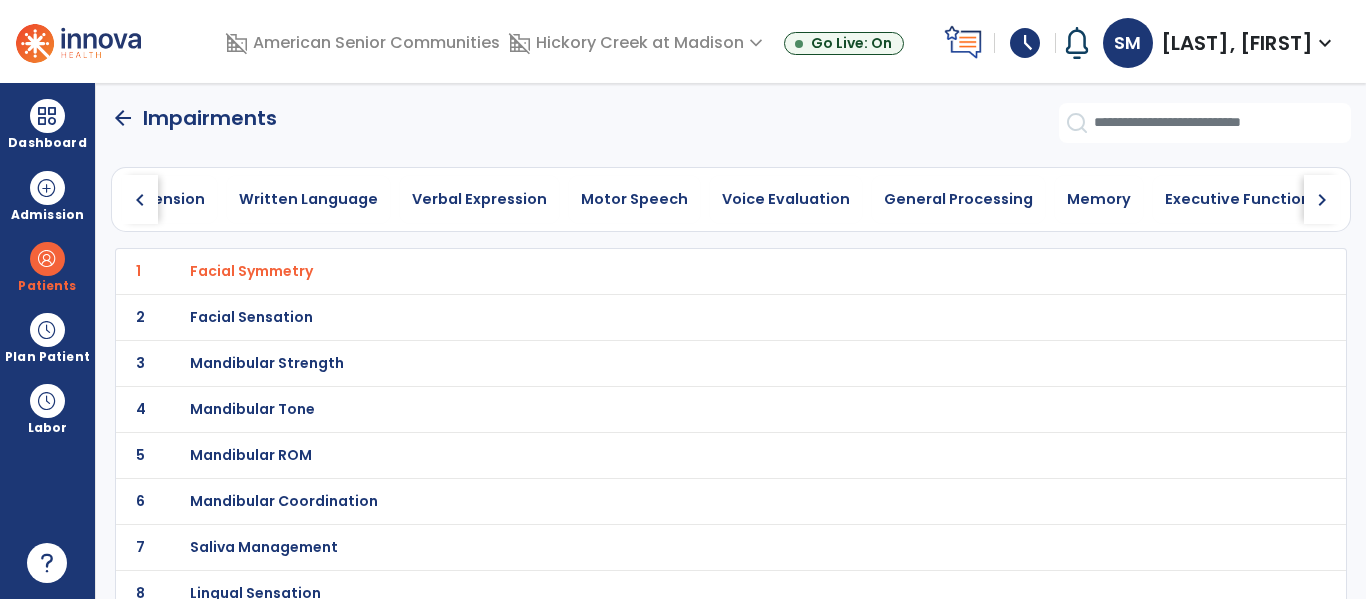 click on "chevron_right" 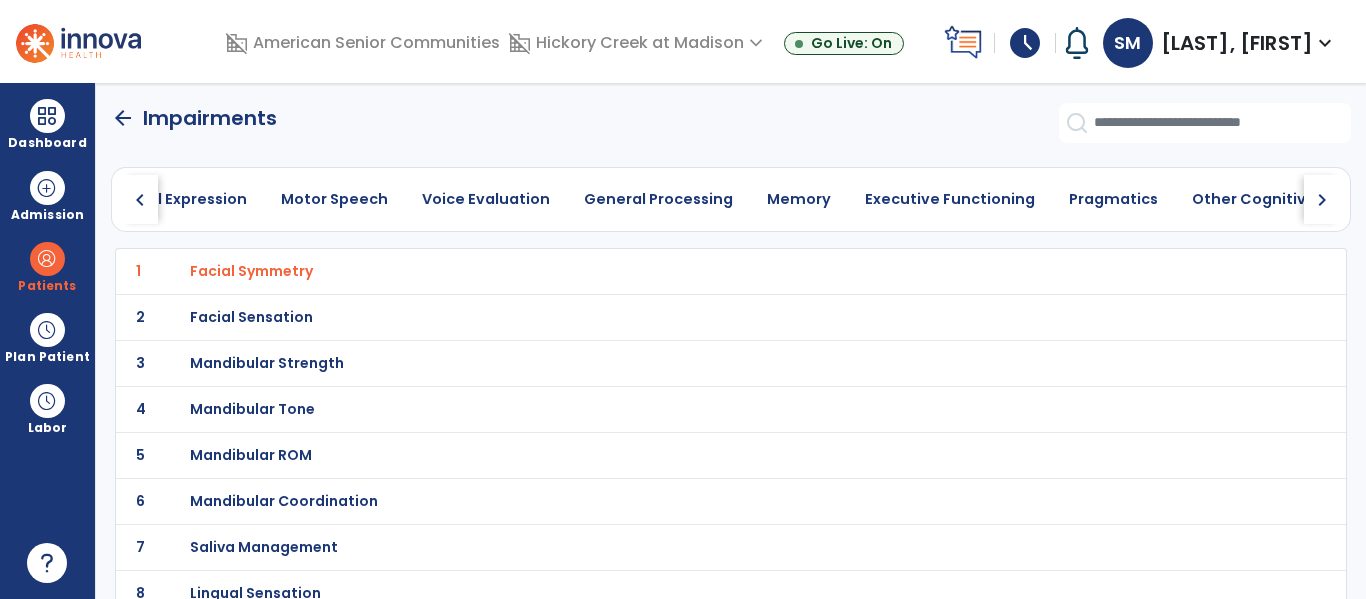 click on "chevron_right" 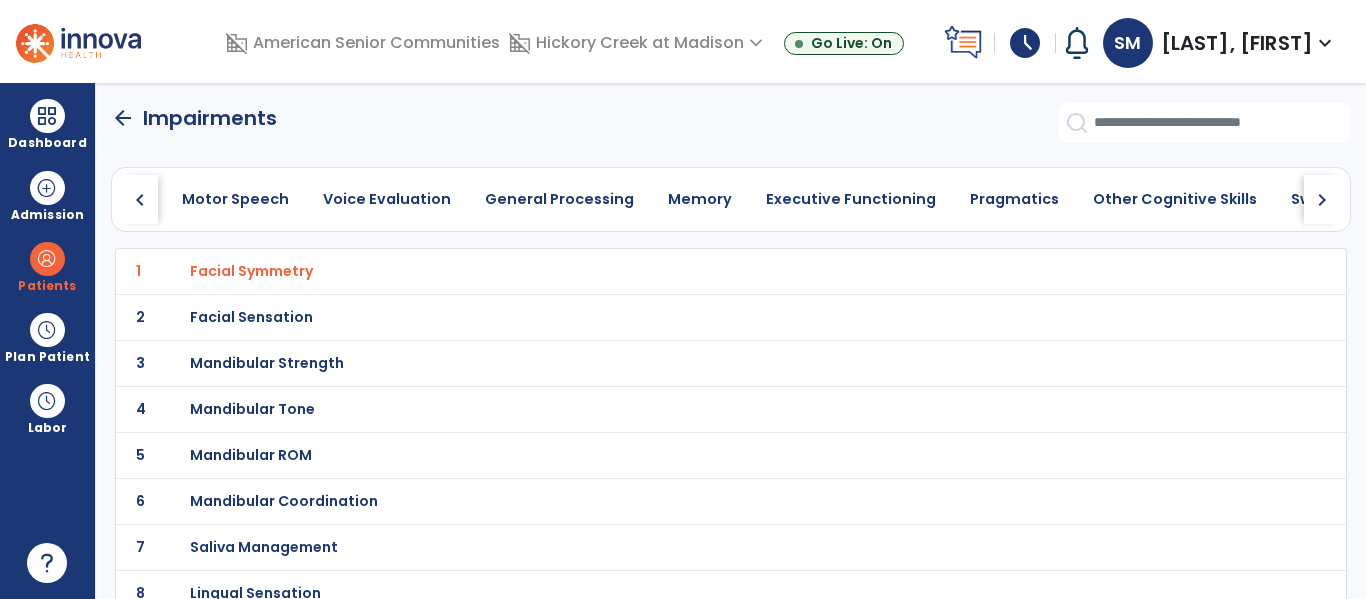 click on "chevron_right" 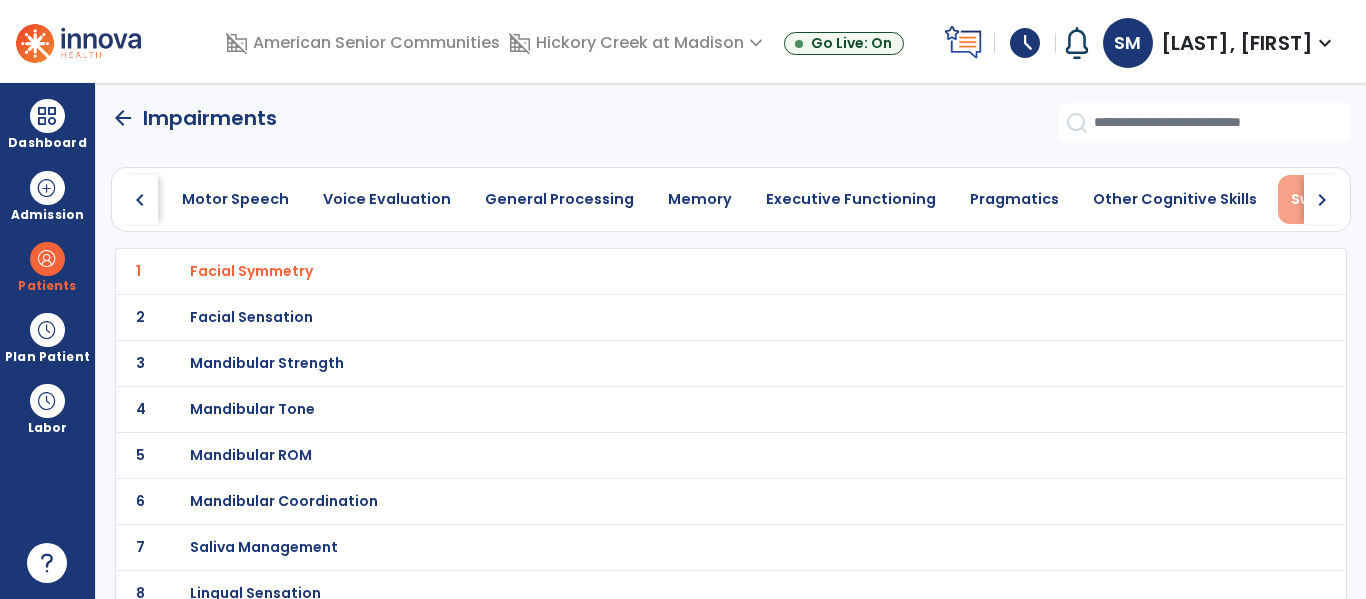 click on "Swallowing" at bounding box center [1333, 199] 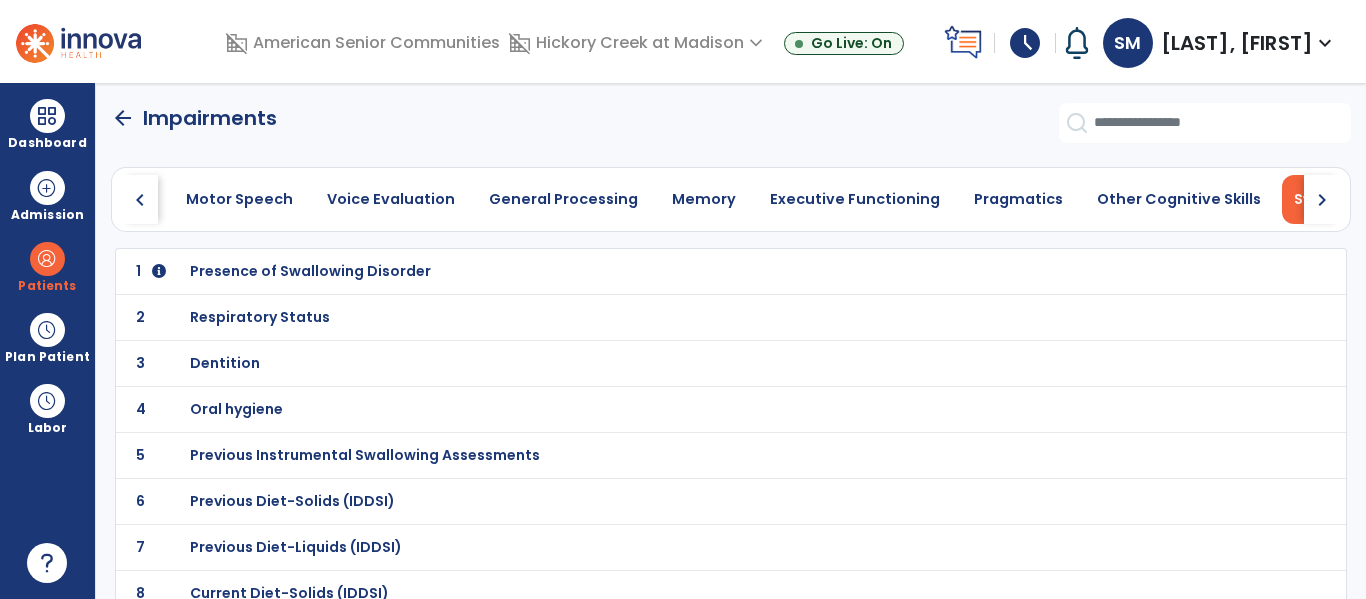click on "Dentition" at bounding box center [310, 271] 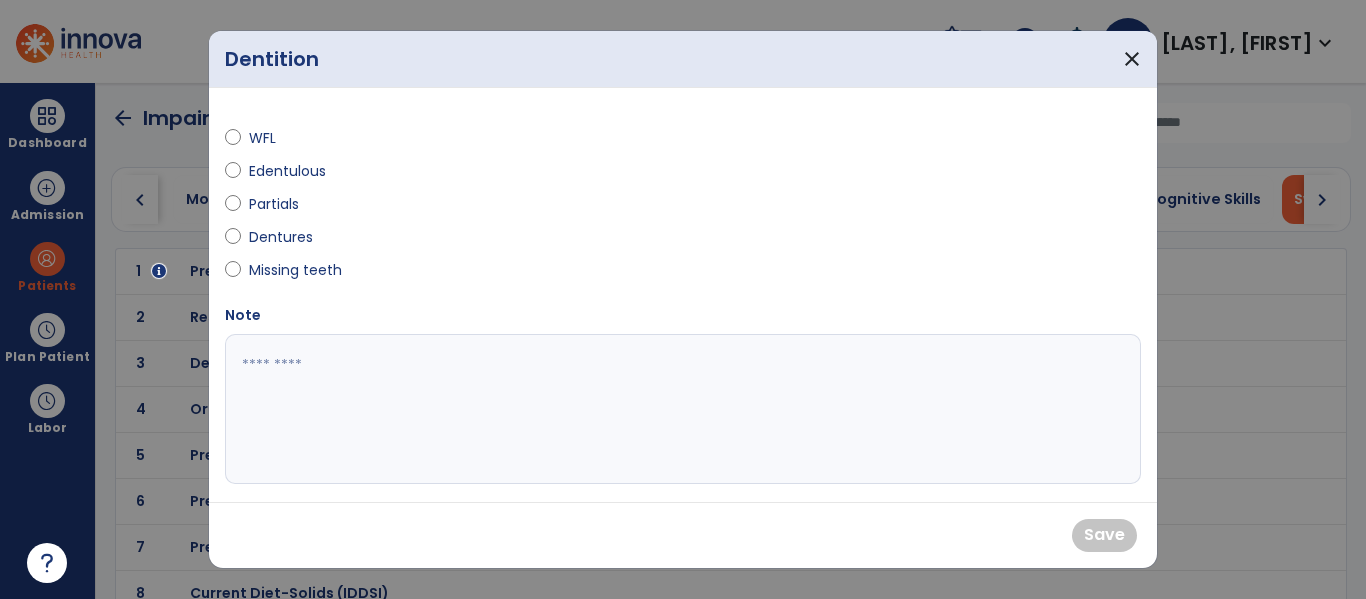 click on "Dentures" at bounding box center [284, 237] 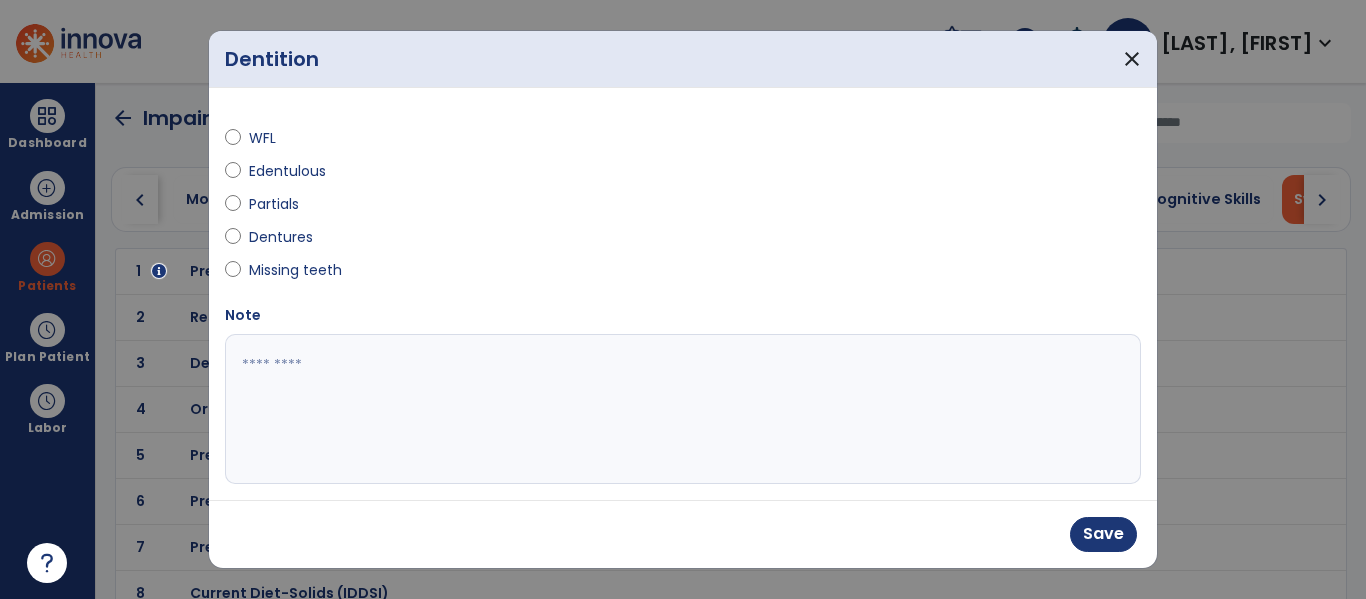 click at bounding box center [680, 409] 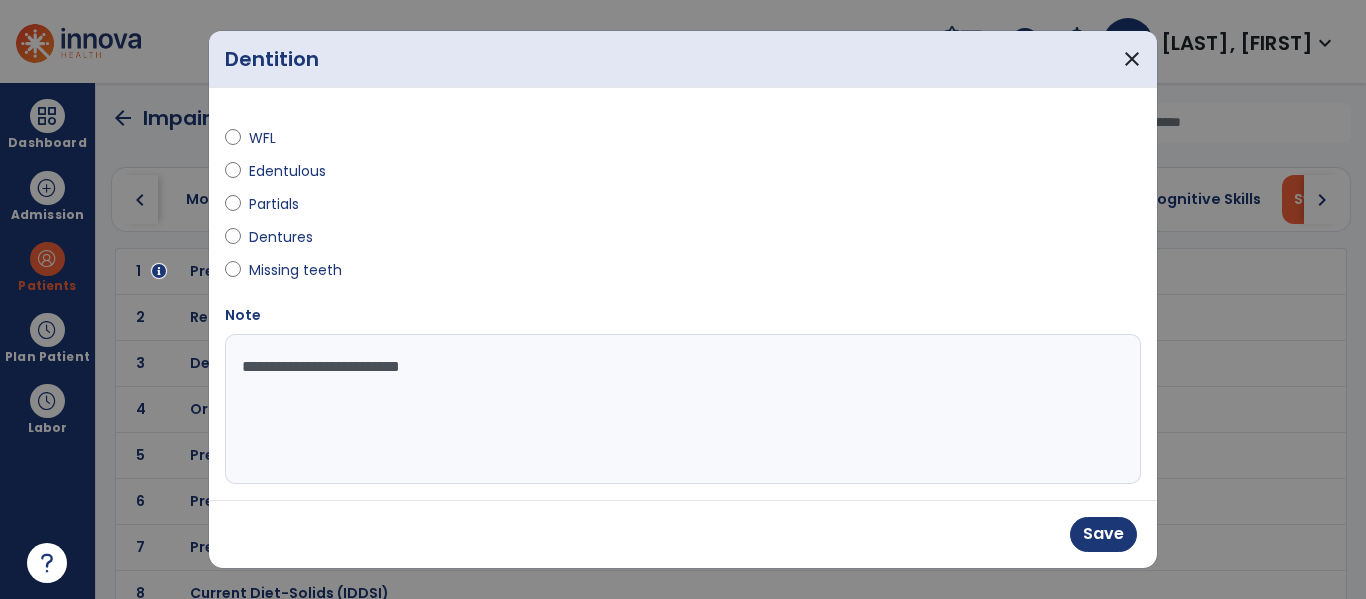 click on "**********" at bounding box center (680, 409) 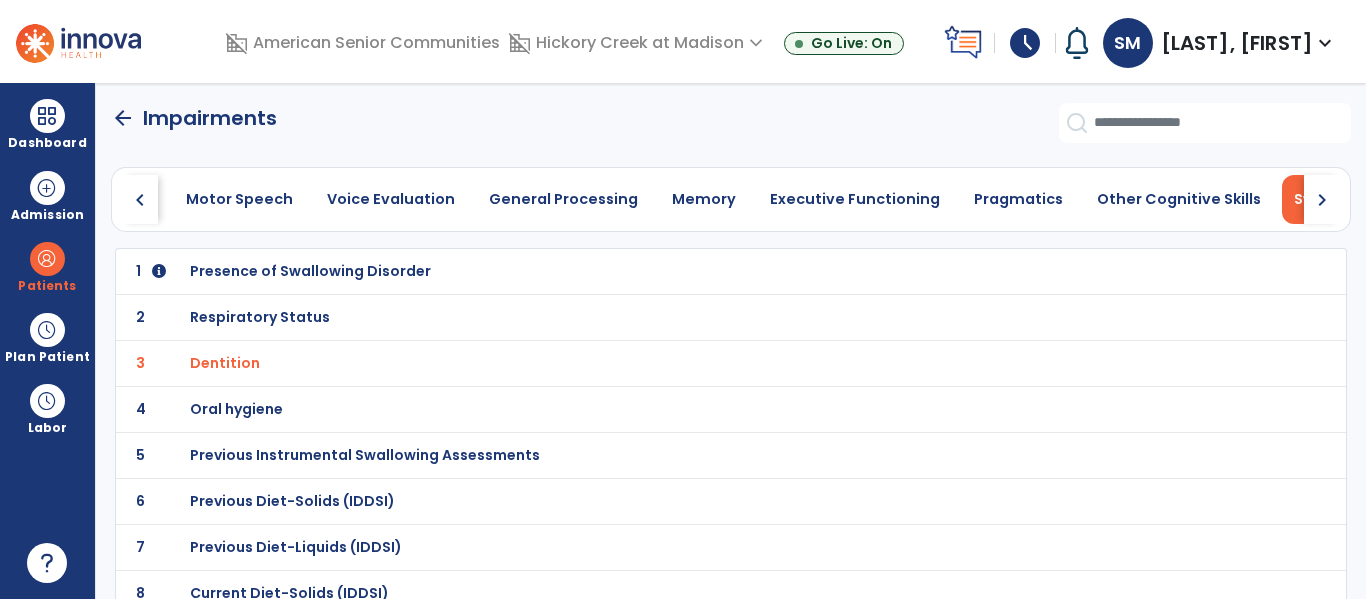 click on "Oral hygiene" at bounding box center [310, 271] 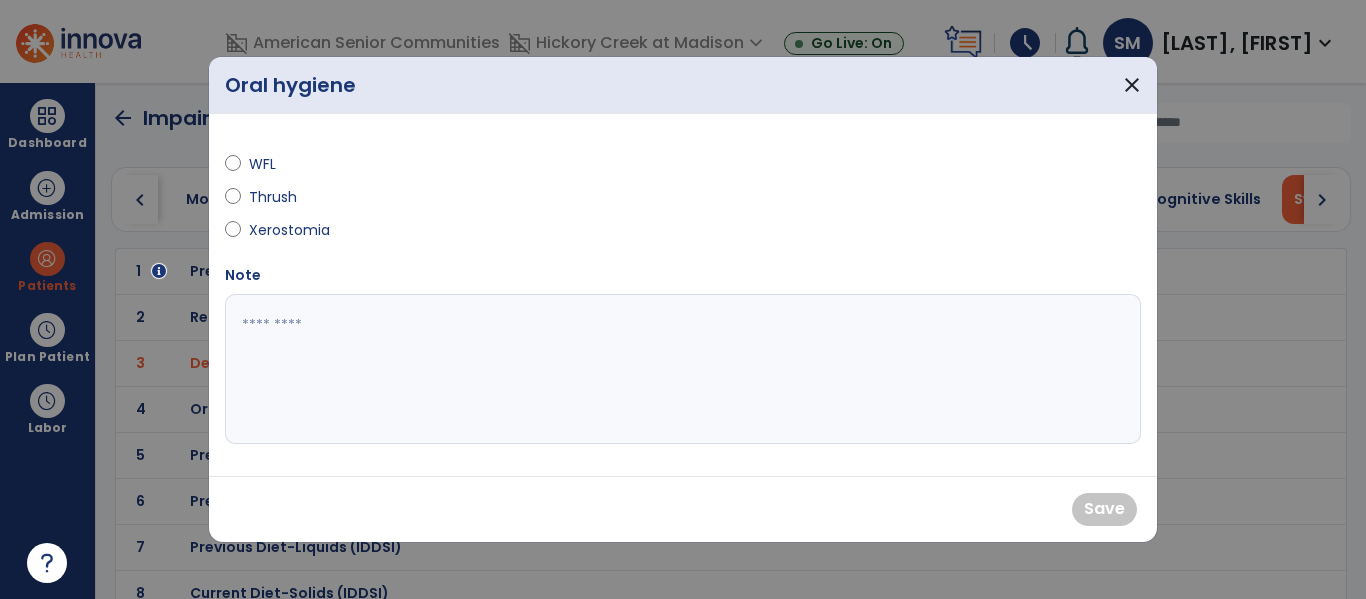click on "WFL" at bounding box center [284, 164] 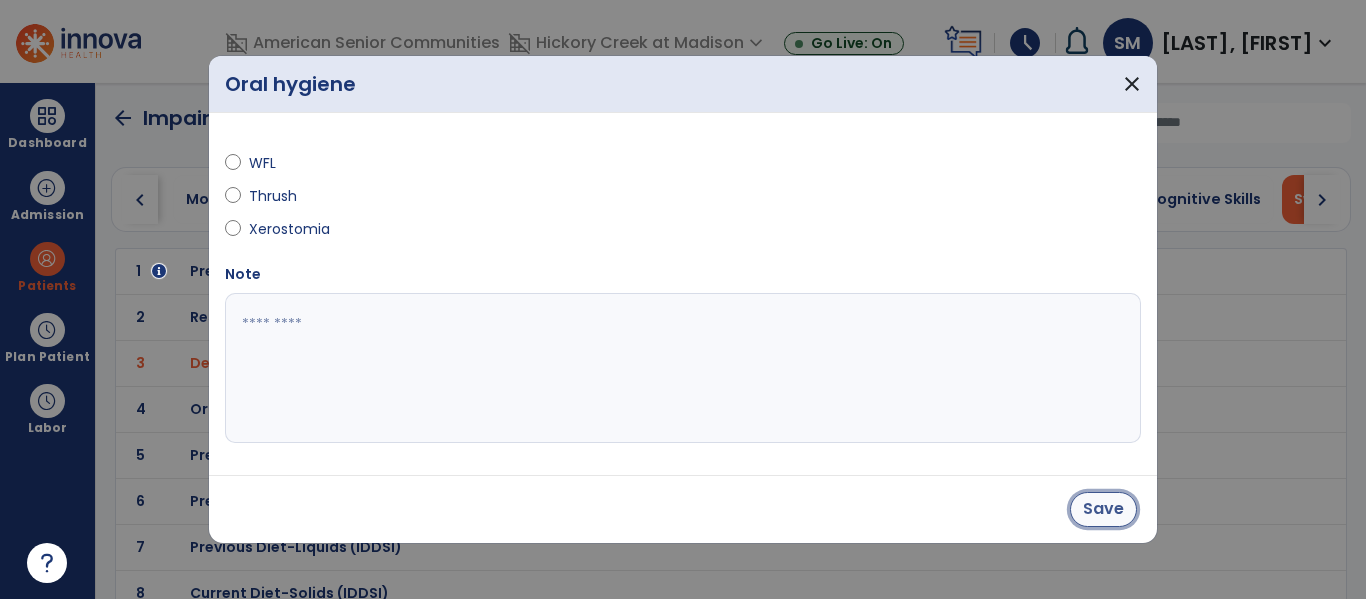 click on "Save" at bounding box center (1103, 509) 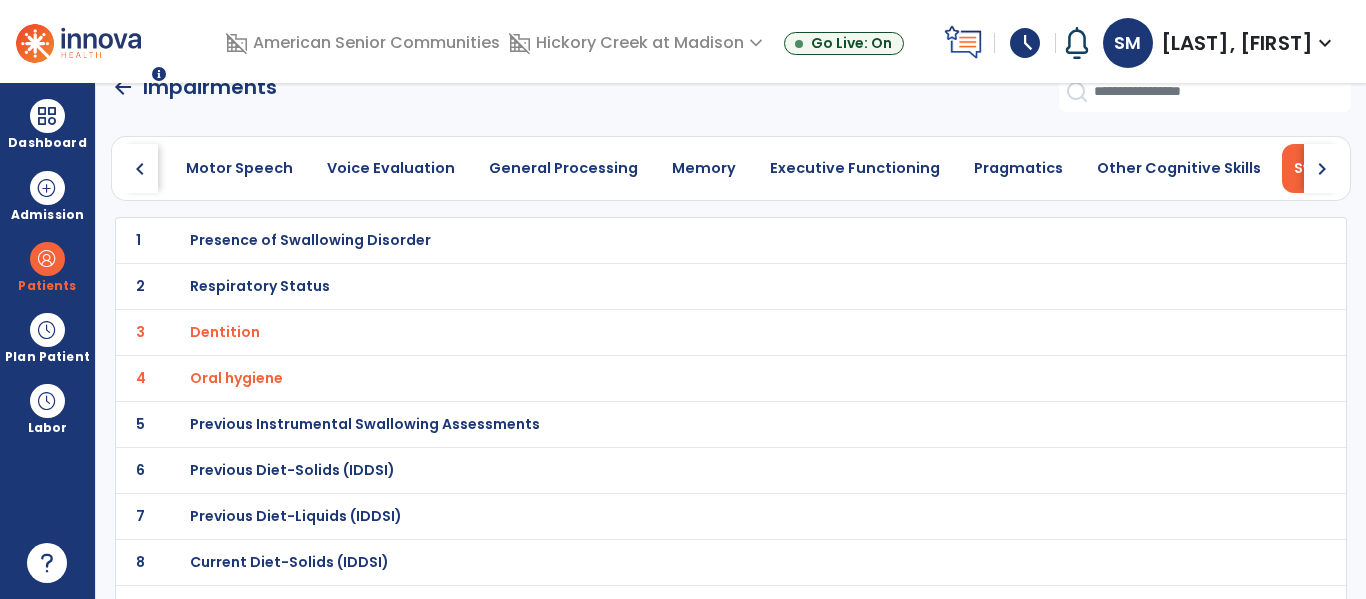 scroll, scrollTop: 0, scrollLeft: 0, axis: both 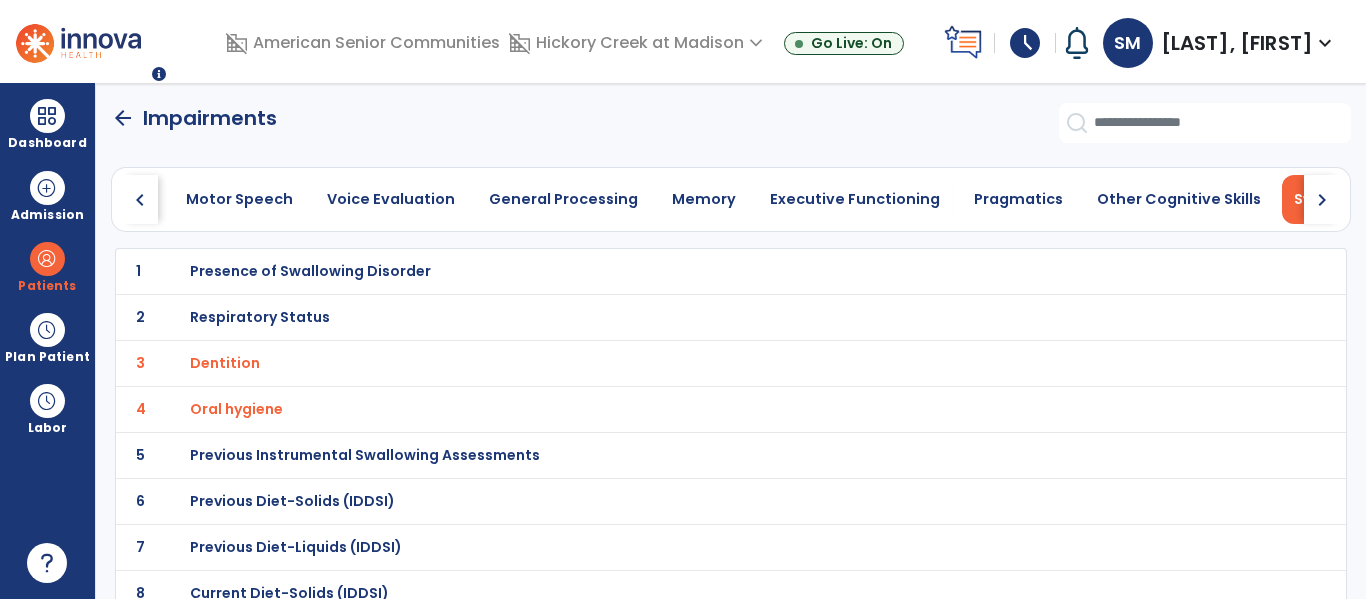 click on "Presence of Swallowing Disorder" at bounding box center (310, 271) 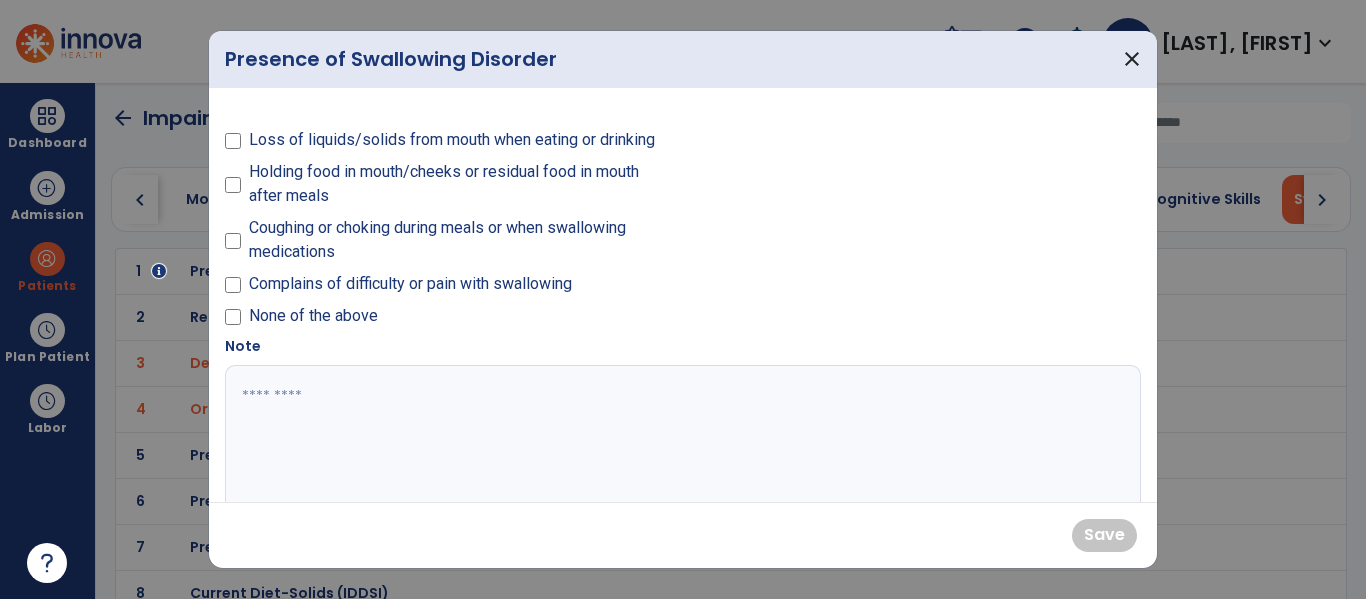 click on "Coughing or choking during meals or when swallowing medications" at bounding box center (460, 240) 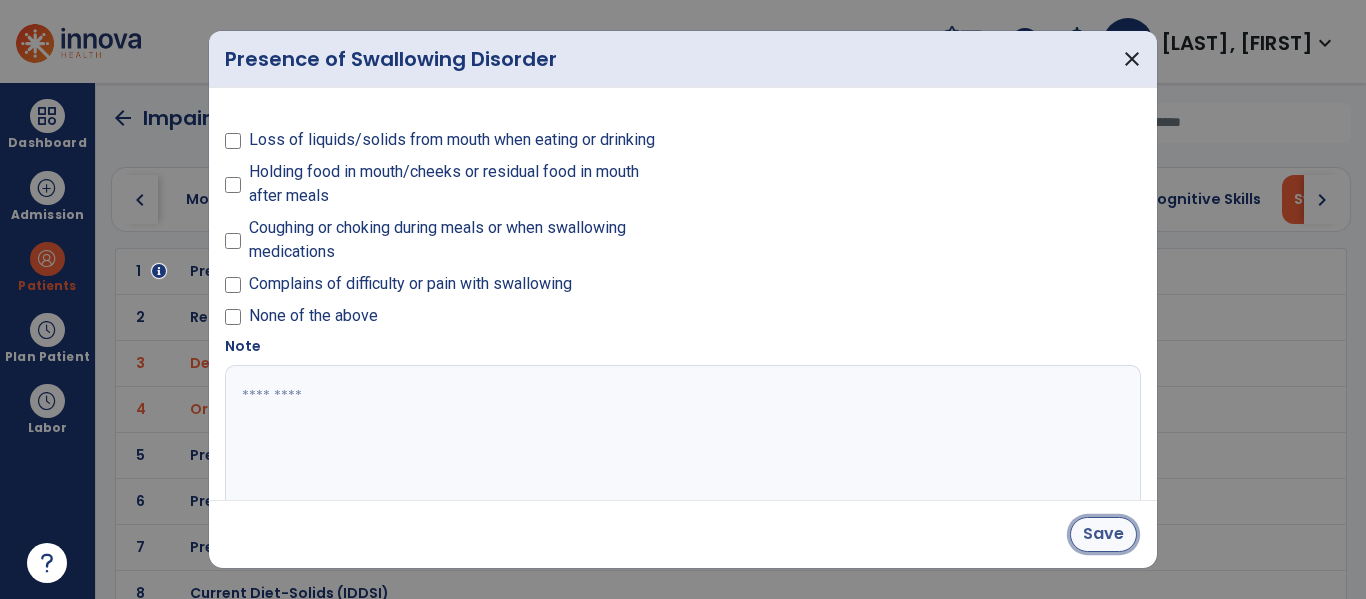 click on "Save" at bounding box center [1103, 534] 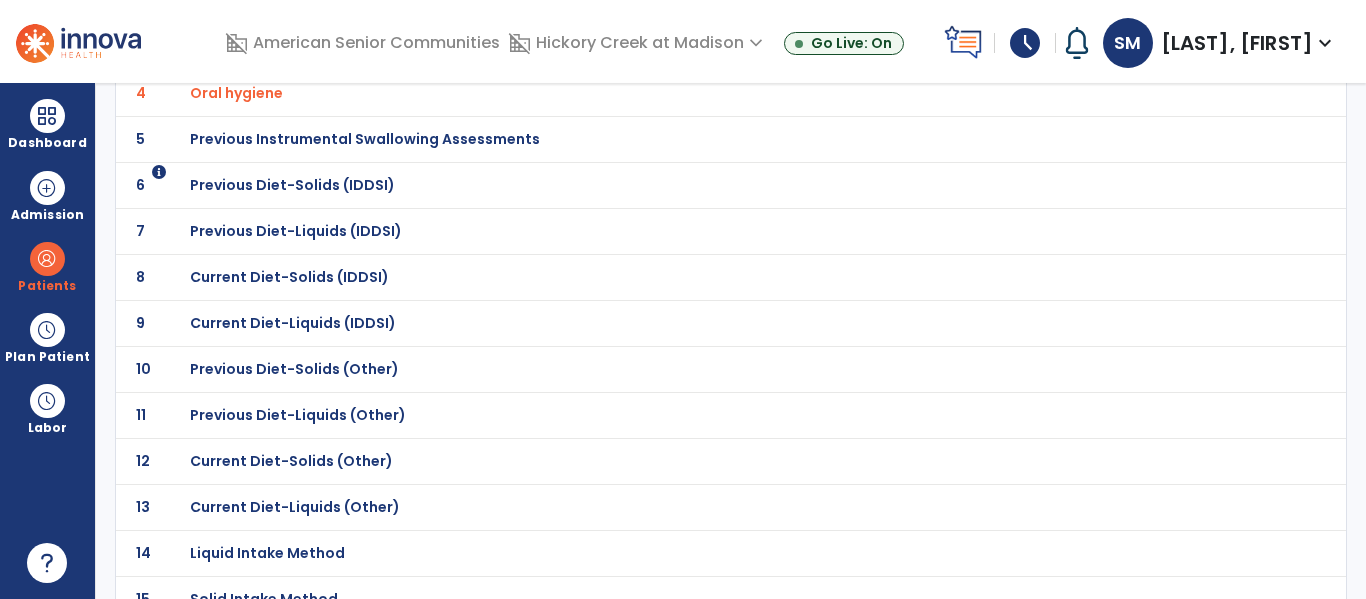 scroll, scrollTop: 0, scrollLeft: 0, axis: both 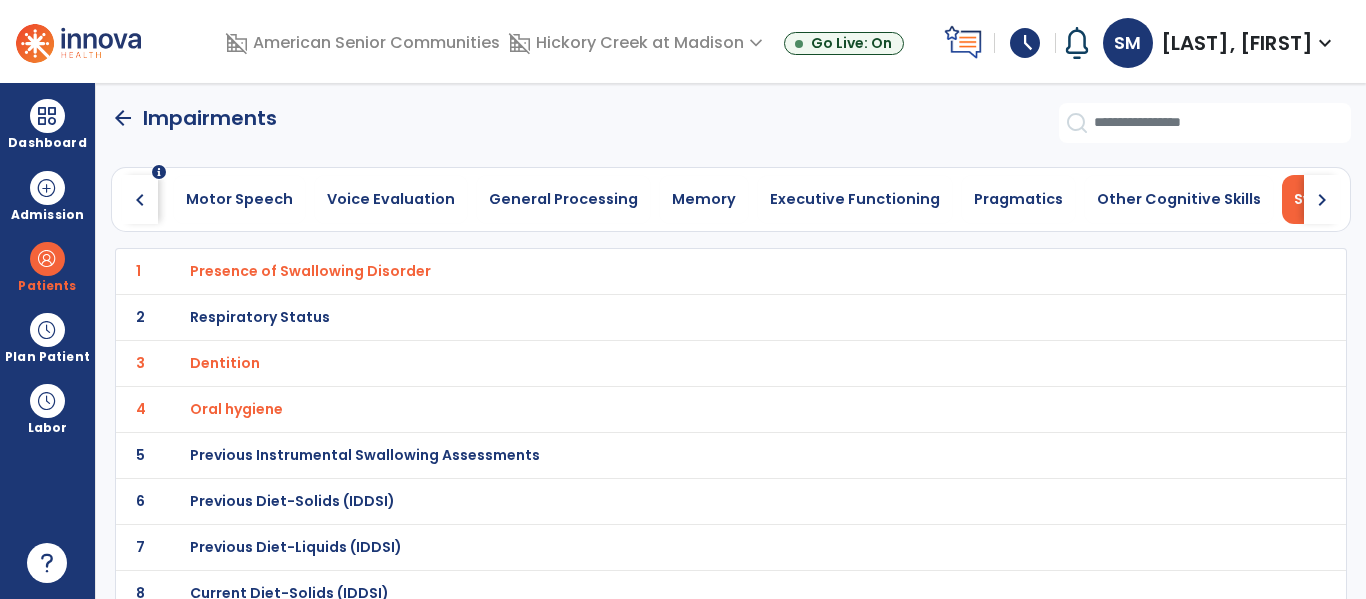 click on "arrow_back" 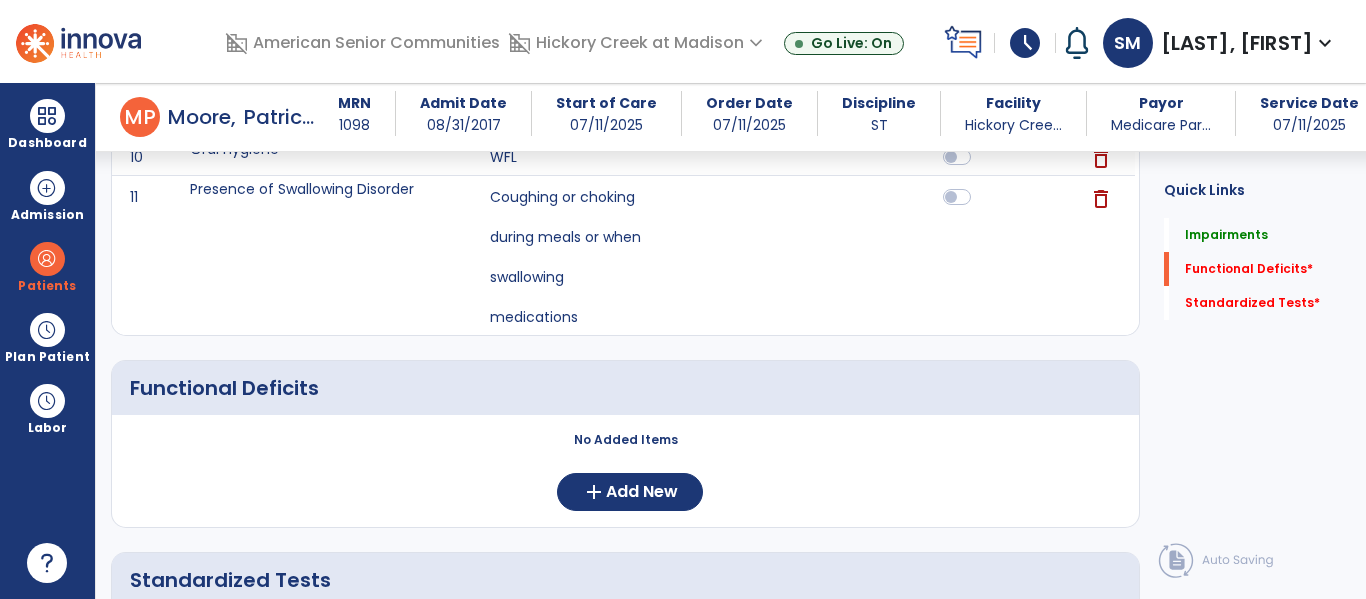 scroll, scrollTop: 859, scrollLeft: 0, axis: vertical 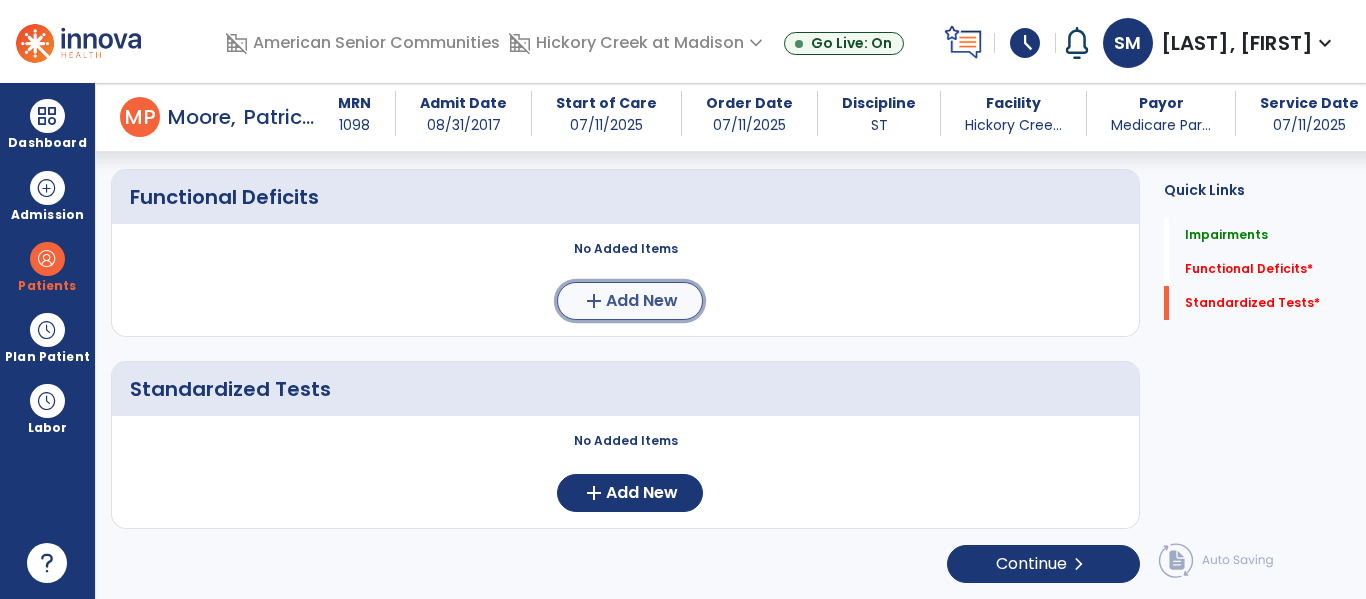 click on "Add New" 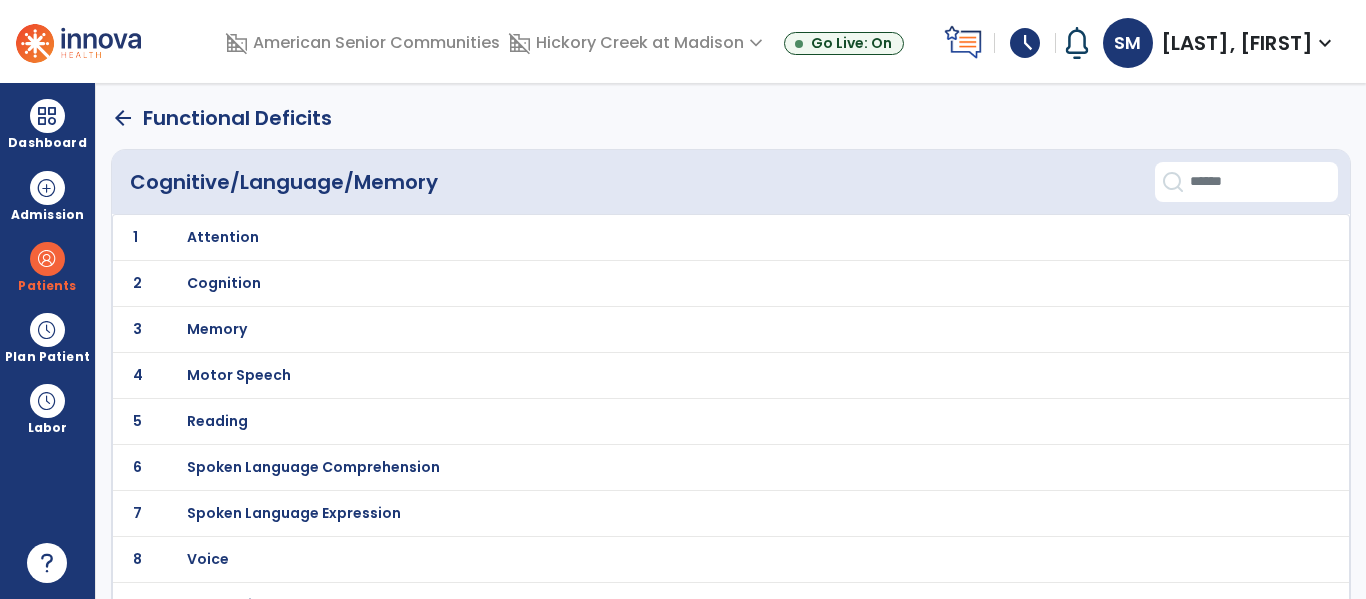 scroll, scrollTop: 31, scrollLeft: 0, axis: vertical 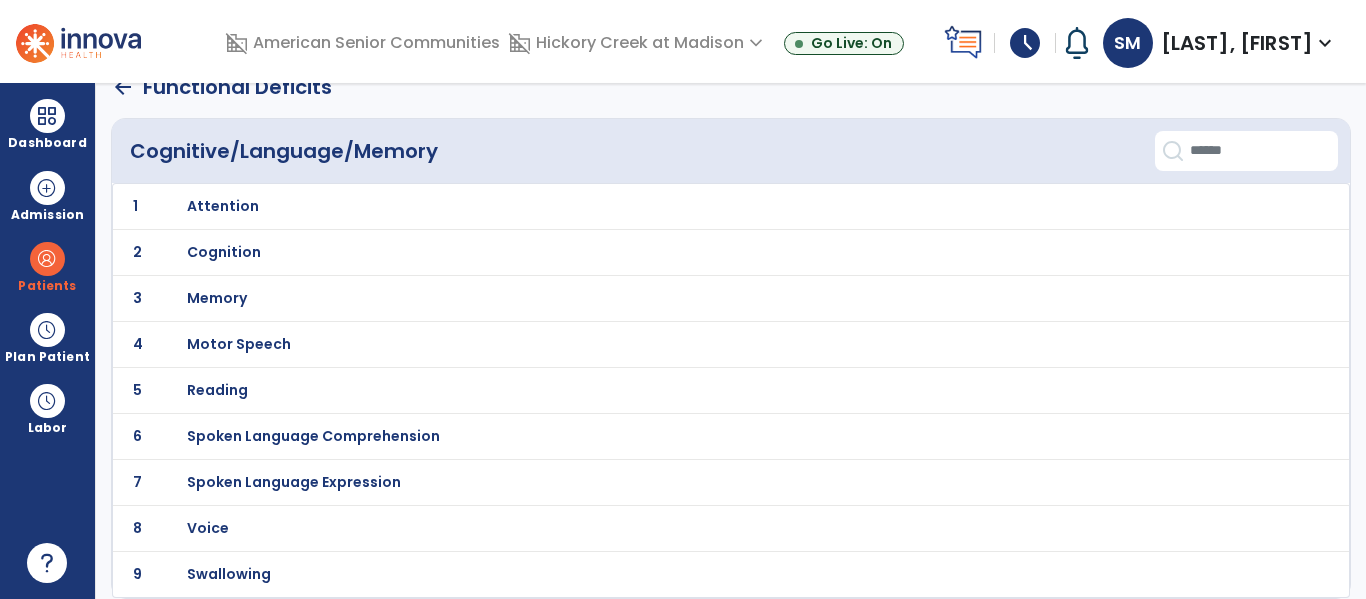 click on "Swallowing" at bounding box center (686, 206) 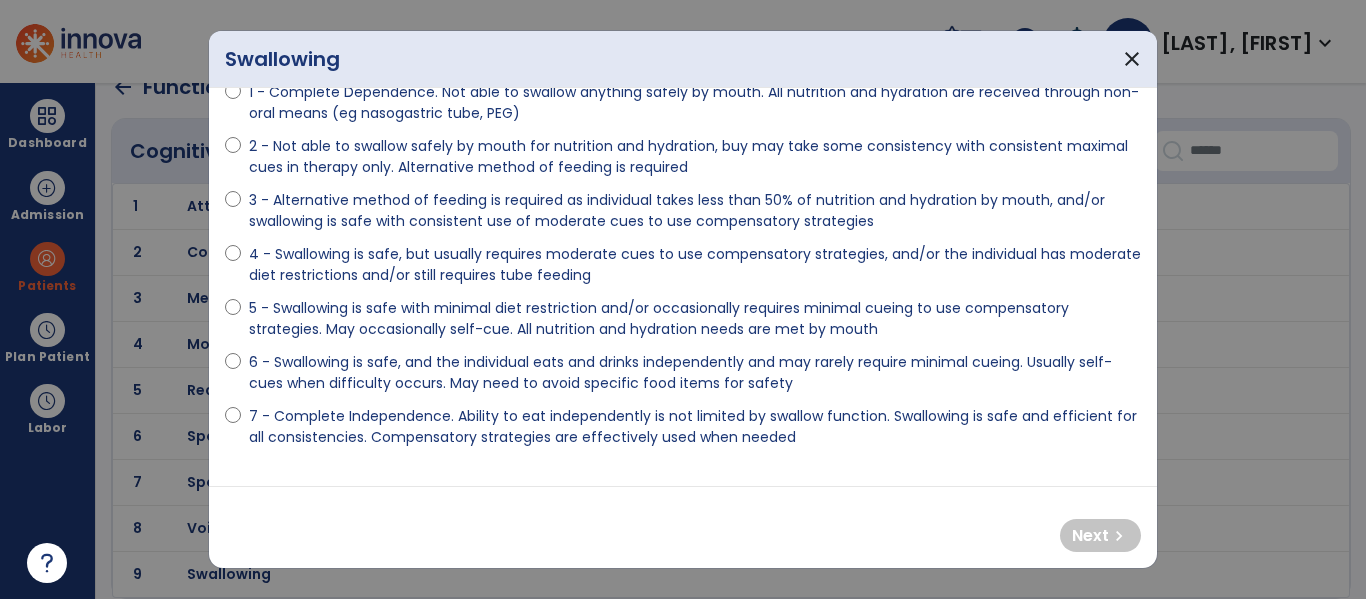 scroll, scrollTop: 148, scrollLeft: 0, axis: vertical 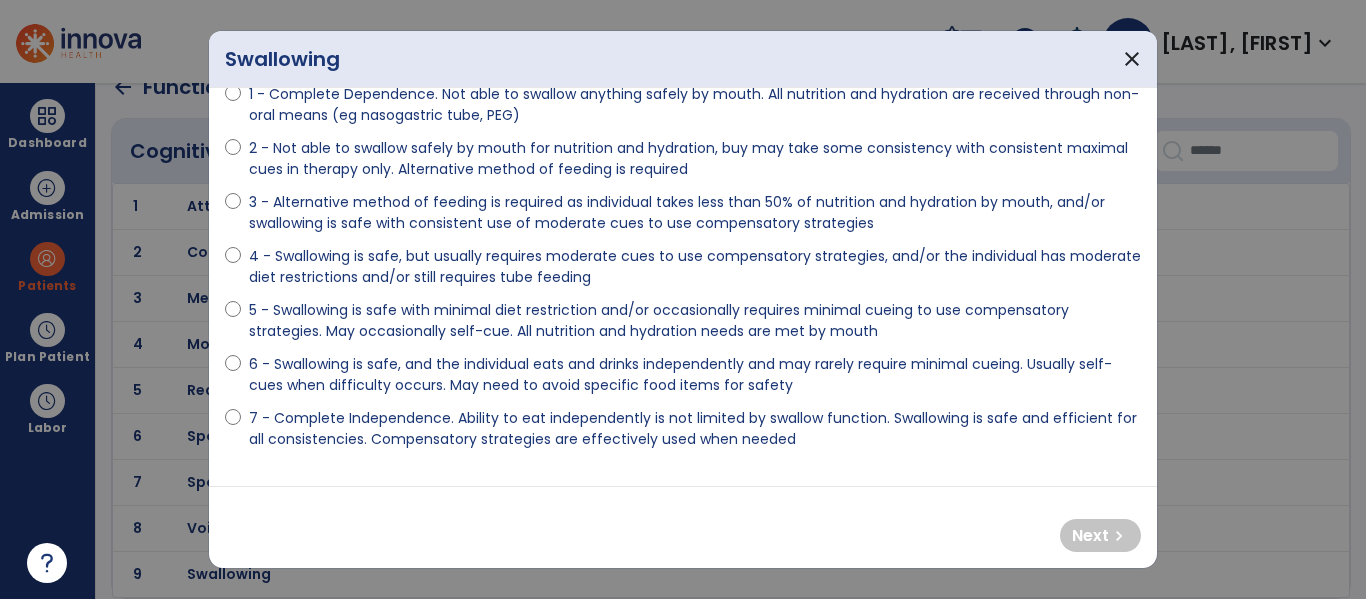 click on "3 - Alternative method of feeding is required as individual takes less than 50% of nutrition and hydration by mouth, and/or swallowing is safe with consistent use of moderate cues to use compensatory strategies" at bounding box center [695, 213] 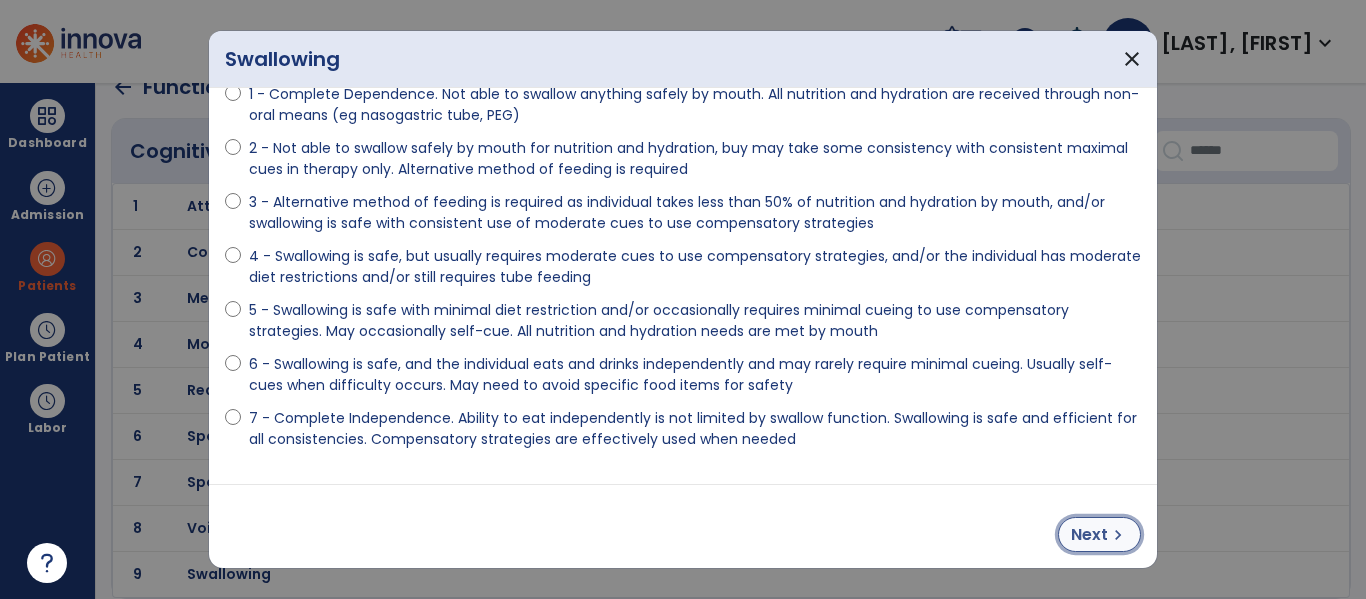 click on "chevron_right" at bounding box center (1118, 535) 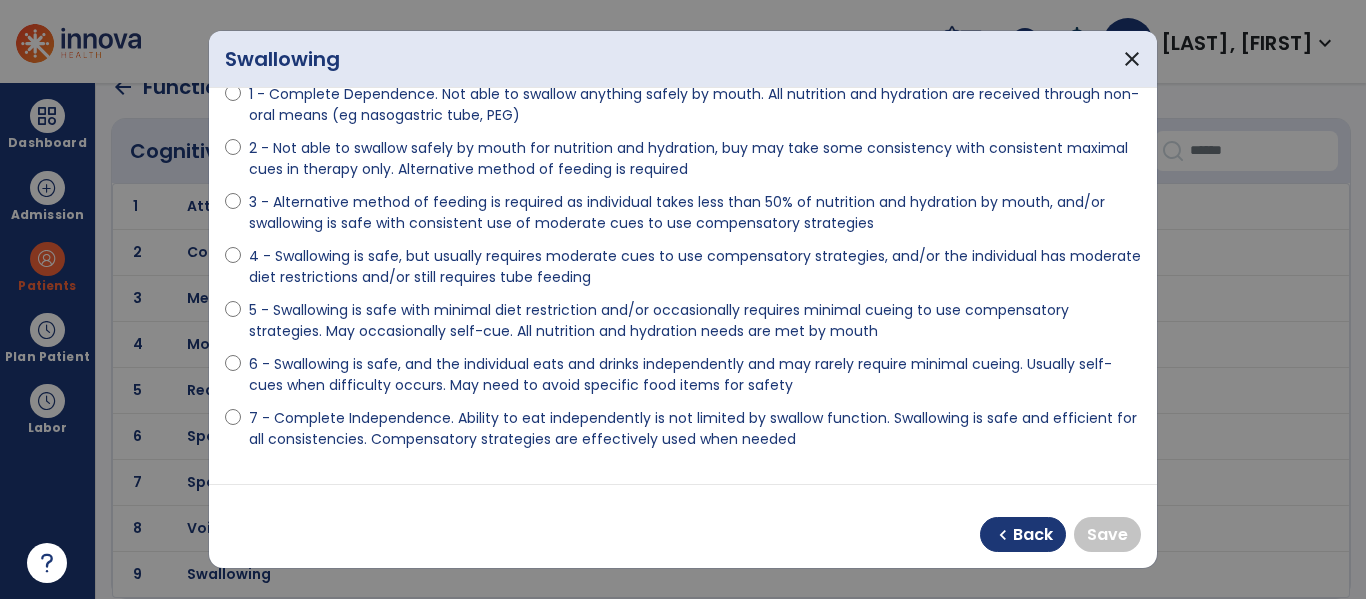 click on "6 - Swallowing is safe, and the individual eats and drinks independently and may rarely require minimal cueing. Usually self-cues when difficulty occurs. May need to avoid specific food items for safety" at bounding box center [695, 375] 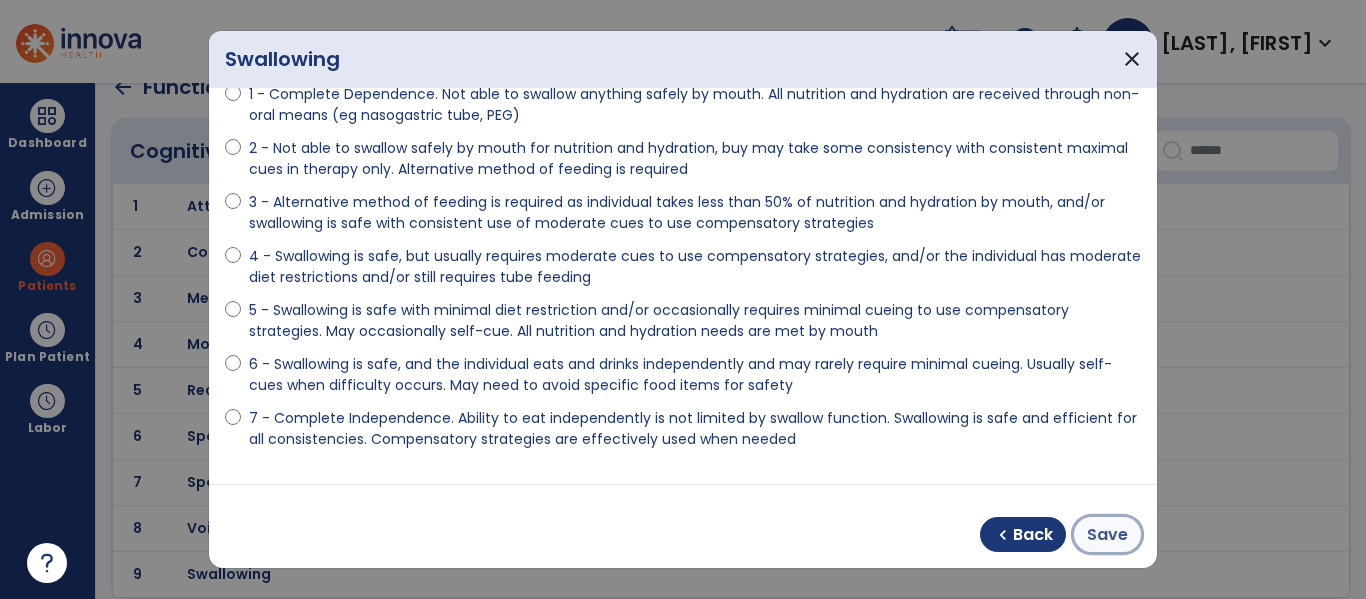 click on "Save" at bounding box center (1107, 535) 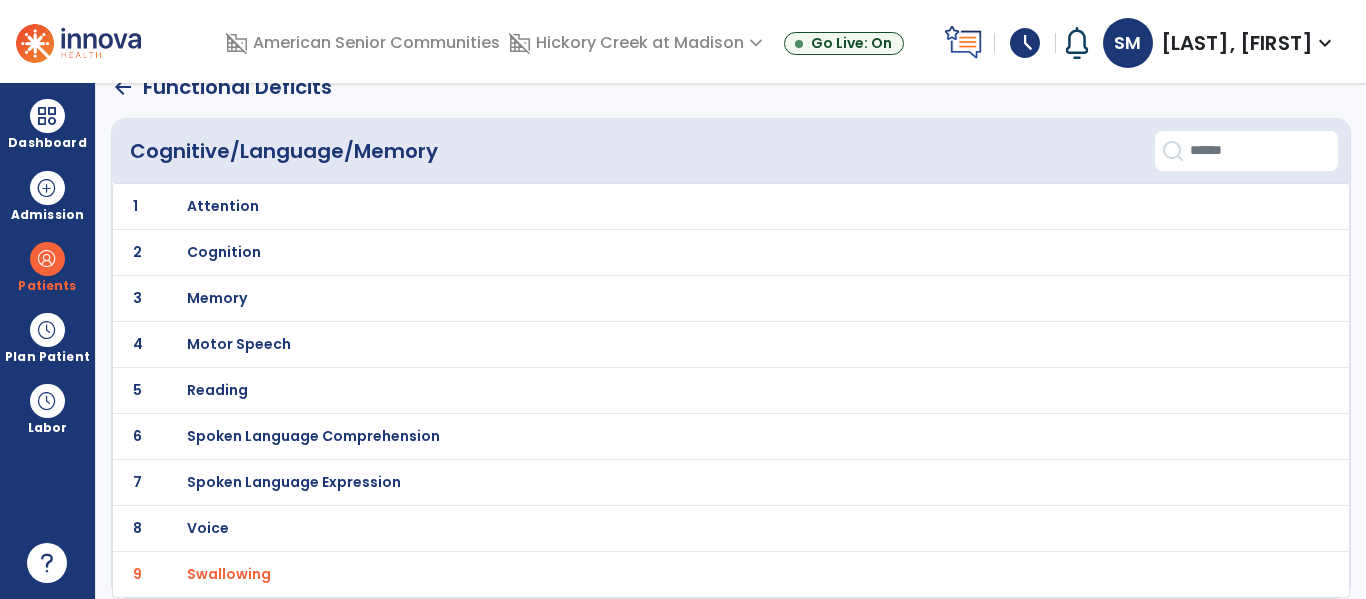 click on "arrow_back" 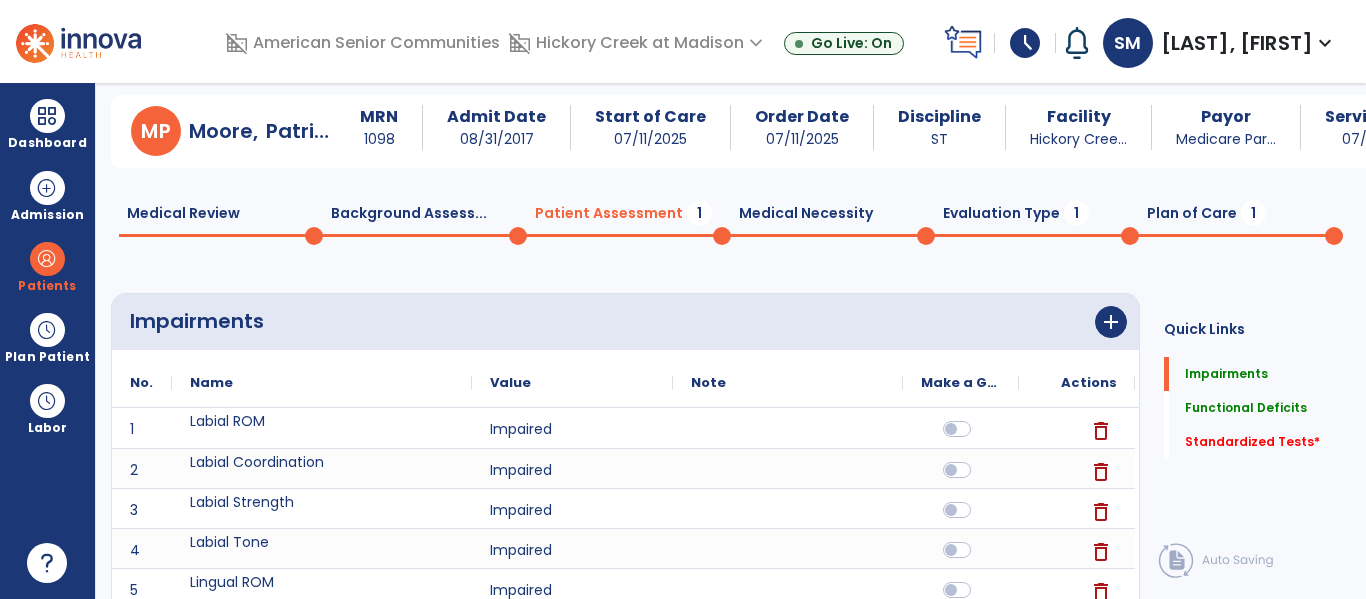 scroll, scrollTop: 0, scrollLeft: 0, axis: both 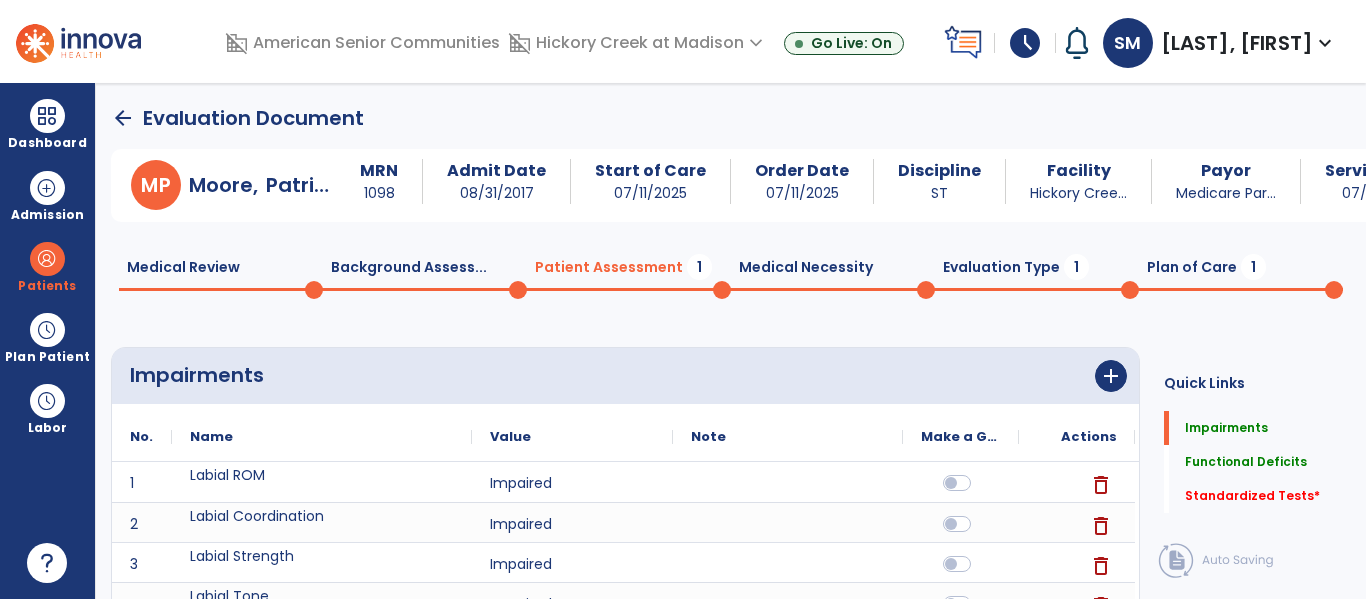click on "Impairments      add
No.
Name
Value" 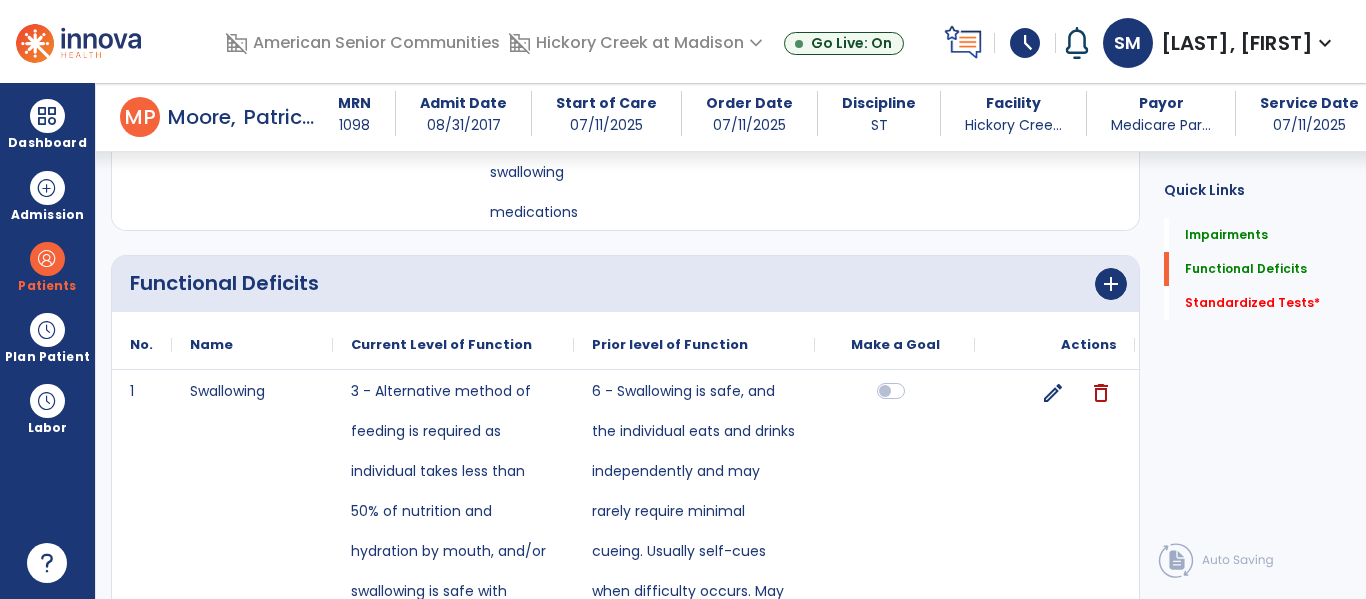 scroll, scrollTop: 1167, scrollLeft: 0, axis: vertical 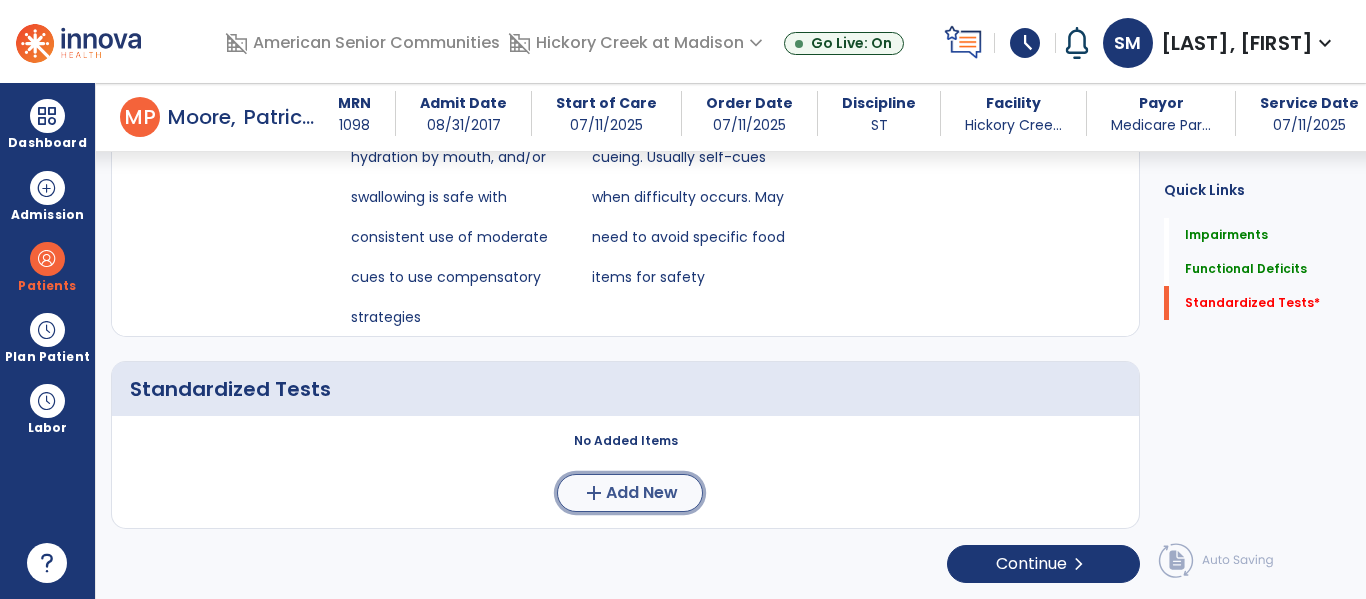 click on "Add New" 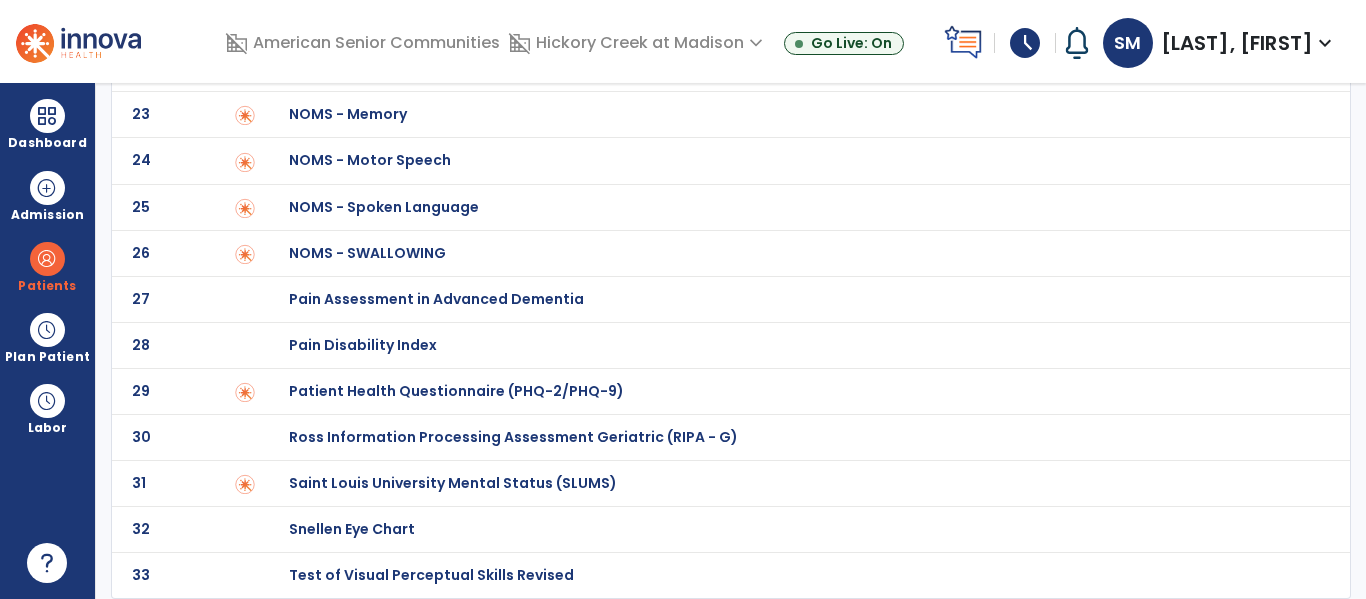 scroll, scrollTop: 0, scrollLeft: 0, axis: both 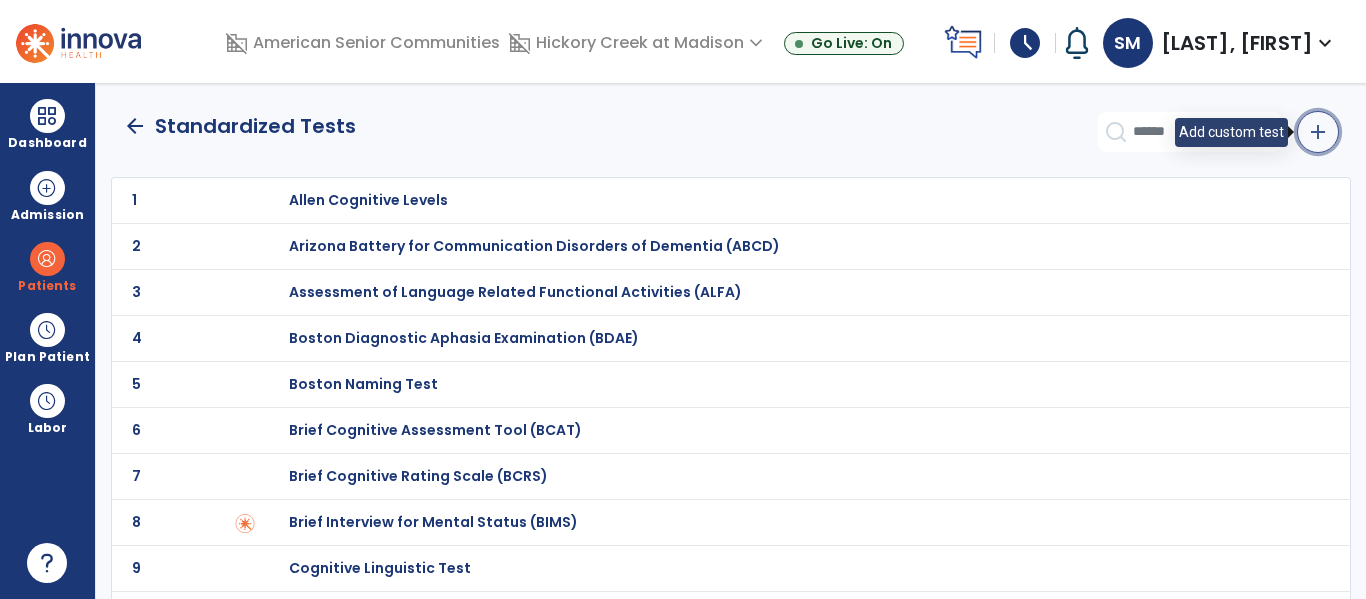 click on "add" 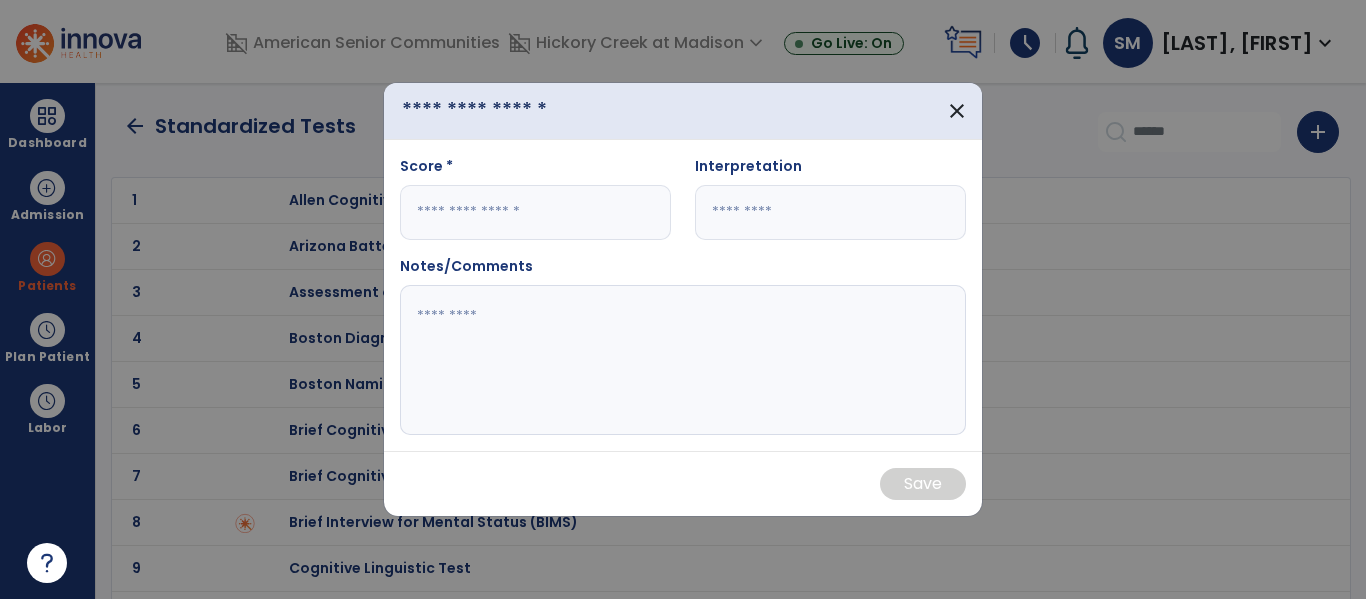 click at bounding box center (502, 111) 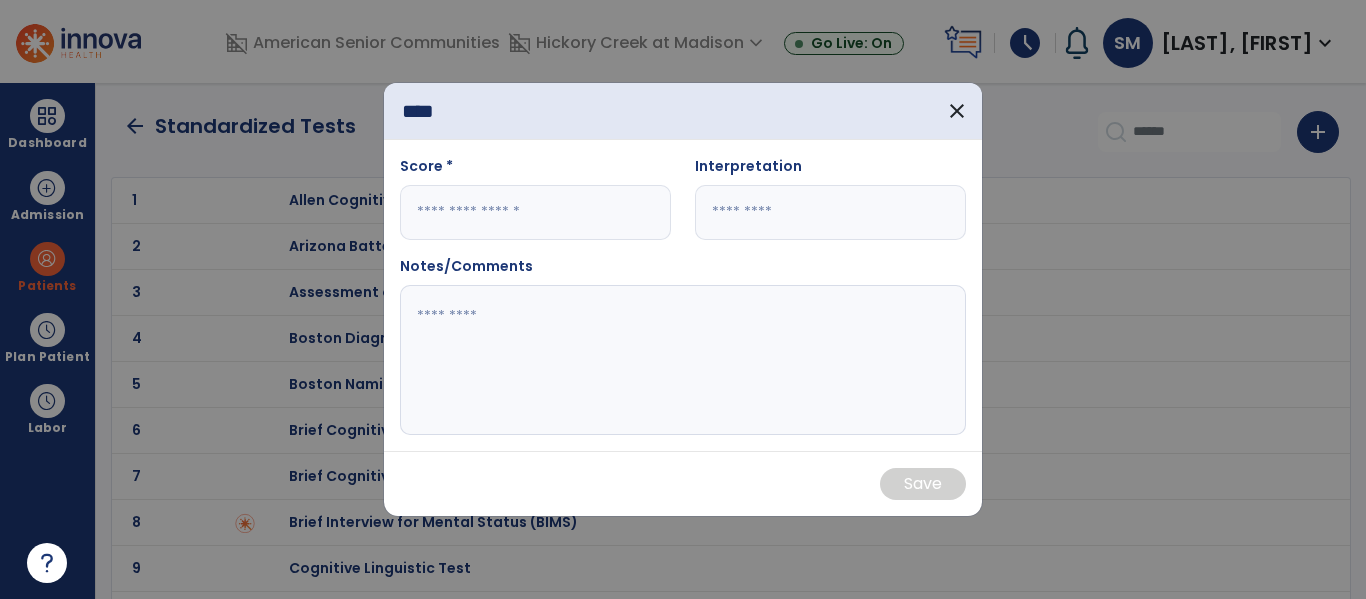 type on "****" 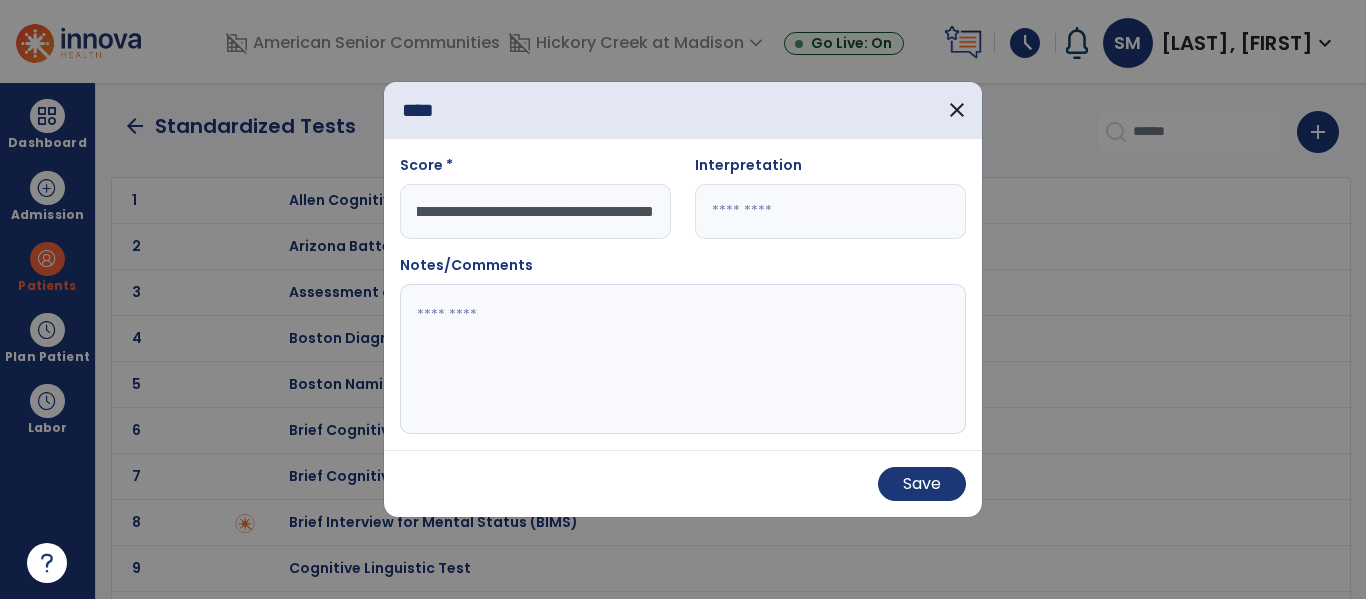 scroll, scrollTop: 0, scrollLeft: 105, axis: horizontal 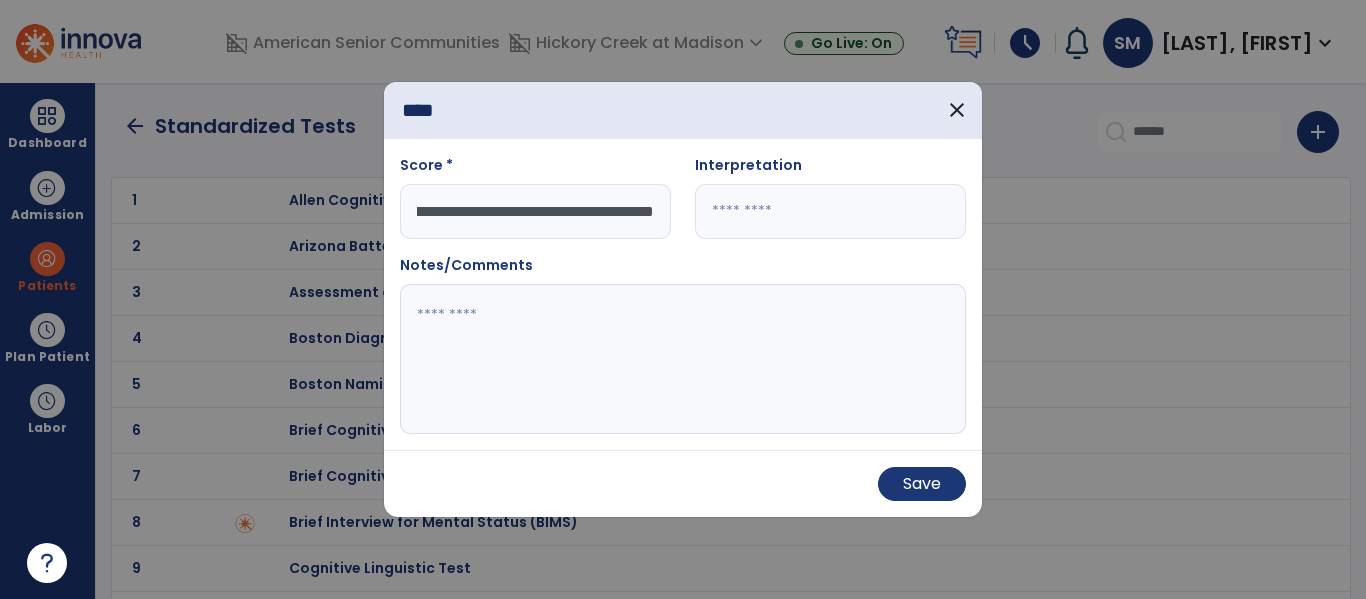 type on "**********" 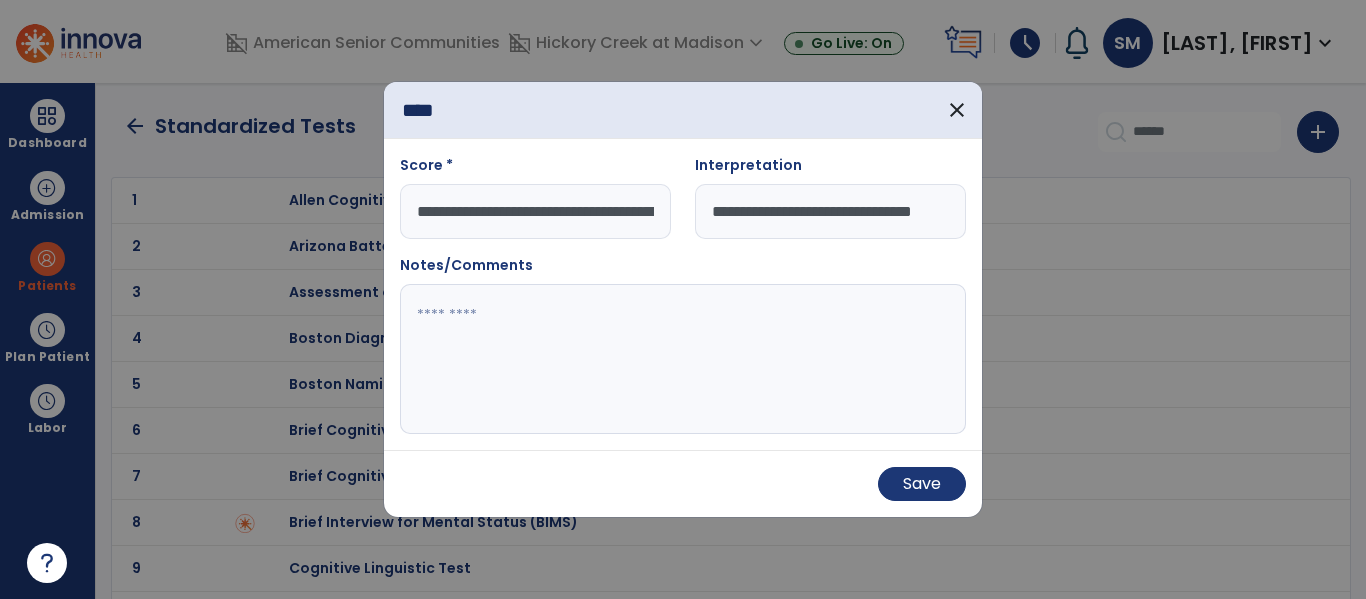 scroll, scrollTop: 0, scrollLeft: 60, axis: horizontal 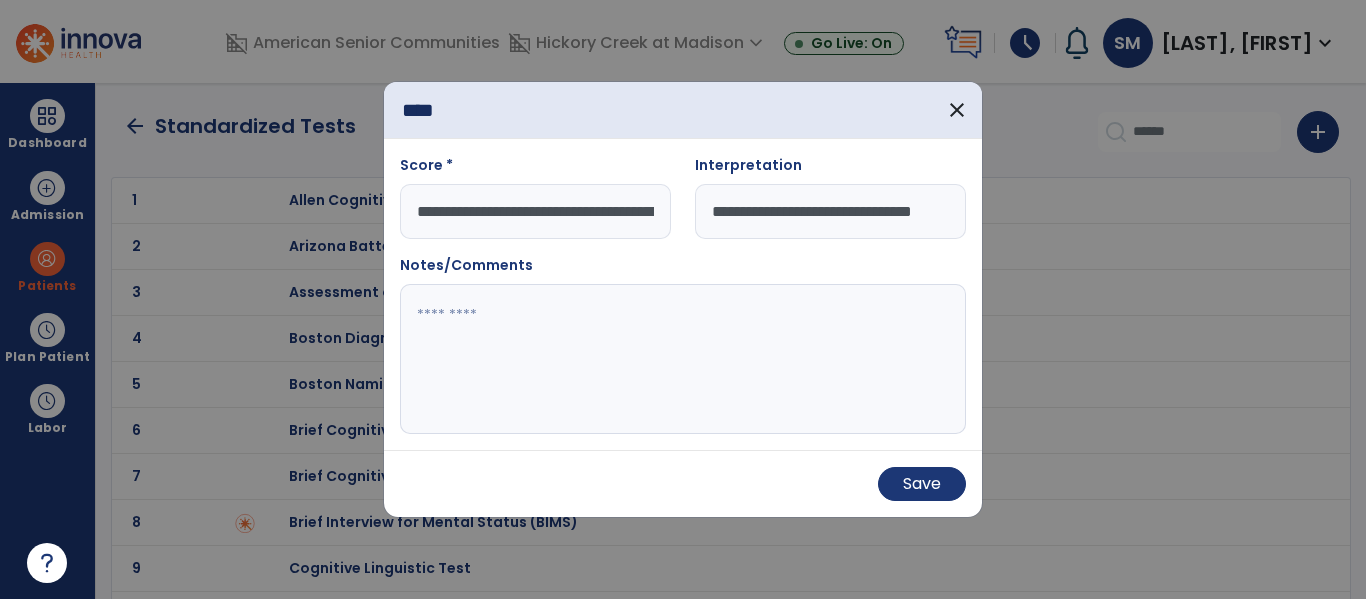 type on "**********" 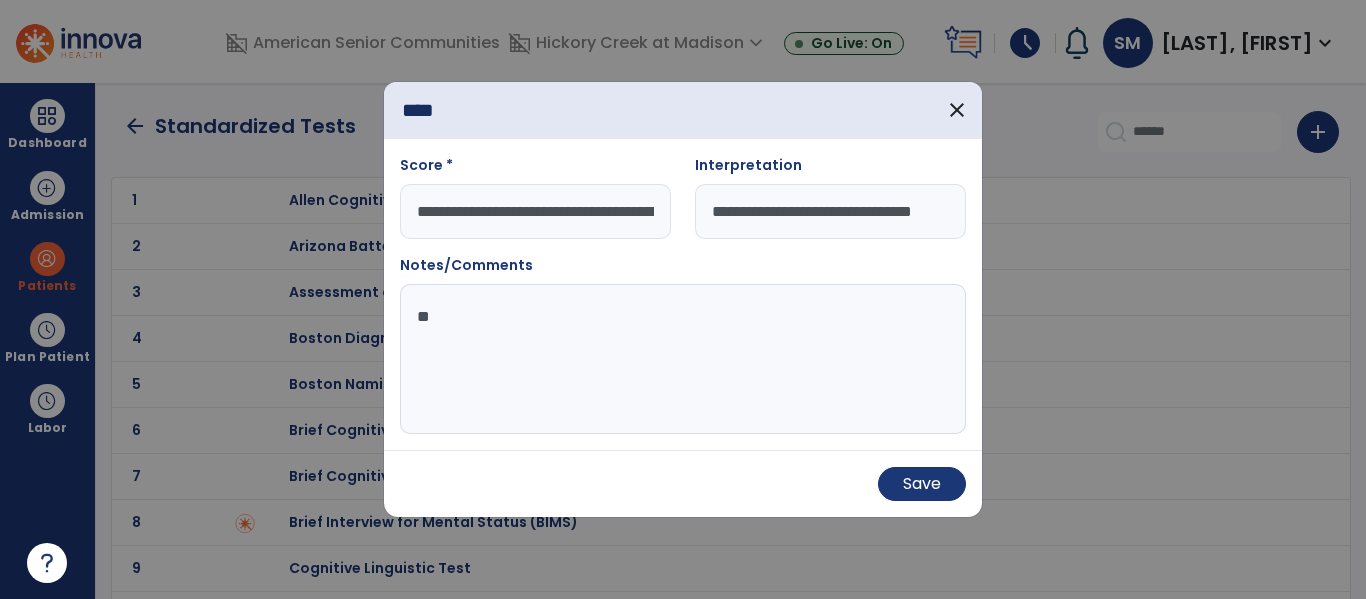 type on "*" 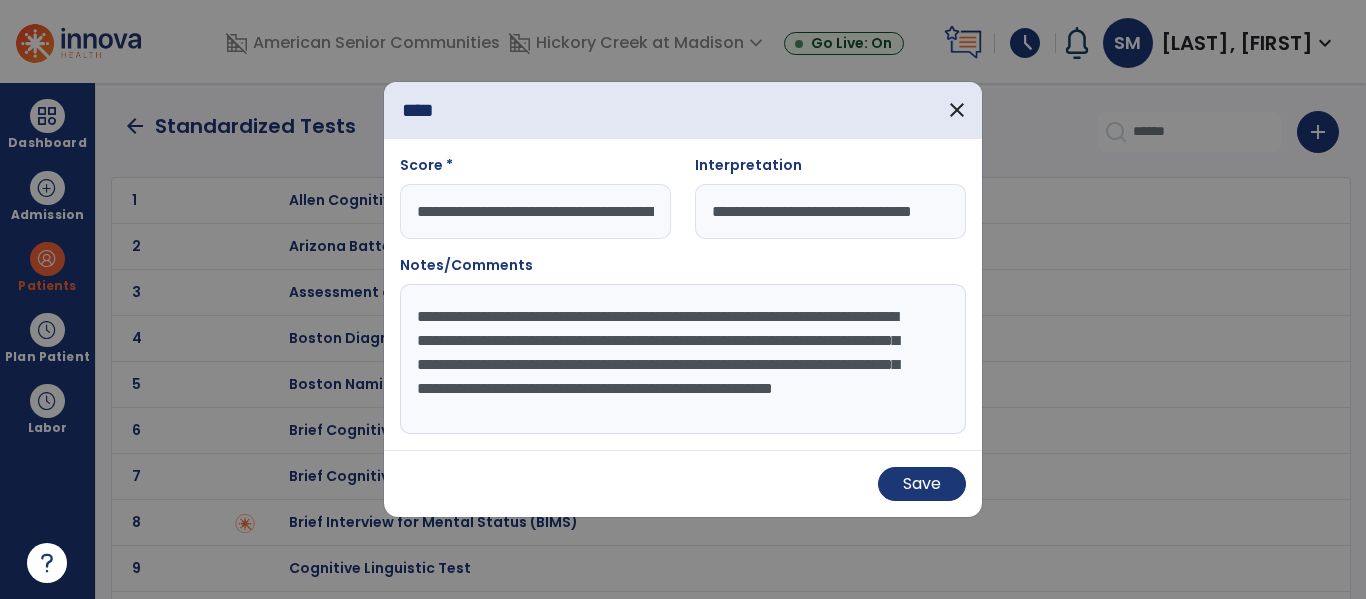 scroll, scrollTop: 15, scrollLeft: 0, axis: vertical 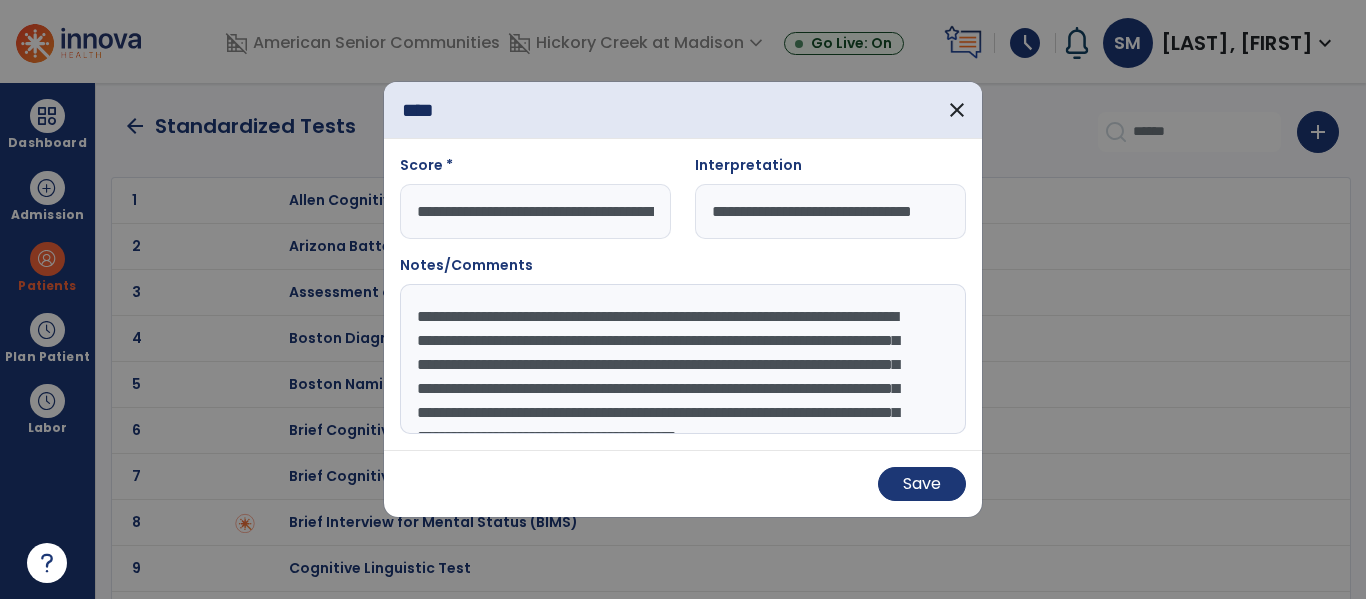 drag, startPoint x: 880, startPoint y: 425, endPoint x: 230, endPoint y: 218, distance: 682.1649 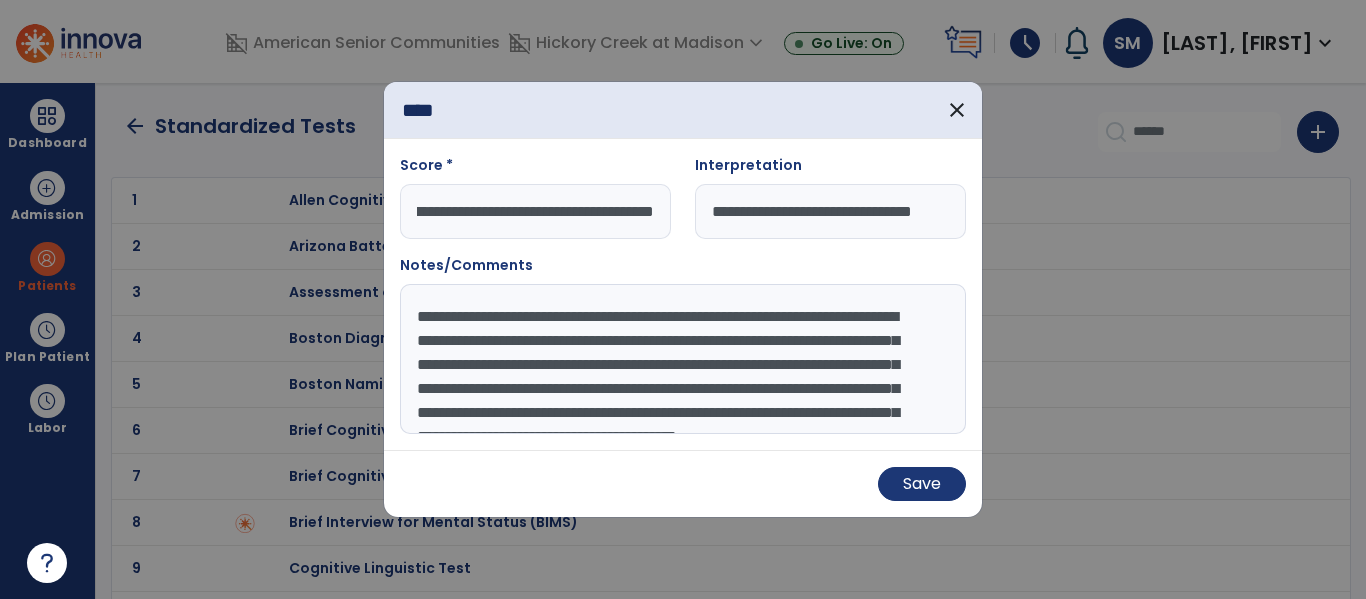 drag, startPoint x: 417, startPoint y: 207, endPoint x: 1365, endPoint y: 359, distance: 960.10834 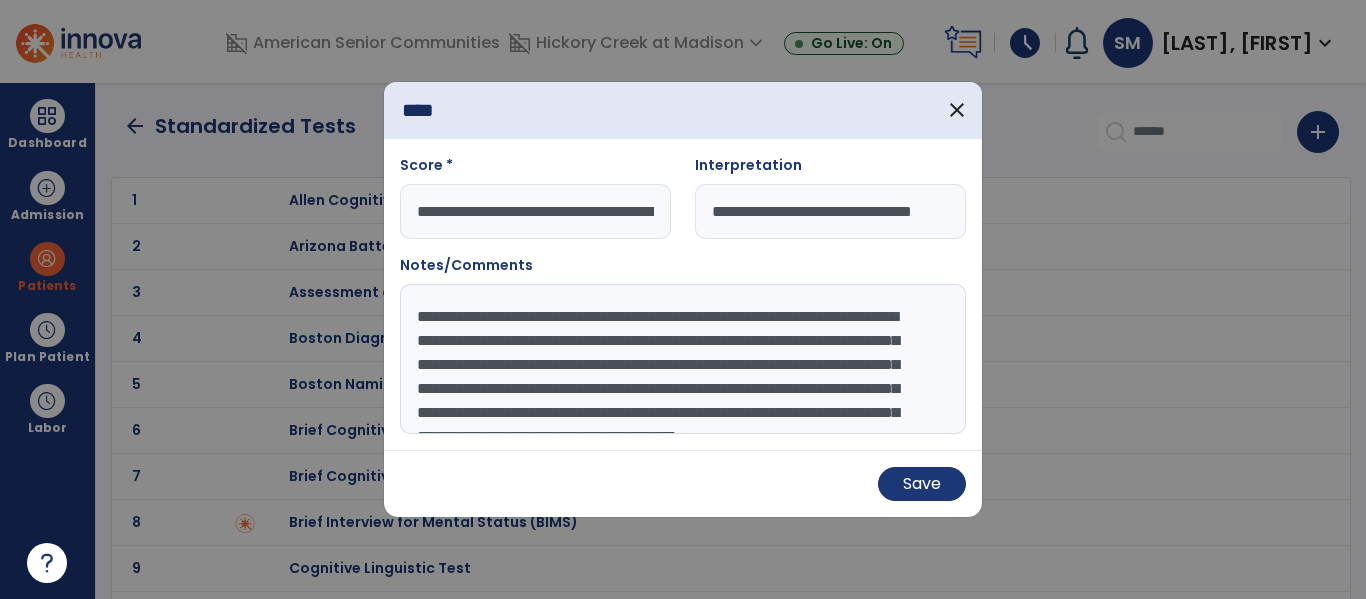 paste on "**********" 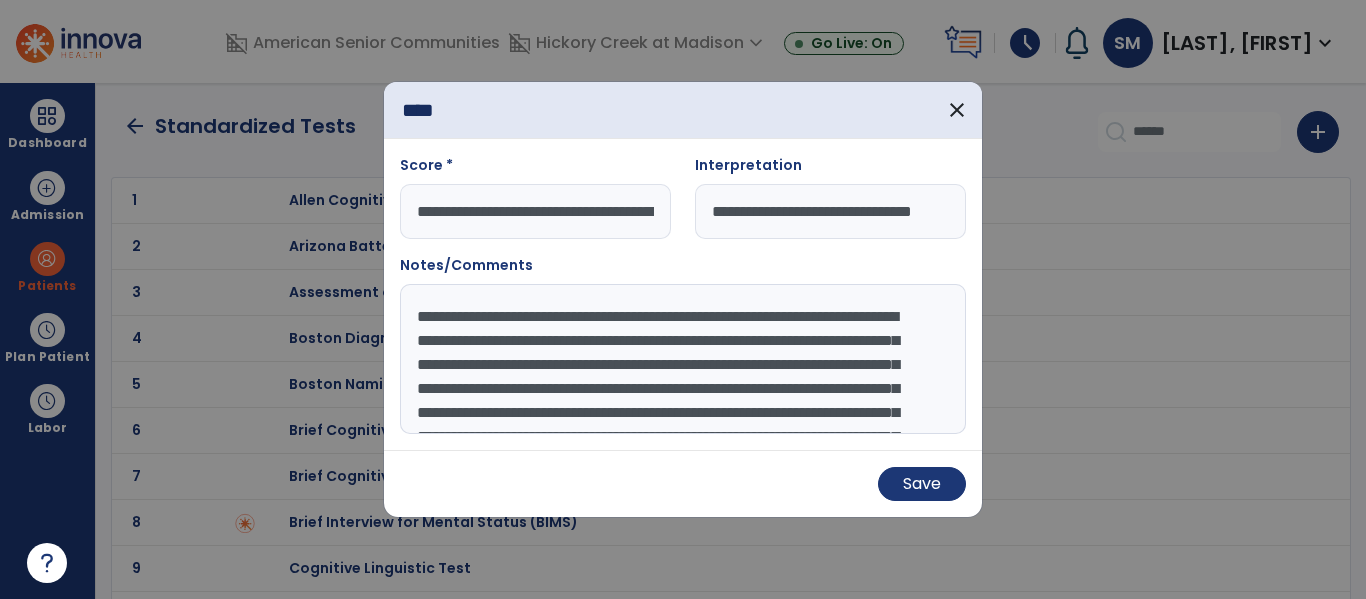 scroll, scrollTop: 96, scrollLeft: 0, axis: vertical 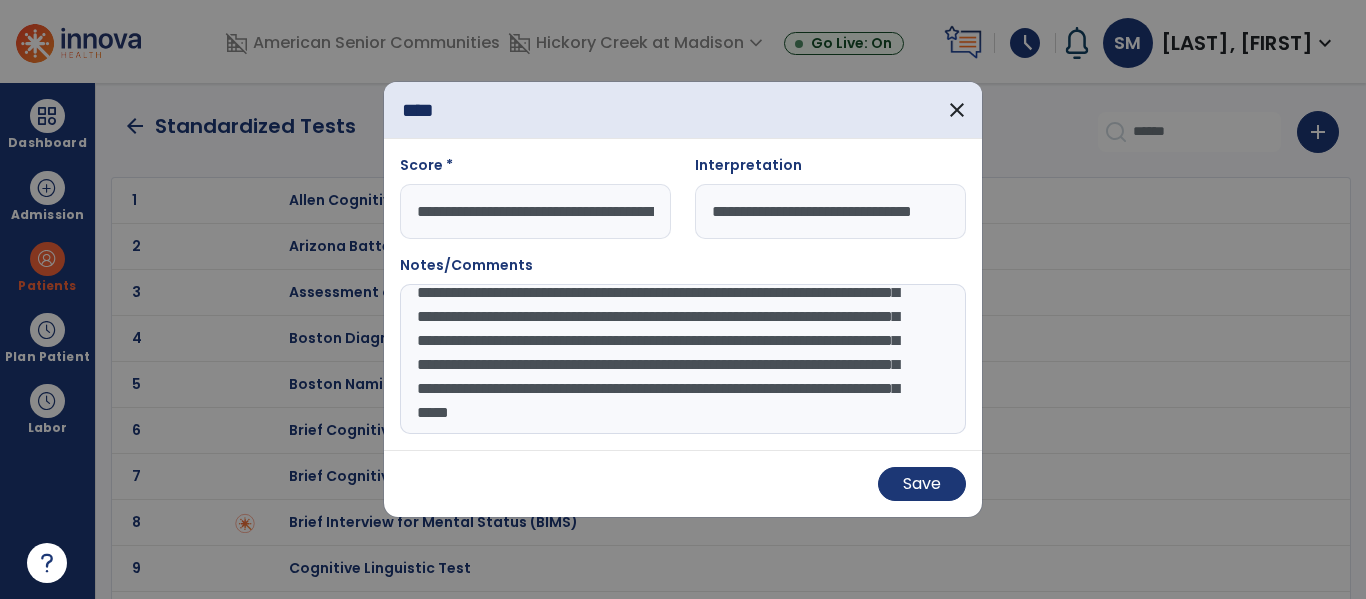 drag, startPoint x: 413, startPoint y: 319, endPoint x: 1365, endPoint y: 646, distance: 1006.5947 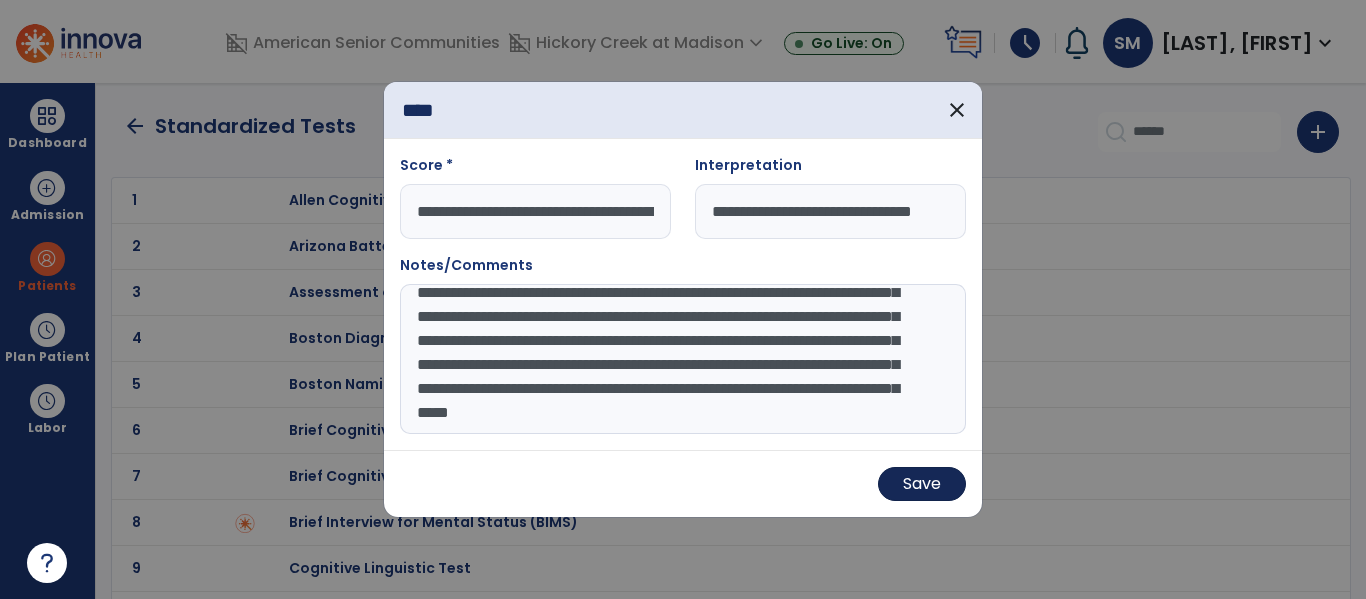 type on "**********" 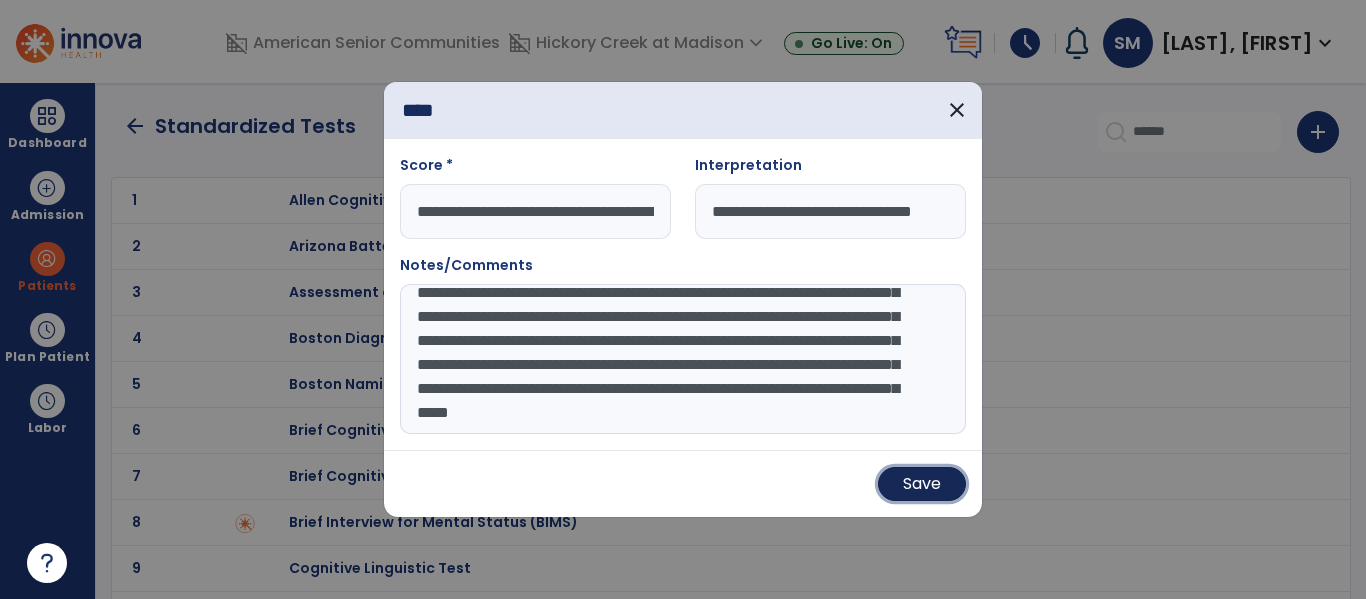 click on "Save" at bounding box center [922, 484] 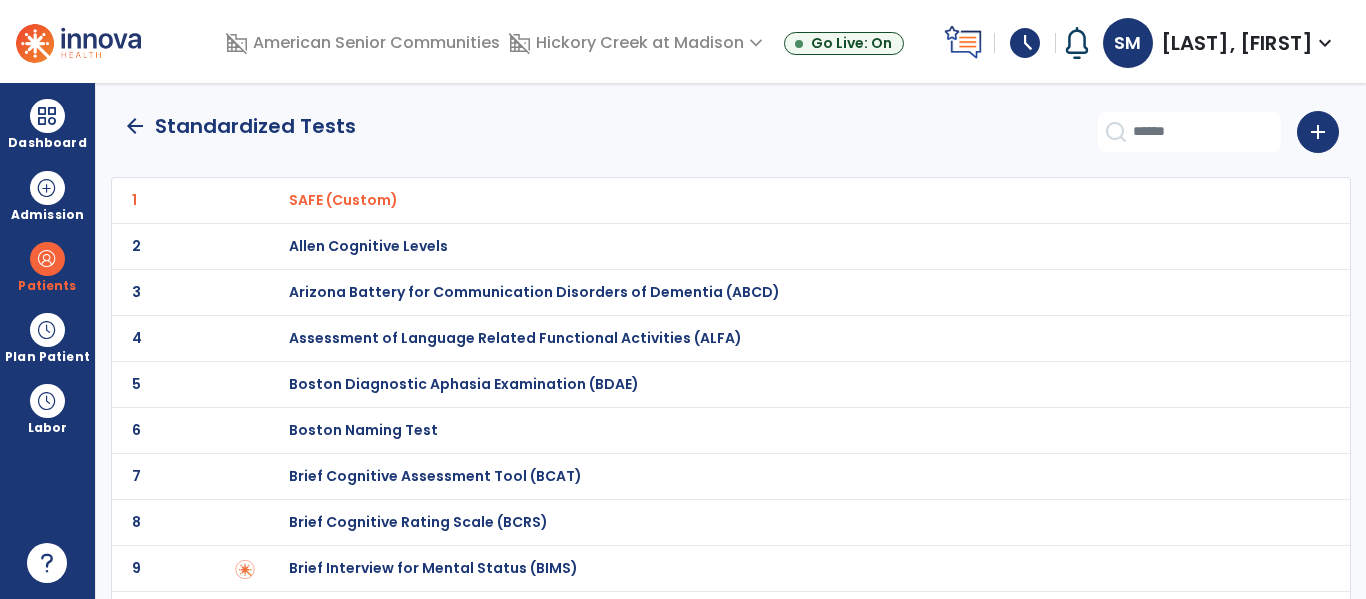 click on "arrow_back" 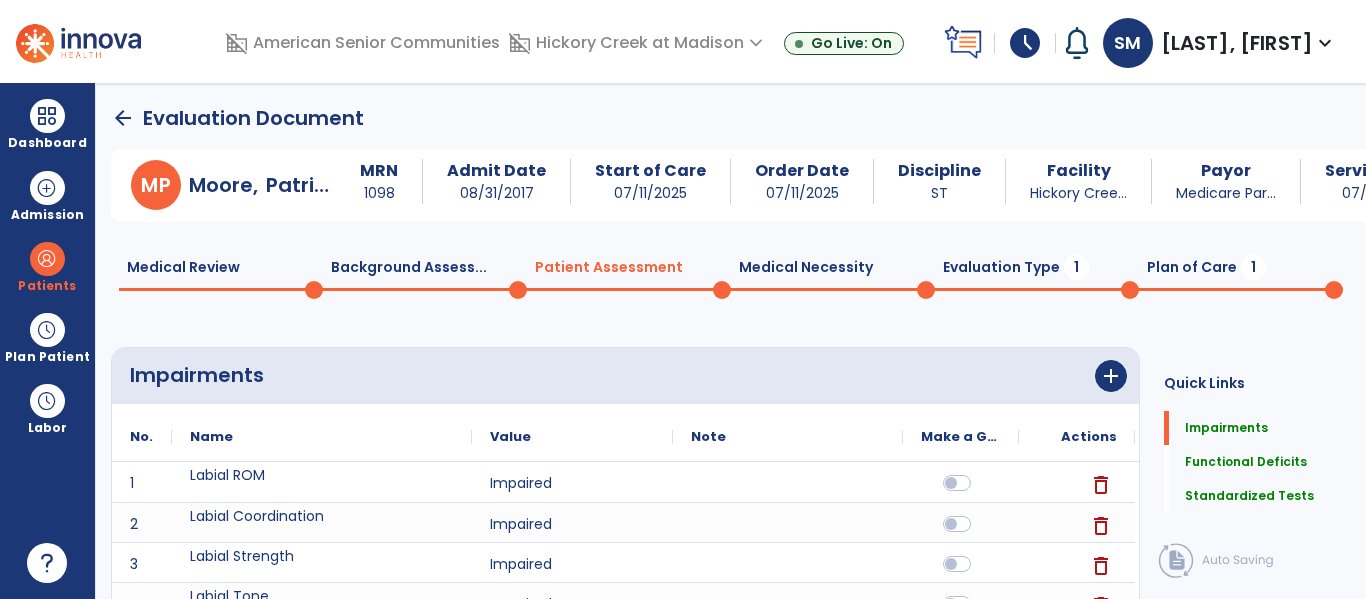 scroll, scrollTop: 20, scrollLeft: 0, axis: vertical 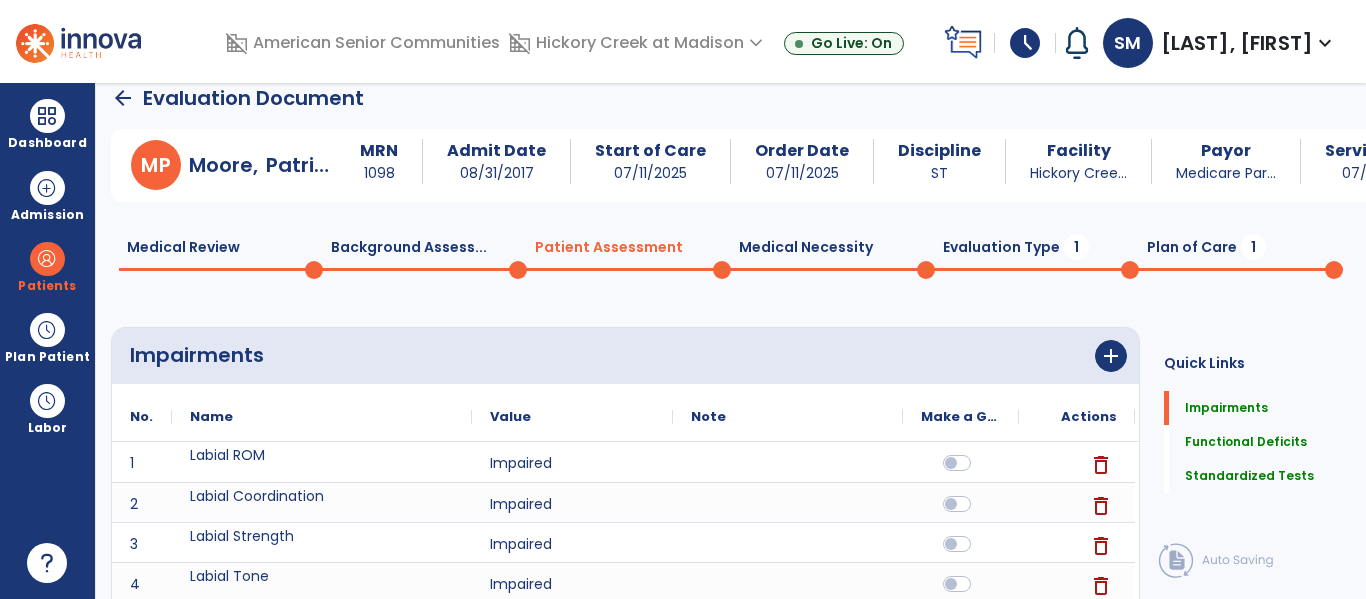 click on "Evaluation Type  1" 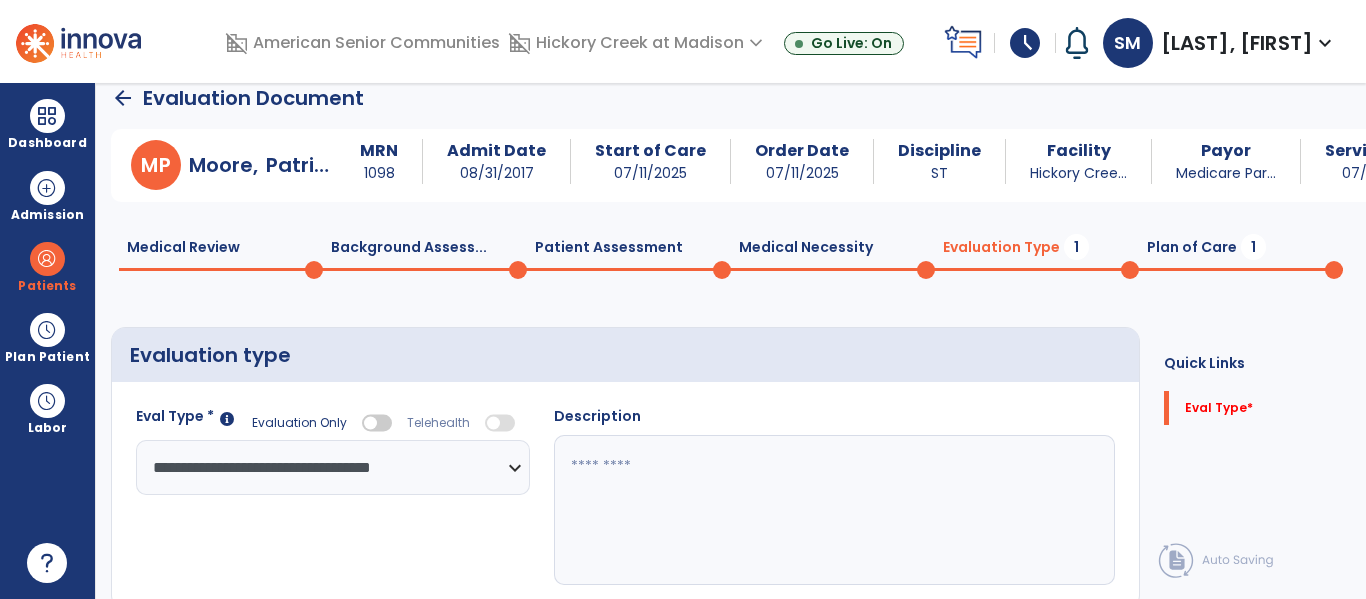 click 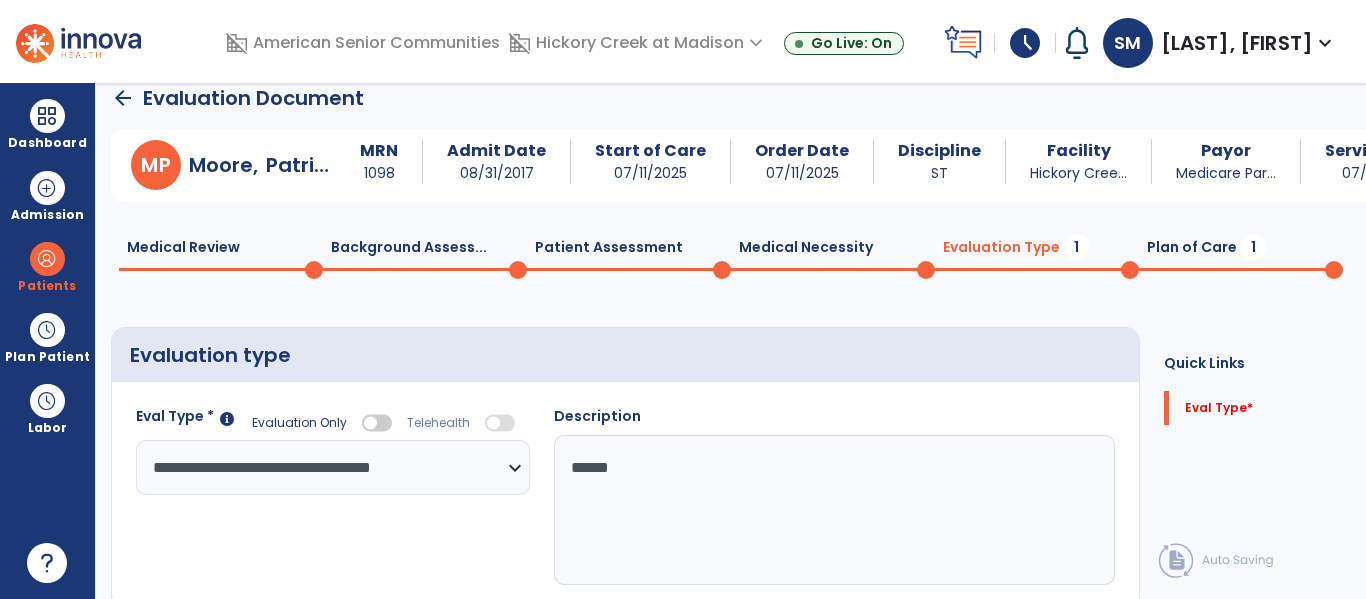 paste on "**********" 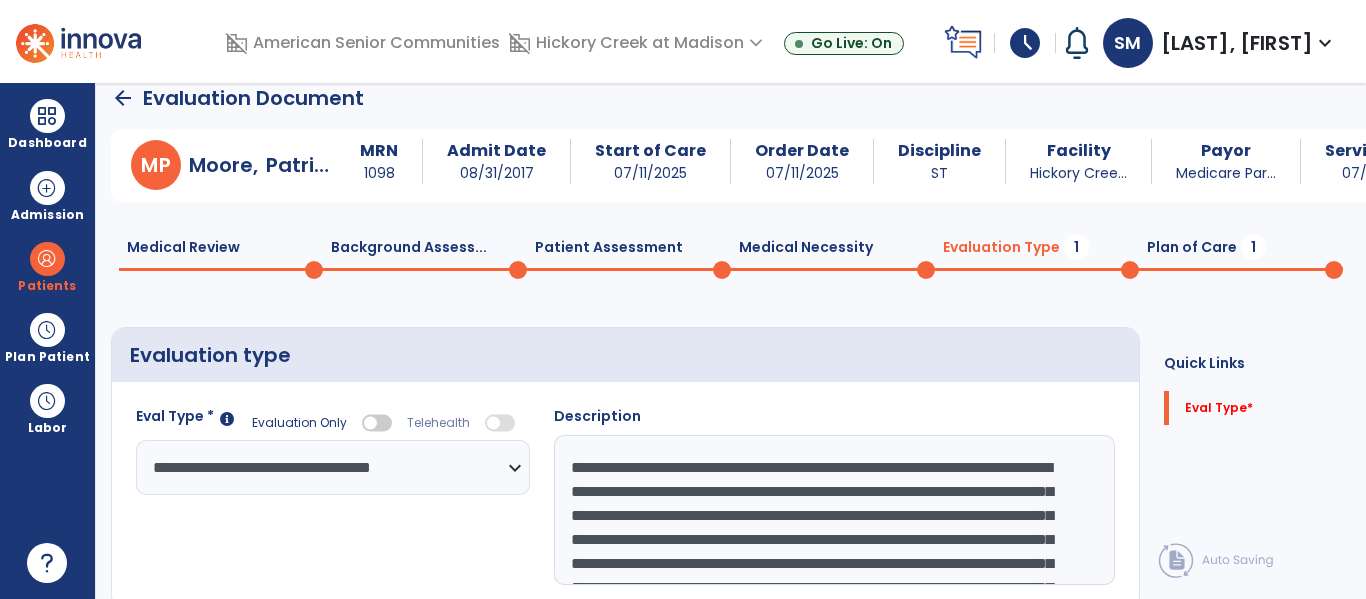 scroll, scrollTop: 88, scrollLeft: 0, axis: vertical 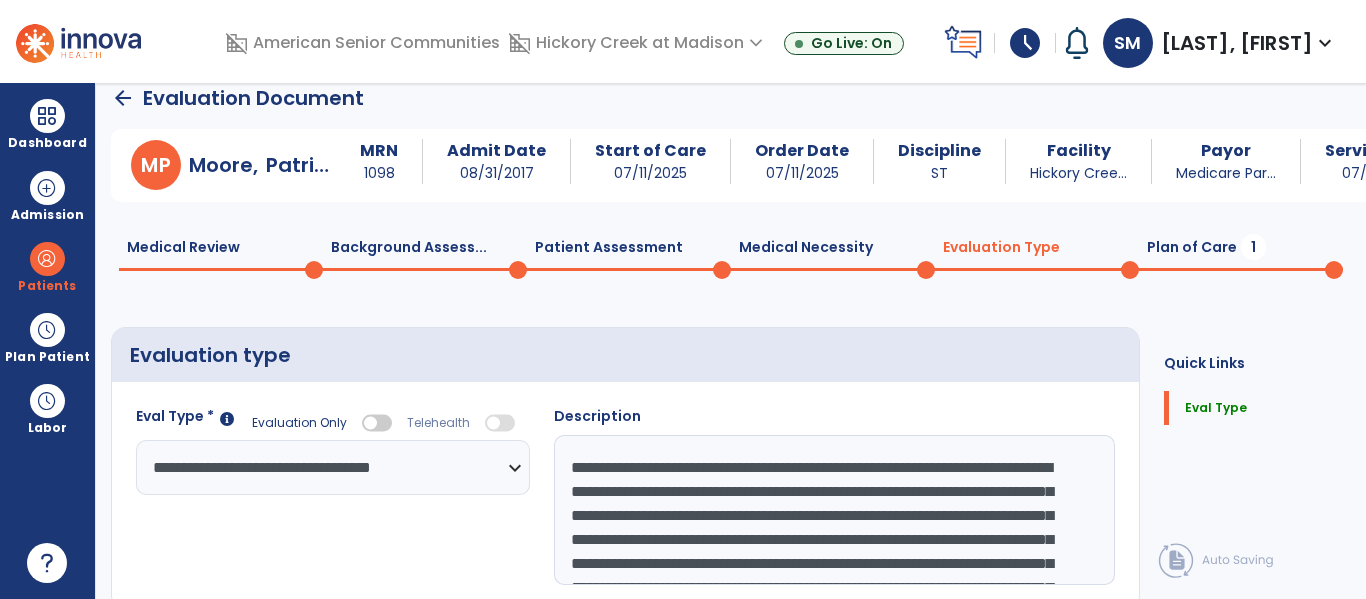 type on "**********" 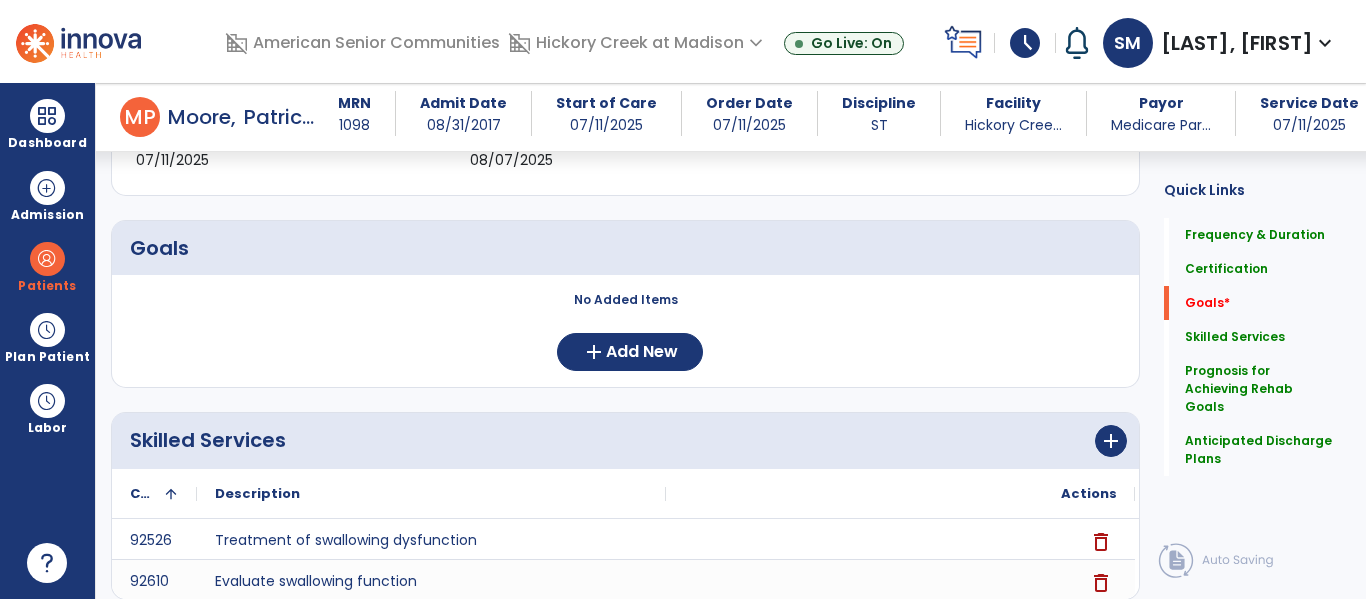 scroll, scrollTop: 408, scrollLeft: 0, axis: vertical 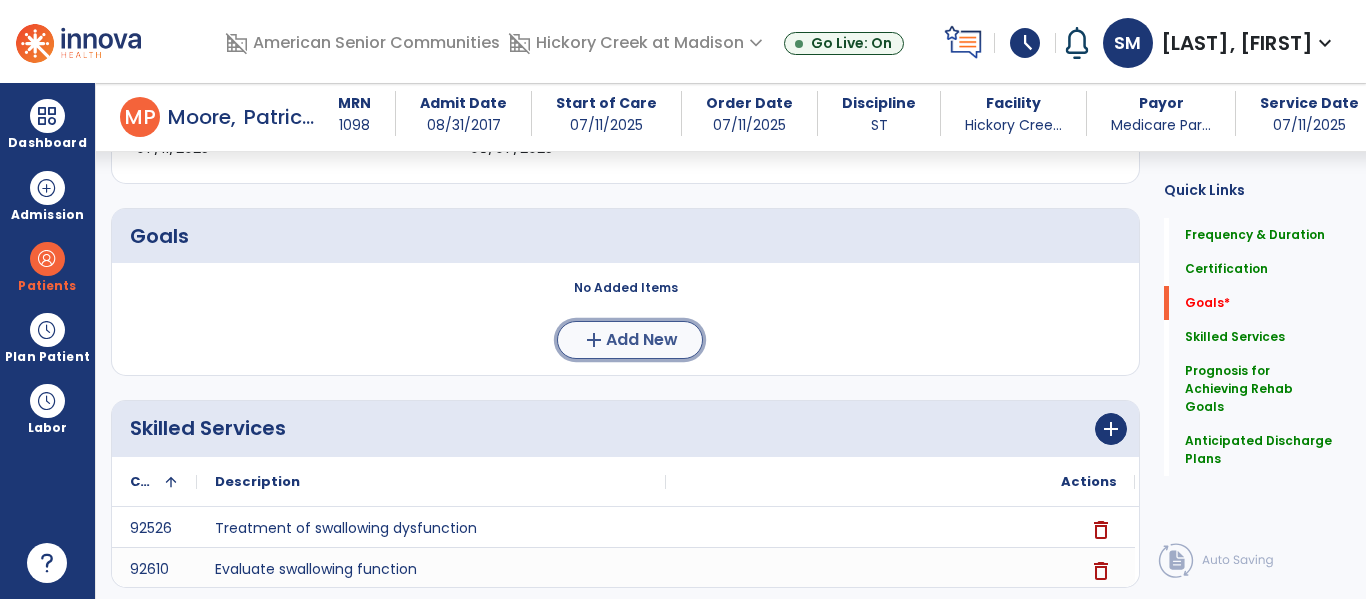 click on "Add New" at bounding box center [642, 340] 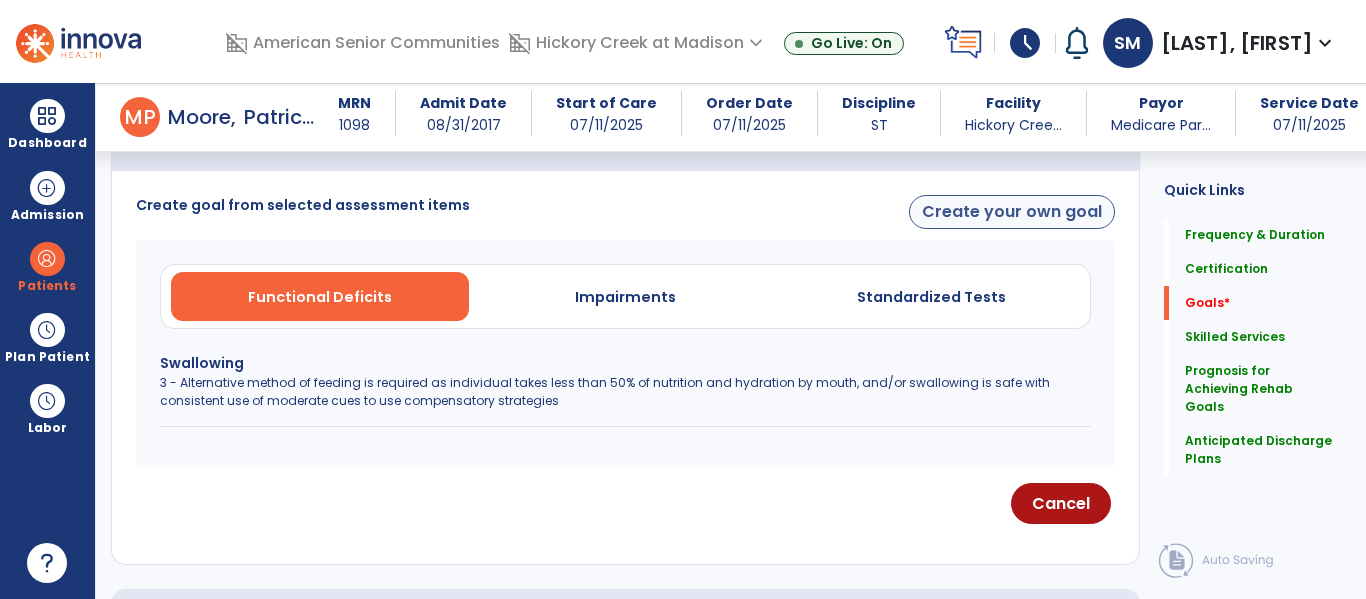 scroll, scrollTop: 496, scrollLeft: 0, axis: vertical 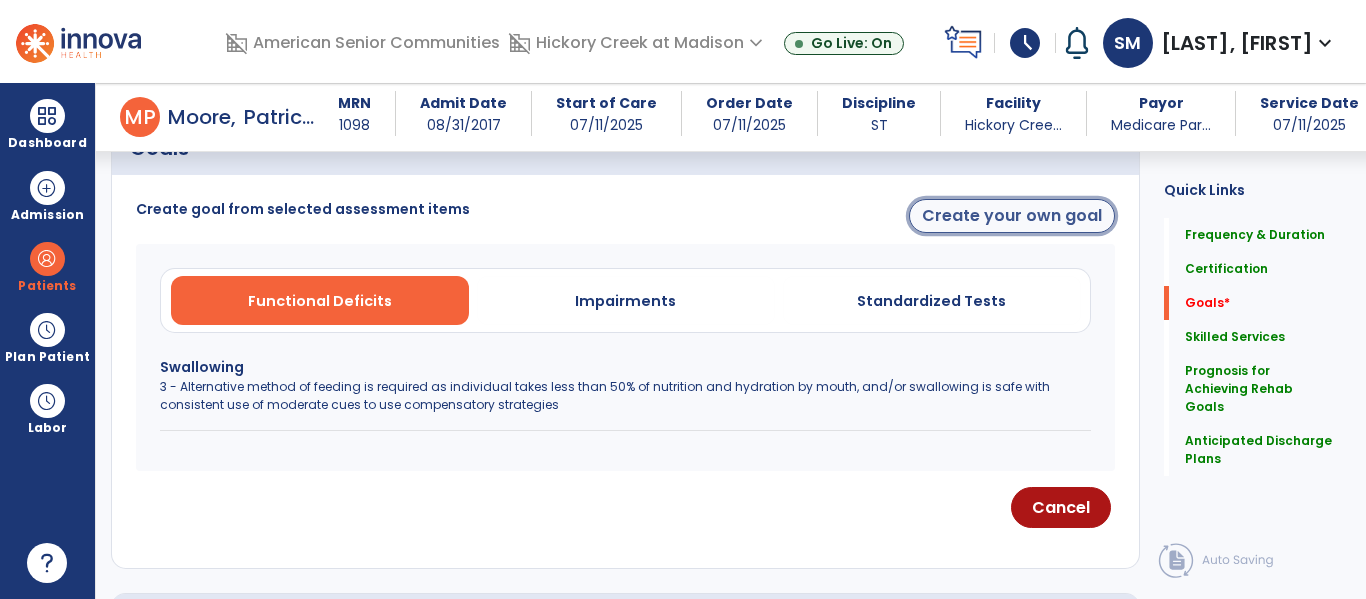 click on "Create your own goal" at bounding box center (1012, 216) 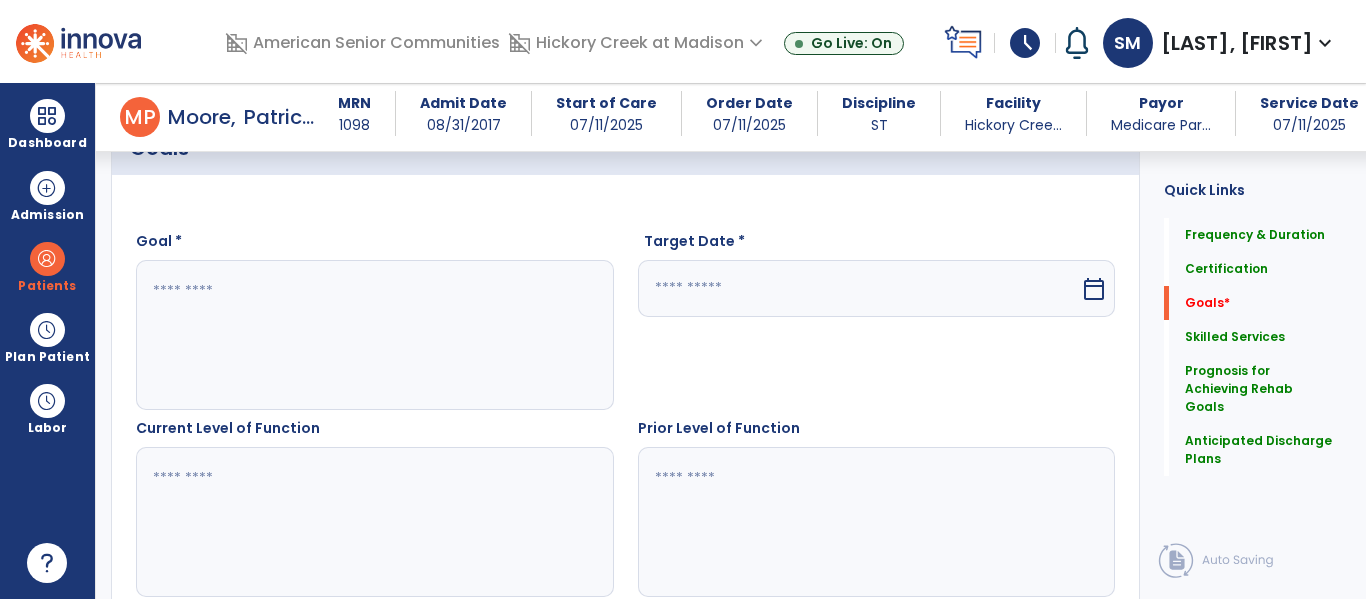 click at bounding box center [374, 335] 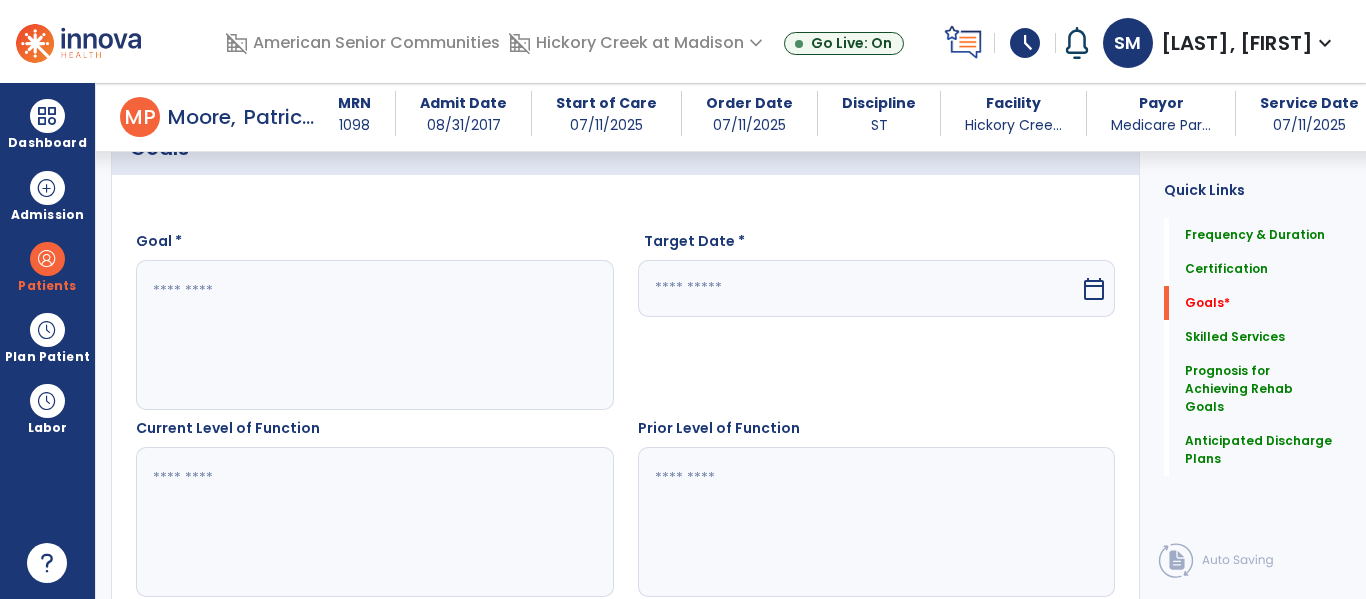 type on "*" 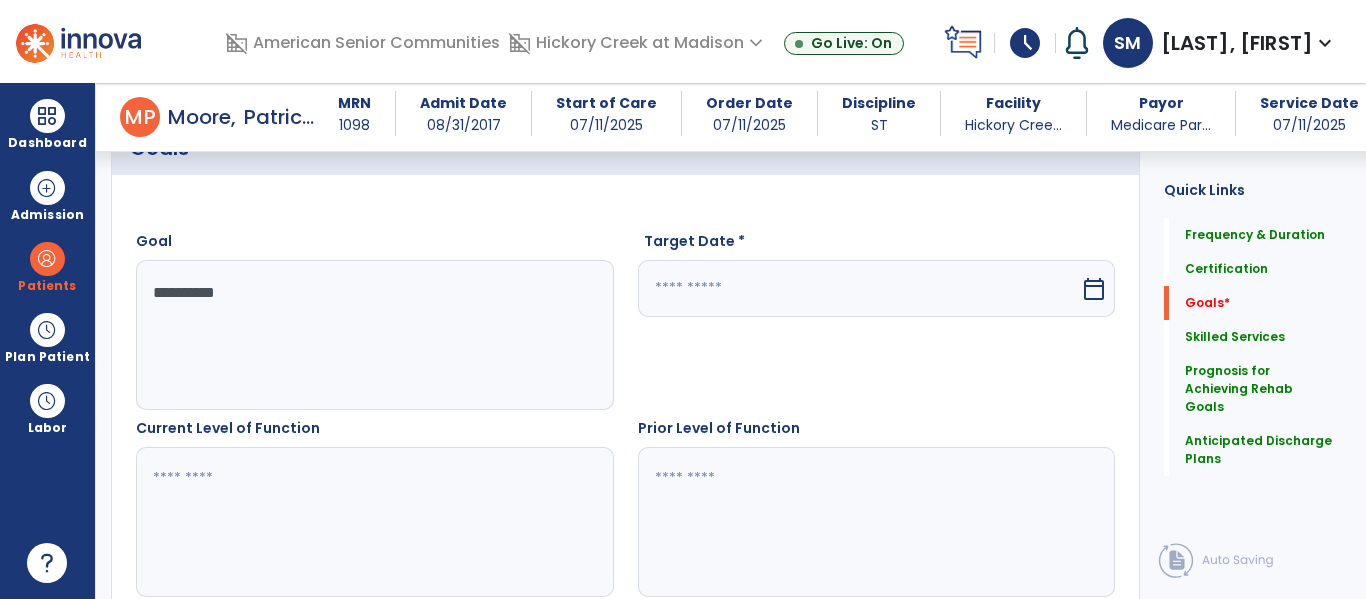 type on "**********" 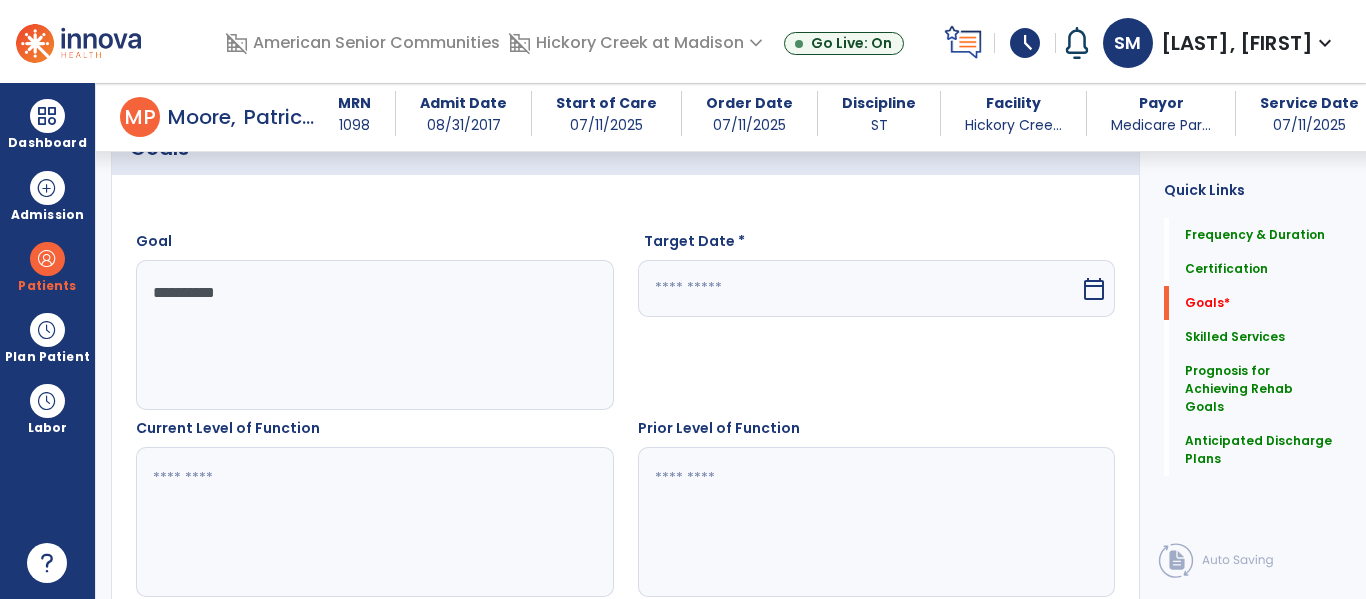 click at bounding box center [859, 288] 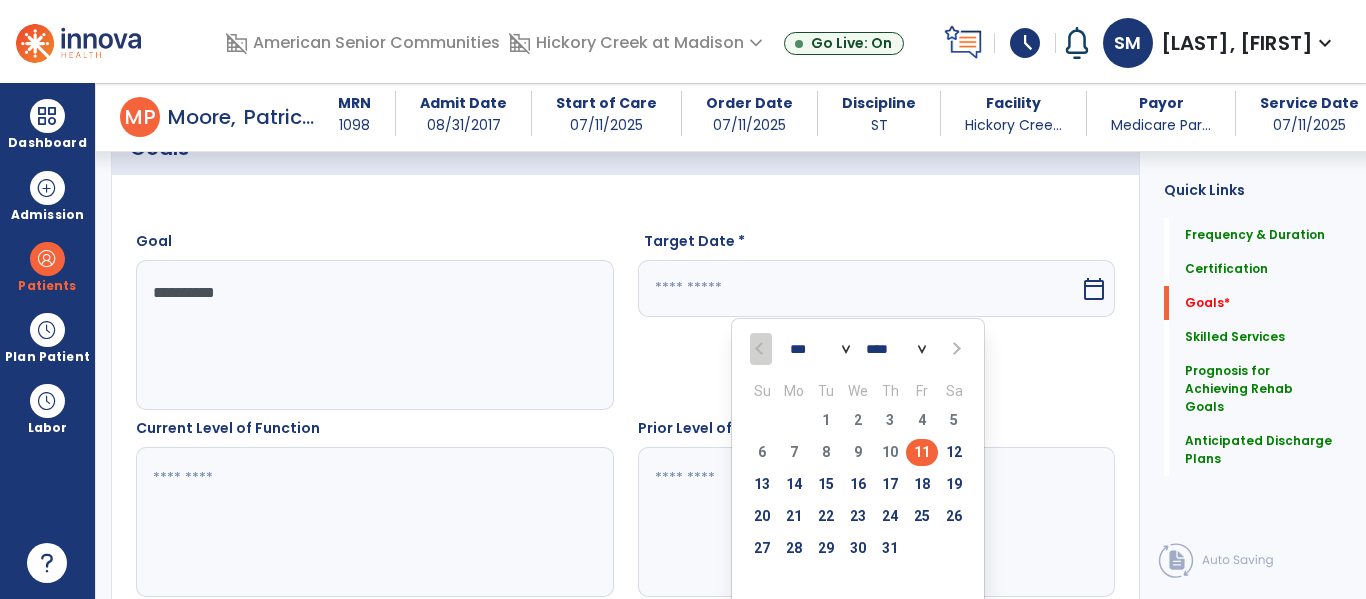 click at bounding box center [955, 349] 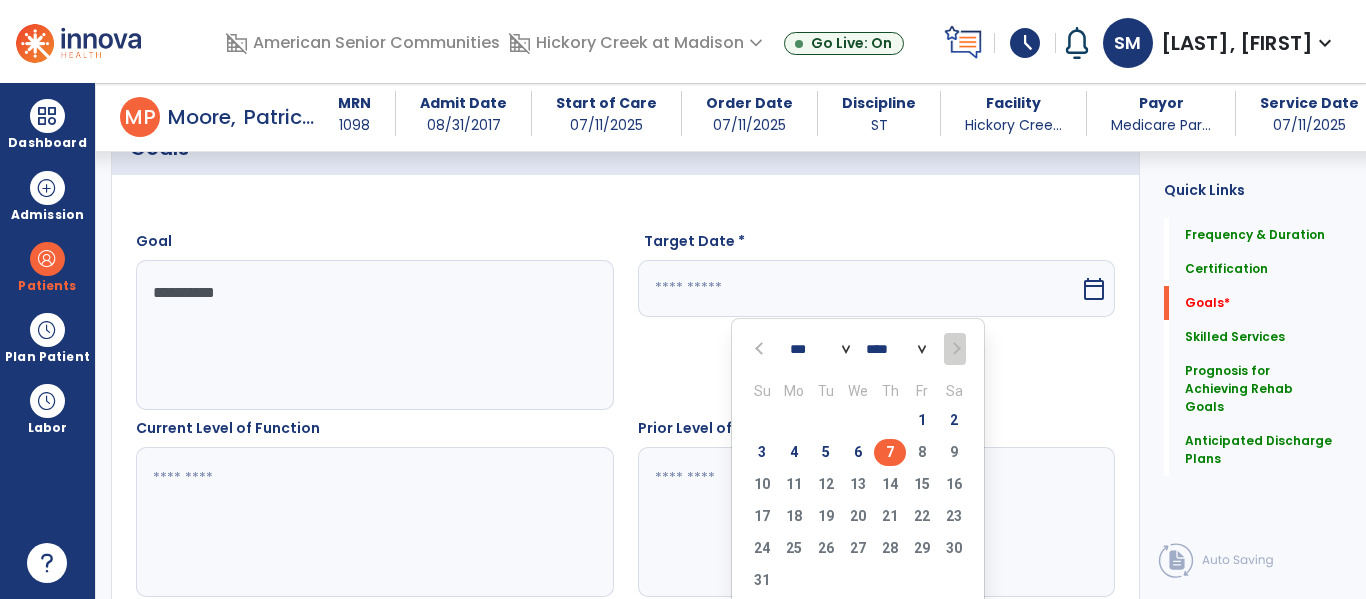 click on "7" at bounding box center (890, 452) 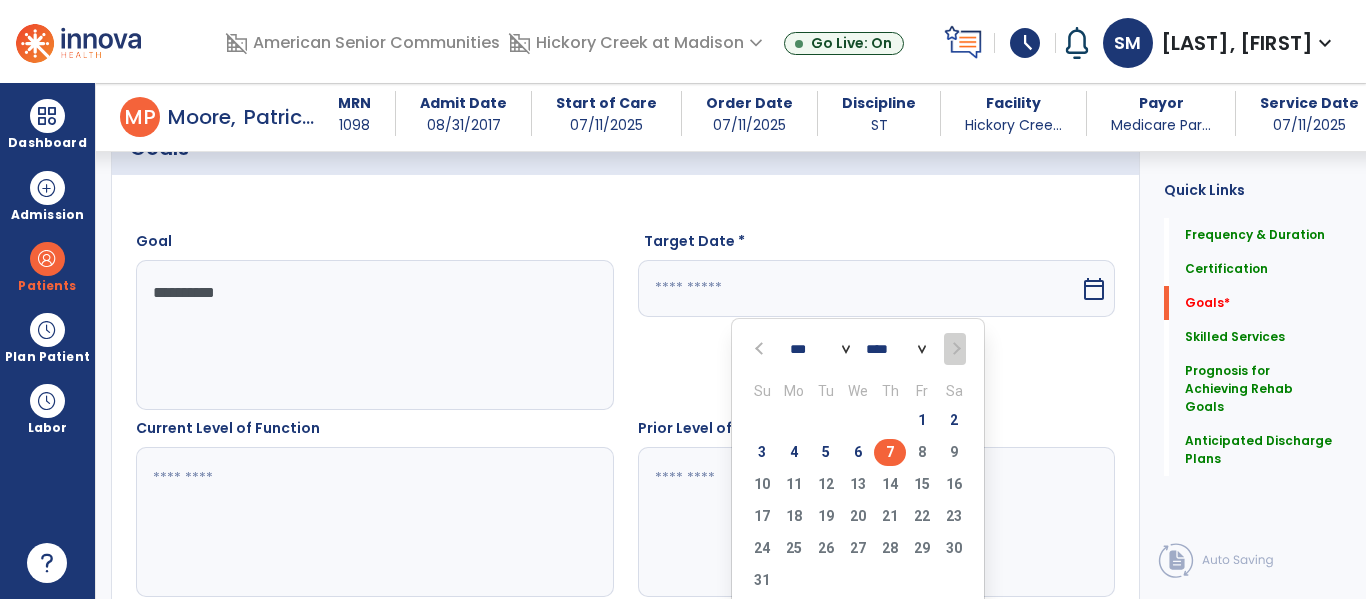 type on "********" 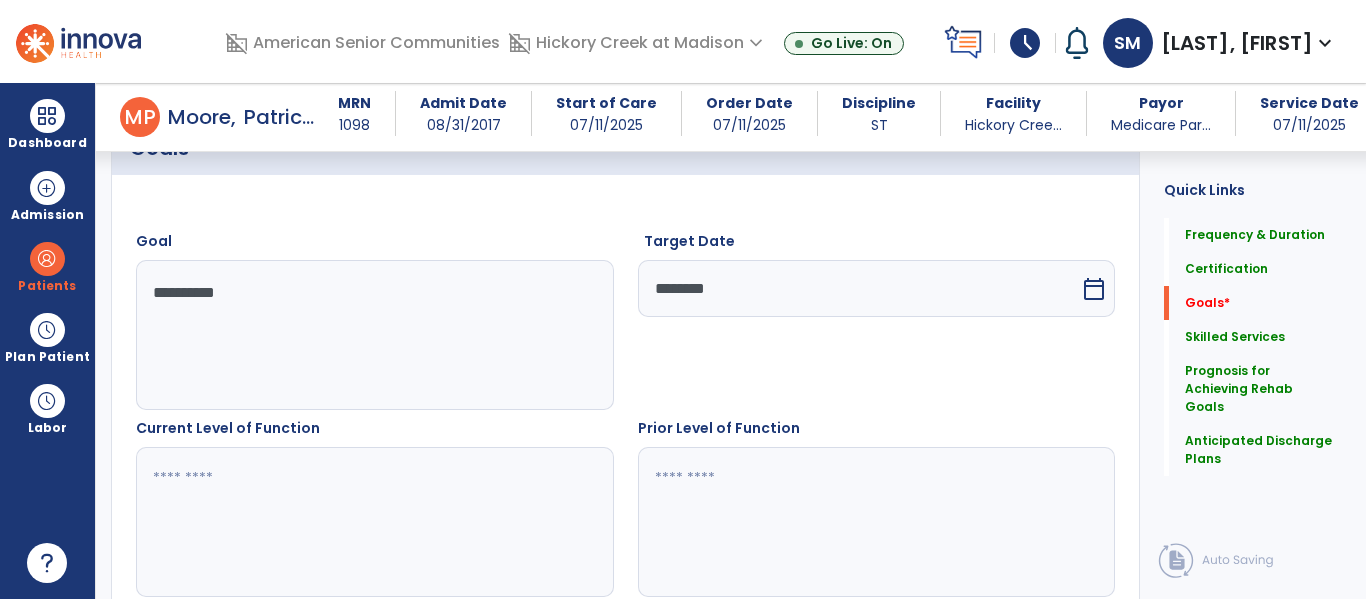 click at bounding box center (374, 522) 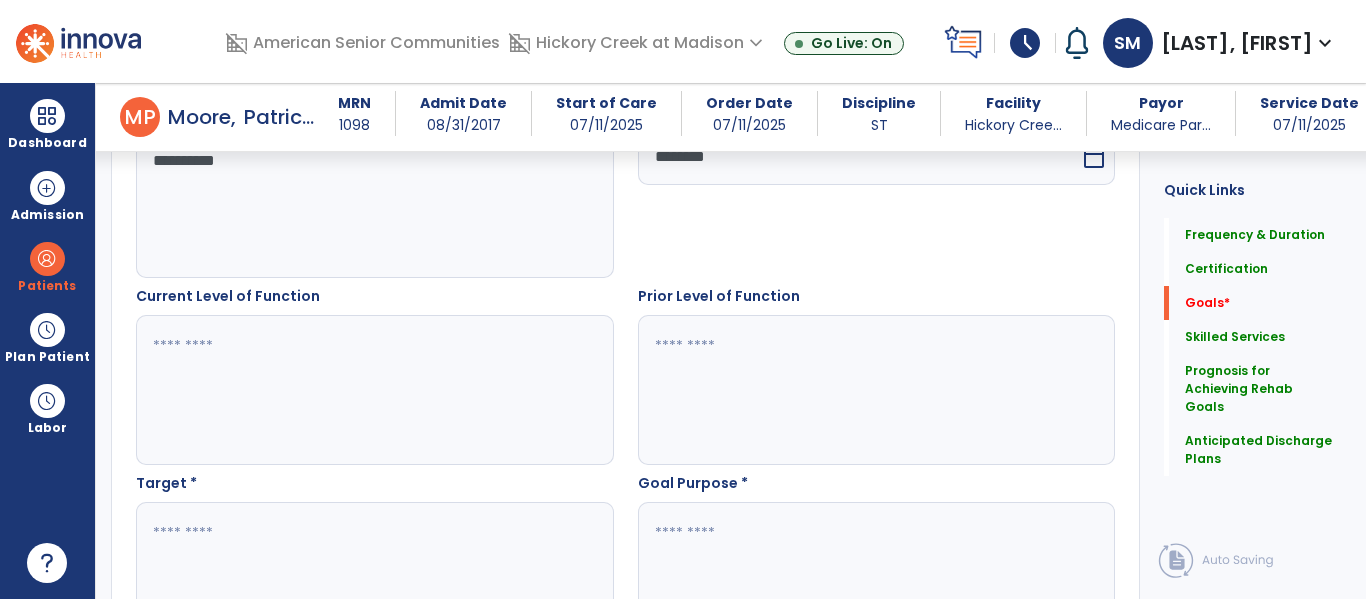 scroll, scrollTop: 636, scrollLeft: 0, axis: vertical 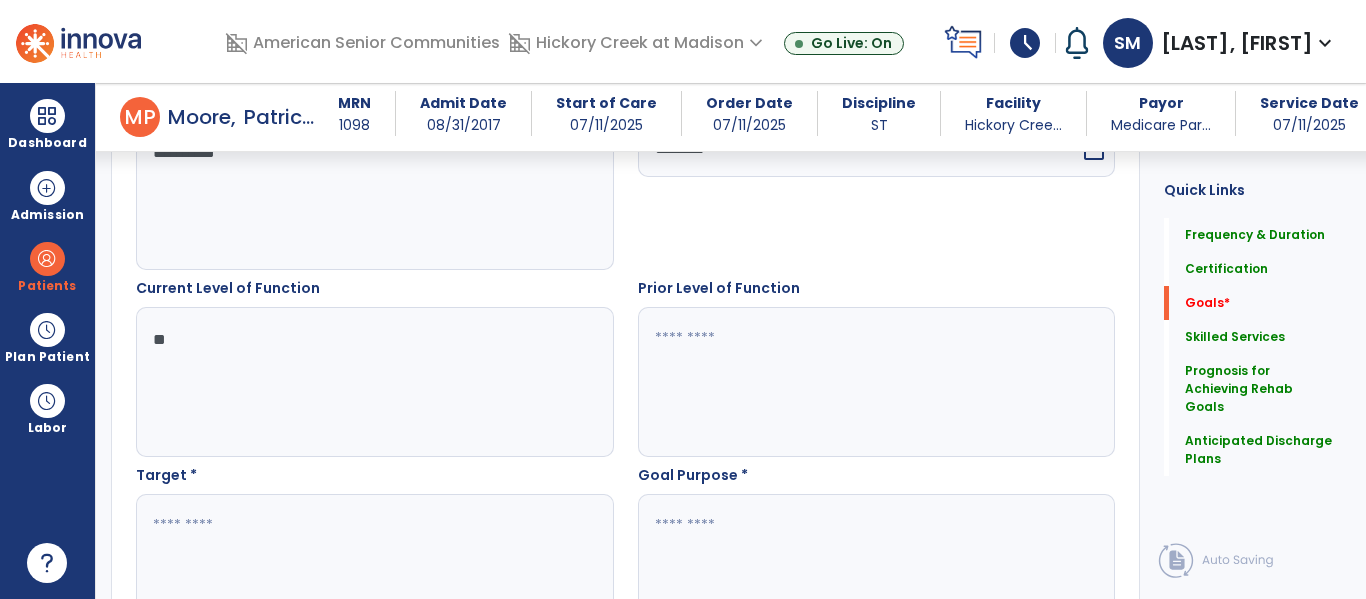 type on "*" 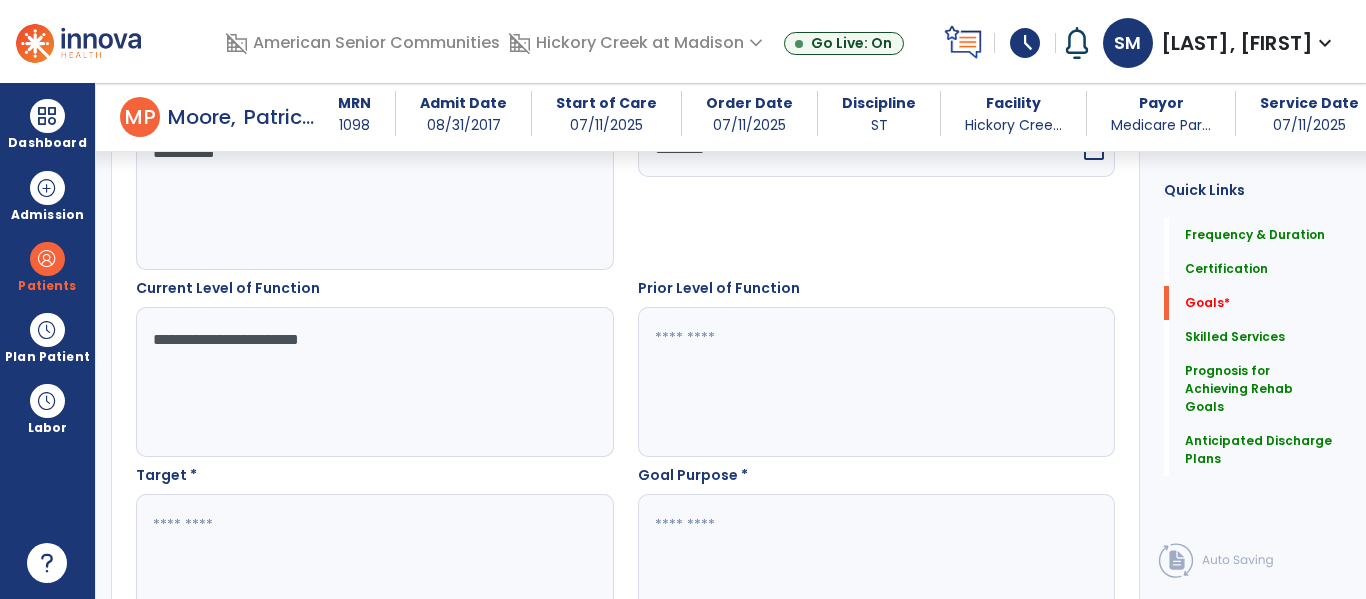 type on "**********" 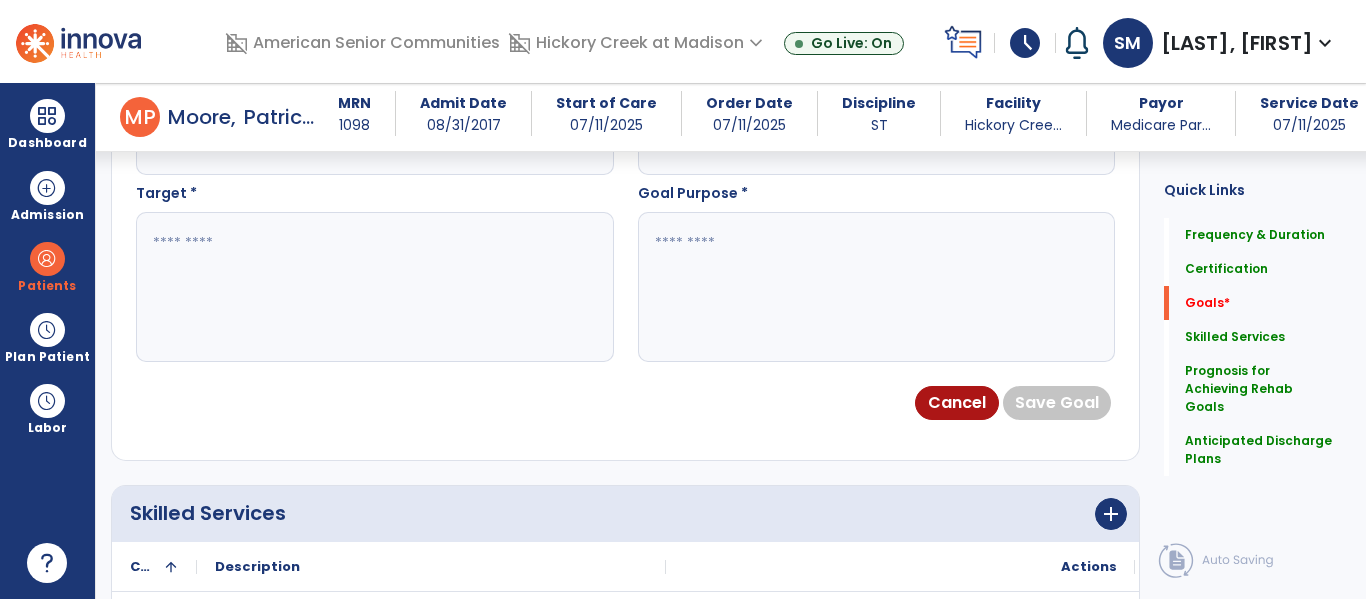scroll, scrollTop: 926, scrollLeft: 0, axis: vertical 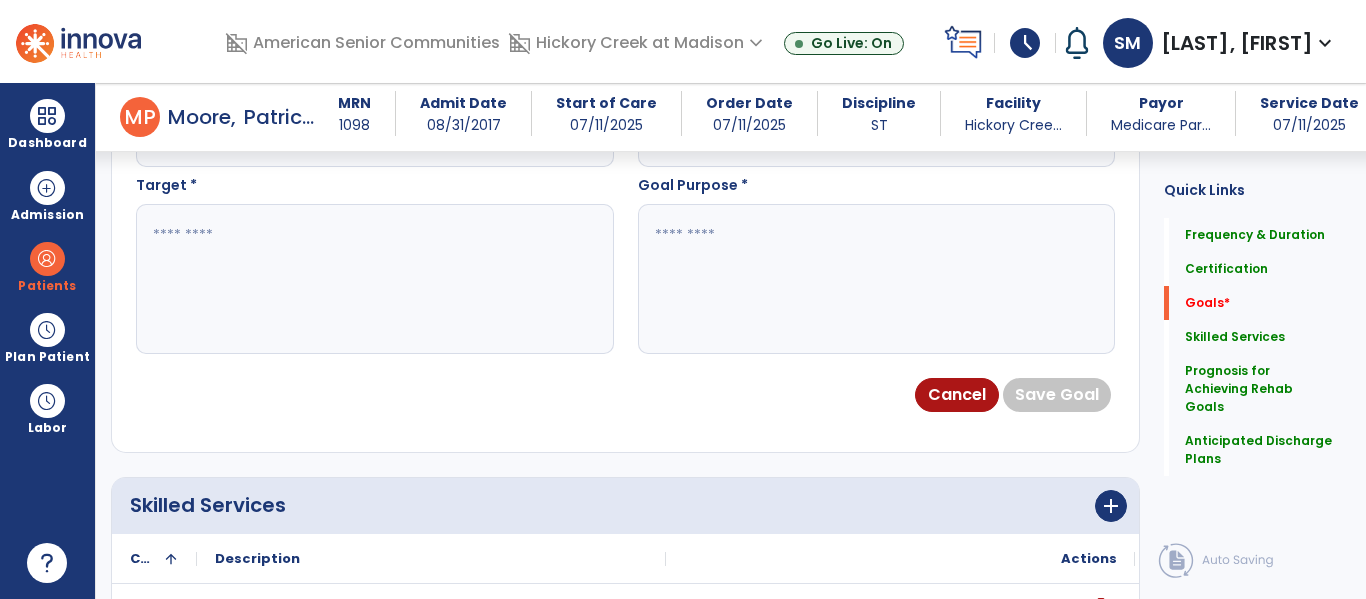 type on "**********" 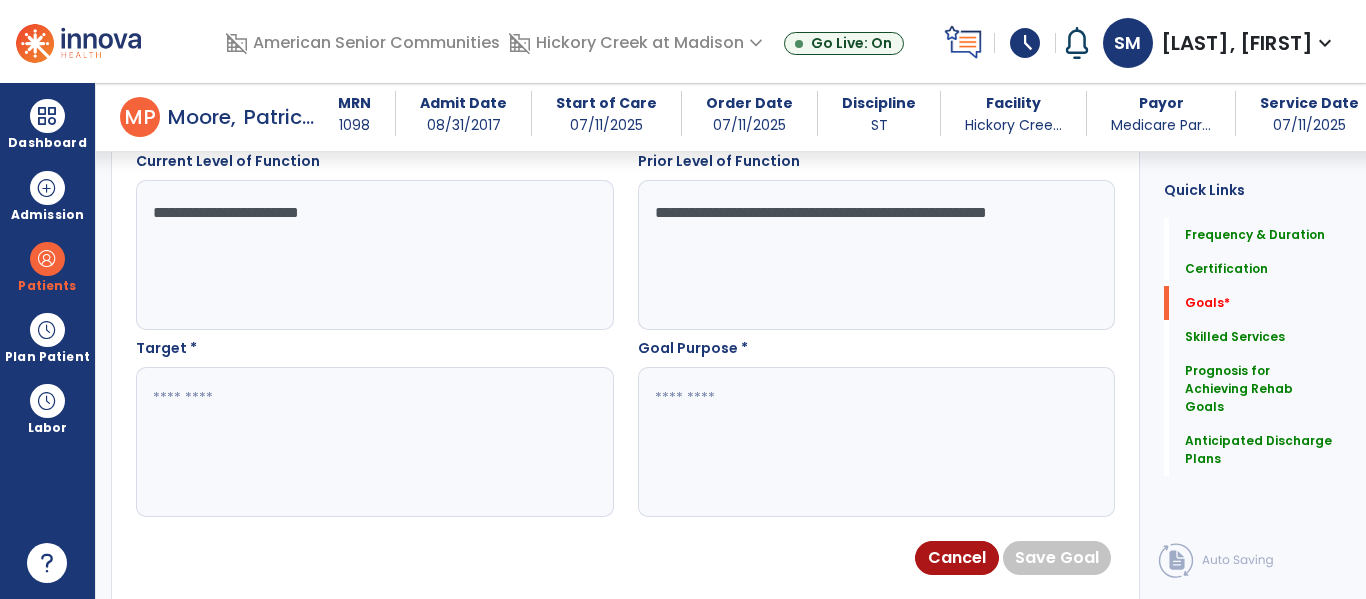 scroll, scrollTop: 751, scrollLeft: 0, axis: vertical 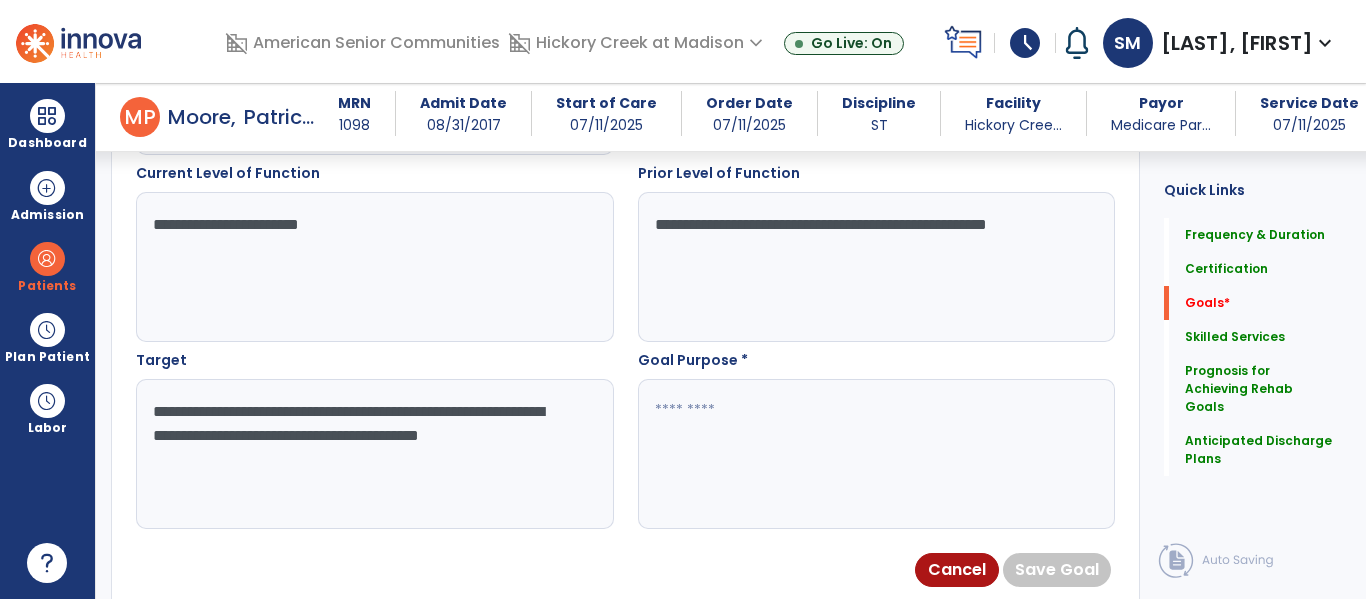 type on "**********" 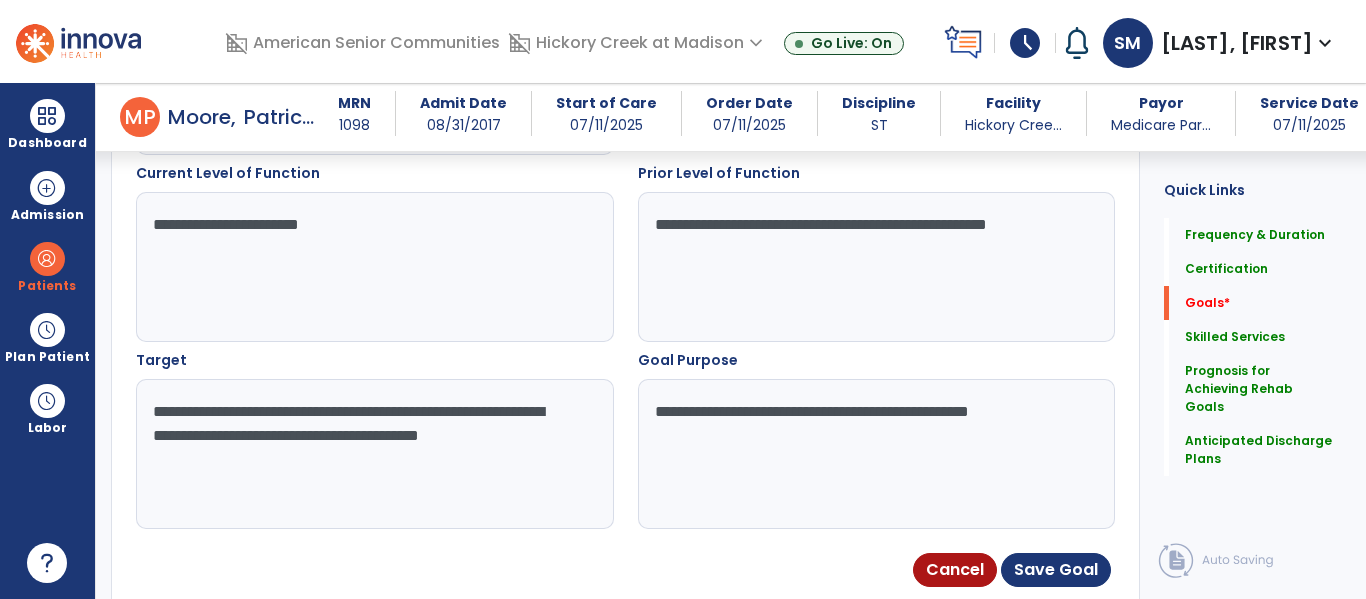 type on "**********" 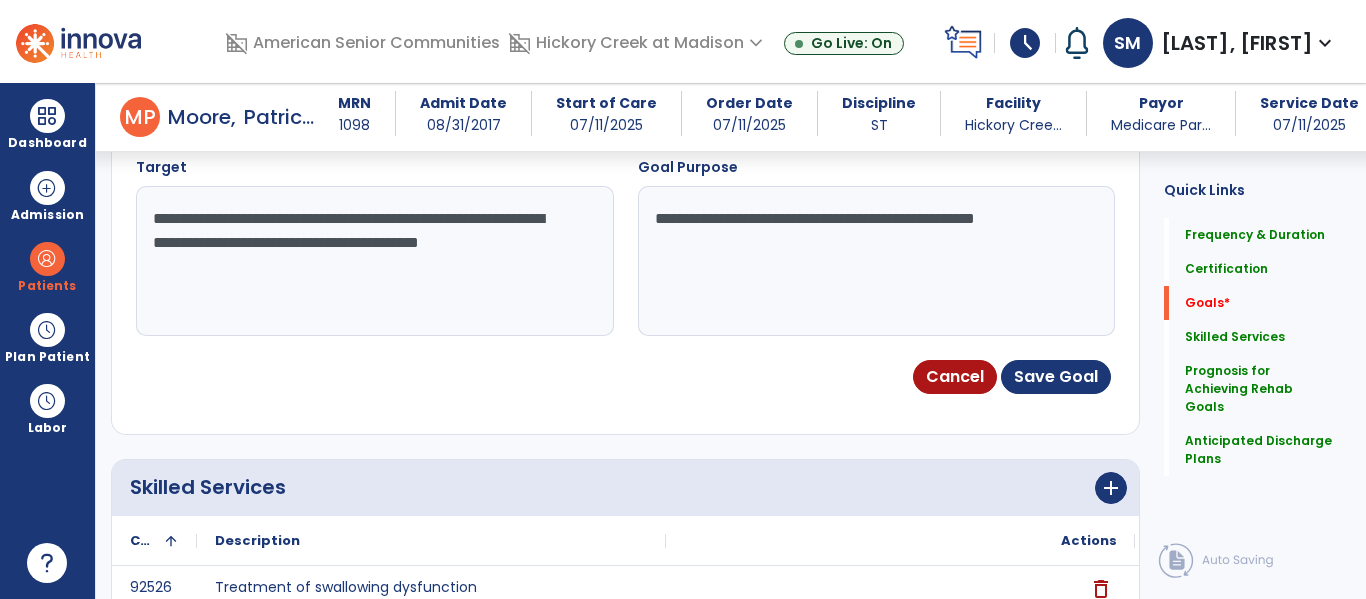 scroll, scrollTop: 954, scrollLeft: 0, axis: vertical 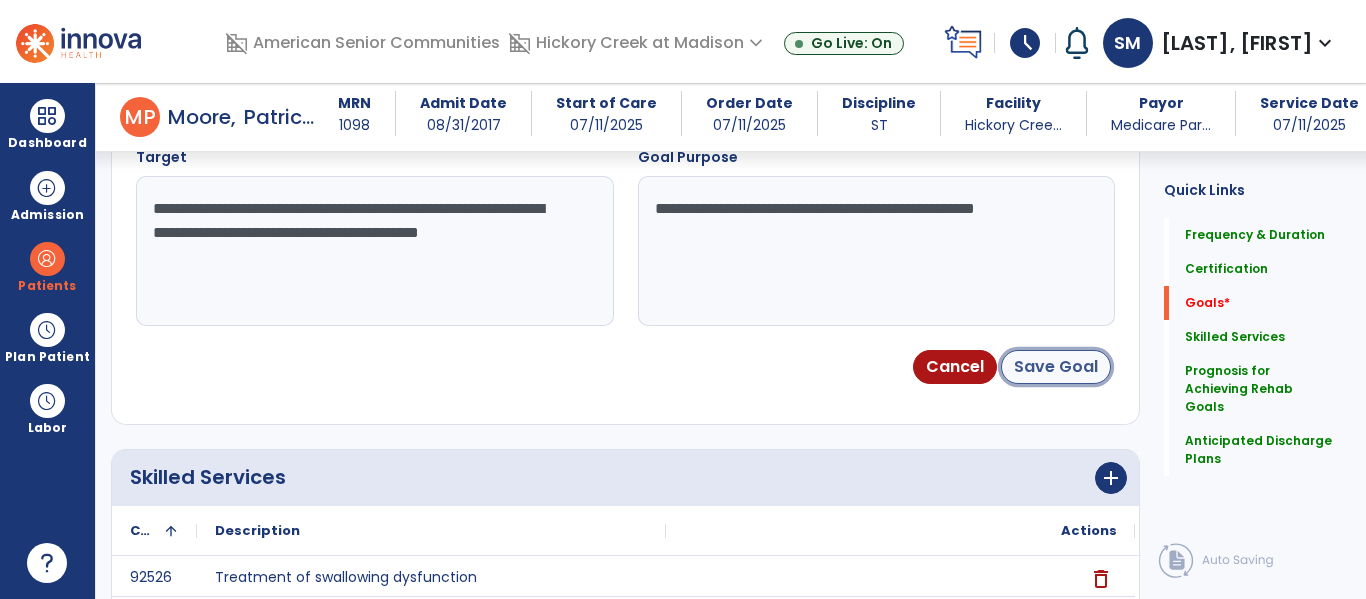 click on "Save Goal" at bounding box center [1056, 367] 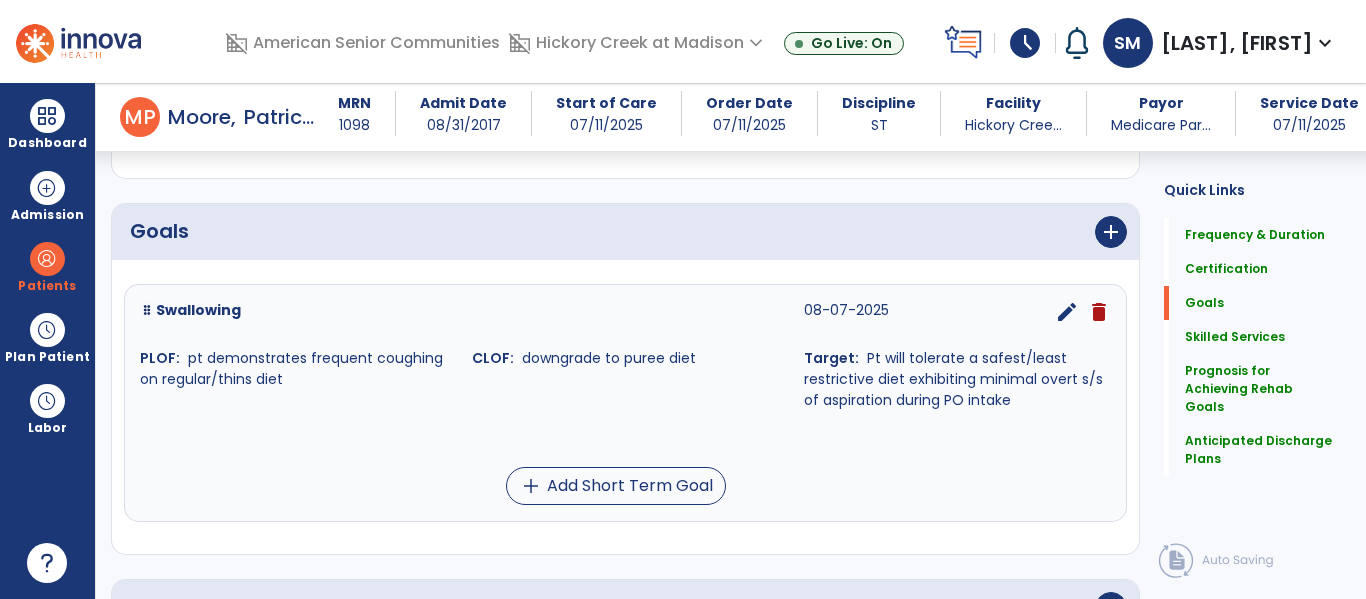 scroll, scrollTop: 416, scrollLeft: 0, axis: vertical 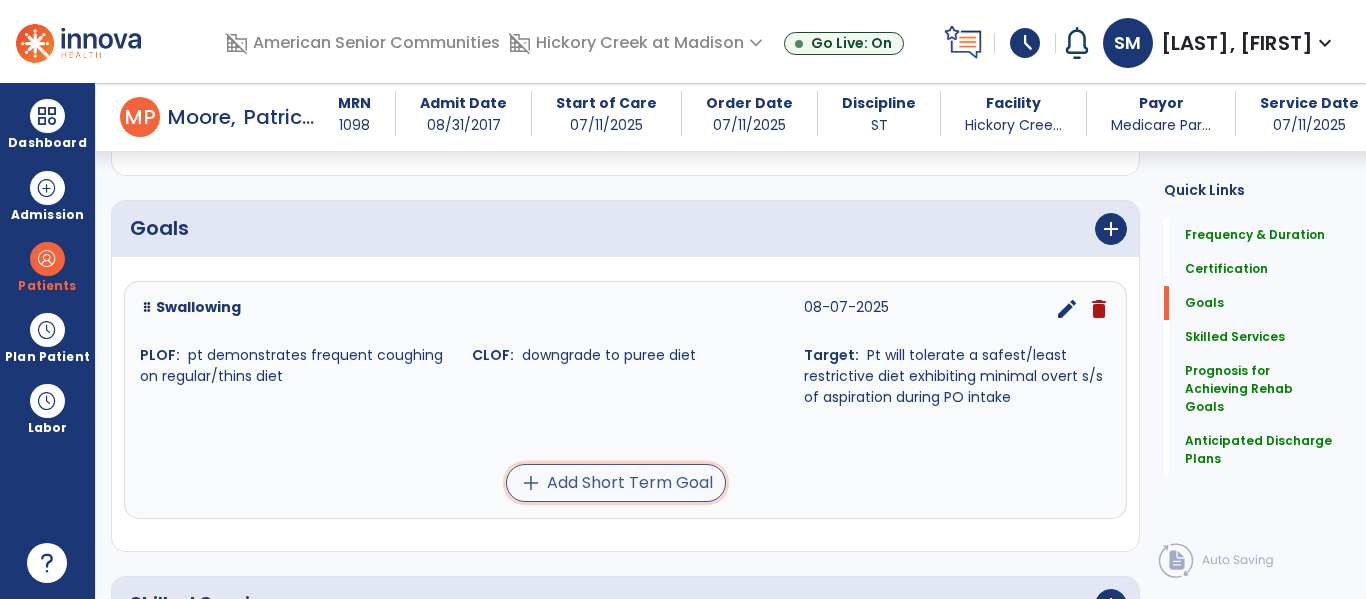 click on "add  Add Short Term Goal" at bounding box center [616, 483] 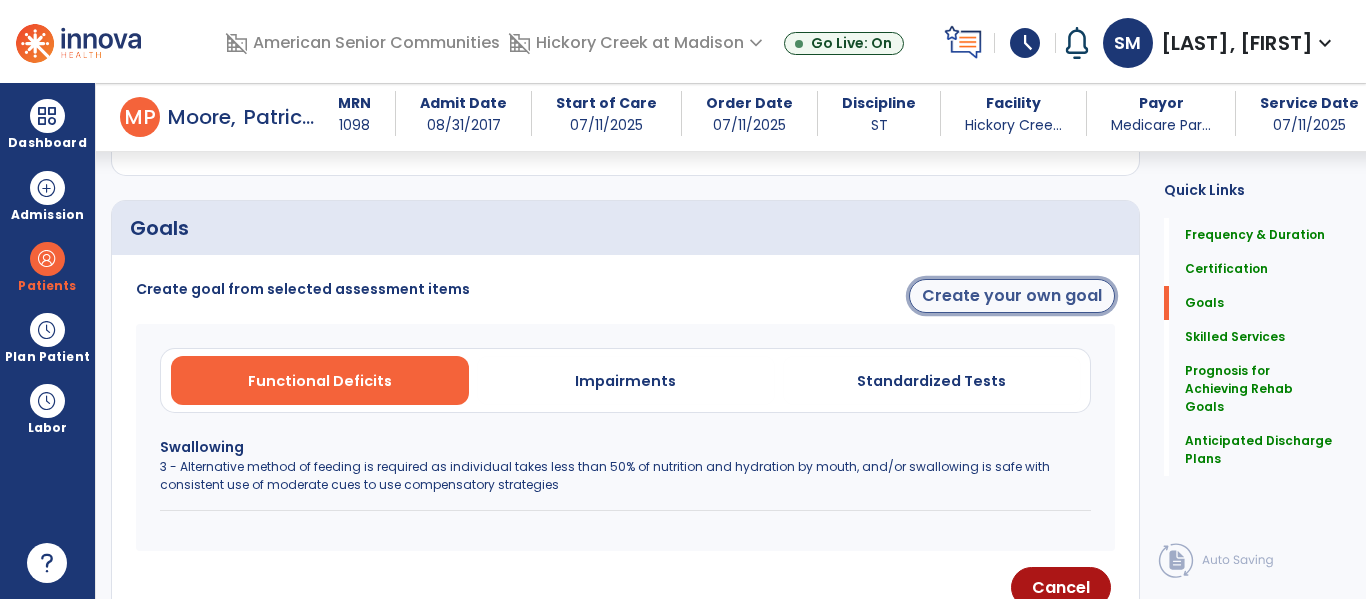 click on "Create your own goal" at bounding box center [1012, 296] 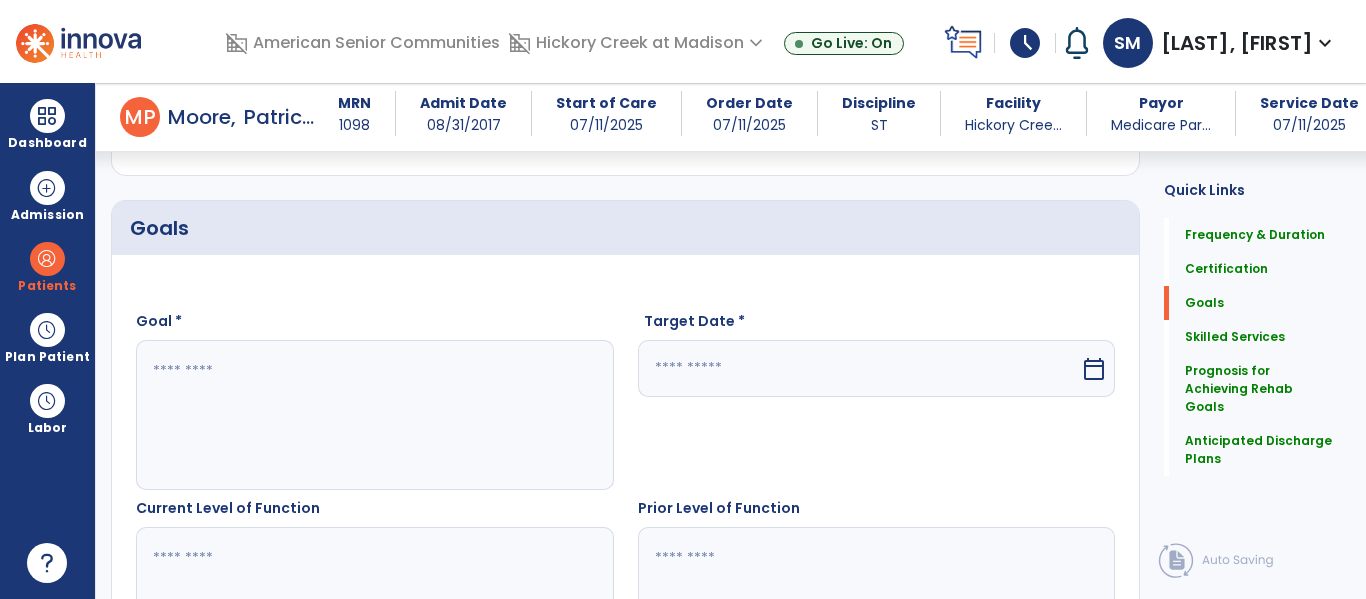 click at bounding box center [374, 415] 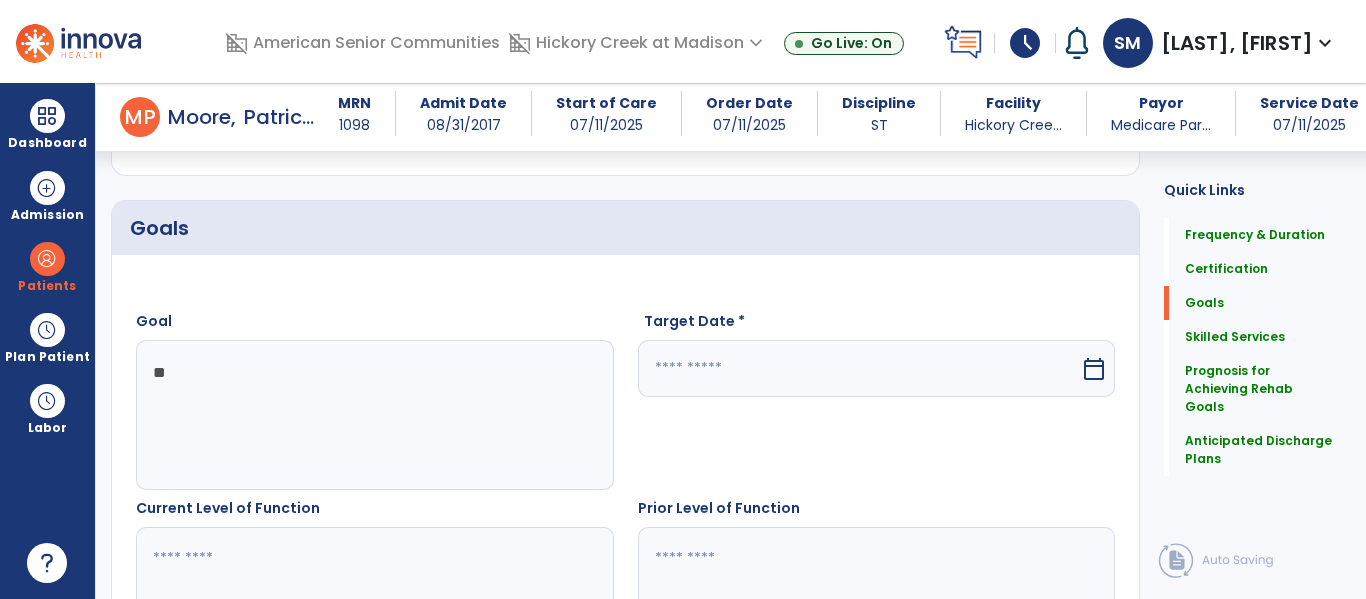 type on "*" 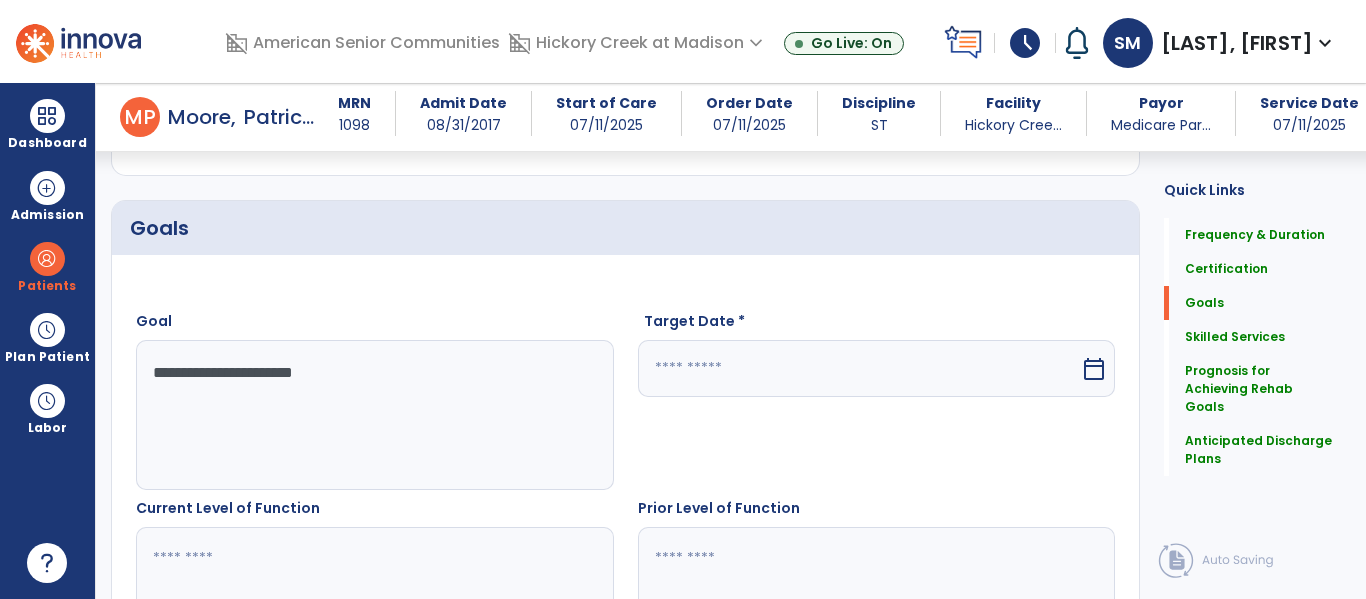 type on "**********" 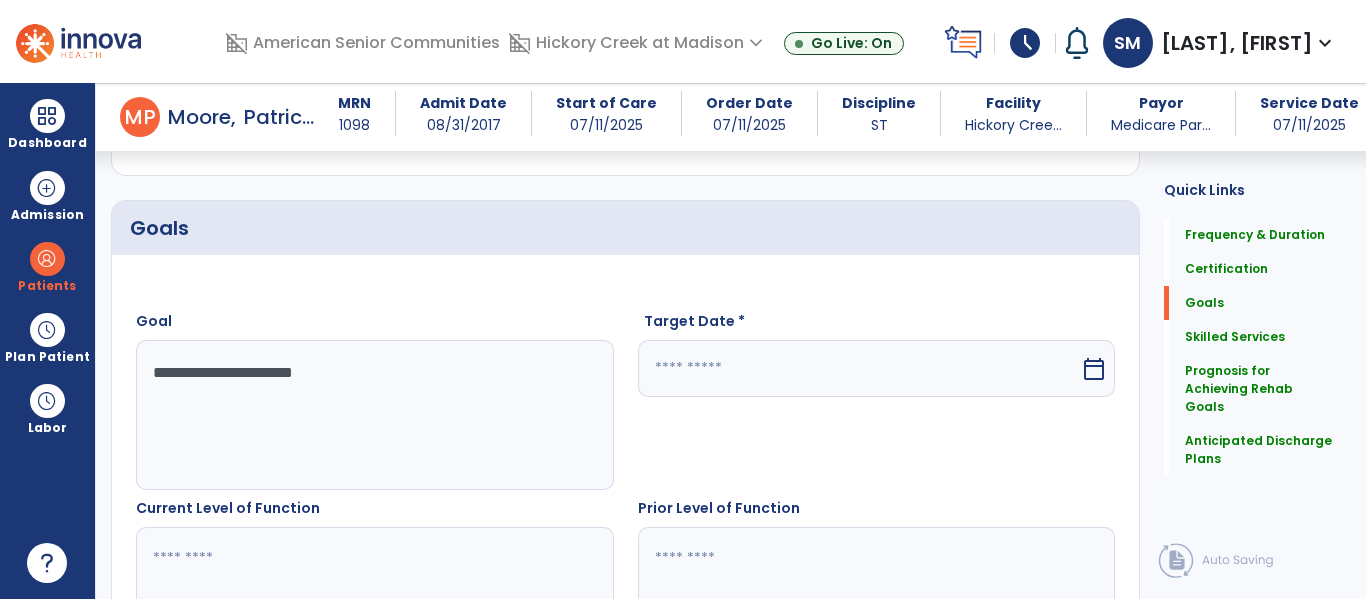 click at bounding box center [859, 368] 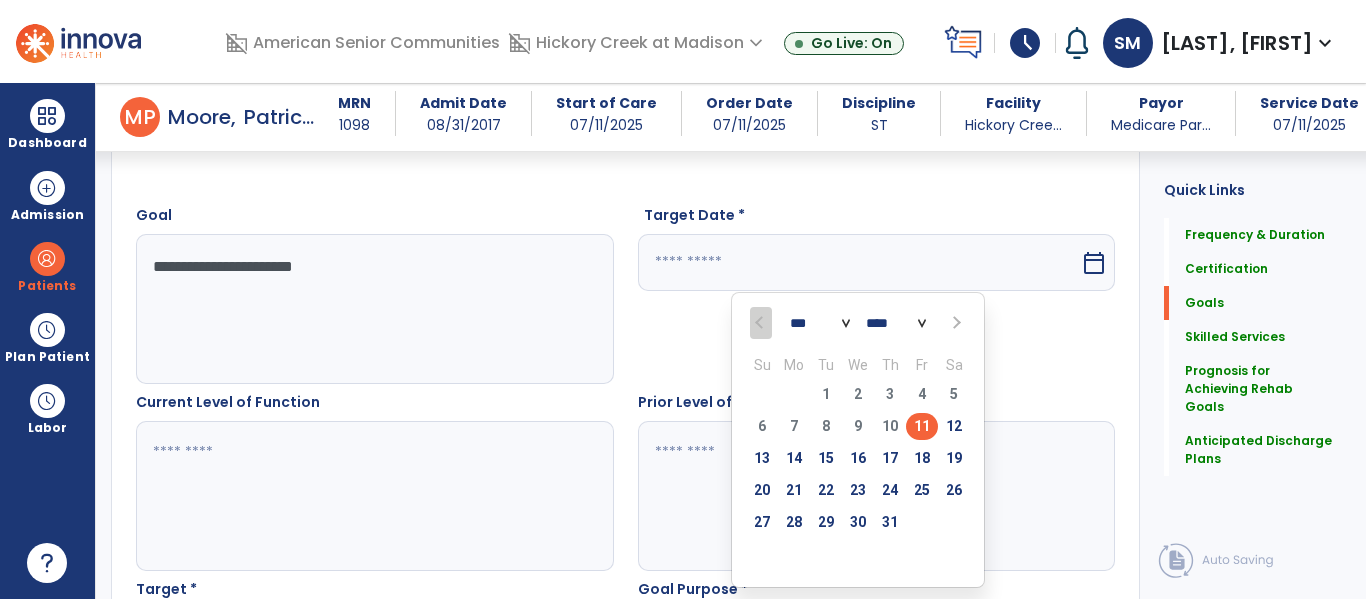 scroll, scrollTop: 536, scrollLeft: 0, axis: vertical 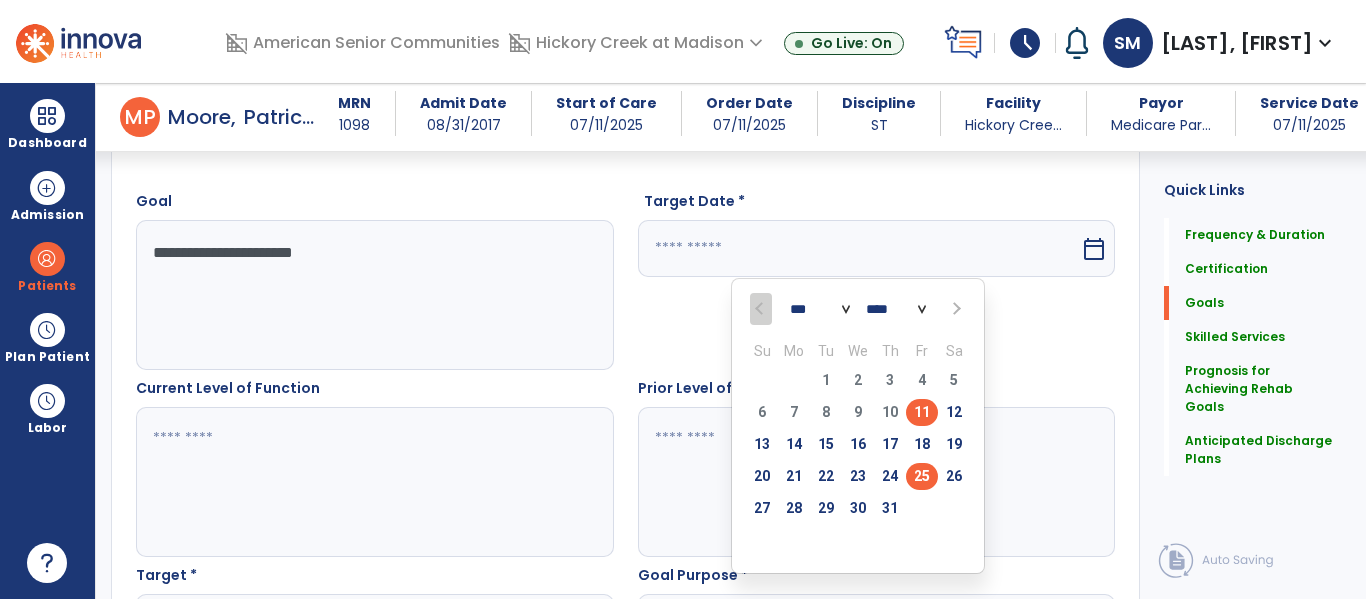 click on "25" at bounding box center [922, 476] 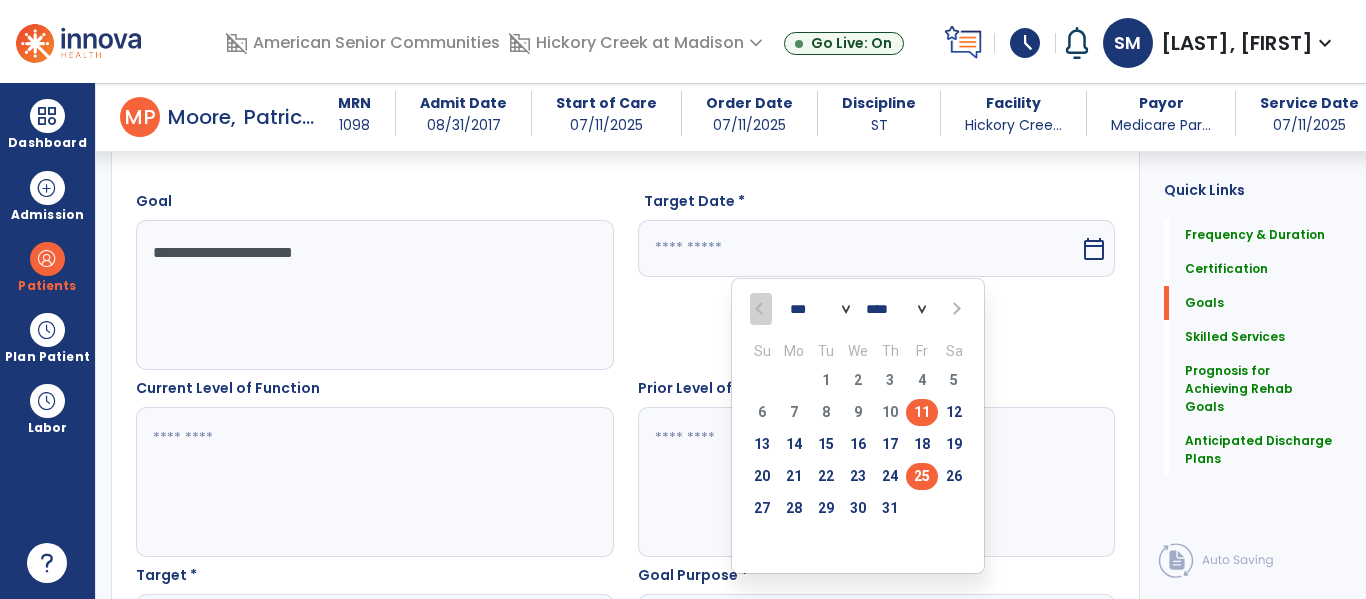 type on "*********" 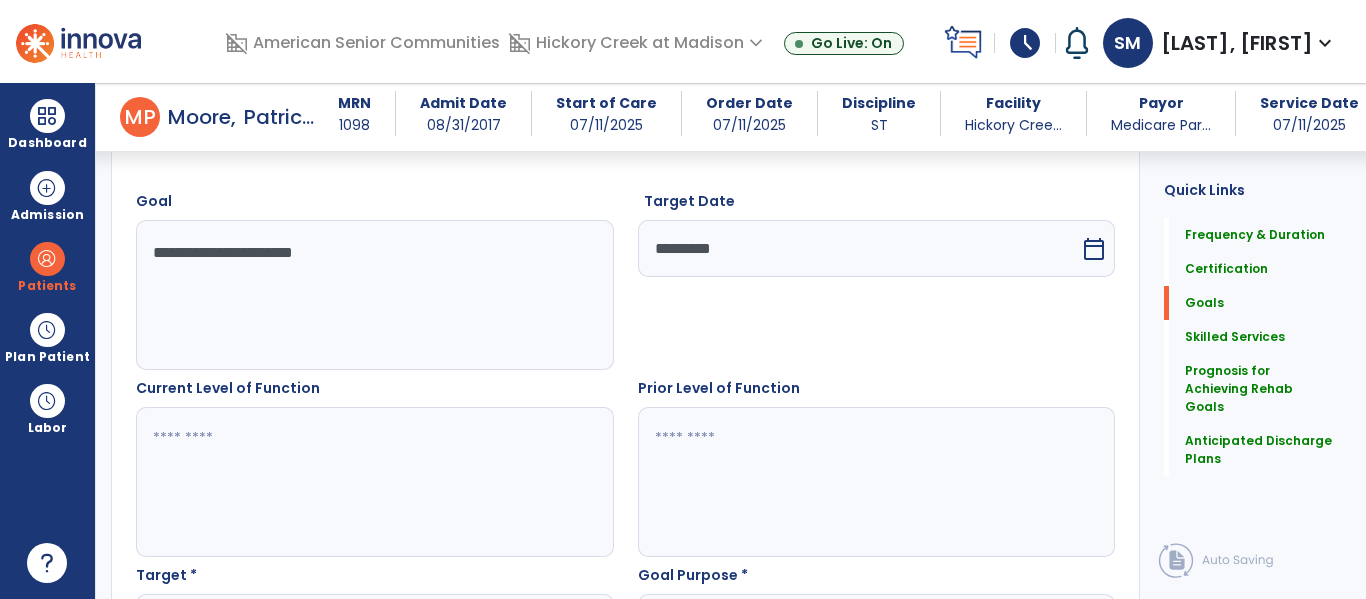 click at bounding box center [374, 482] 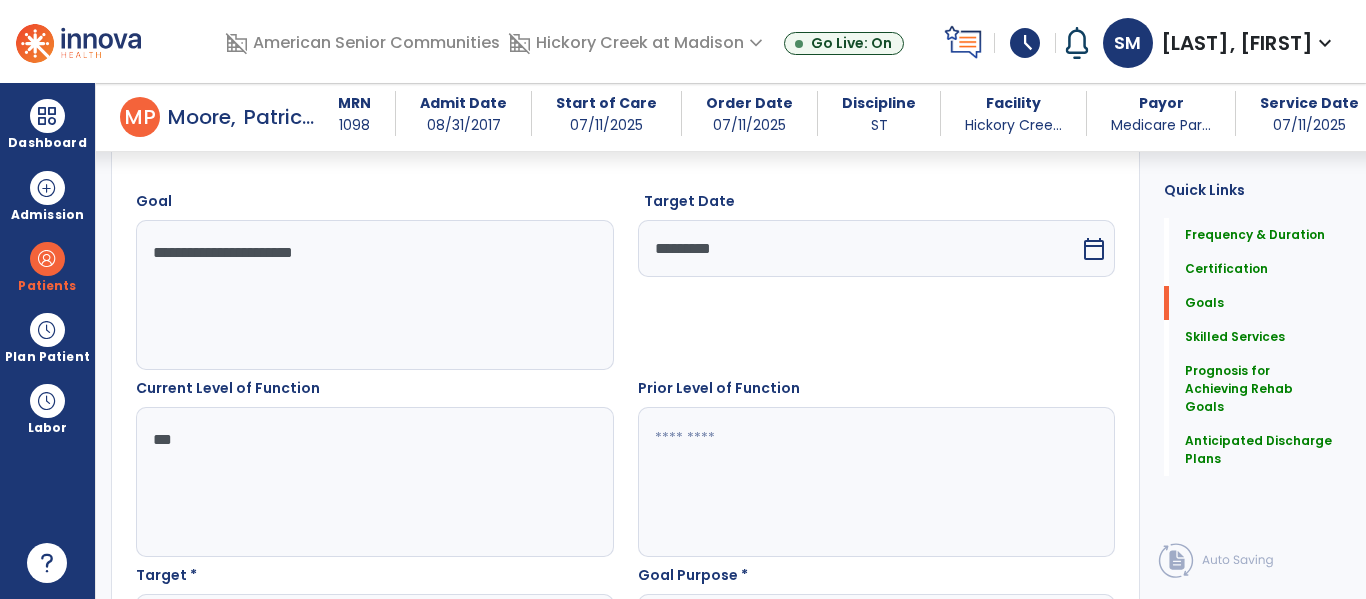 type on "***" 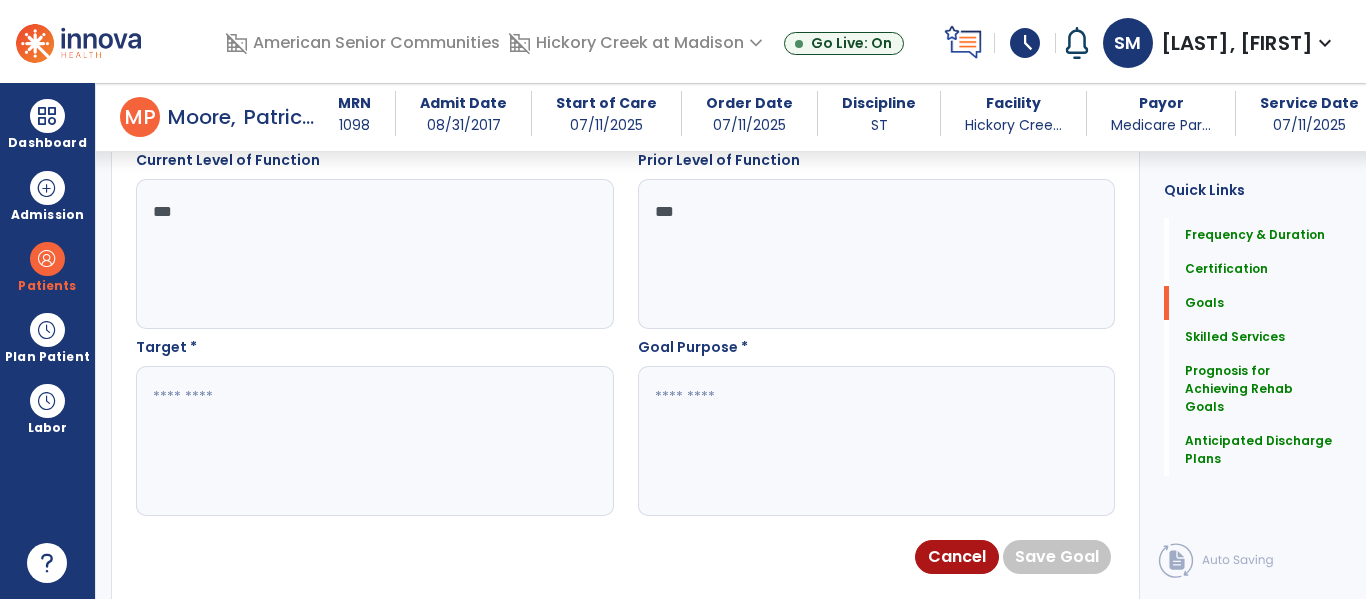 scroll, scrollTop: 767, scrollLeft: 0, axis: vertical 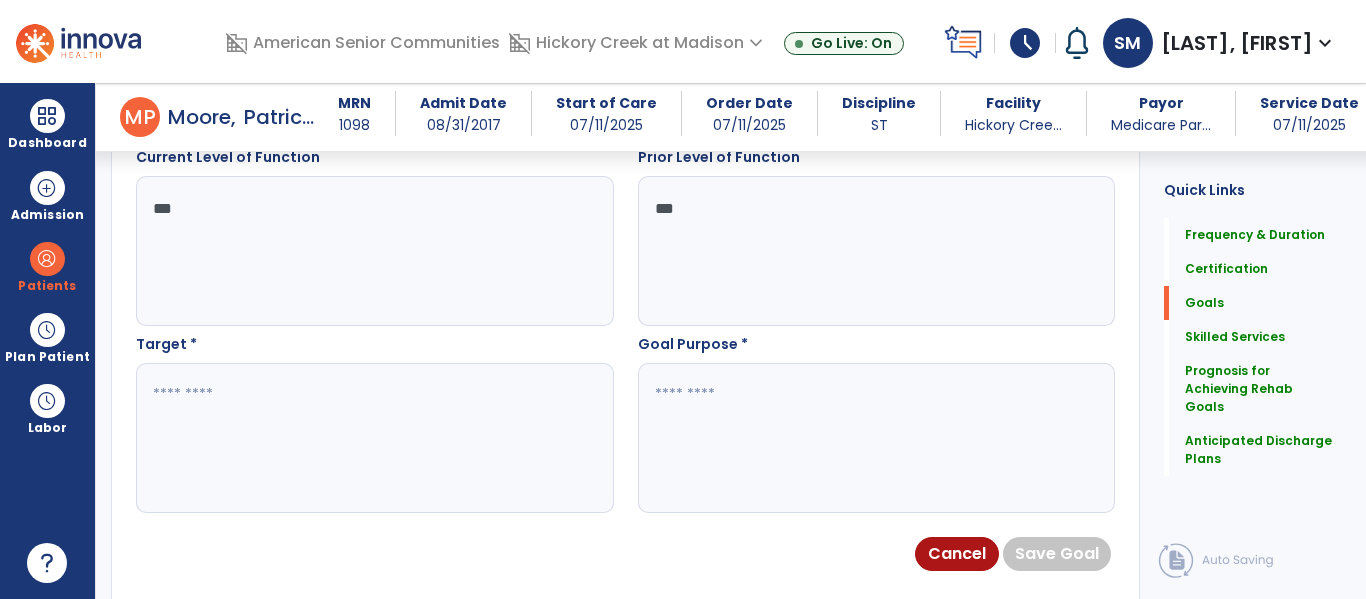 type on "***" 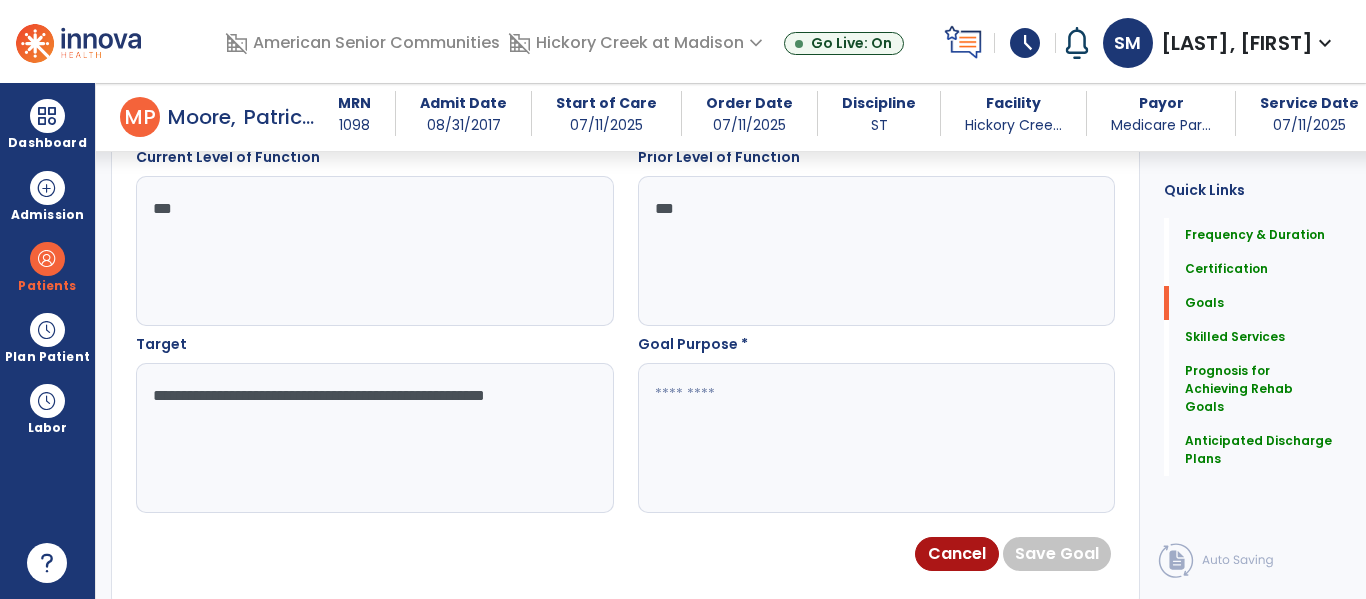 type on "**********" 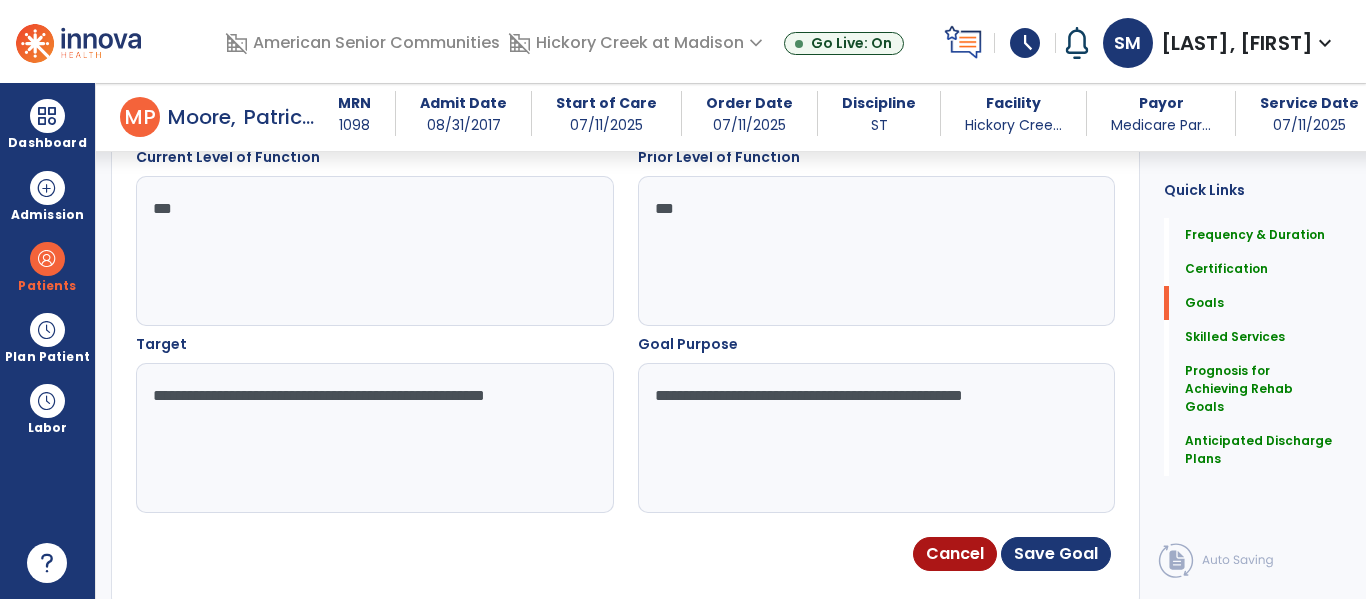 click on "**********" at bounding box center [876, 438] 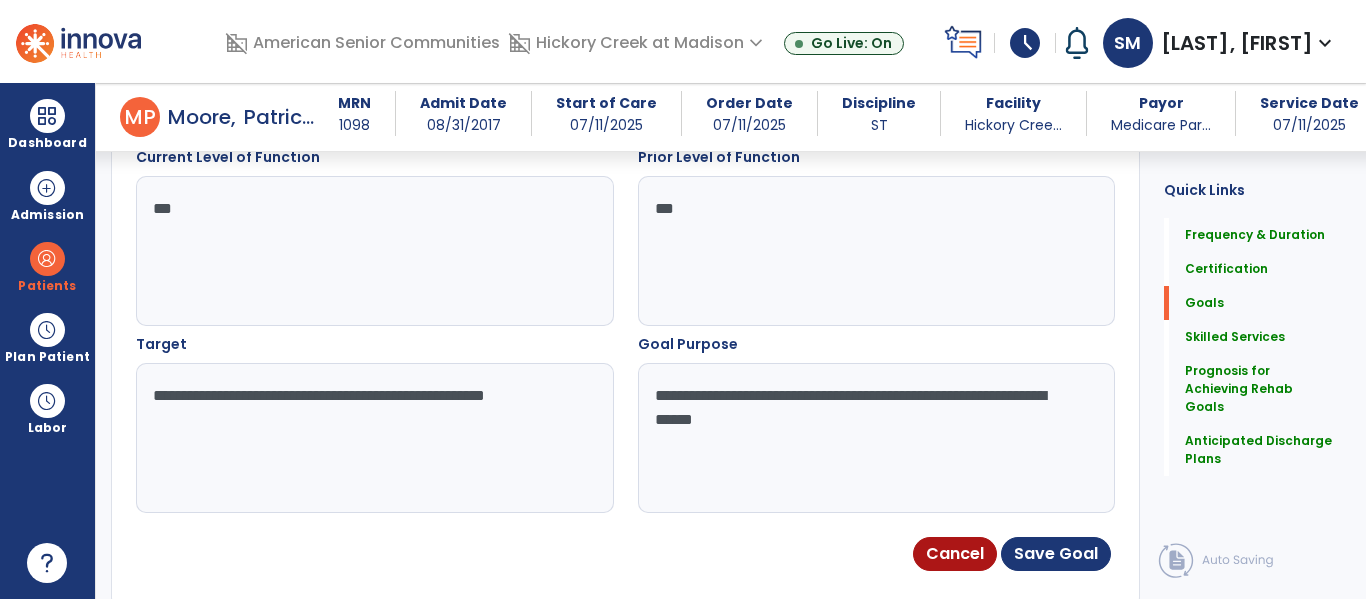type on "**********" 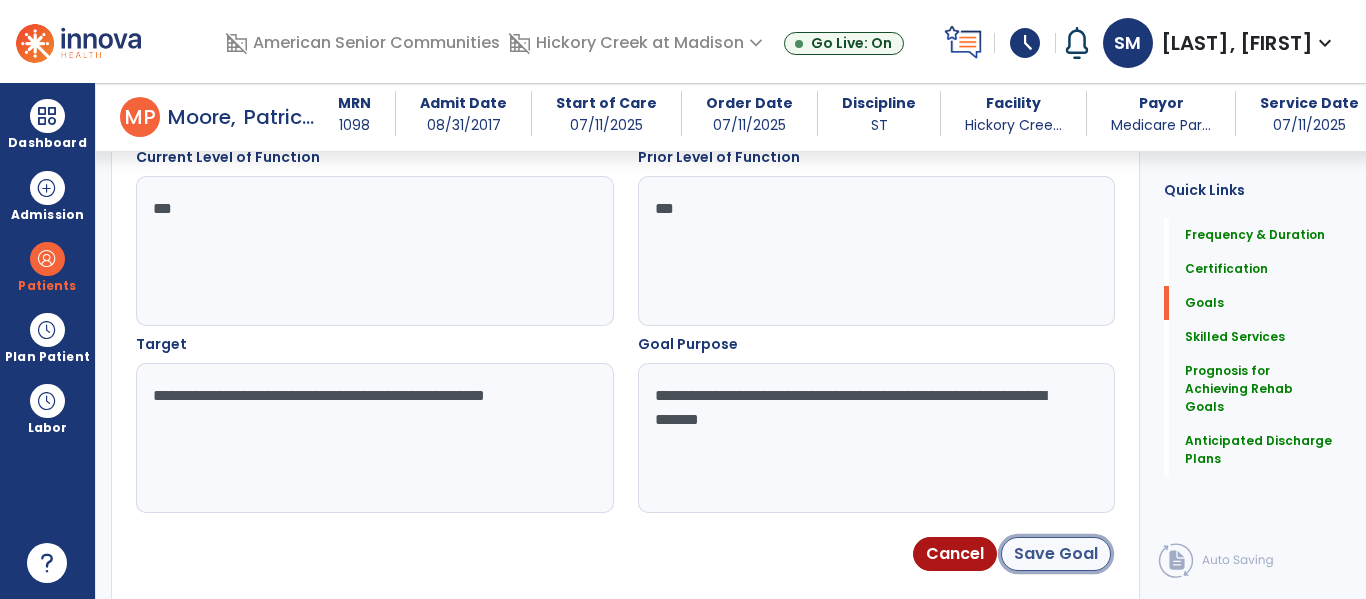 click on "Save Goal" at bounding box center (1056, 554) 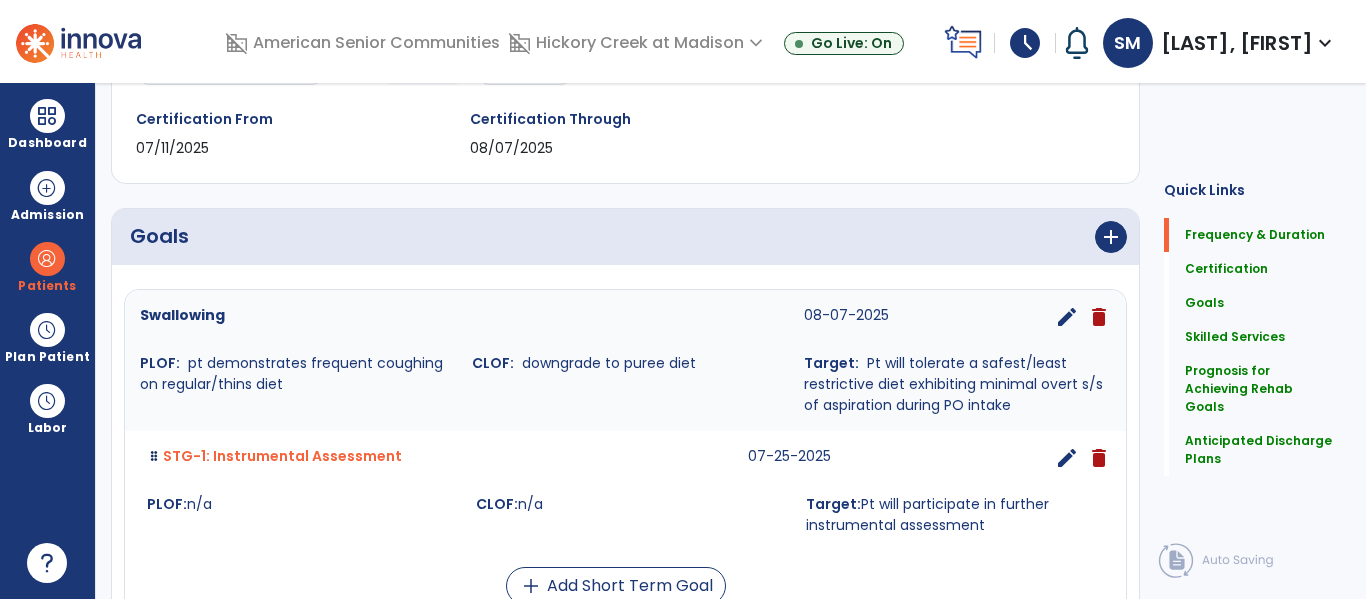 scroll, scrollTop: 0, scrollLeft: 0, axis: both 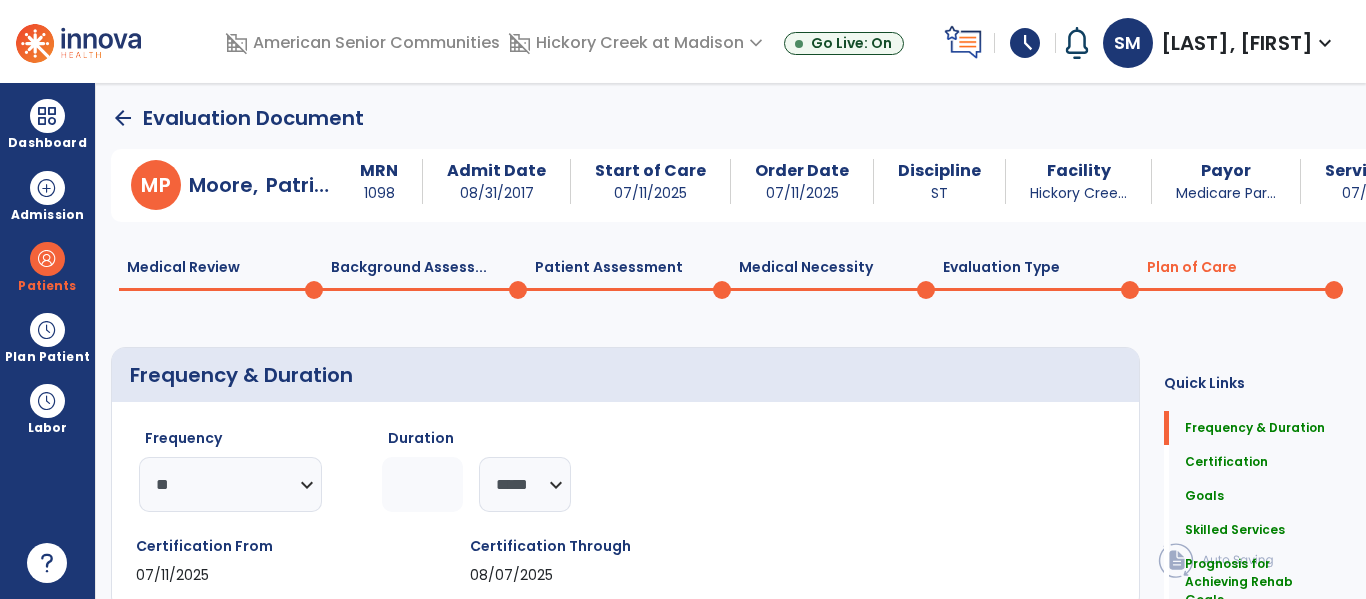 click on "Patient Assessment  0" 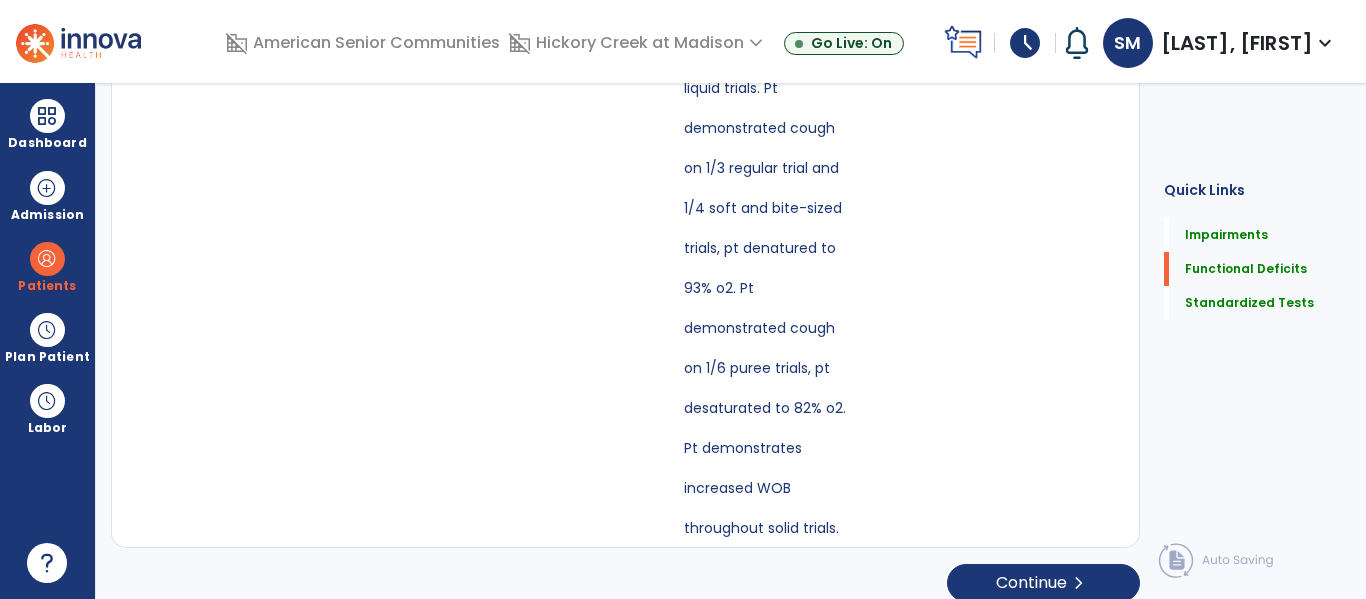 scroll, scrollTop: 0, scrollLeft: 0, axis: both 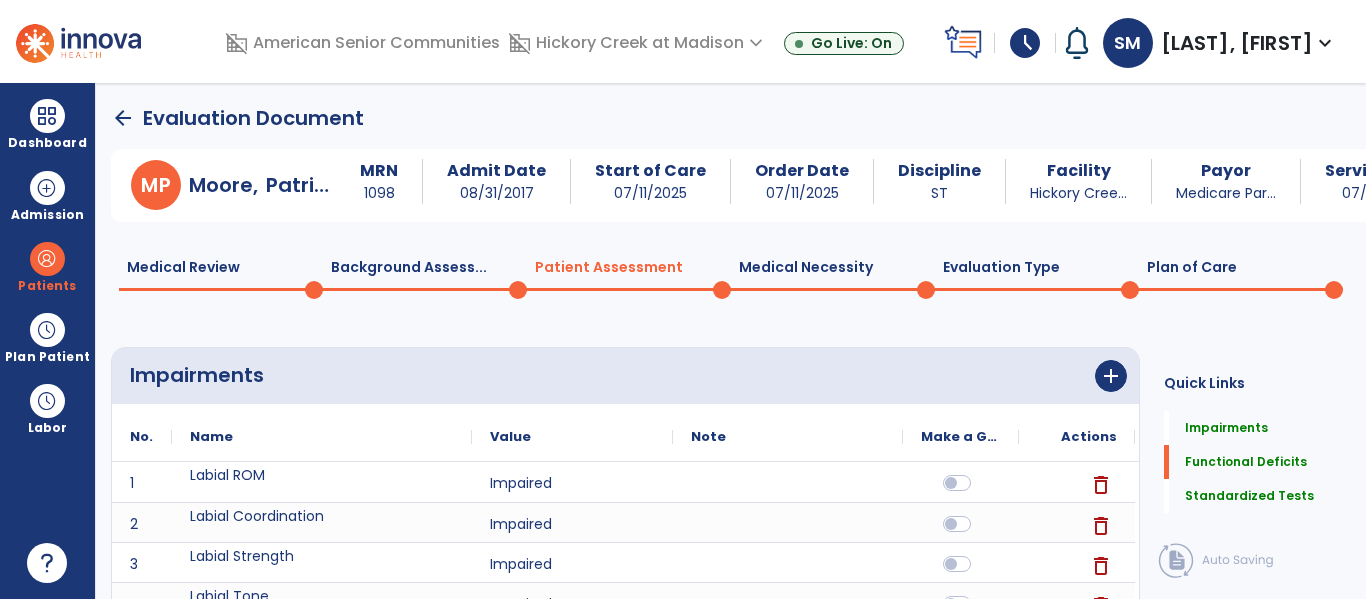 click on "Background Assess...  0" 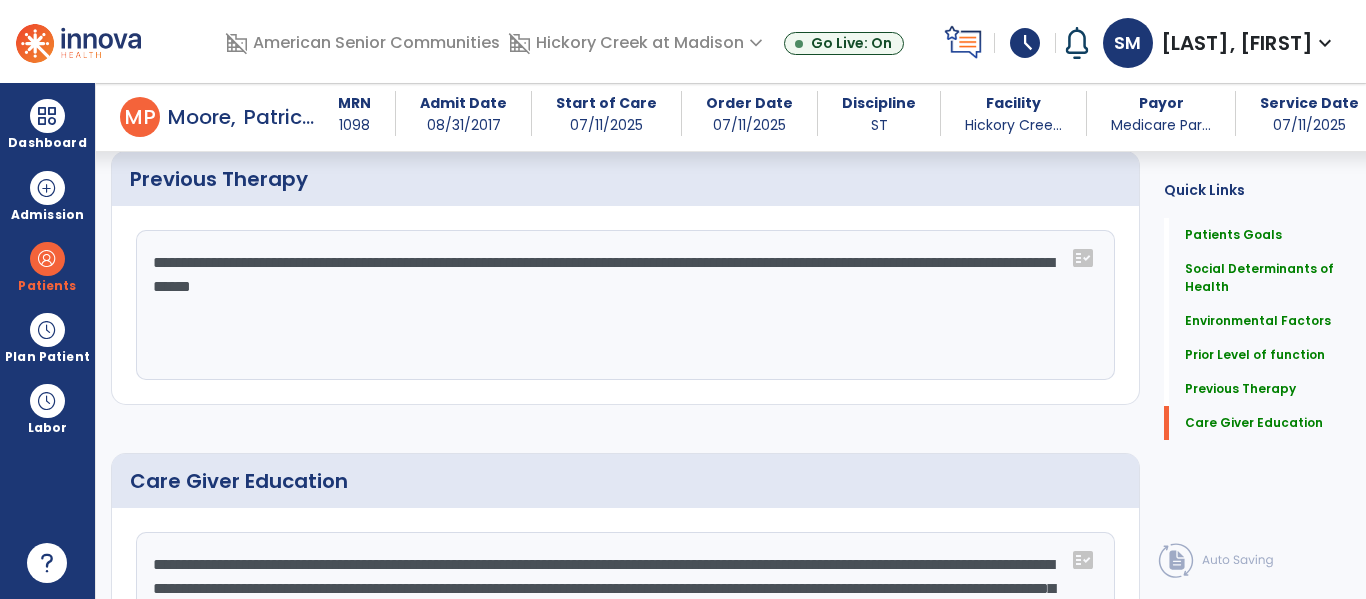 scroll, scrollTop: 1293, scrollLeft: 0, axis: vertical 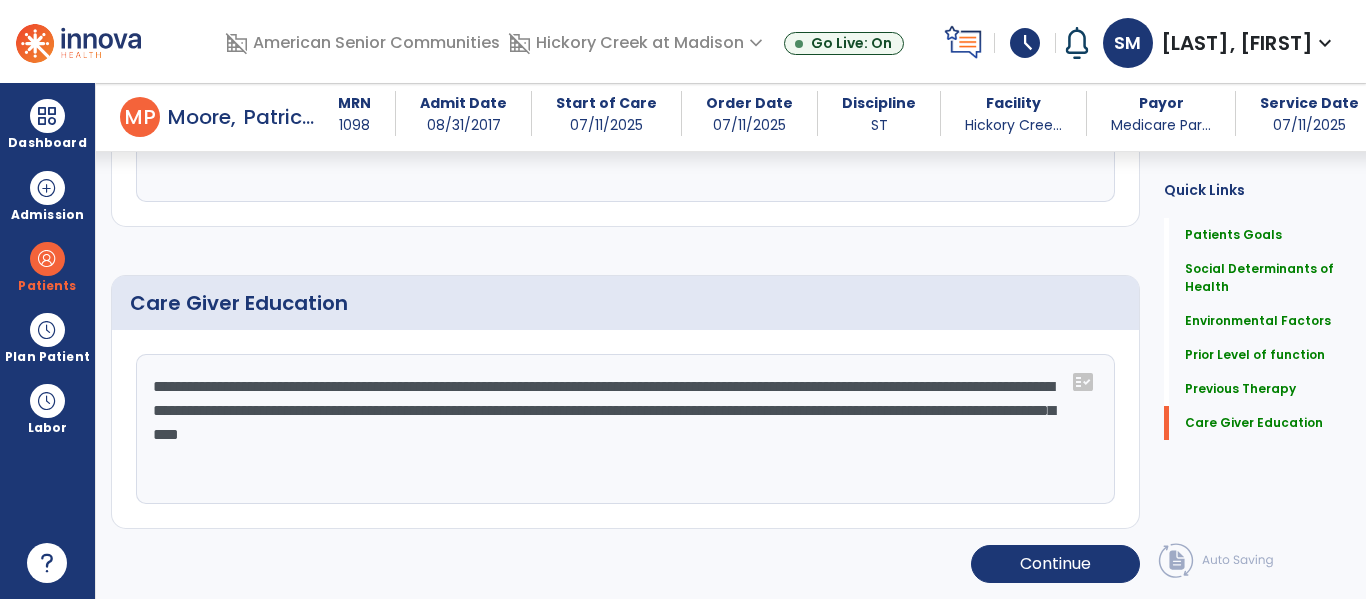 click on "**********" 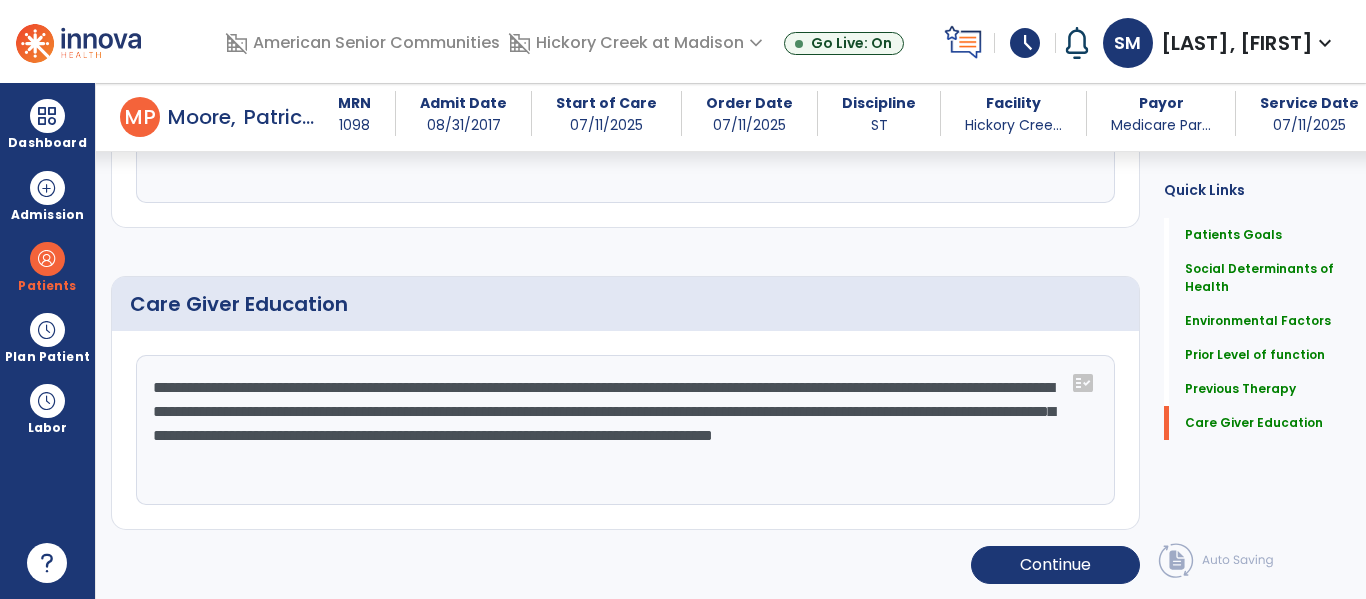 scroll, scrollTop: 1293, scrollLeft: 0, axis: vertical 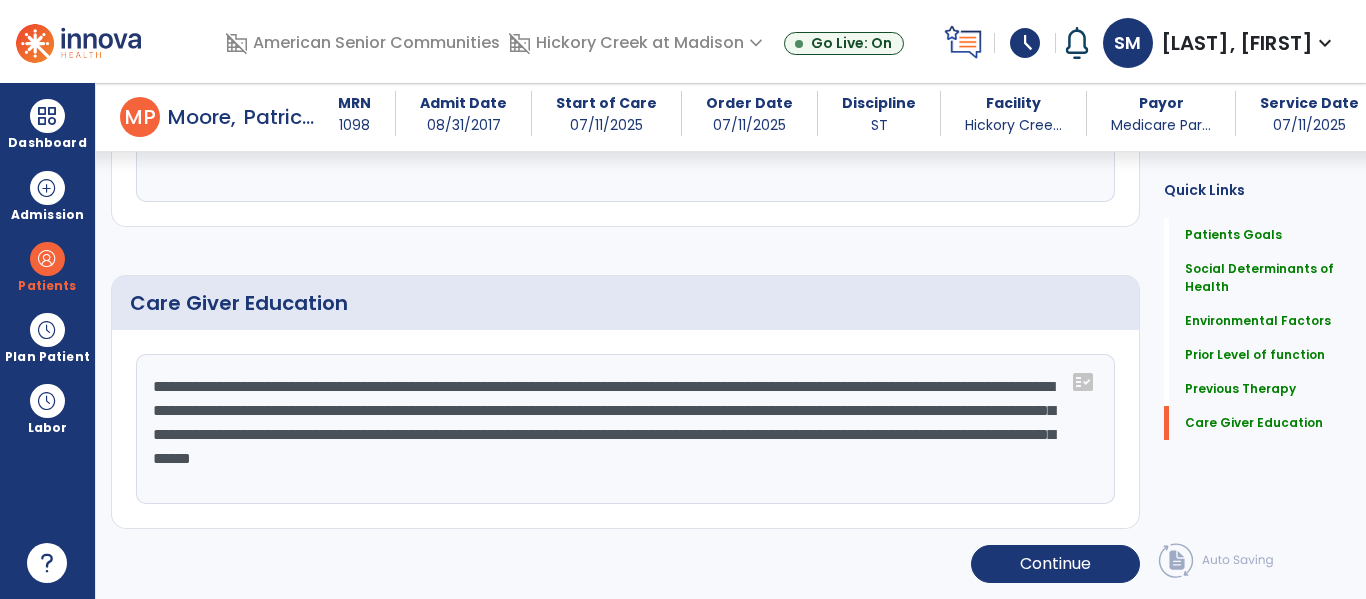 click on "**********" 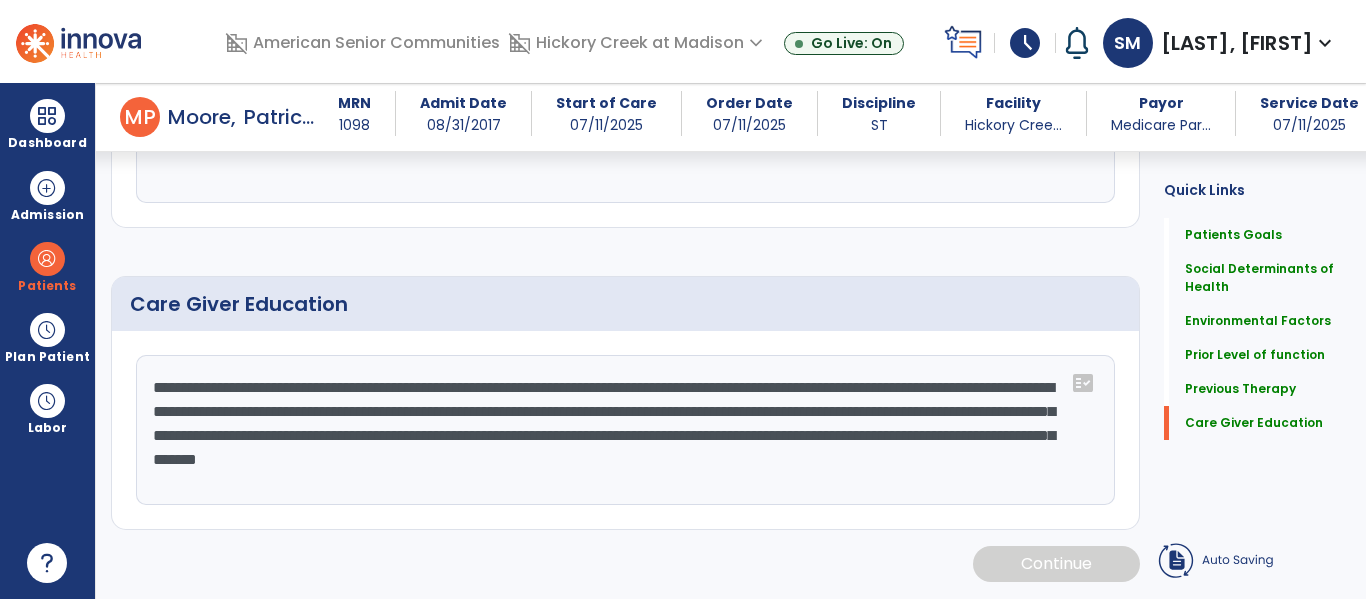 scroll, scrollTop: 1293, scrollLeft: 0, axis: vertical 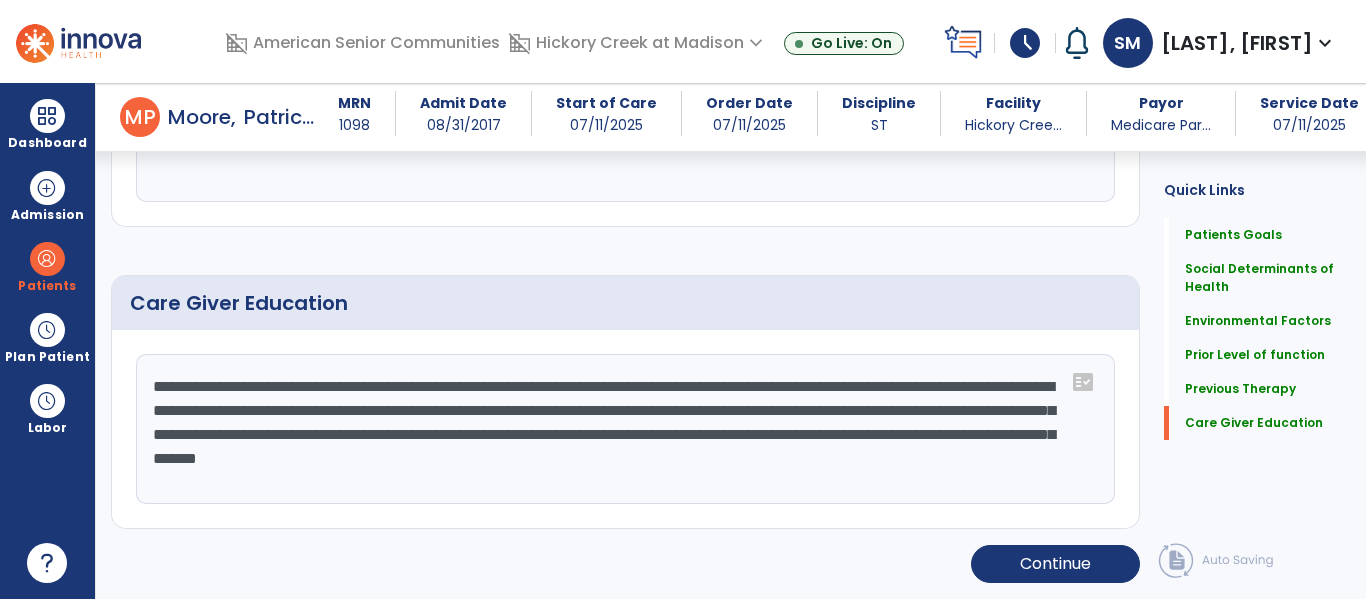 paste on "**********" 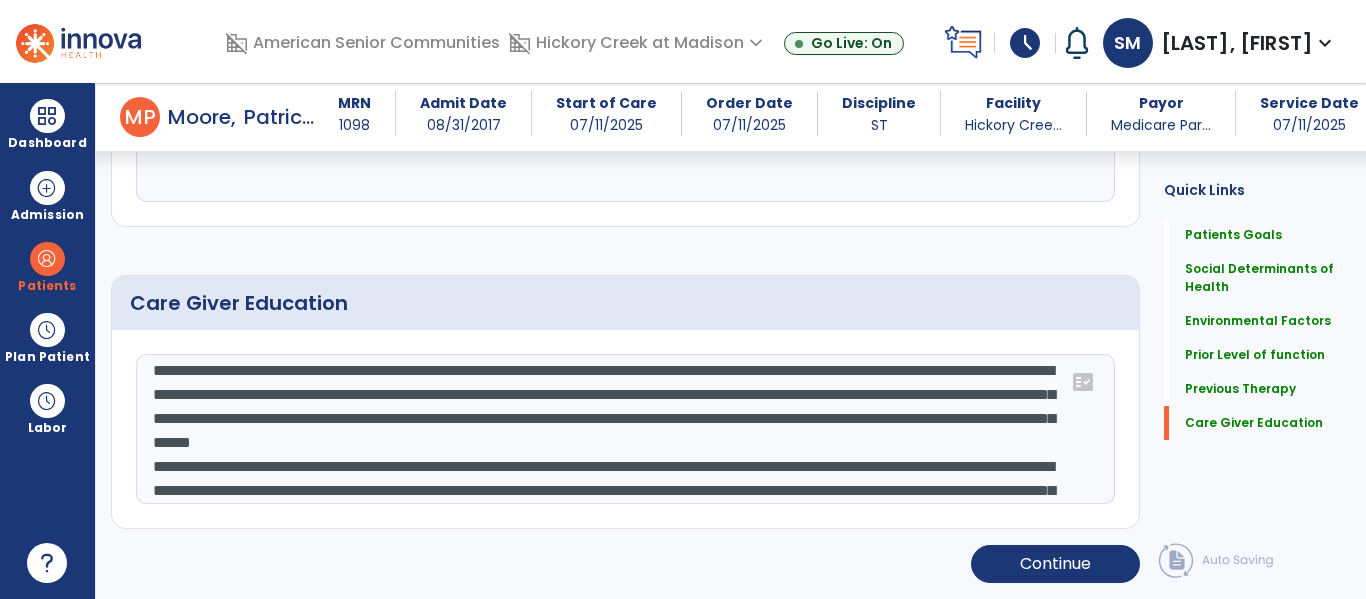 scroll, scrollTop: 112, scrollLeft: 0, axis: vertical 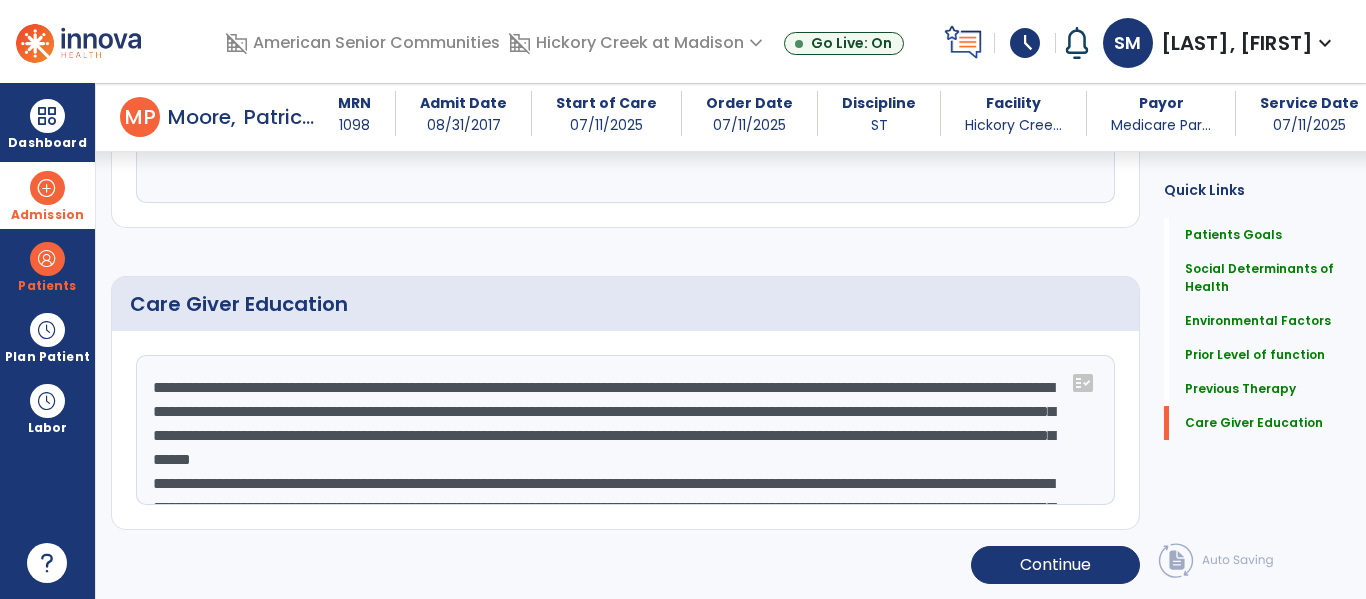 drag, startPoint x: 769, startPoint y: 494, endPoint x: 0, endPoint y: 189, distance: 827.27625 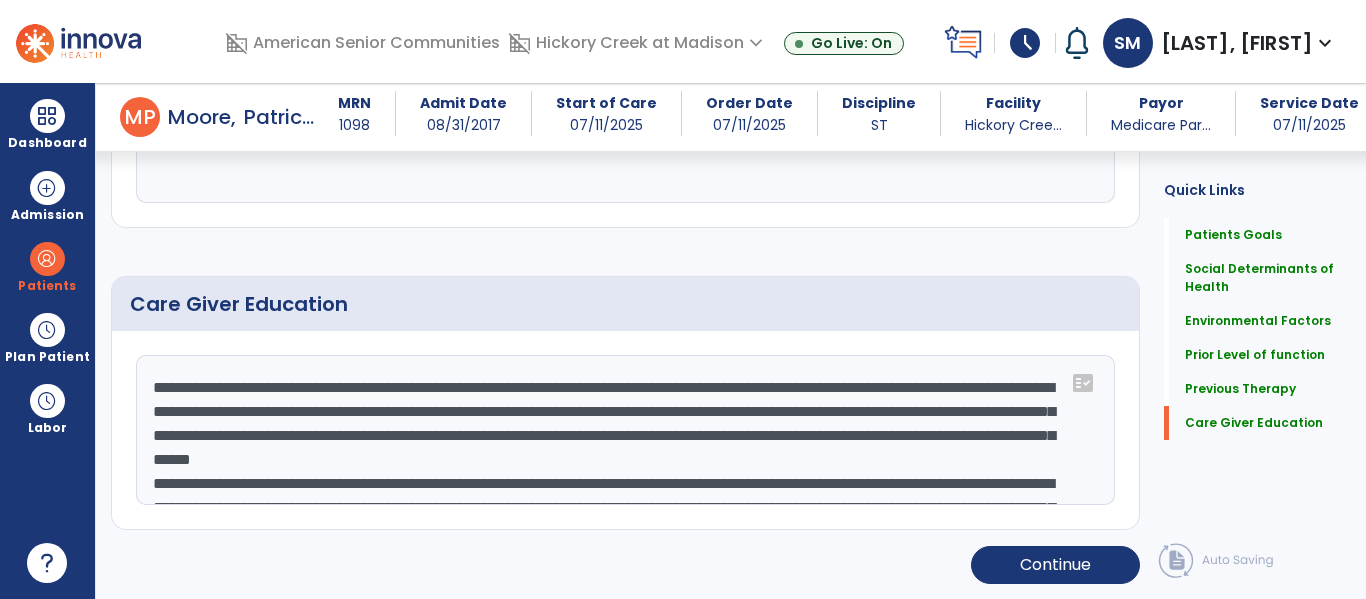 click on "**********" 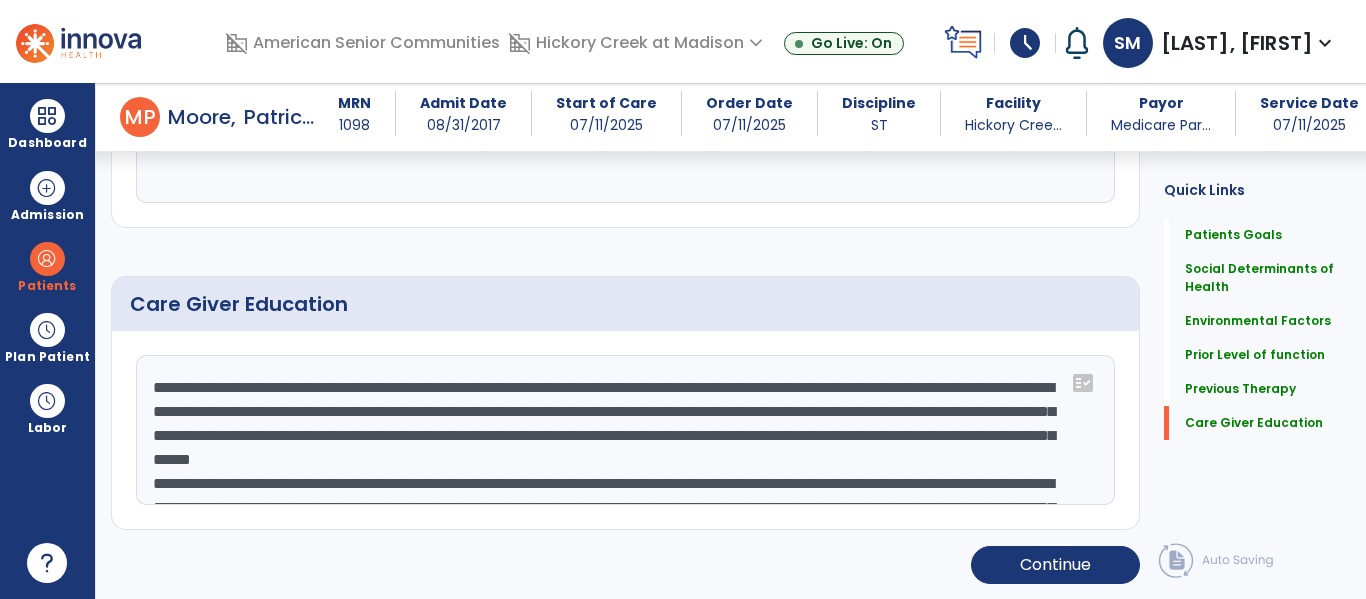scroll, scrollTop: 1294, scrollLeft: 0, axis: vertical 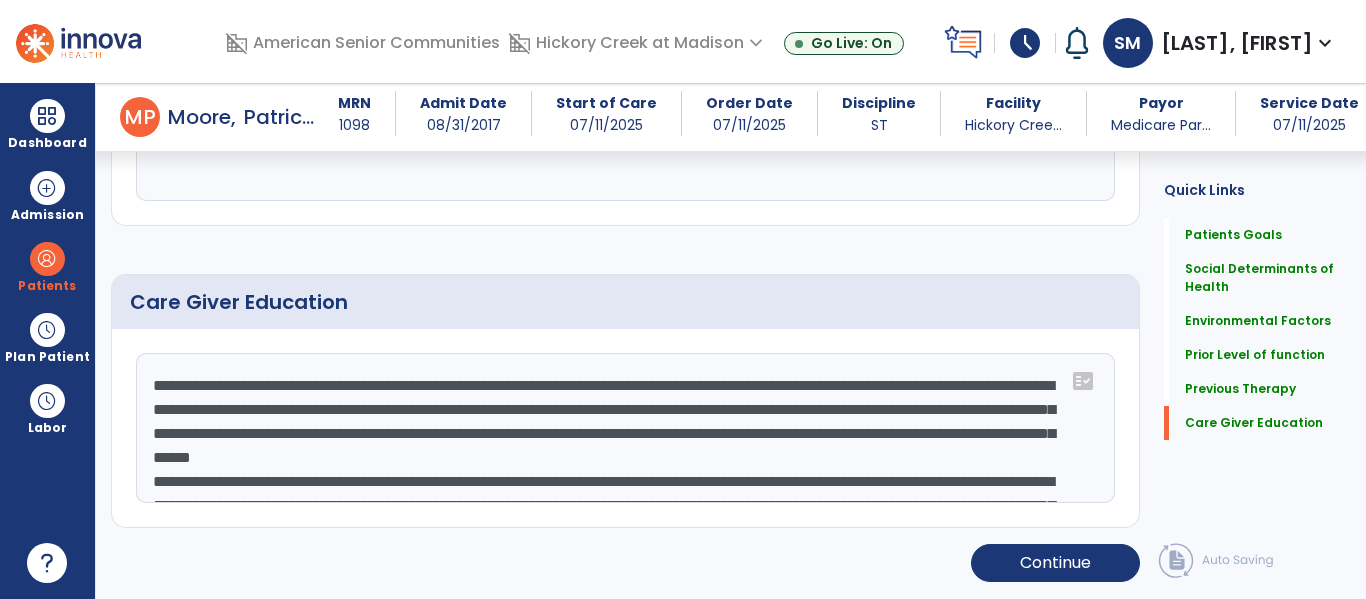 drag, startPoint x: 413, startPoint y: 479, endPoint x: 1054, endPoint y: 646, distance: 662.39716 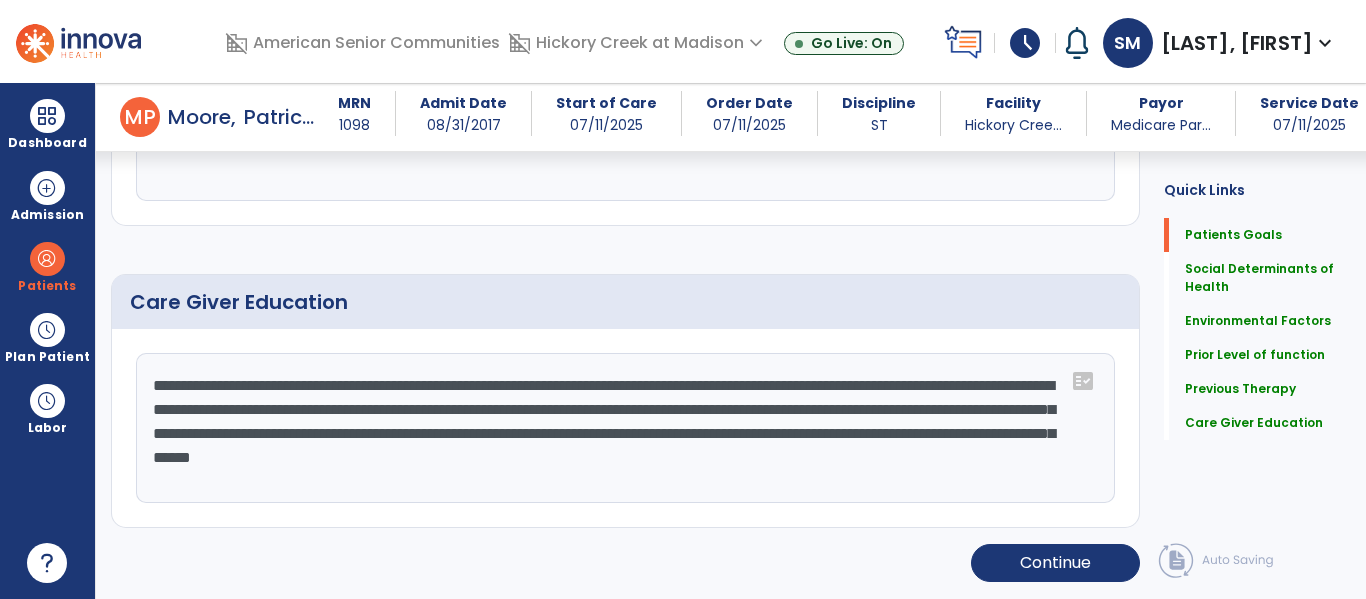 scroll, scrollTop: 0, scrollLeft: 0, axis: both 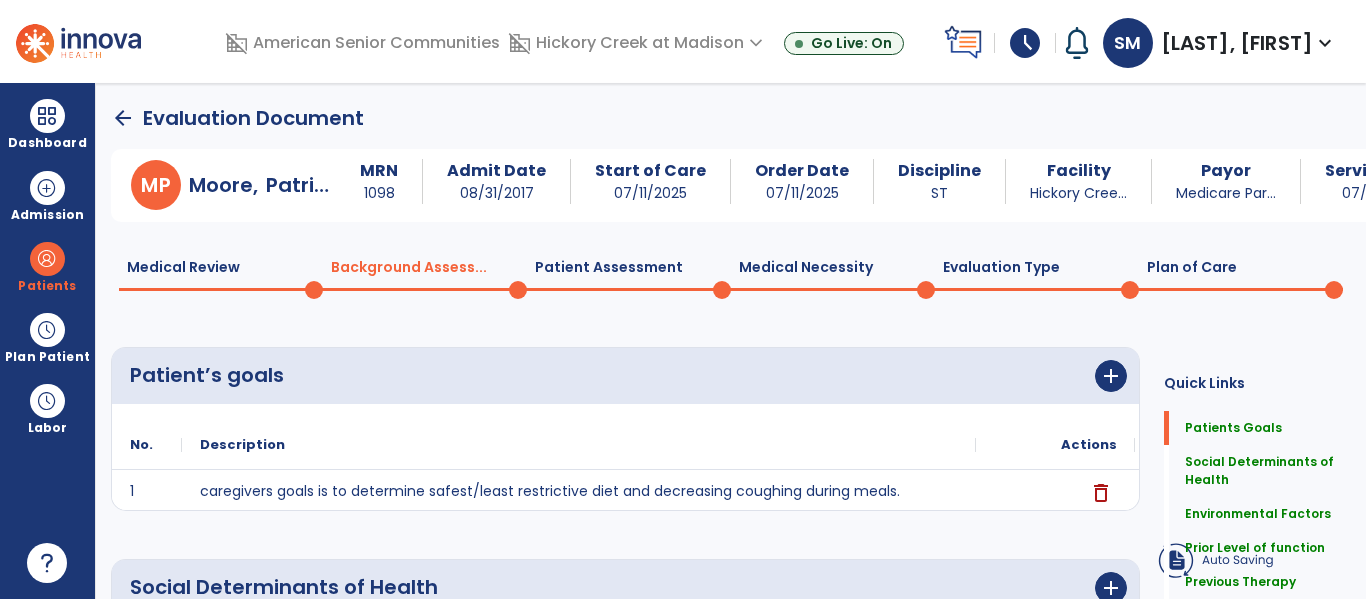 click on "Plan of Care  0" 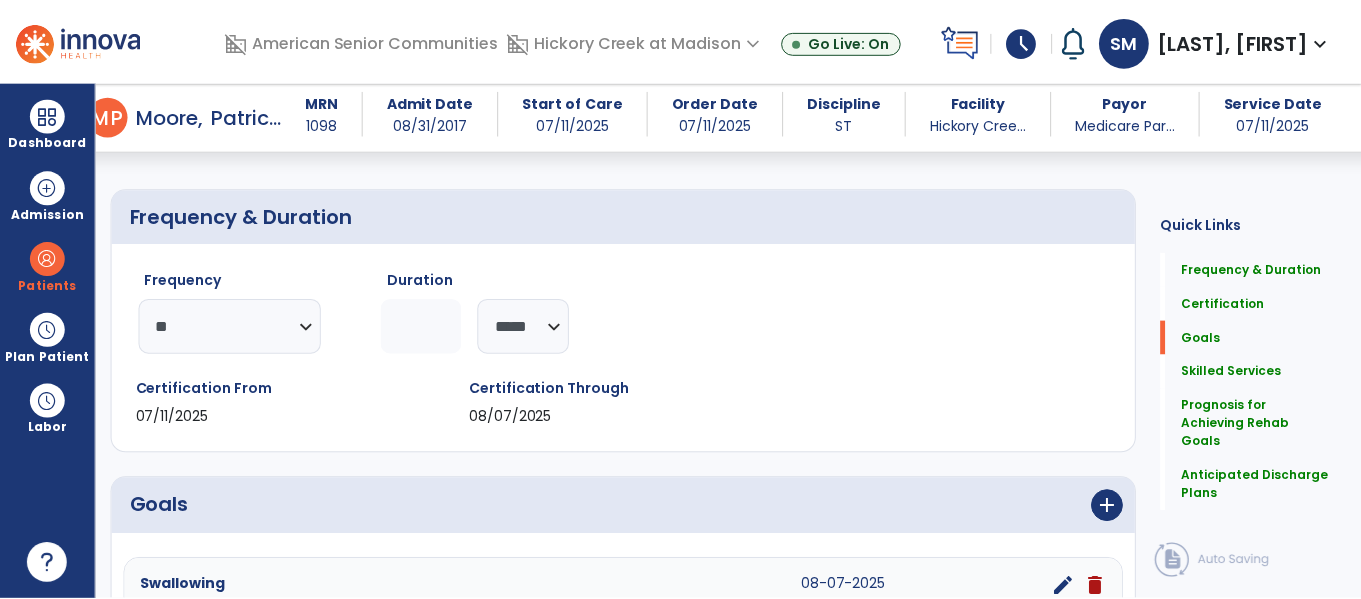 scroll, scrollTop: 1280, scrollLeft: 0, axis: vertical 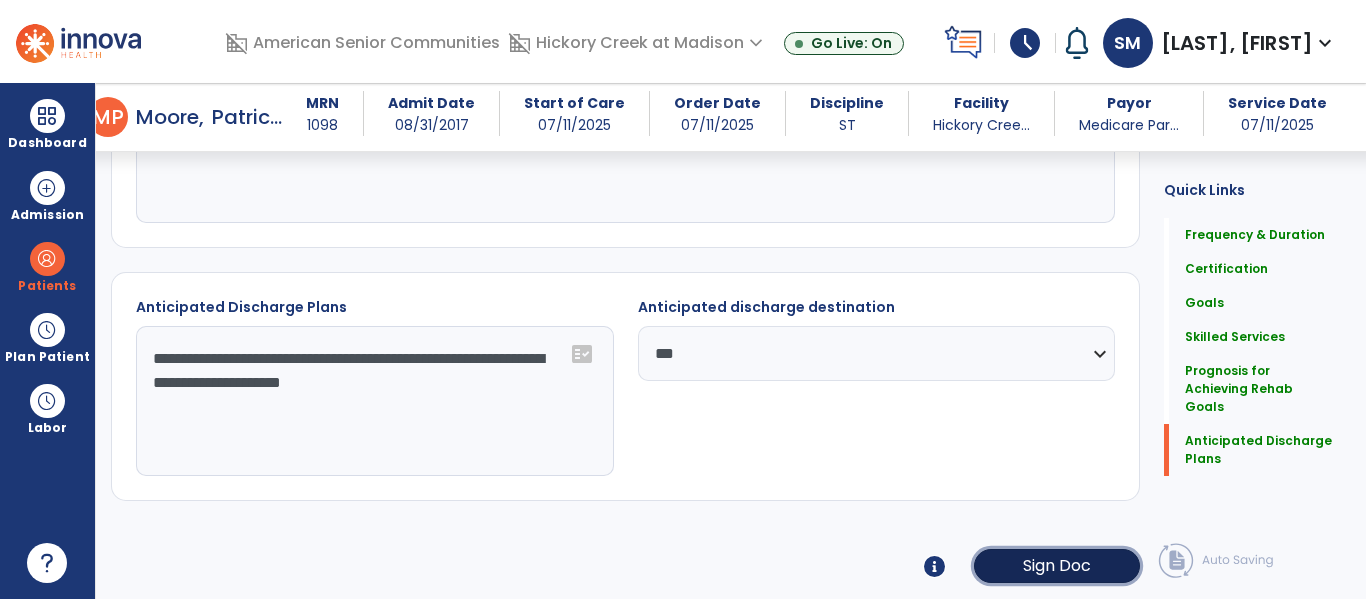 click on "Sign Doc" 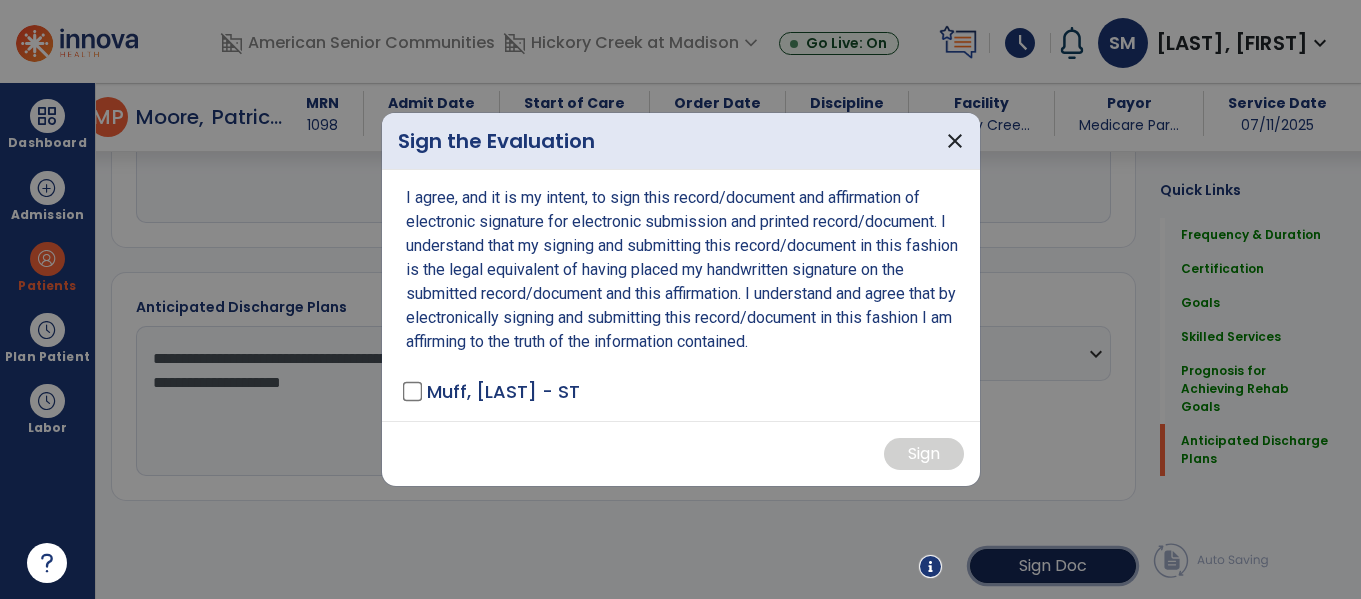 scroll, scrollTop: 1280, scrollLeft: 0, axis: vertical 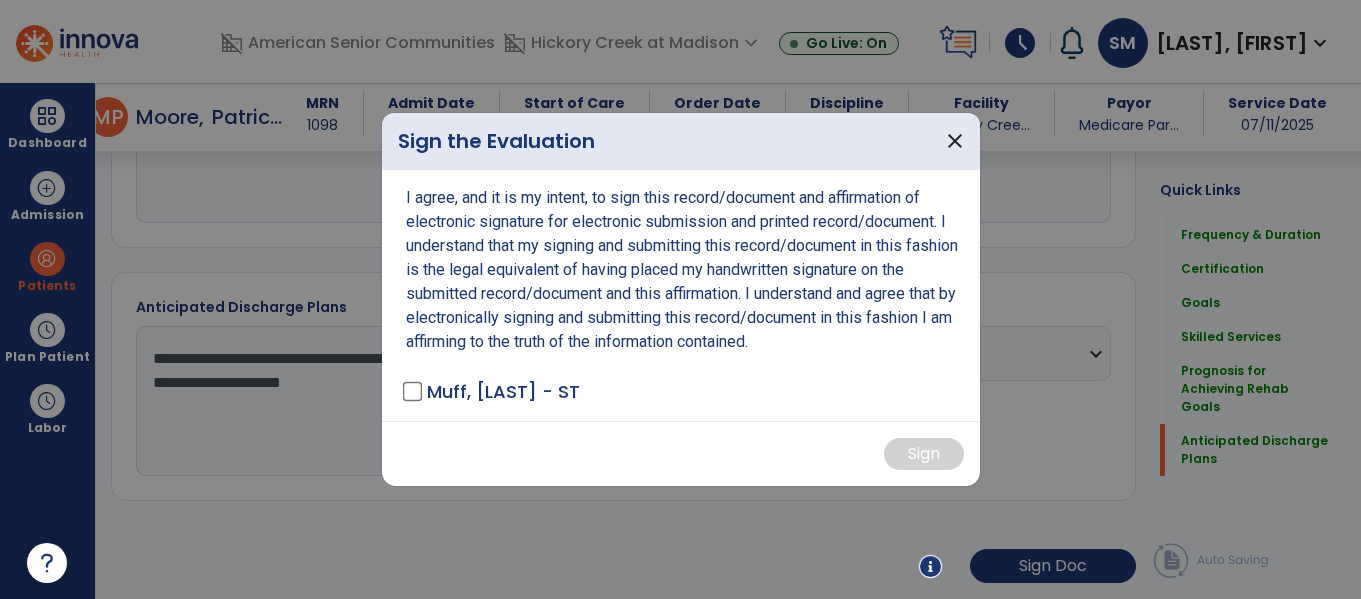 click on "Muff, [LAST] - ST" at bounding box center (503, 391) 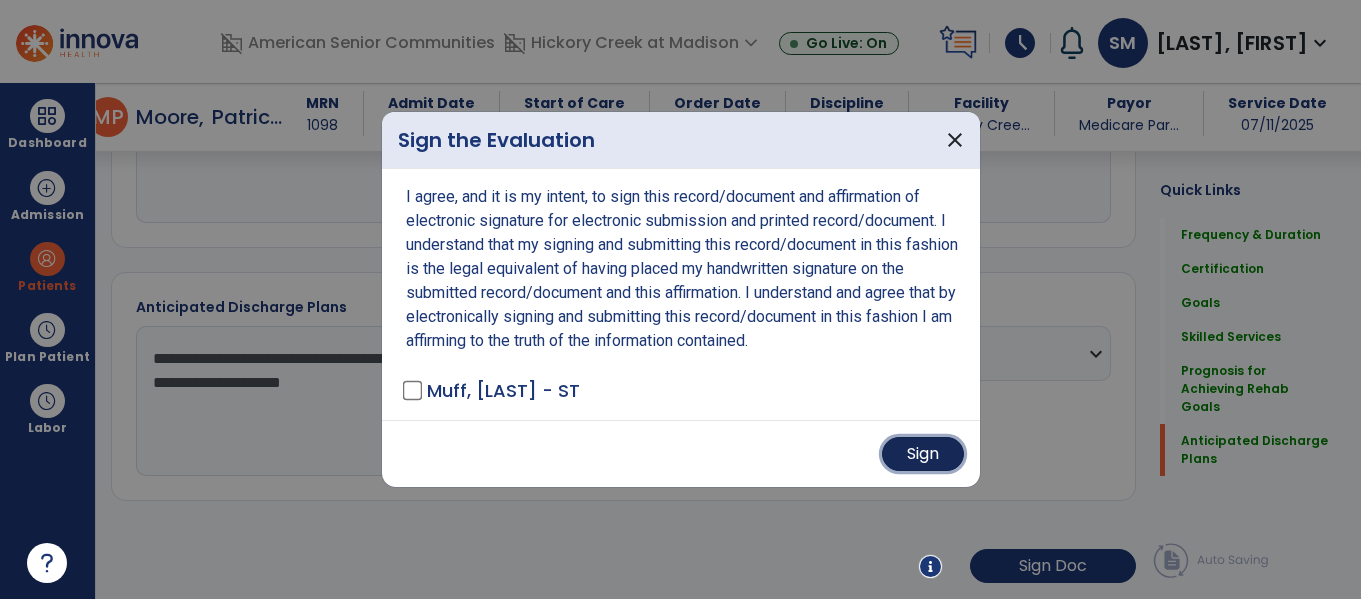 click on "Sign" at bounding box center (923, 454) 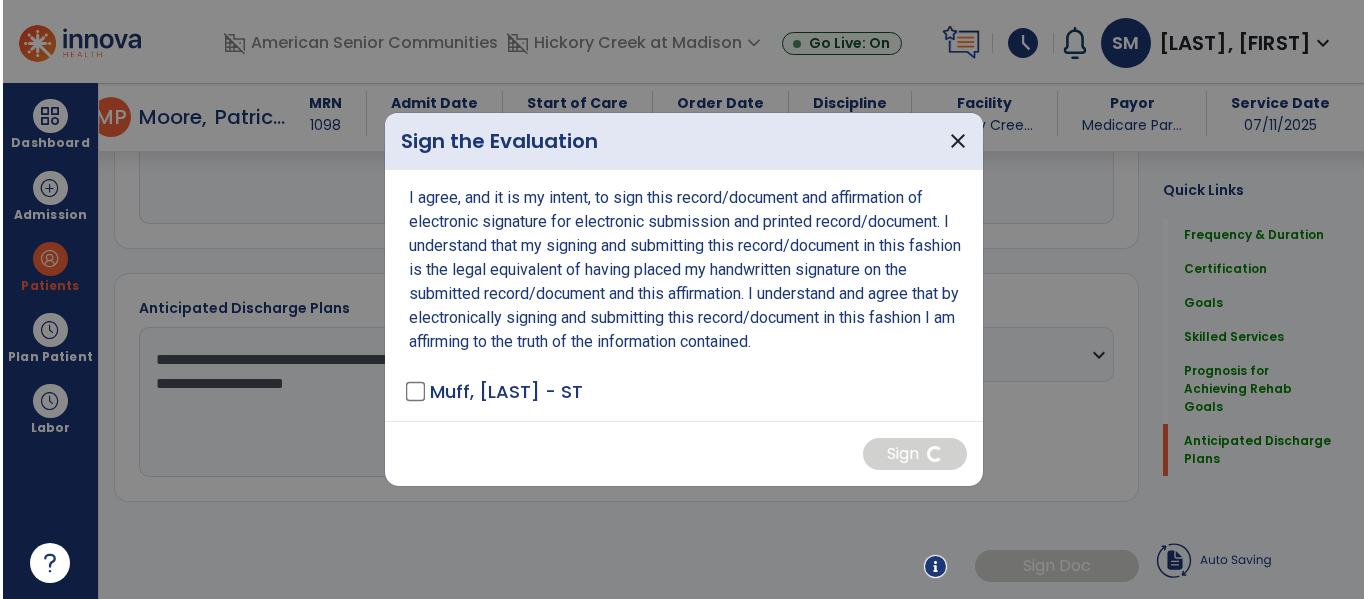 scroll, scrollTop: 1279, scrollLeft: 0, axis: vertical 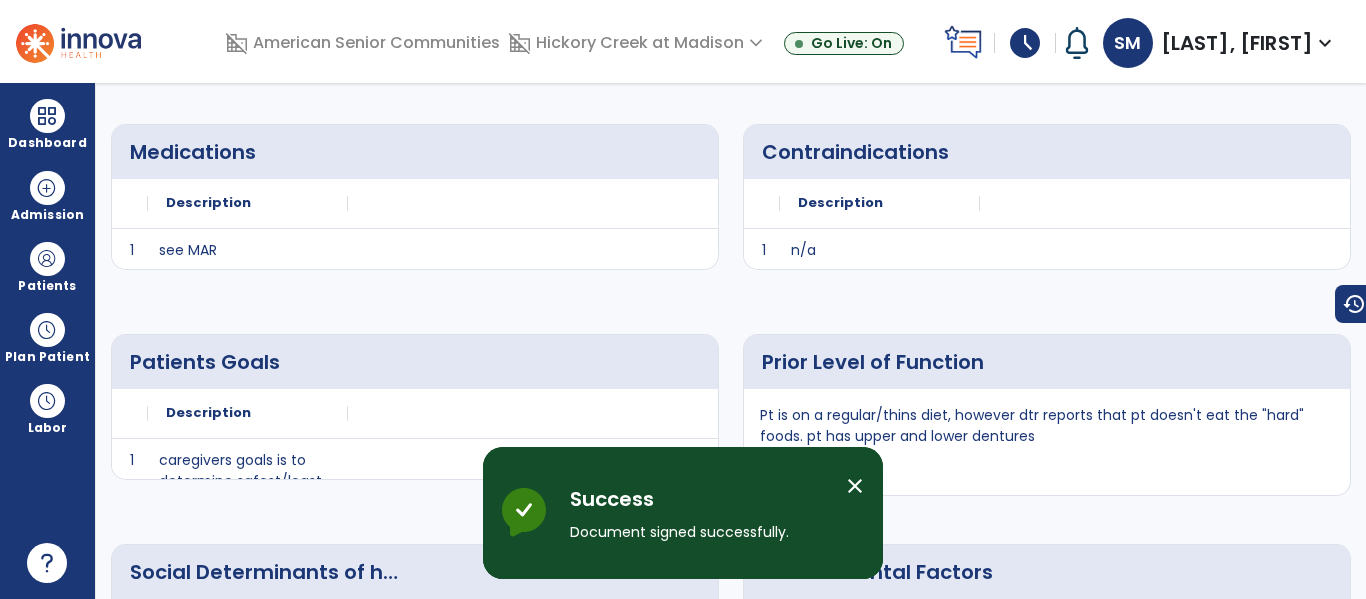 click on "arrow_back" 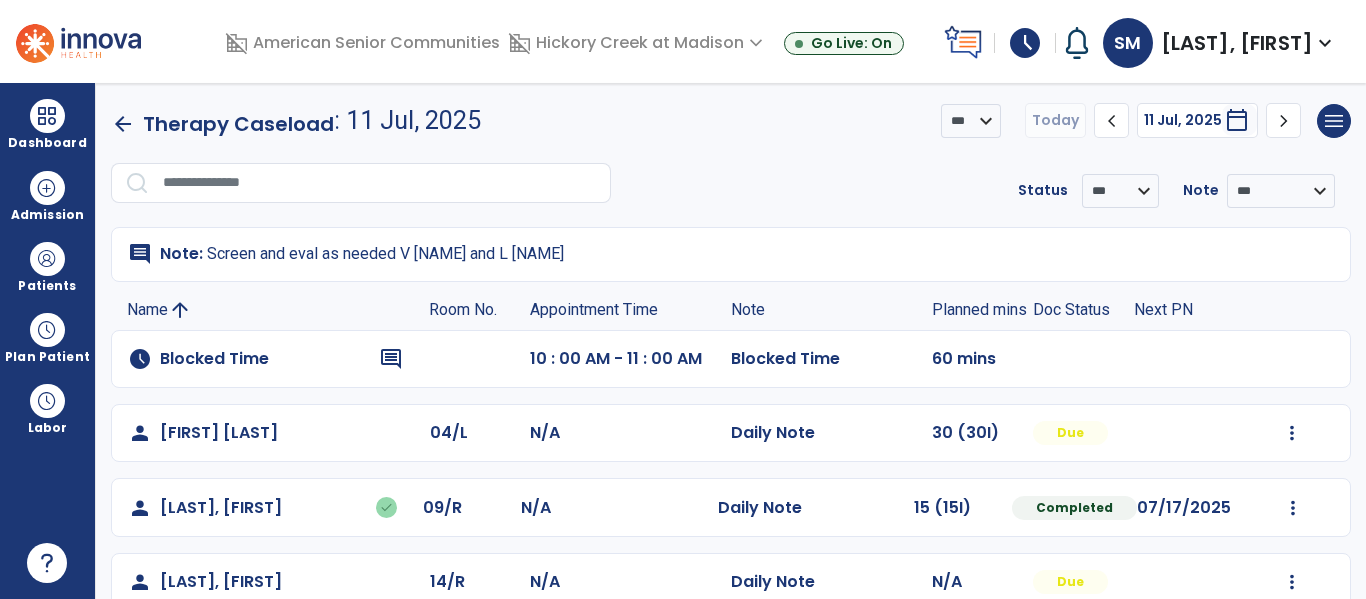scroll, scrollTop: 260, scrollLeft: 0, axis: vertical 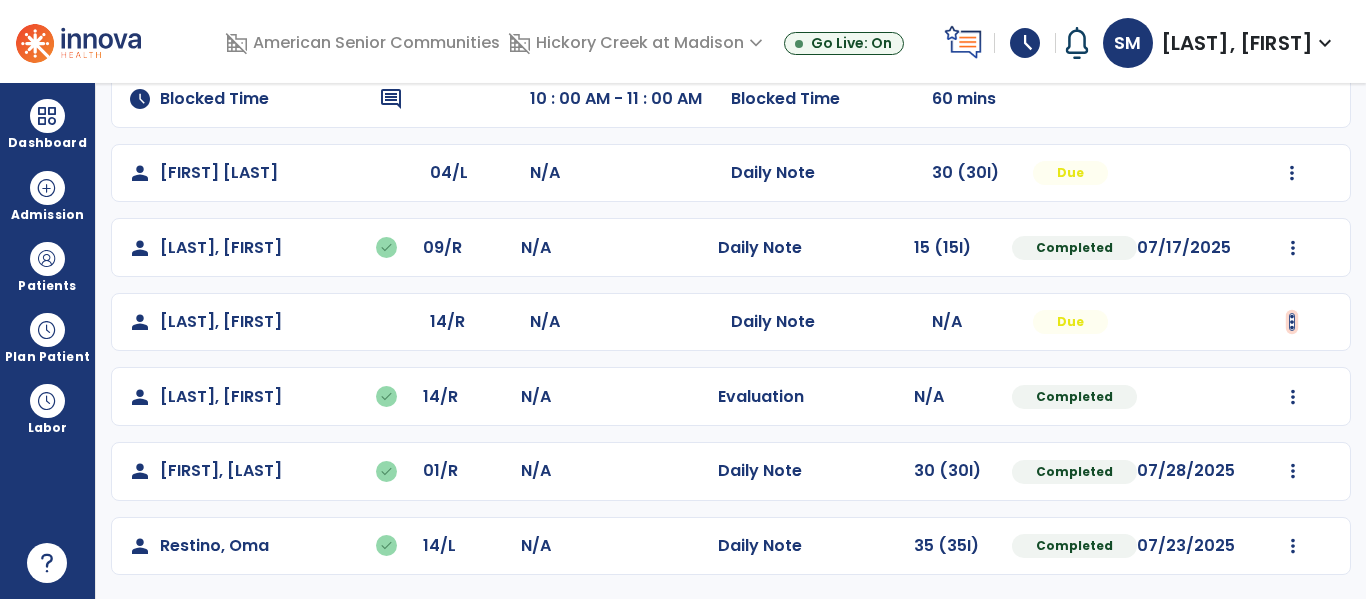 click at bounding box center [1292, 173] 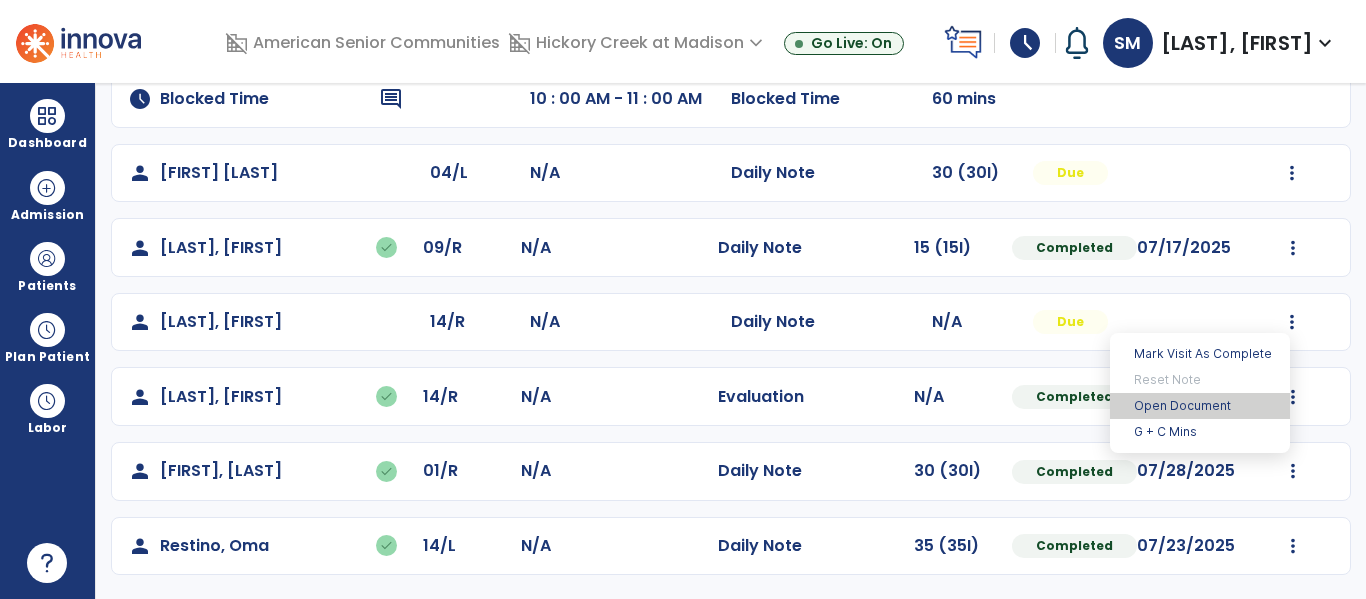 click on "Open Document" at bounding box center (1200, 406) 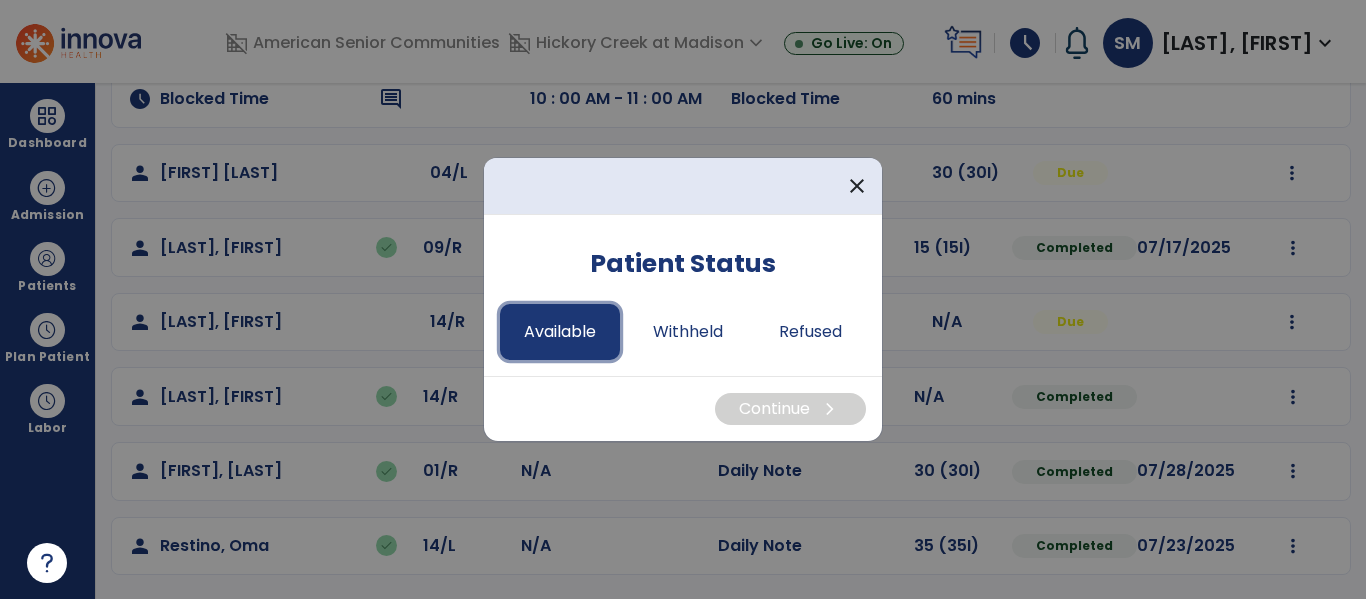 click on "Available" at bounding box center (560, 332) 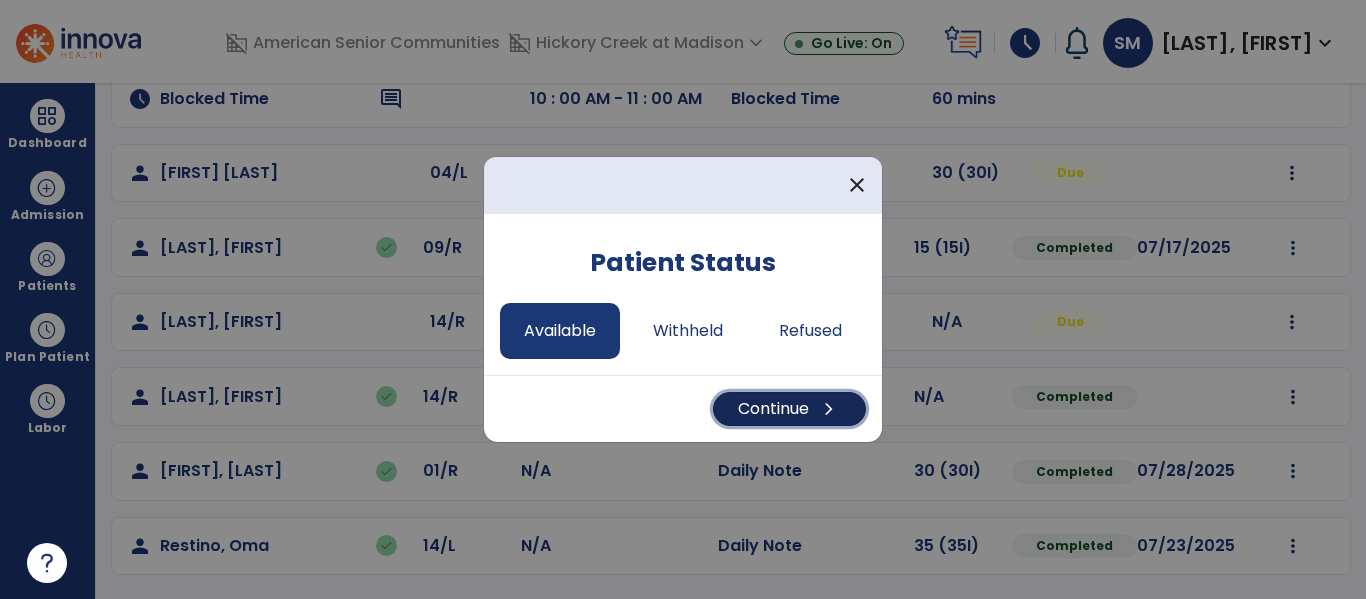 click on "Continue   chevron_right" at bounding box center (789, 409) 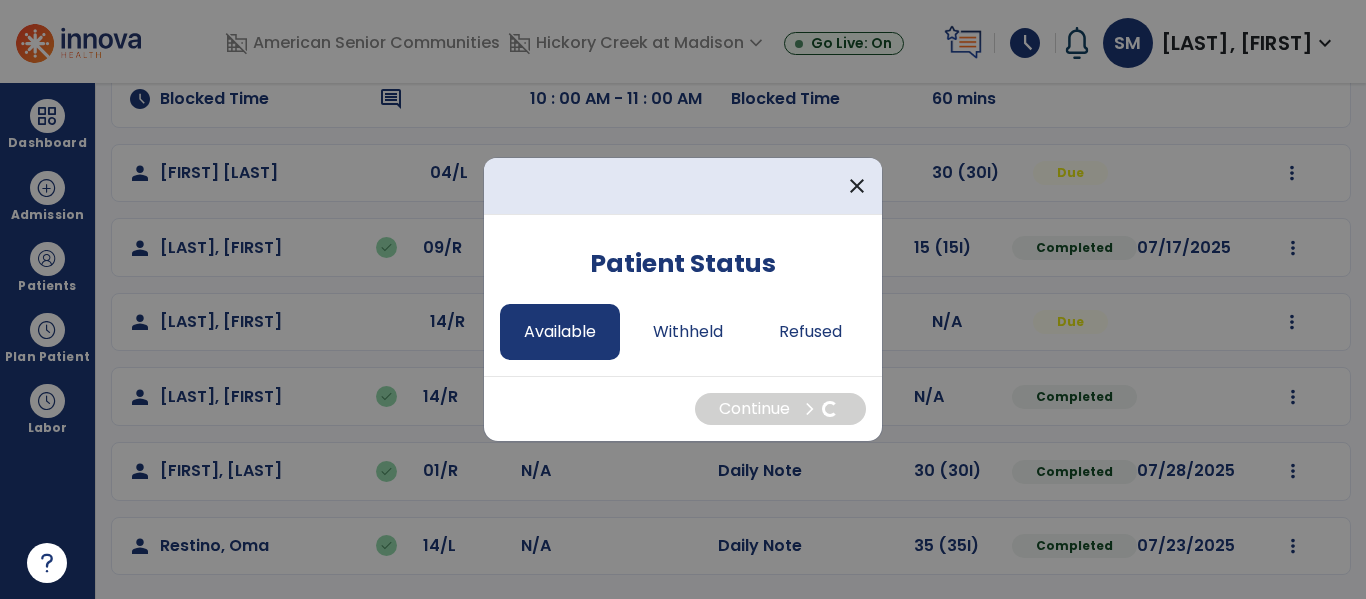 select on "*" 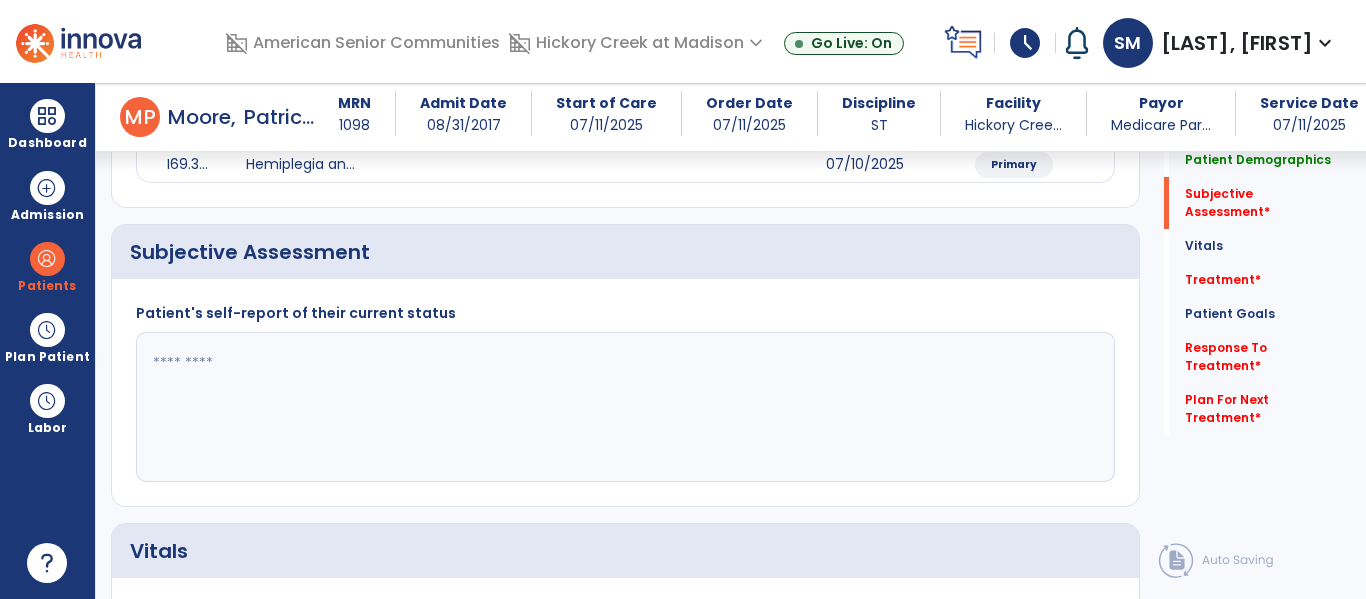 scroll, scrollTop: 394, scrollLeft: 0, axis: vertical 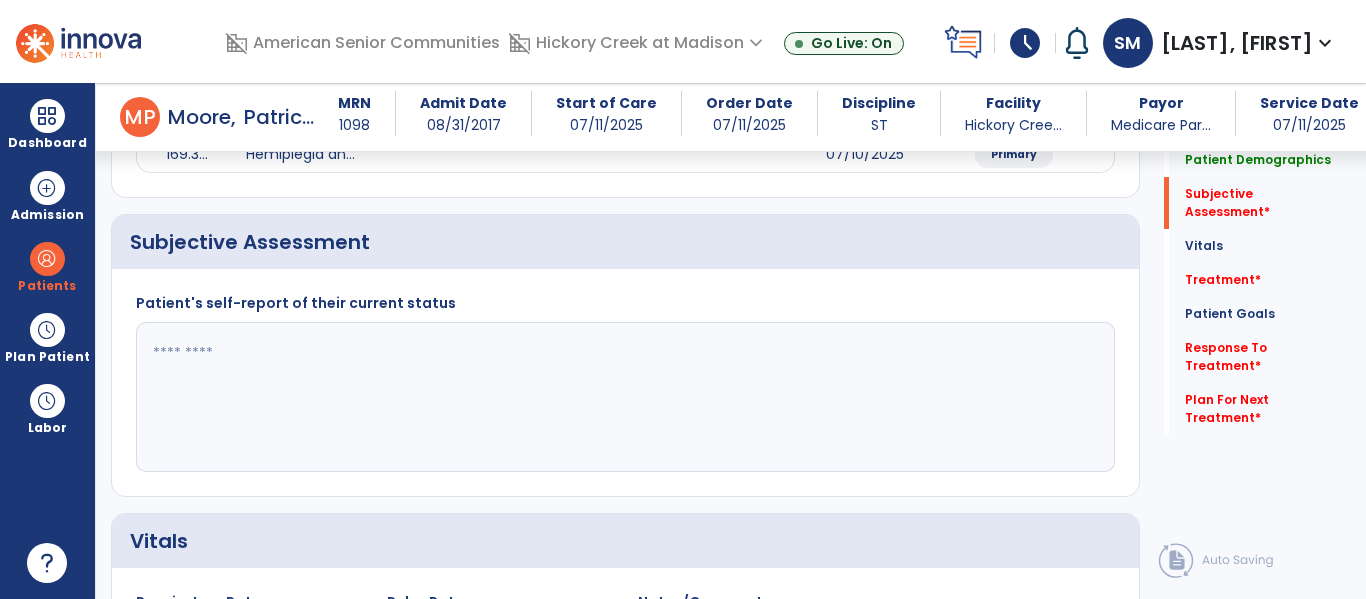 click 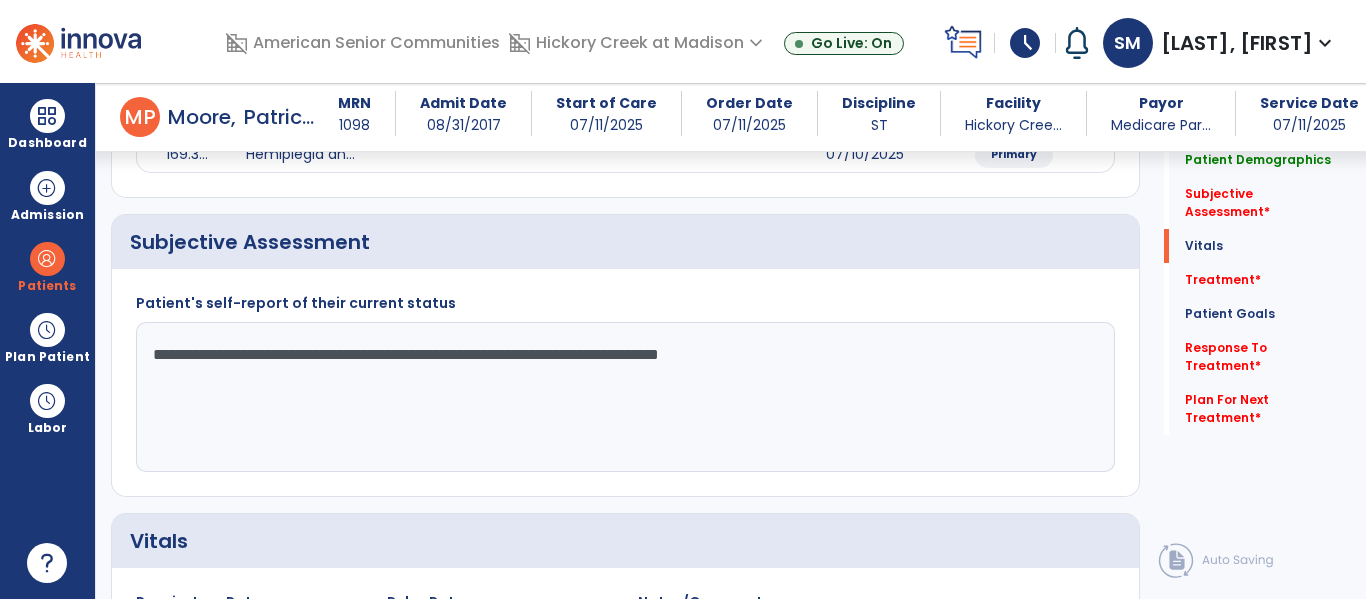 scroll, scrollTop: 2097, scrollLeft: 0, axis: vertical 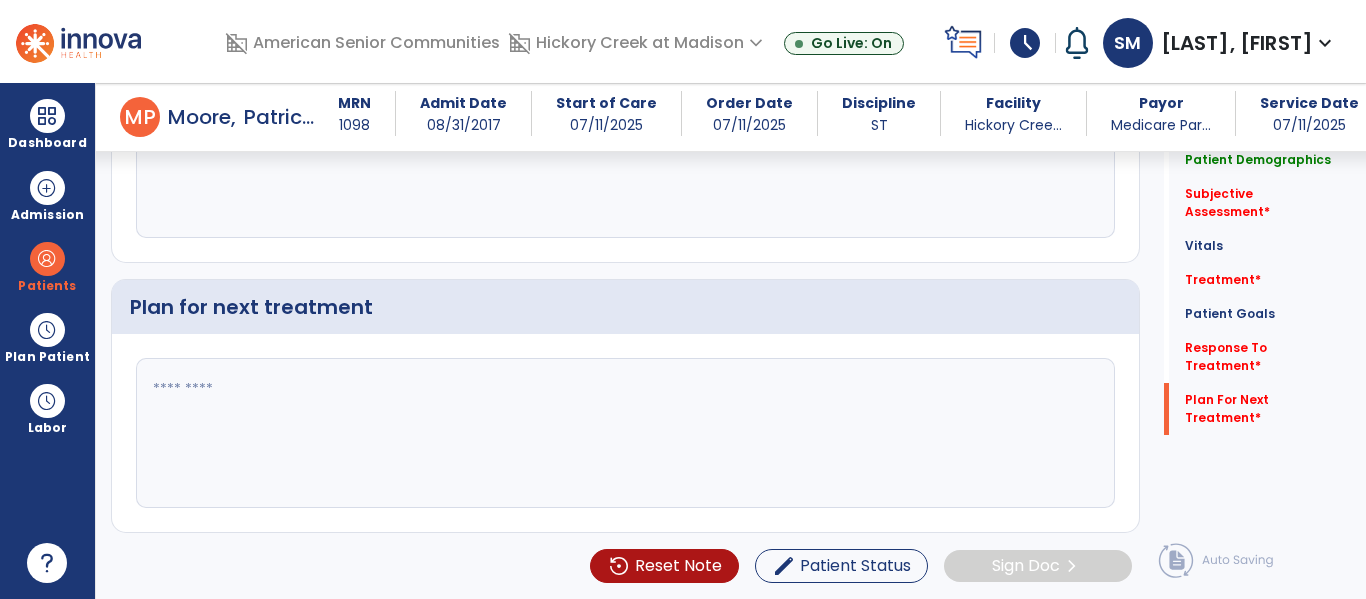 type on "**********" 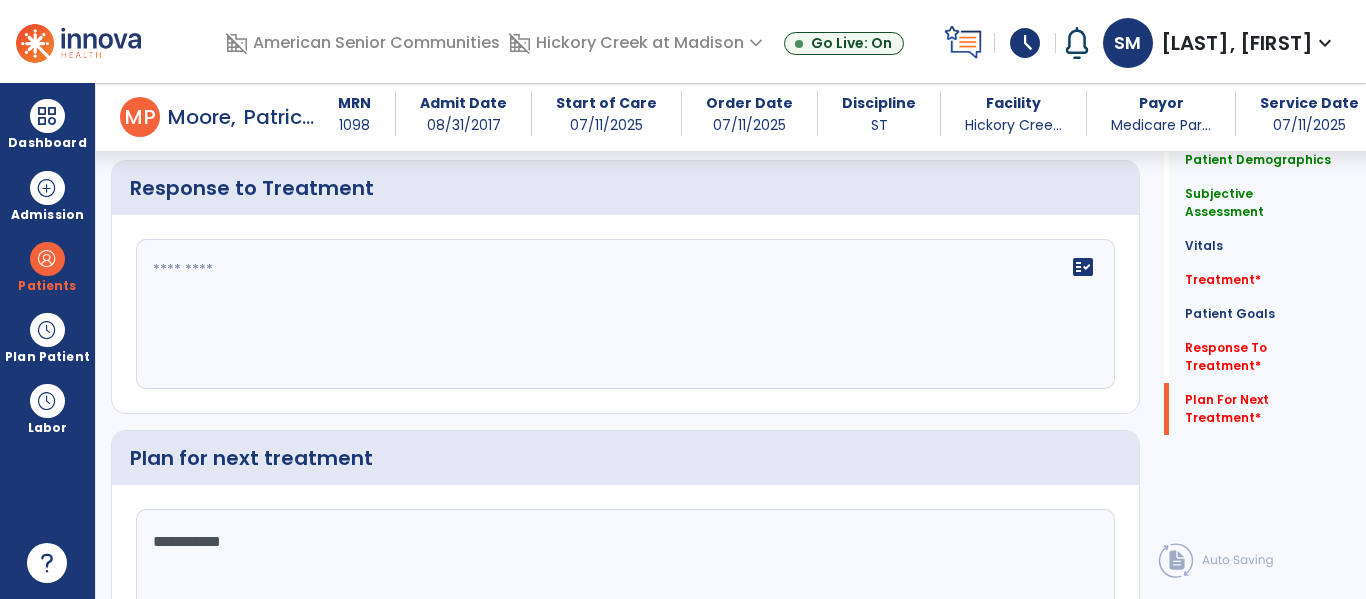 scroll, scrollTop: 1928, scrollLeft: 0, axis: vertical 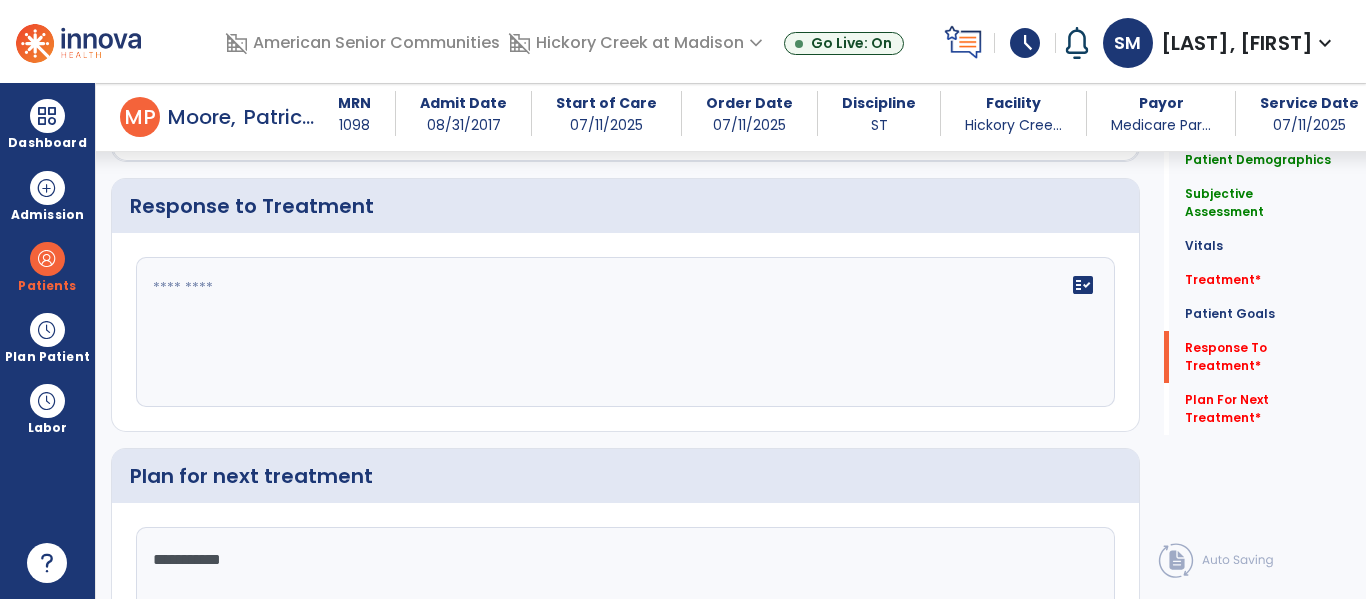 type on "**********" 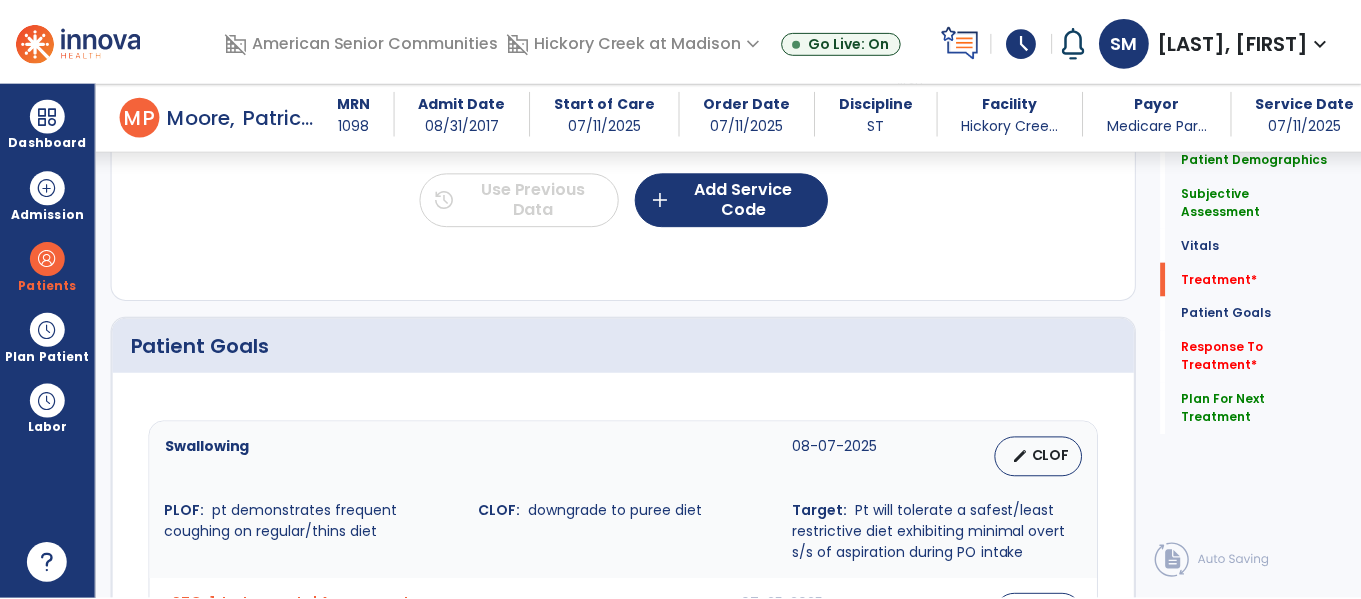 scroll, scrollTop: 1118, scrollLeft: 0, axis: vertical 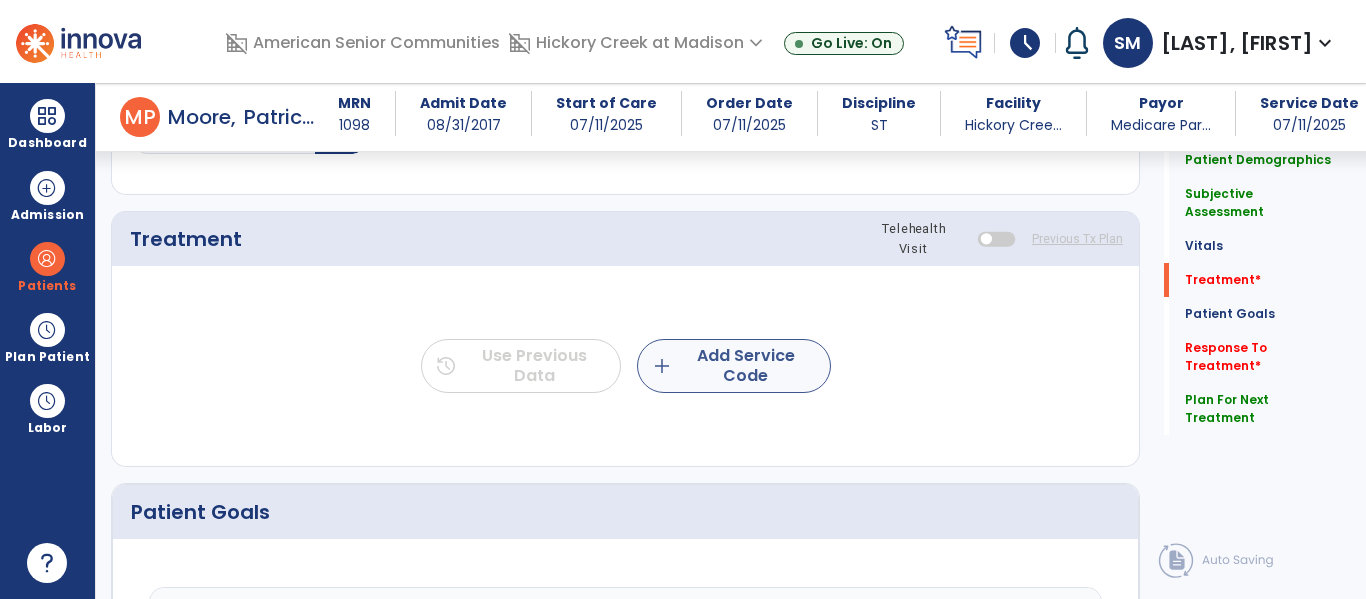 type on "**********" 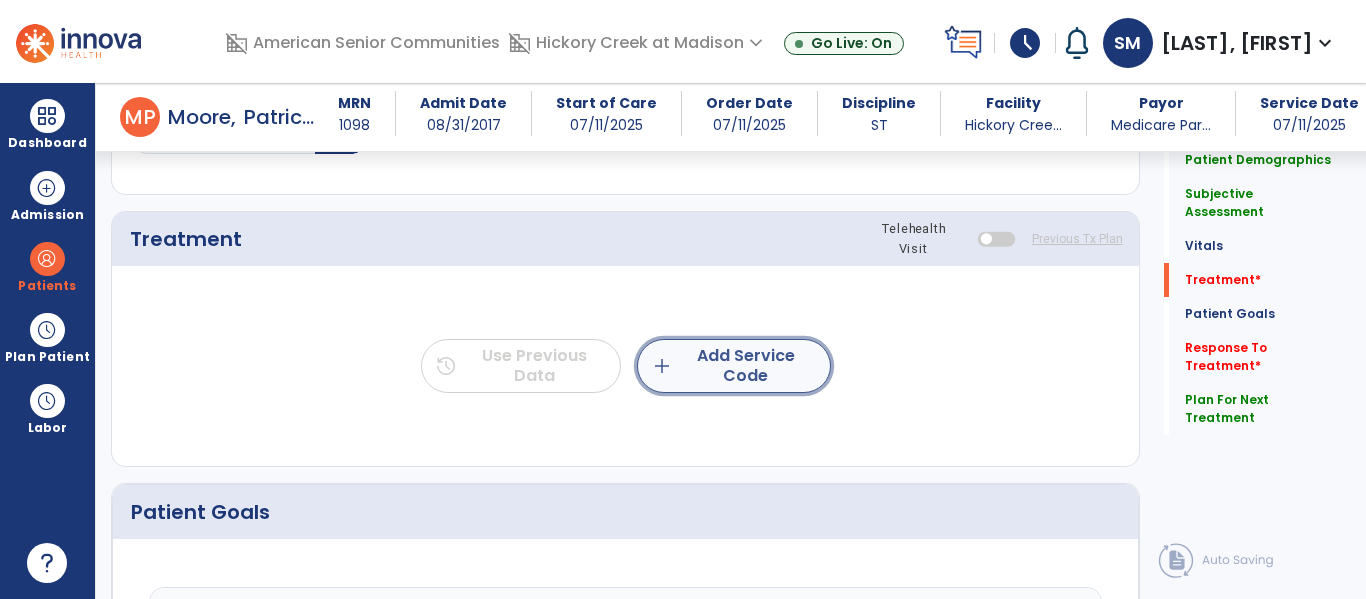 click on "add  Add Service Code" 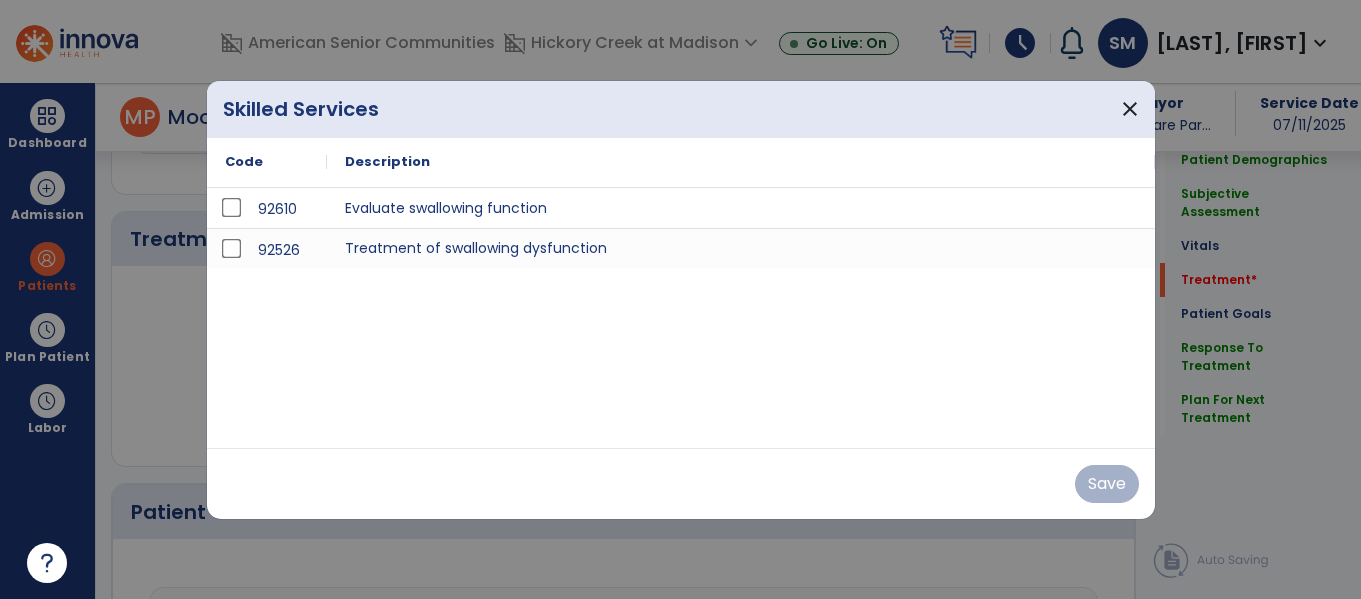 scroll, scrollTop: 1118, scrollLeft: 0, axis: vertical 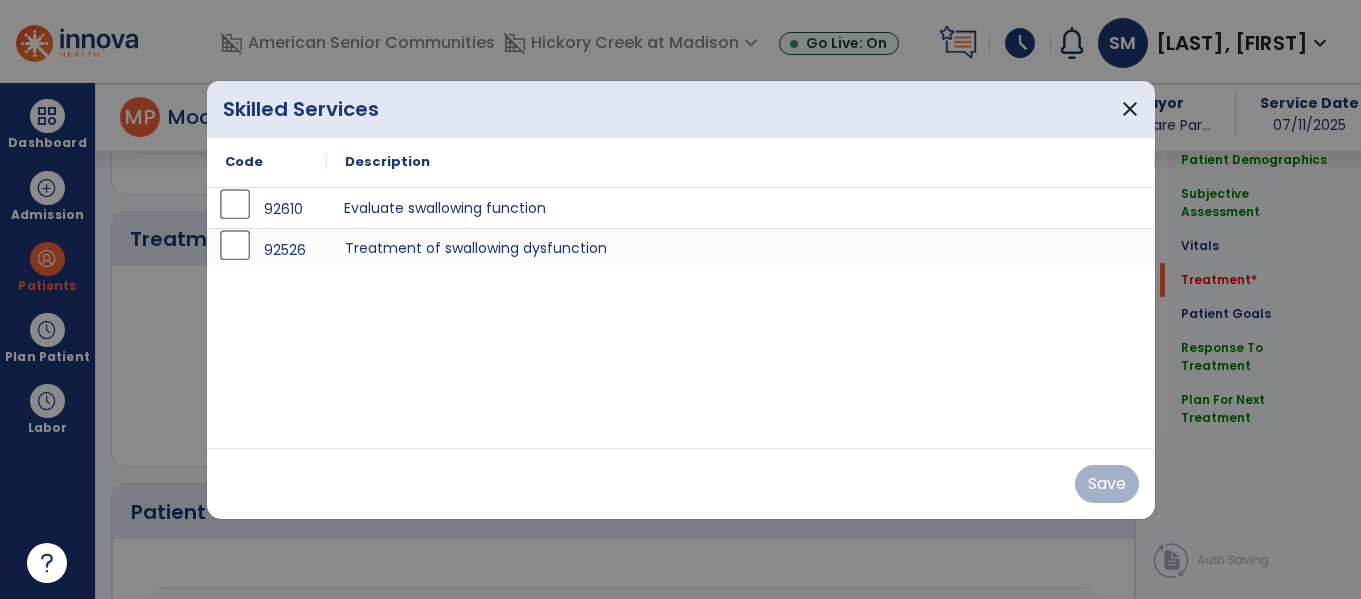 click on "Evaluate swallowing function" at bounding box center (741, 208) 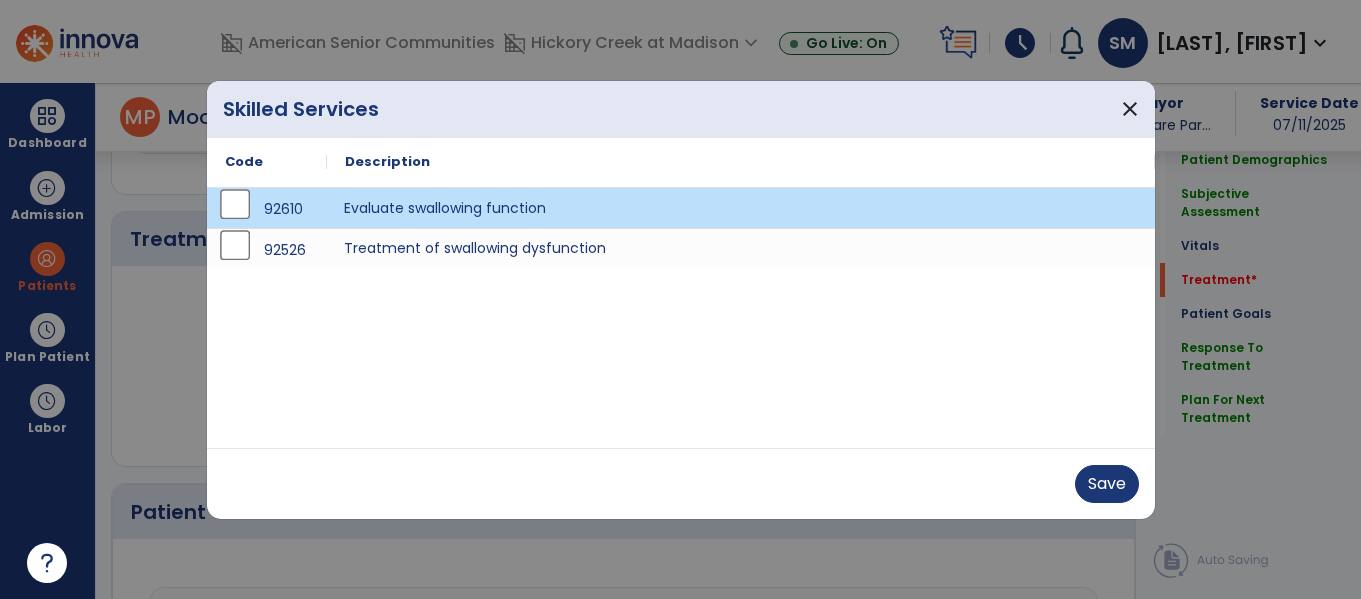 click on "Treatment of swallowing dysfunction" at bounding box center [741, 248] 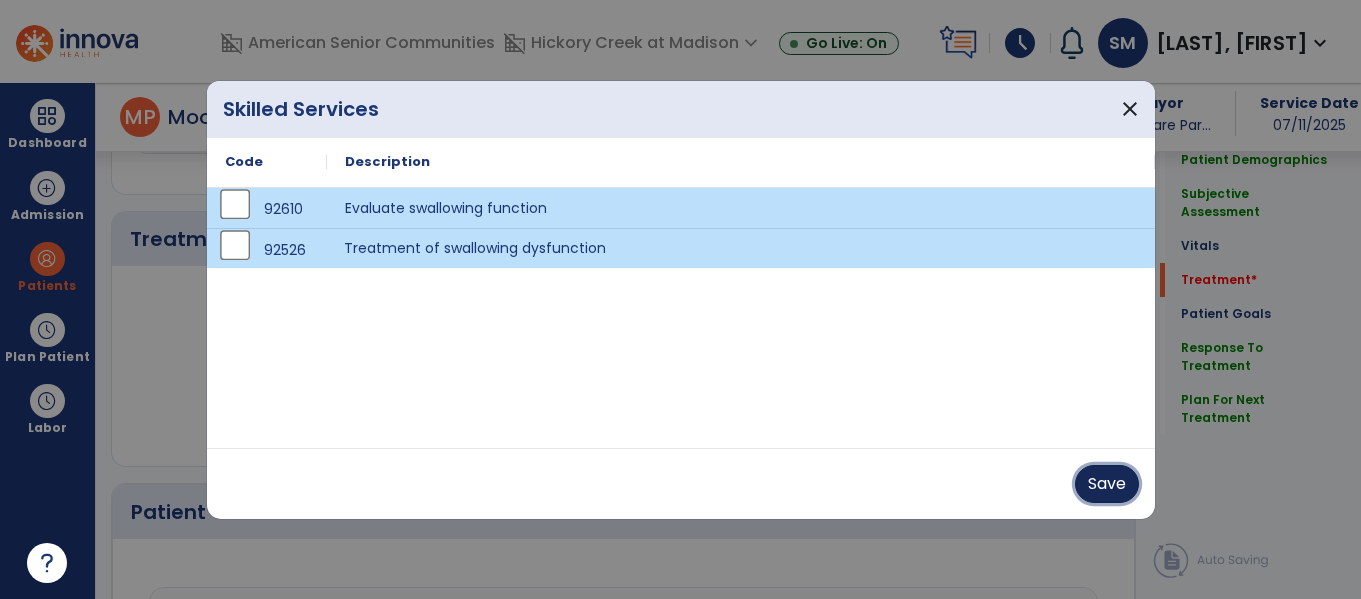 click on "Save" at bounding box center [1107, 484] 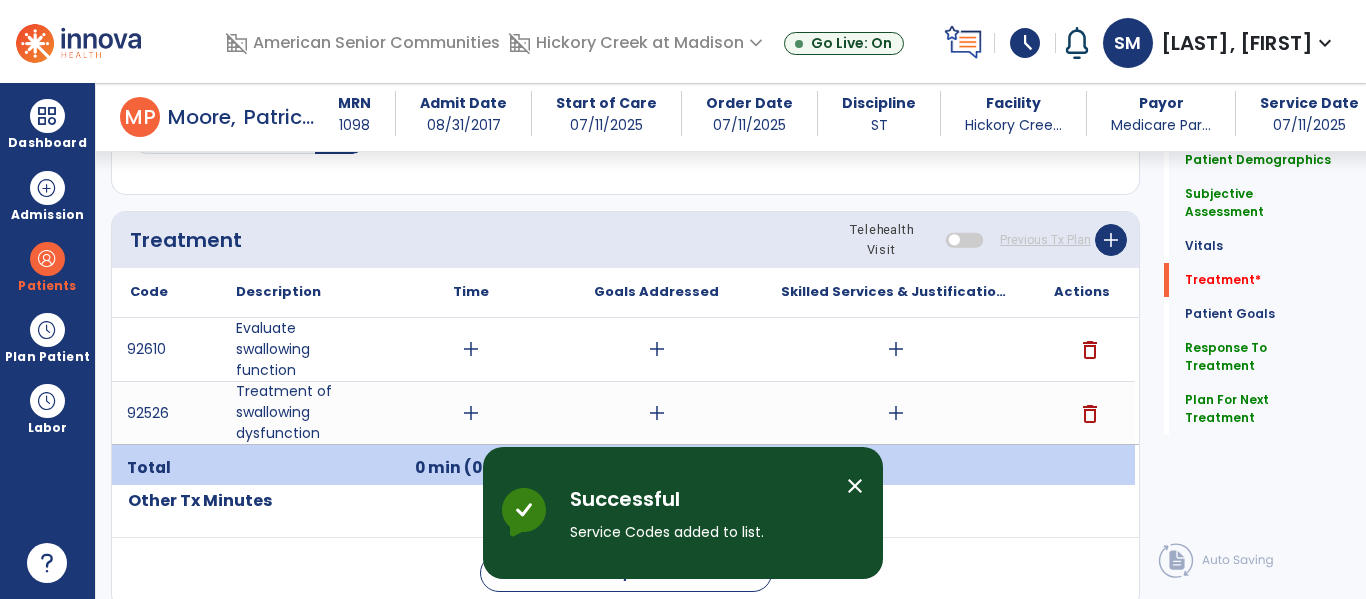 click on "add" at bounding box center (896, 349) 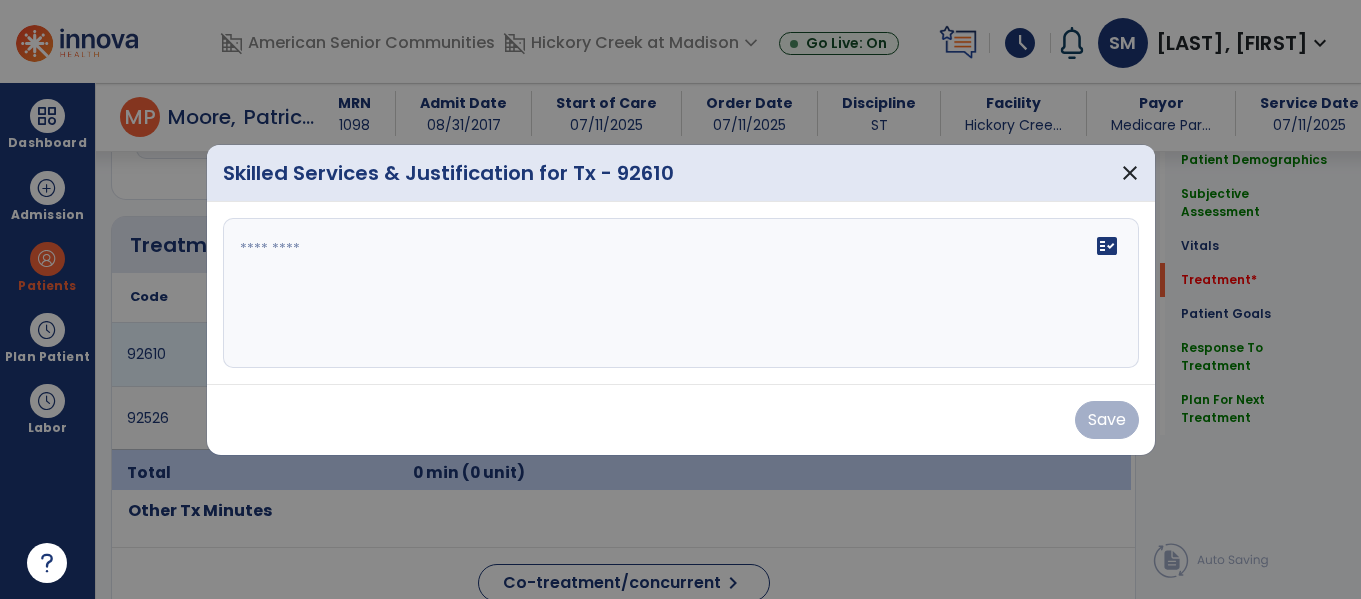 scroll, scrollTop: 1118, scrollLeft: 0, axis: vertical 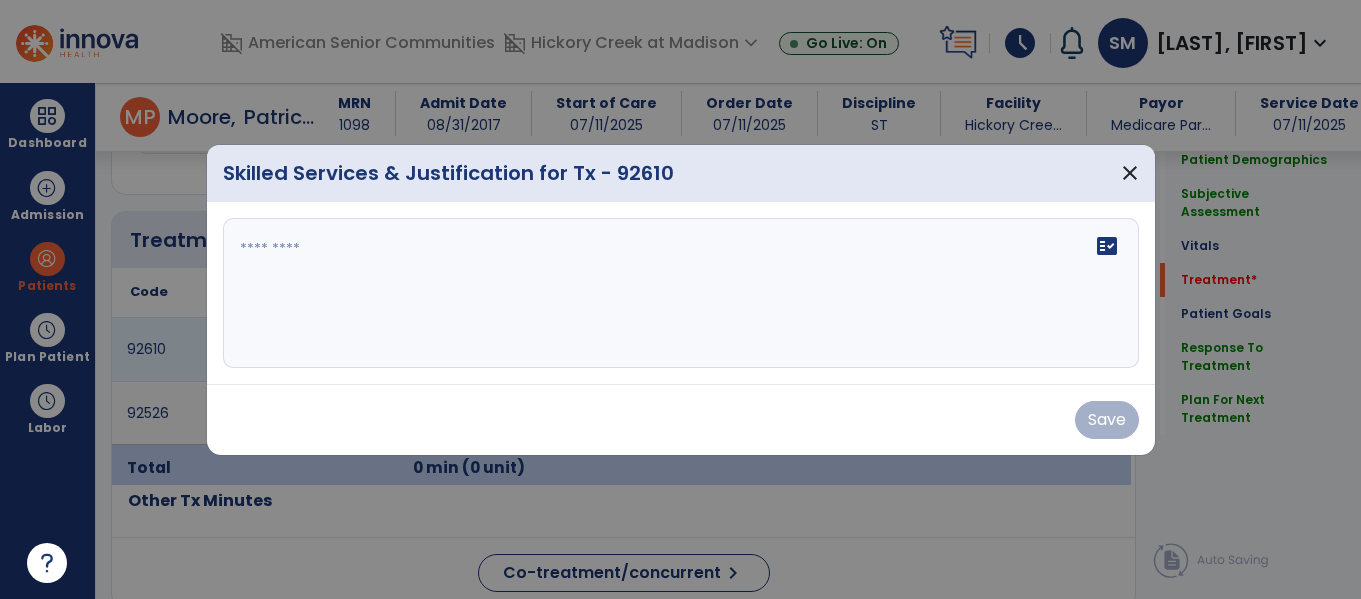 click on "fact_check" at bounding box center [681, 293] 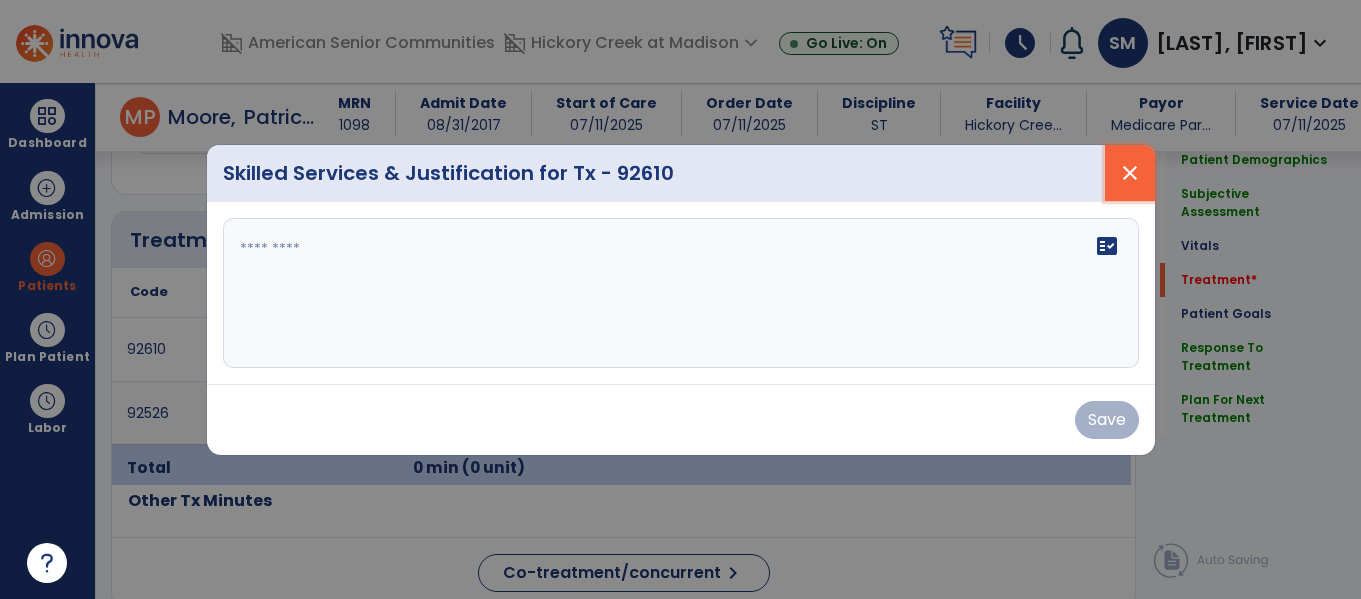 click on "close" at bounding box center (1130, 173) 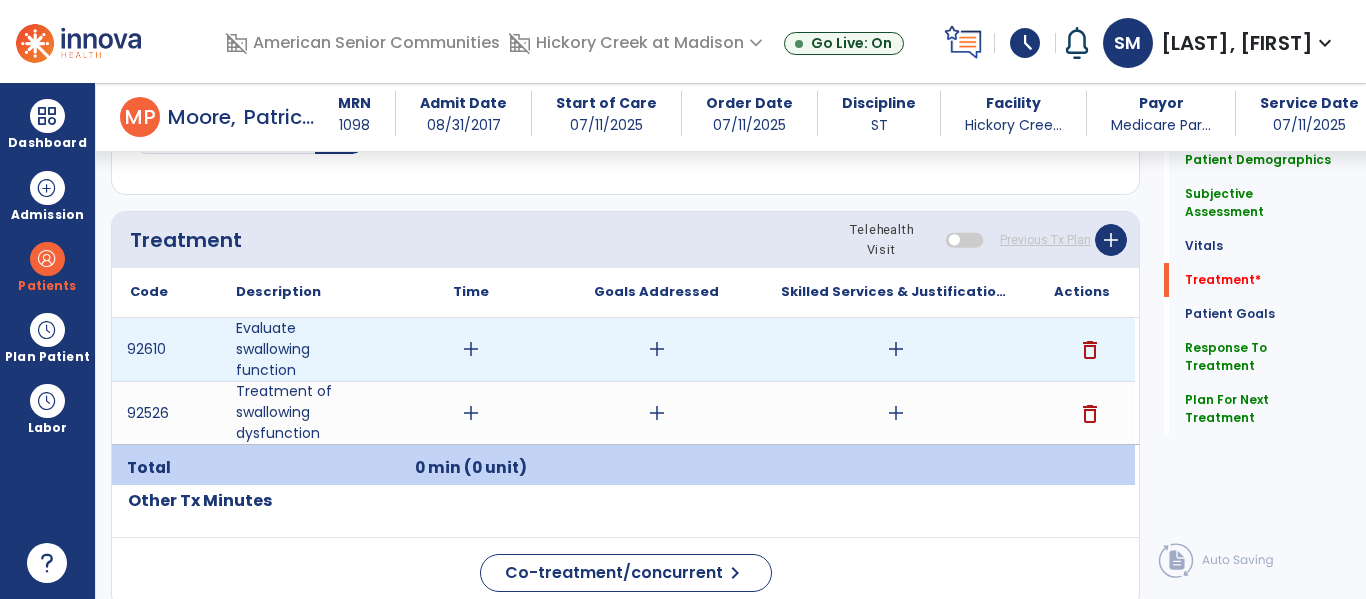 click on "add" at bounding box center [896, 349] 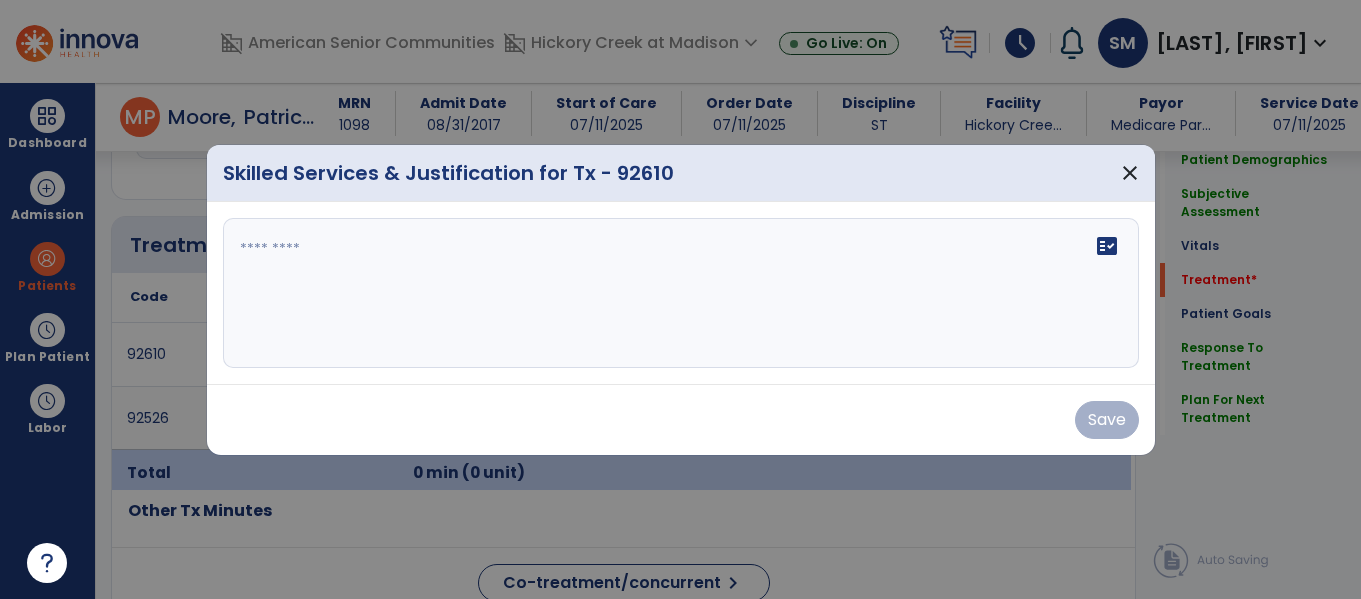 scroll, scrollTop: 1118, scrollLeft: 0, axis: vertical 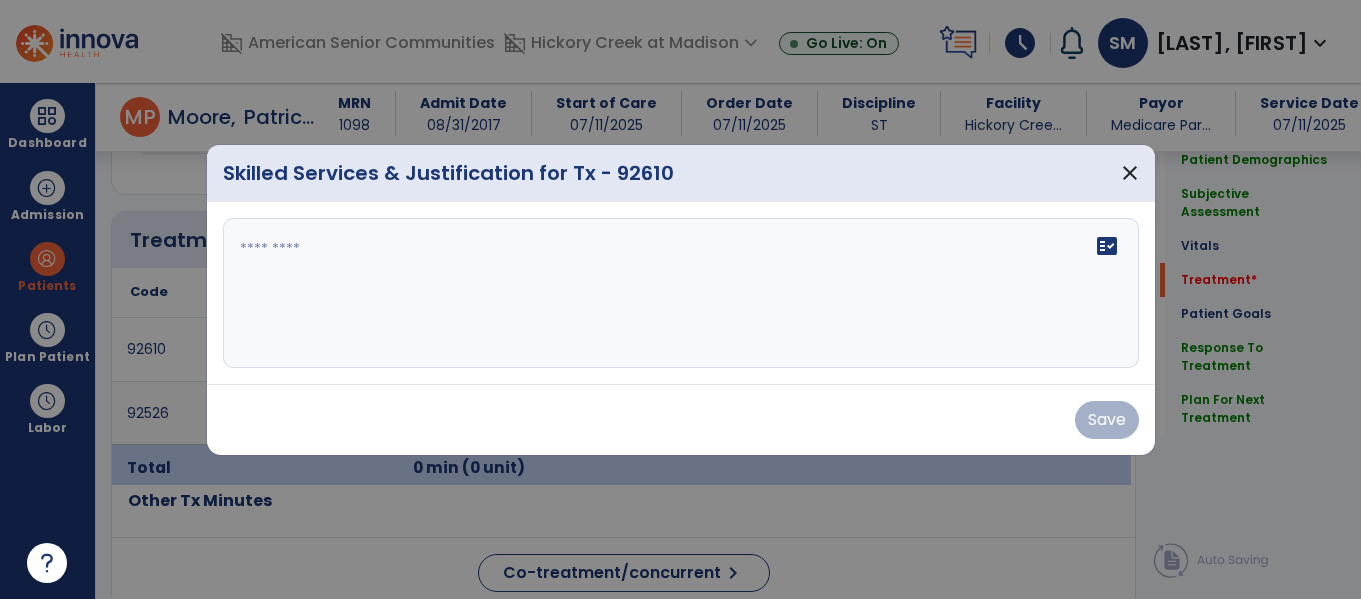 click on "fact_check" at bounding box center [681, 293] 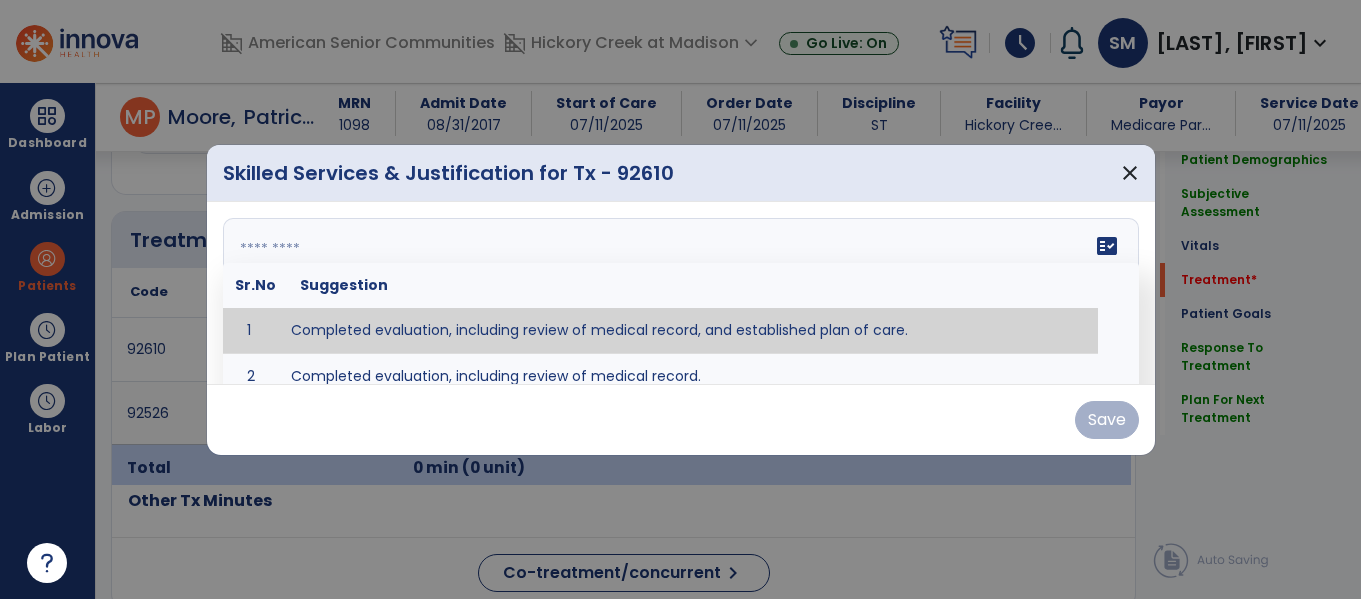 paste on "**********" 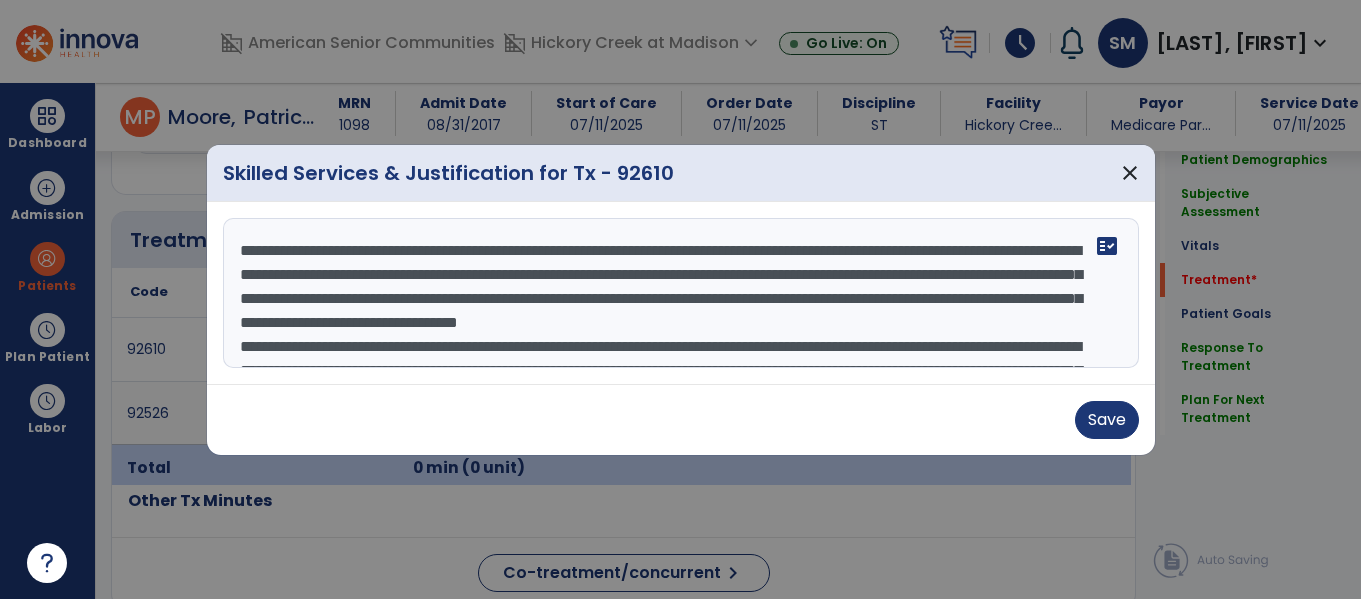scroll, scrollTop: 112, scrollLeft: 0, axis: vertical 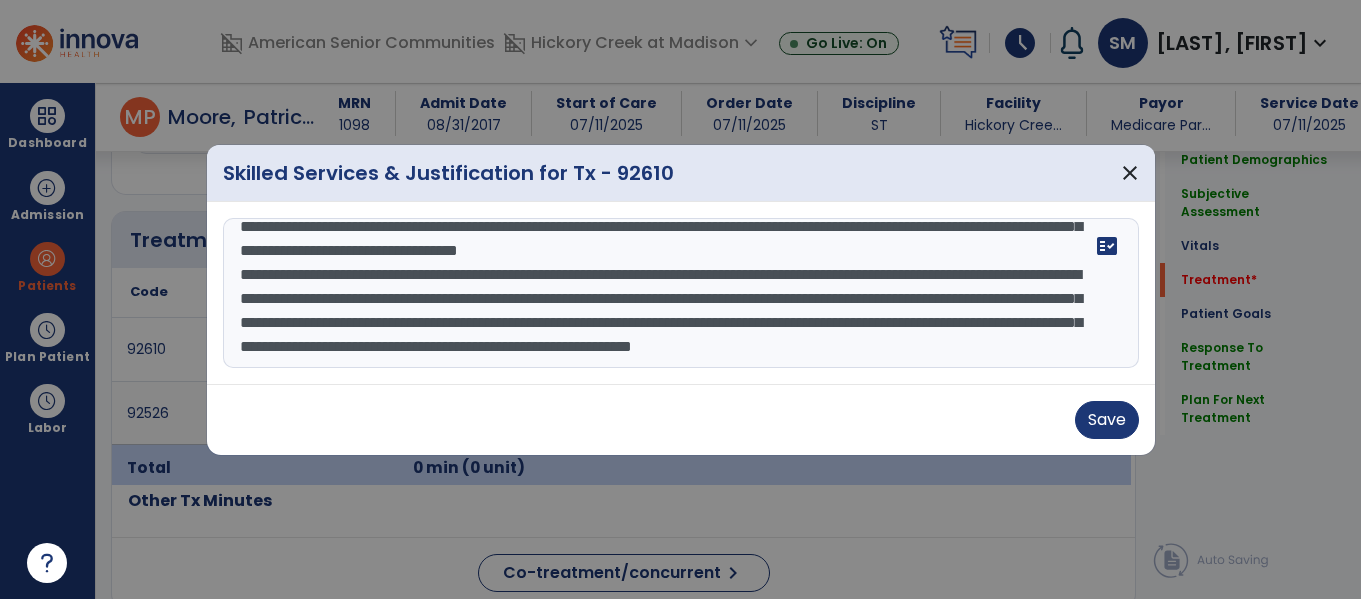 drag, startPoint x: 0, startPoint y: -79, endPoint x: 0, endPoint y: -101, distance: 22 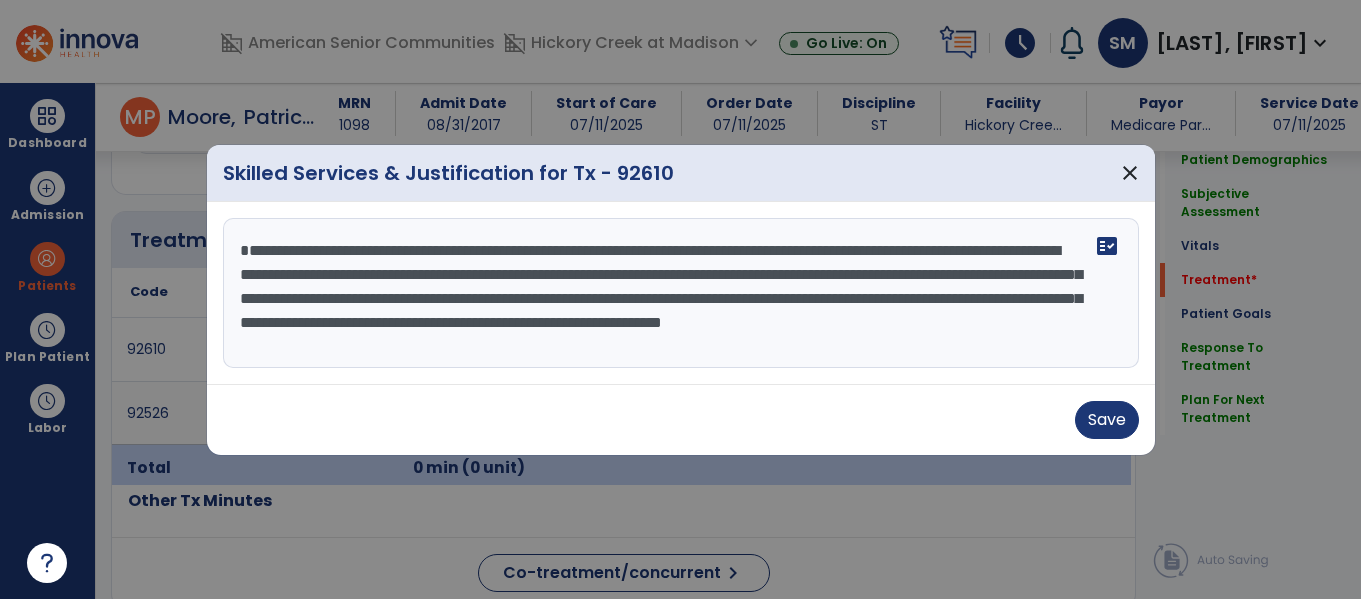 scroll, scrollTop: 20, scrollLeft: 0, axis: vertical 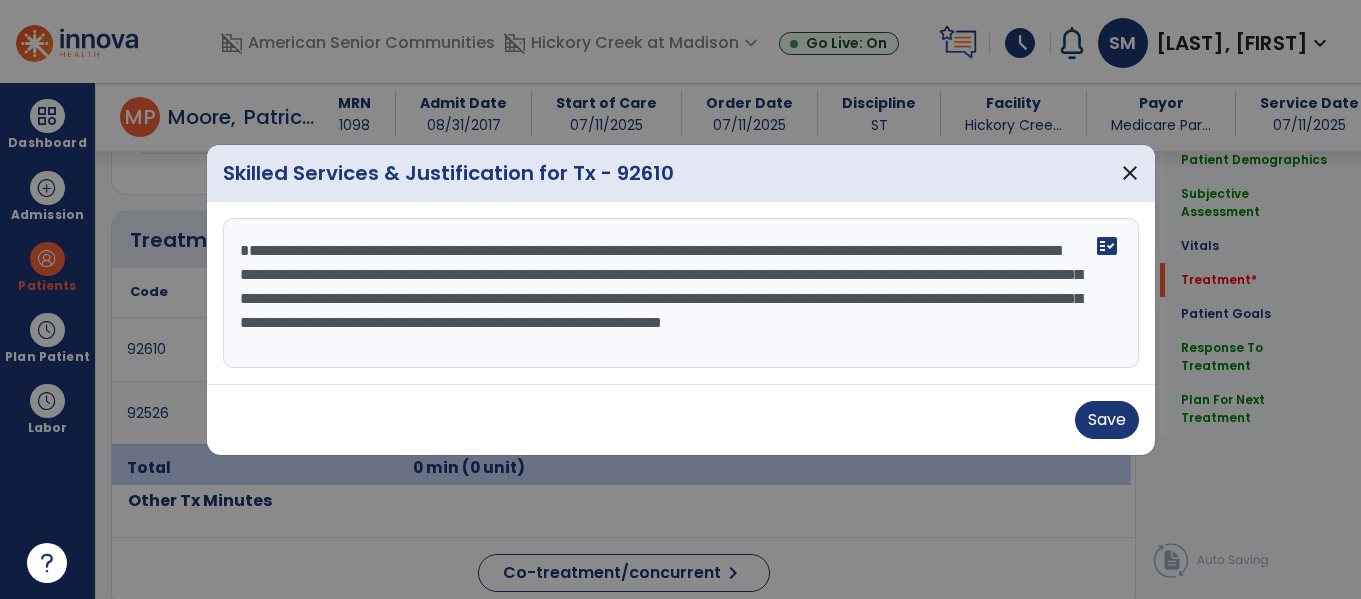 type on "**********" 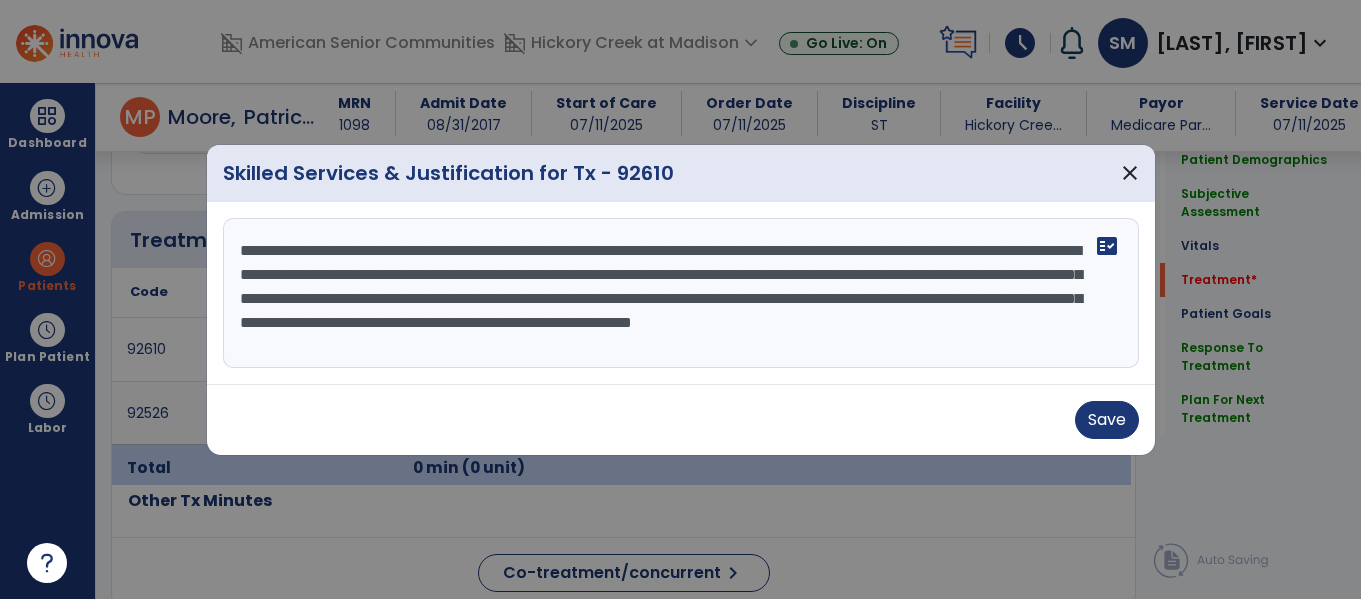 scroll, scrollTop: 0, scrollLeft: 0, axis: both 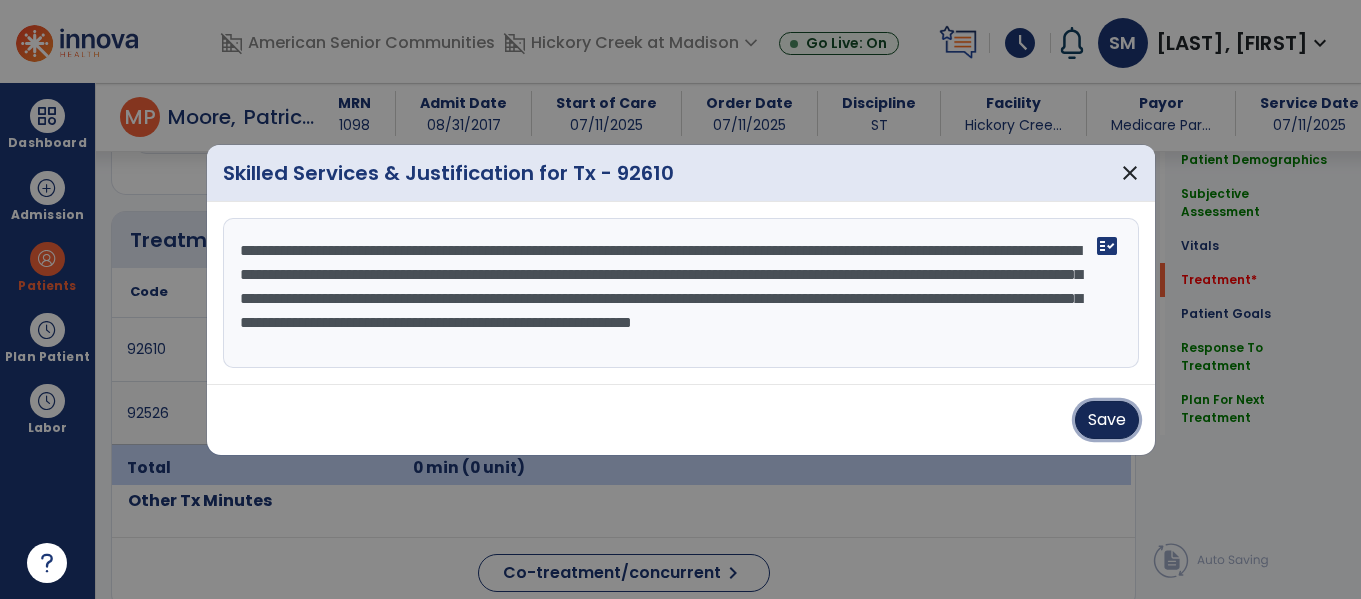 click on "Save" at bounding box center (1107, 420) 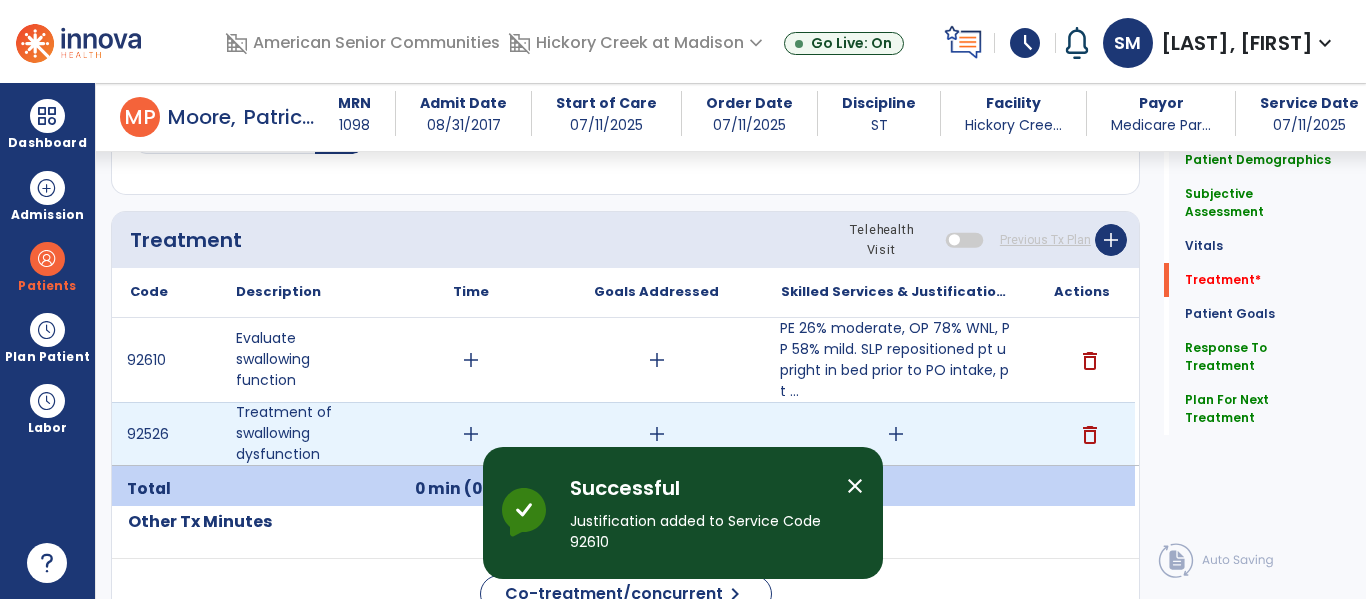 click on "add" at bounding box center (896, 434) 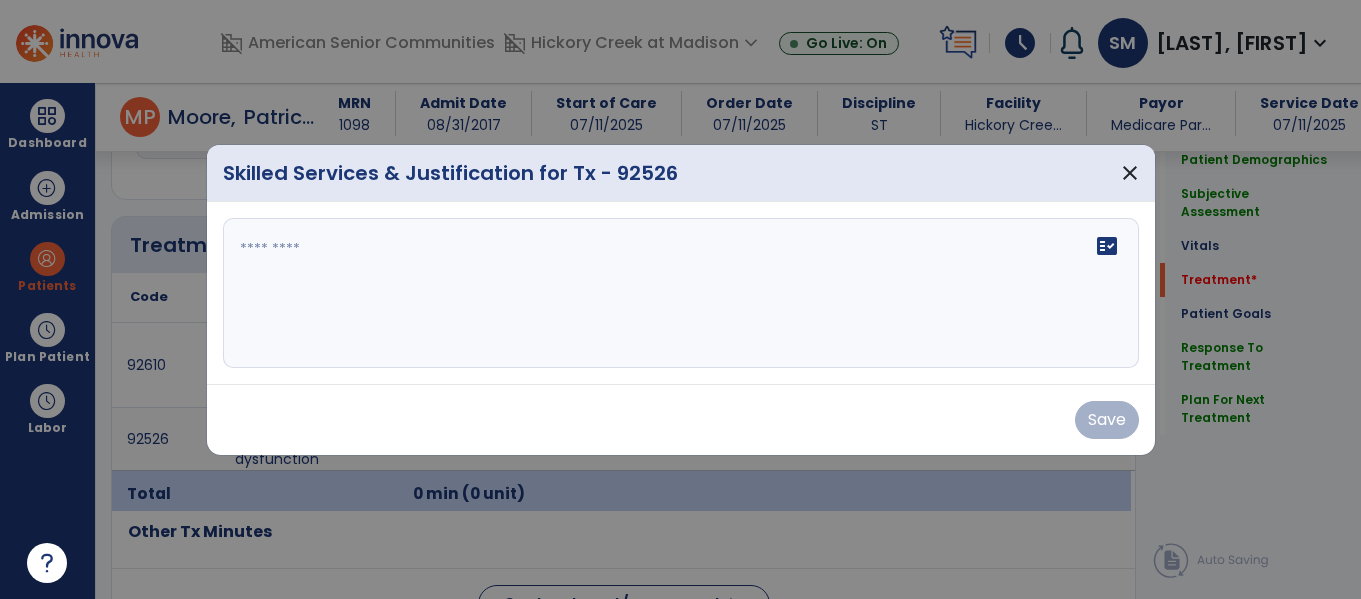 scroll, scrollTop: 1118, scrollLeft: 0, axis: vertical 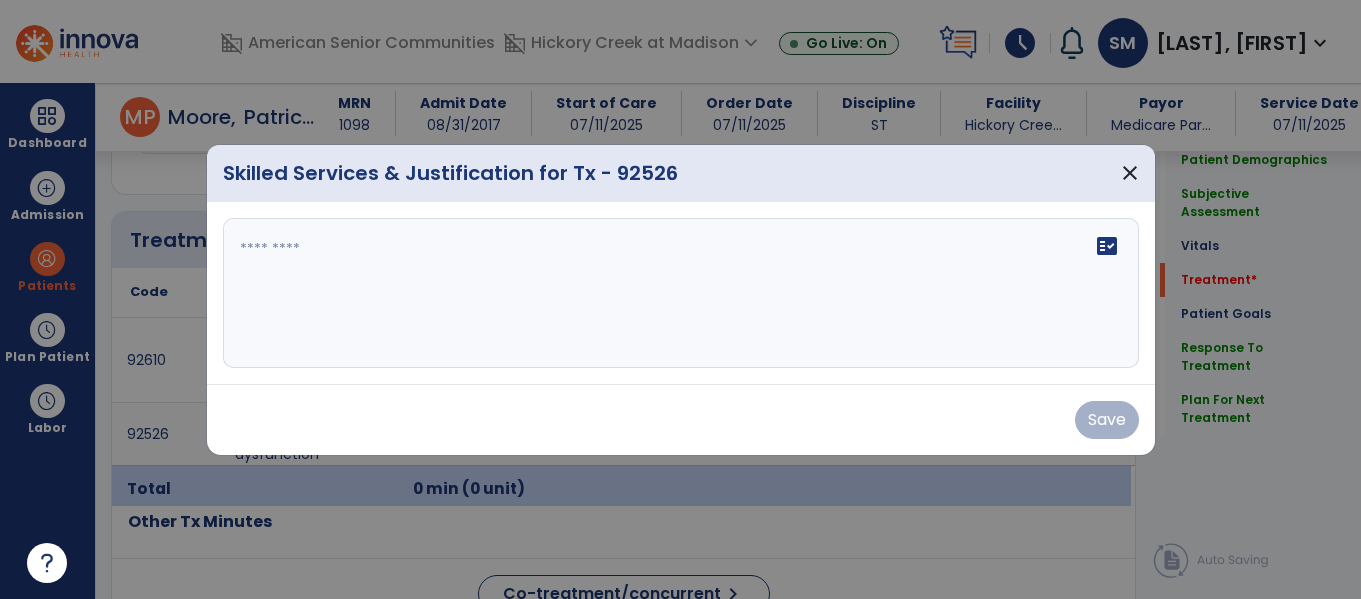 click on "fact_check" at bounding box center [681, 293] 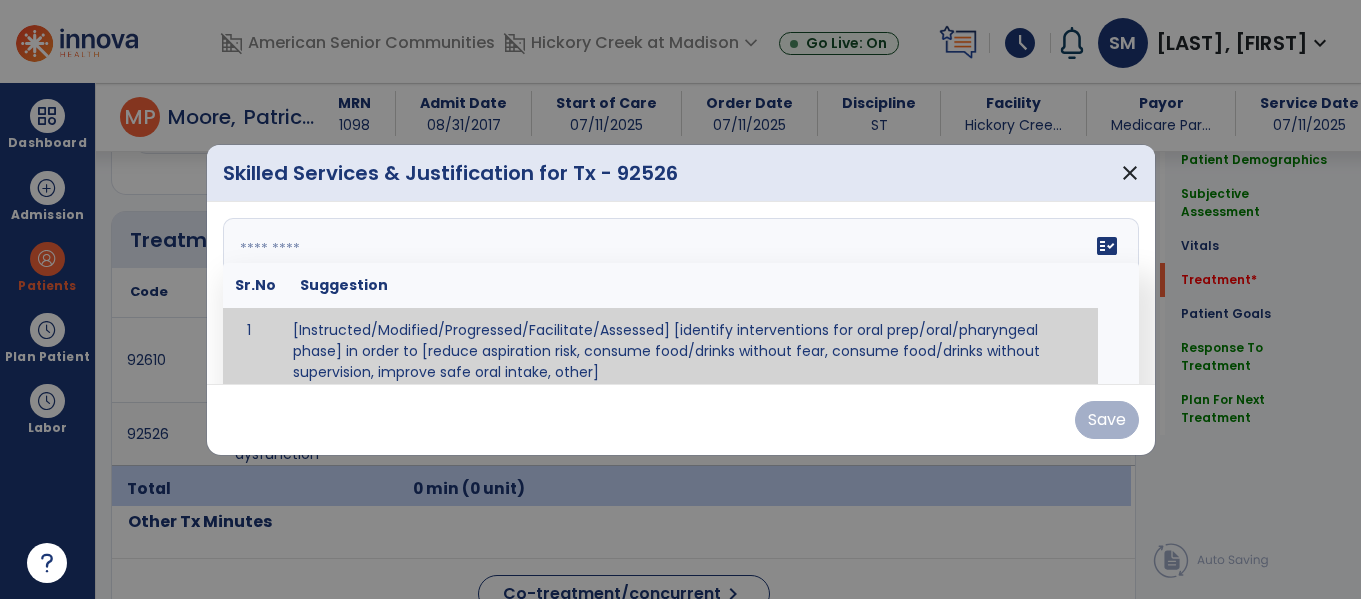 scroll, scrollTop: 12, scrollLeft: 0, axis: vertical 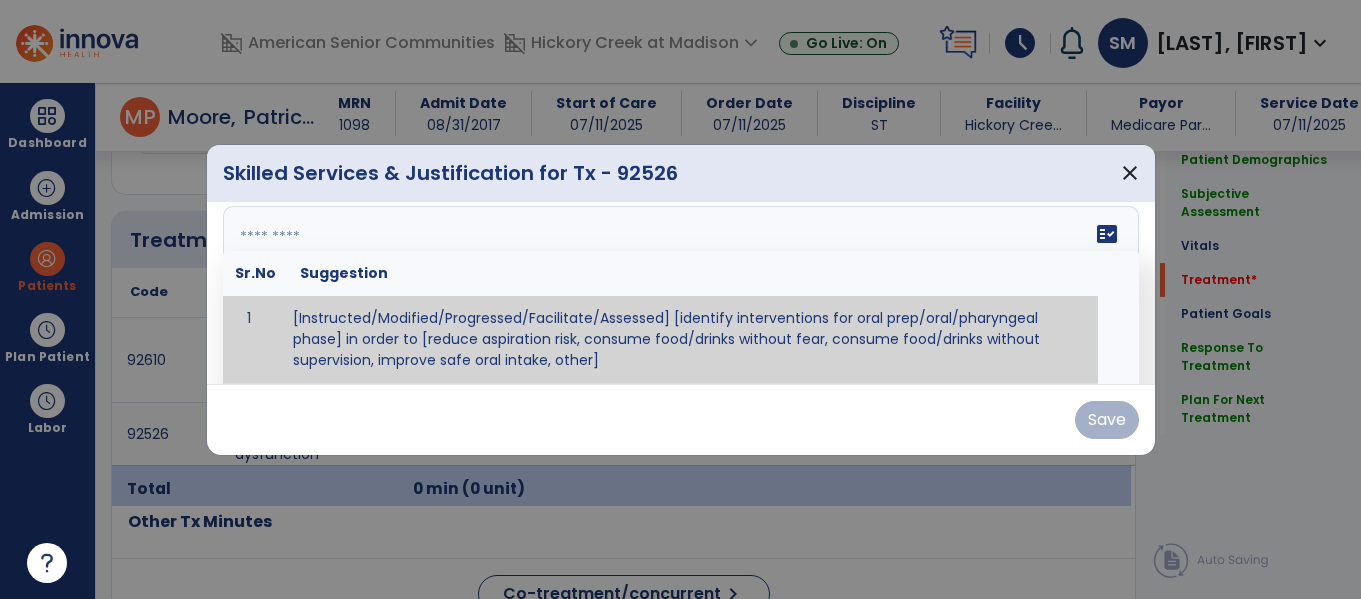 paste on "**********" 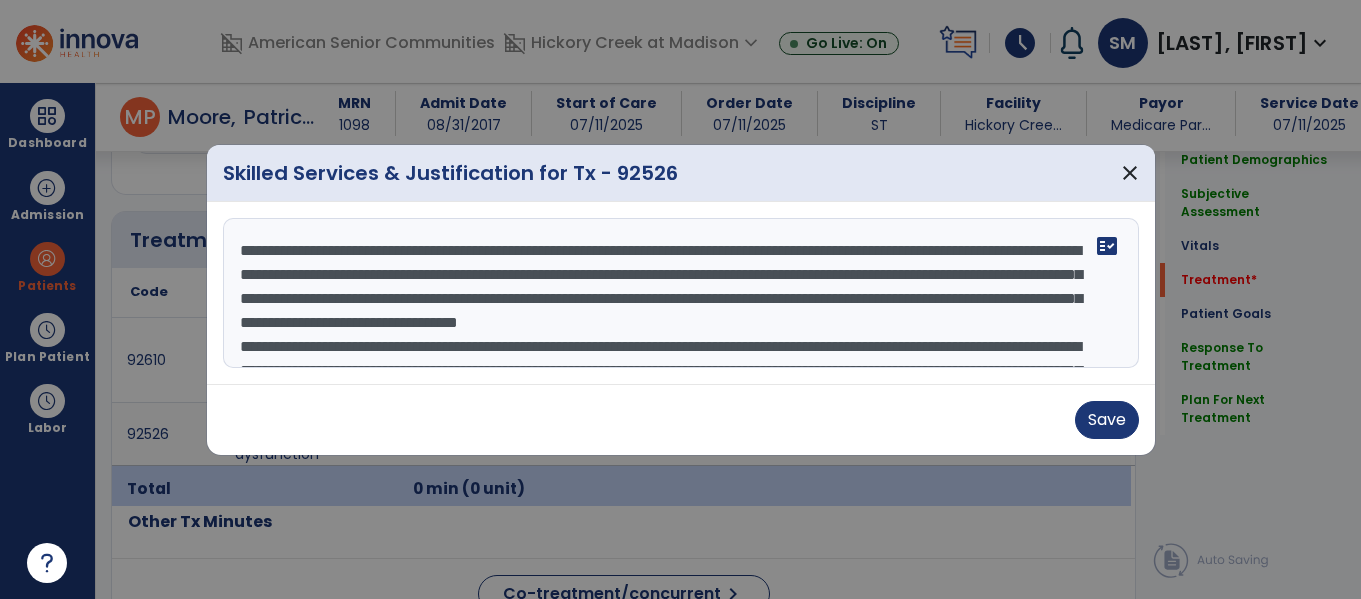 scroll, scrollTop: 112, scrollLeft: 0, axis: vertical 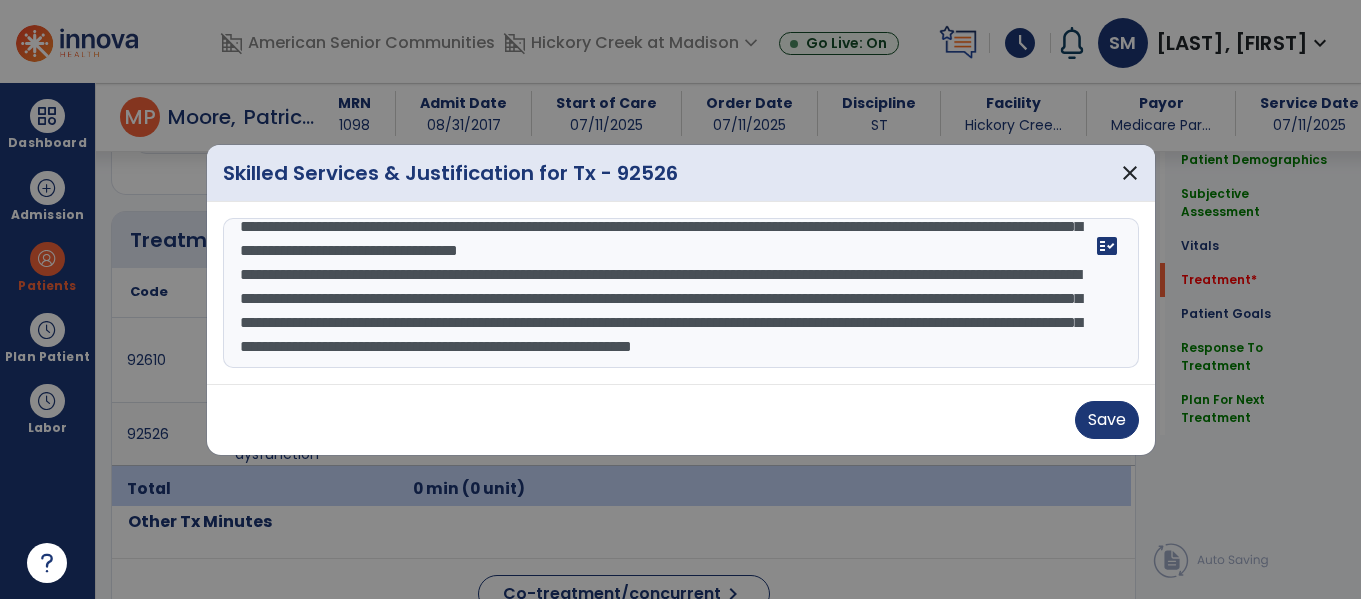 drag, startPoint x: 636, startPoint y: 235, endPoint x: 1365, endPoint y: 646, distance: 836.87634 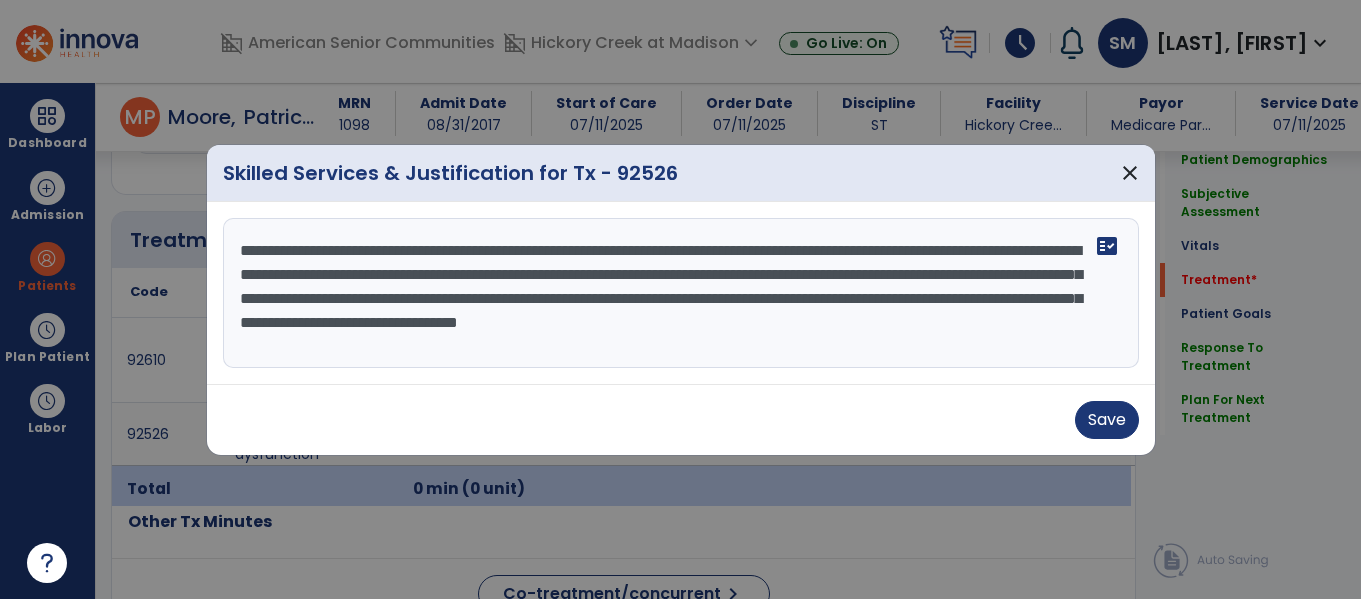 scroll, scrollTop: 0, scrollLeft: 0, axis: both 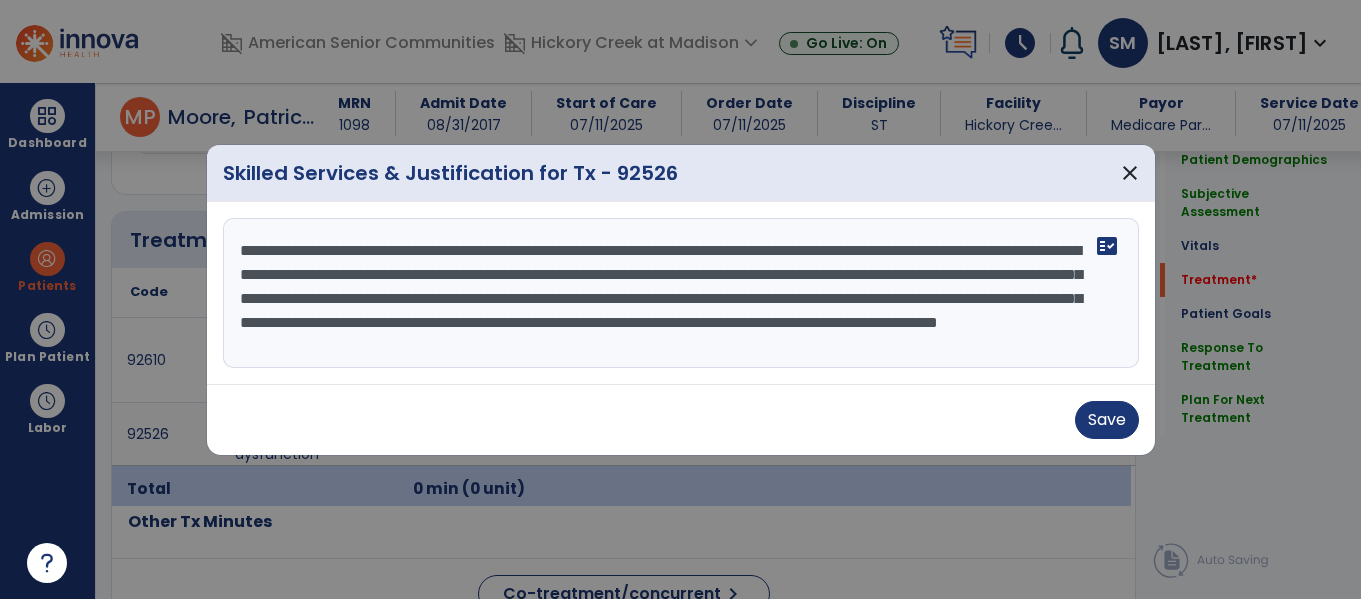 type on "**********" 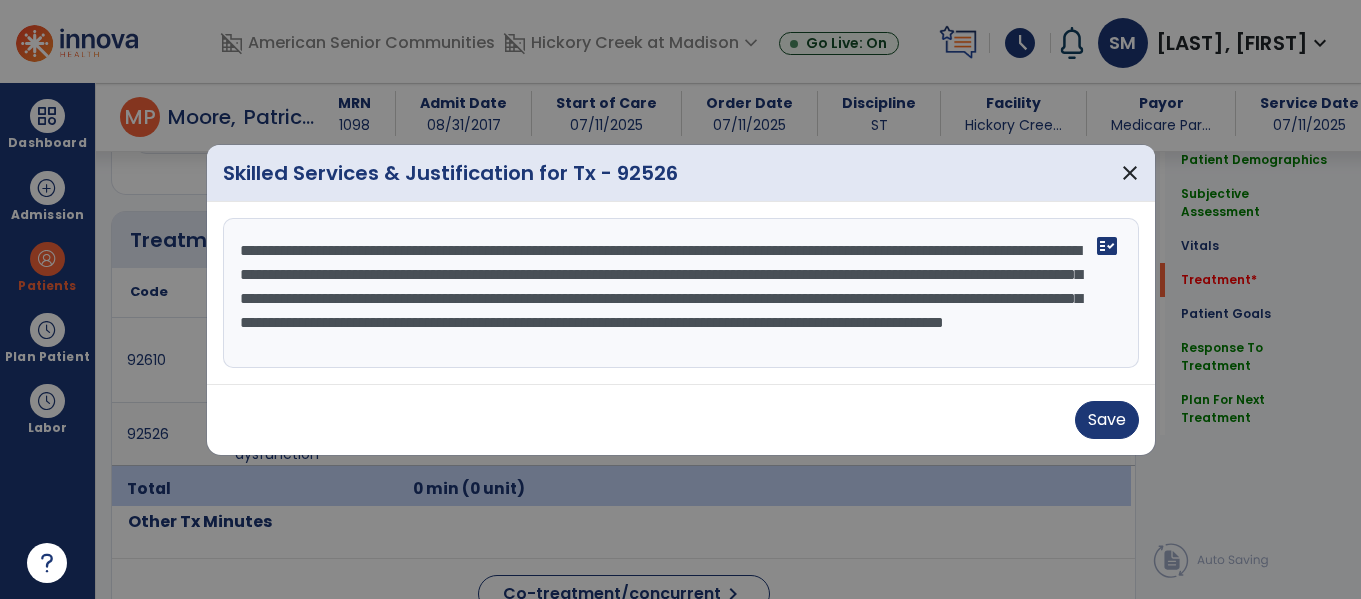 scroll, scrollTop: 24, scrollLeft: 0, axis: vertical 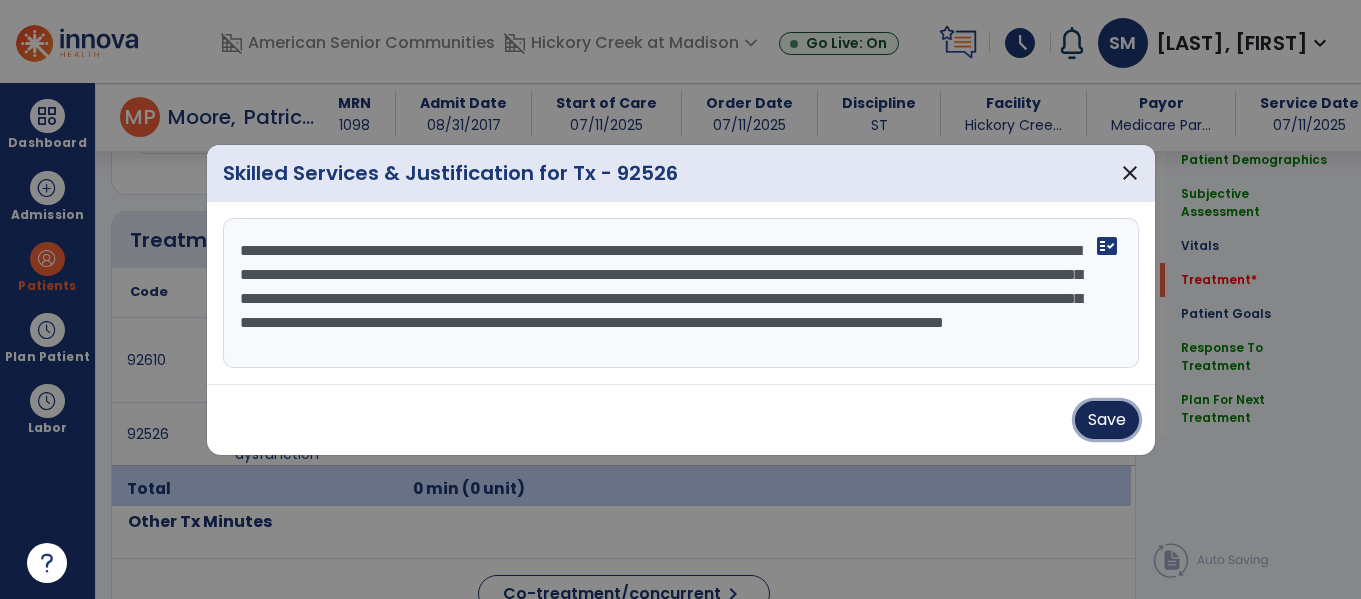 click on "Save" at bounding box center [1107, 420] 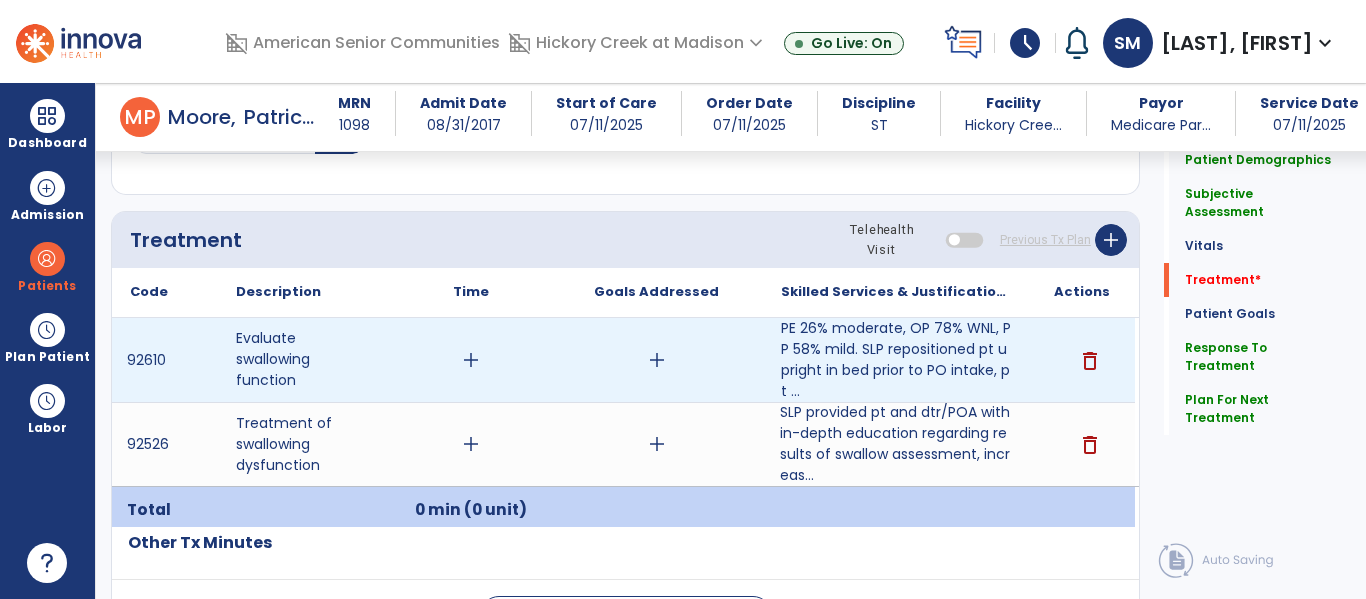 click on "add" at bounding box center [471, 360] 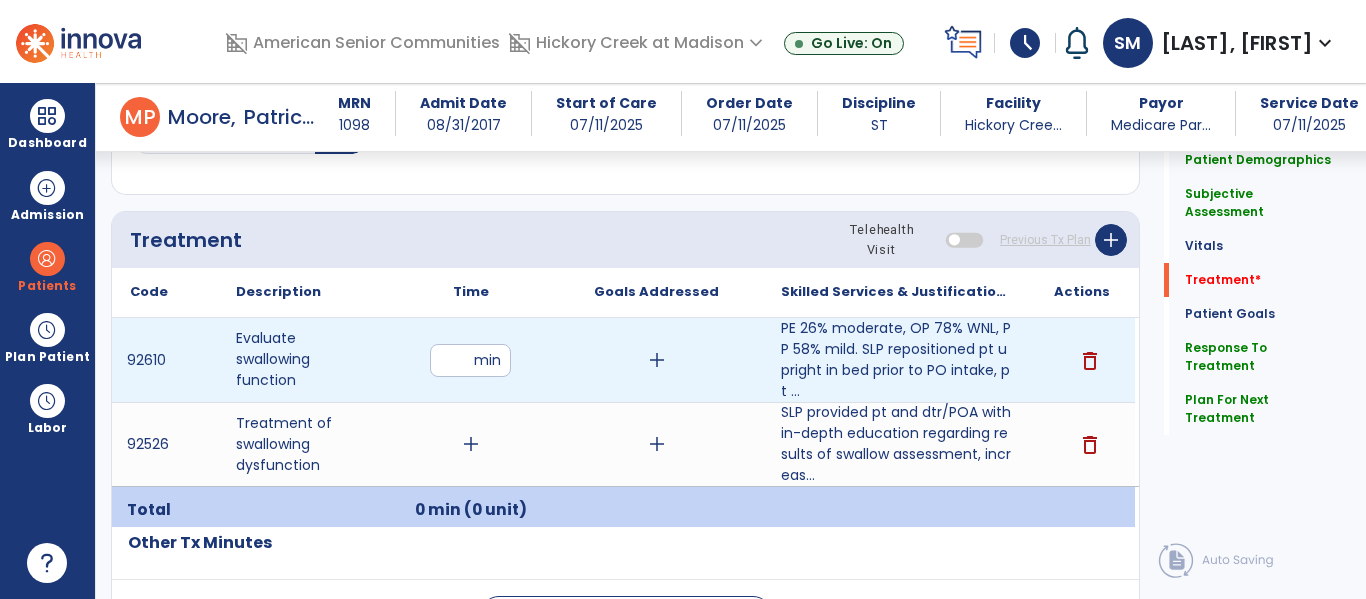 type on "**" 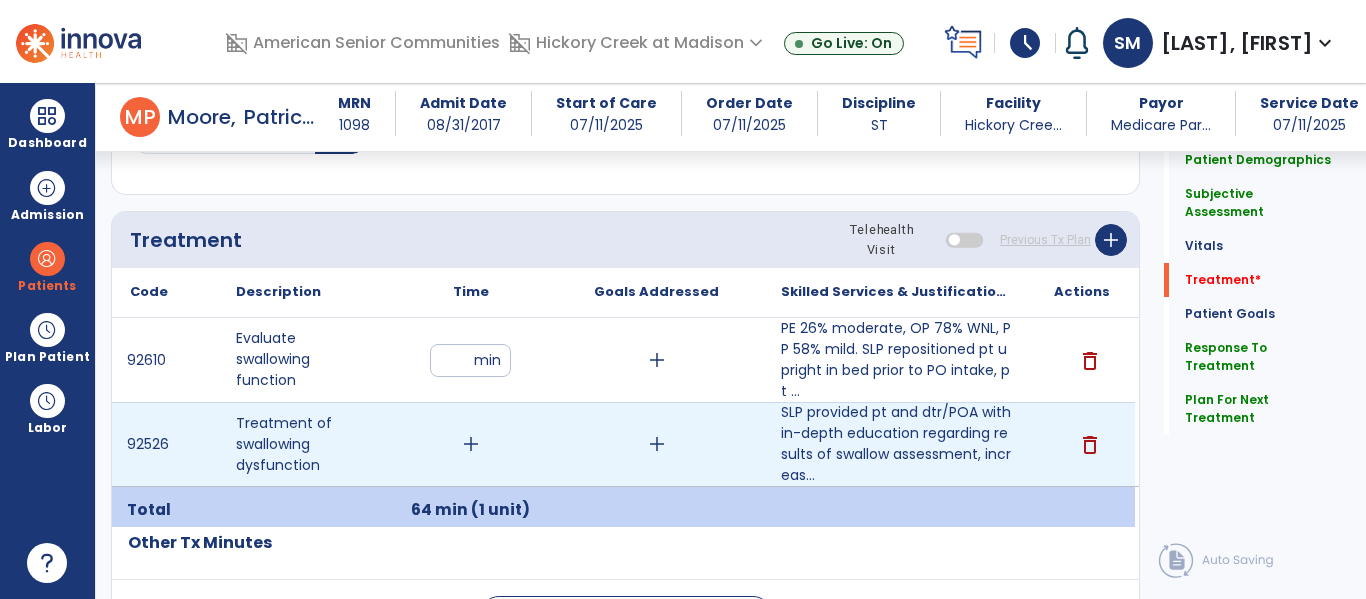 click on "add" at bounding box center (471, 444) 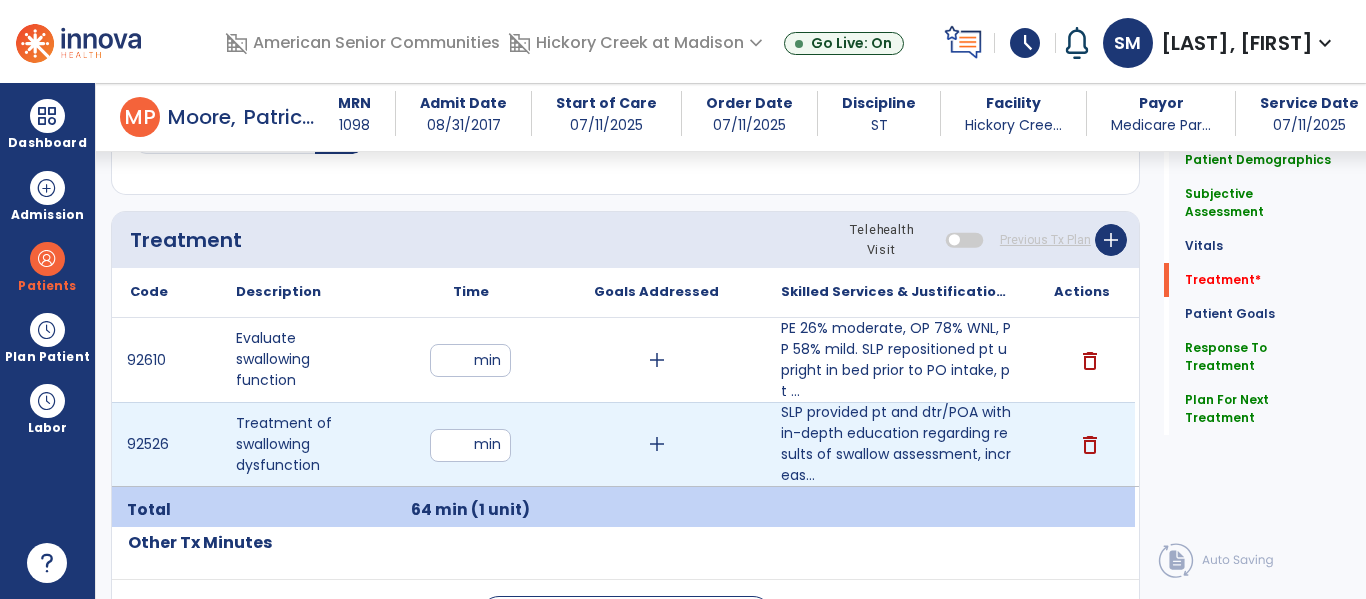 type on "**" 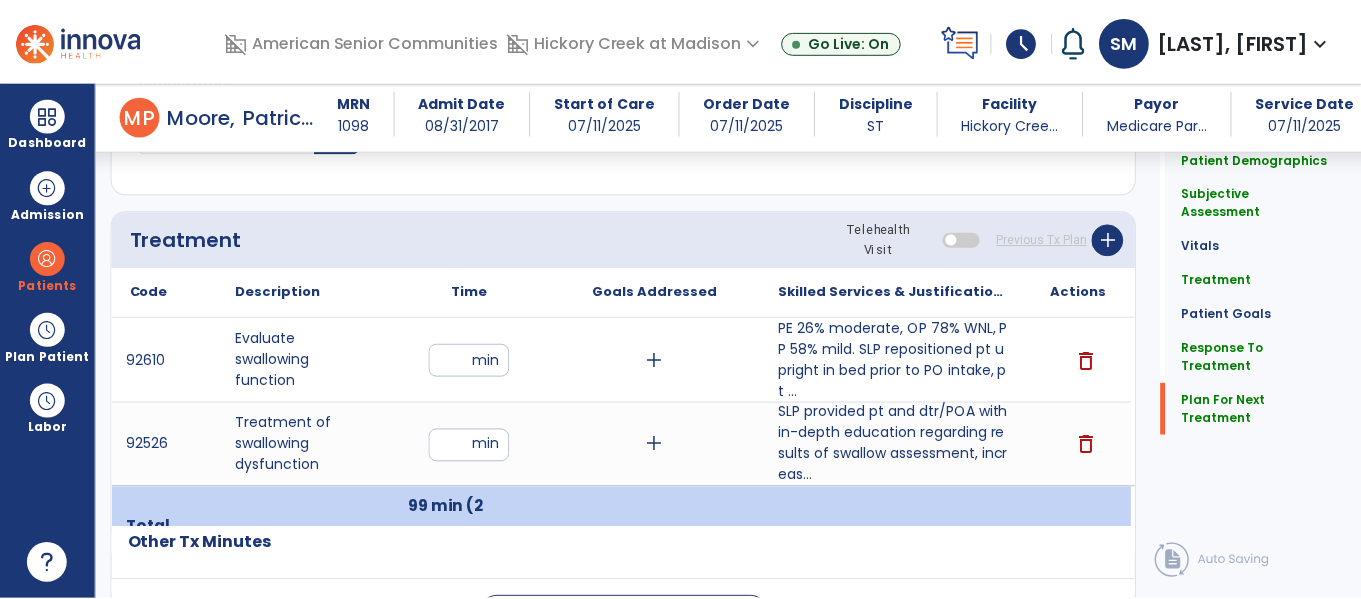 scroll, scrollTop: 2281, scrollLeft: 0, axis: vertical 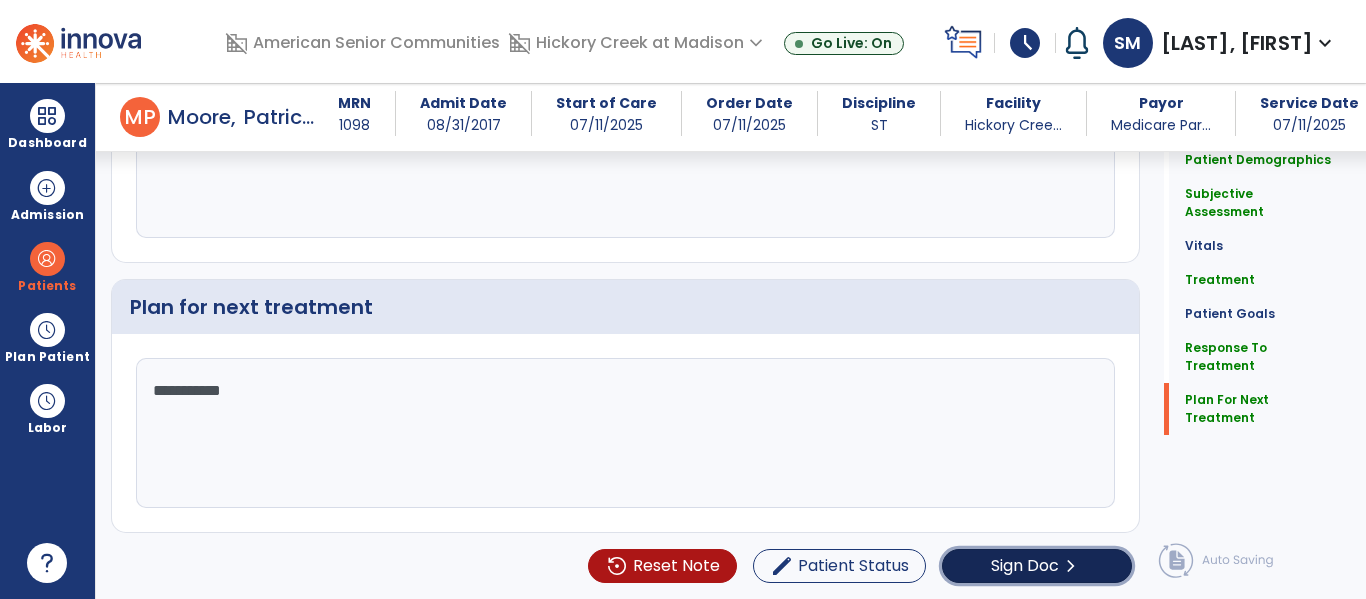 click on "Sign Doc" 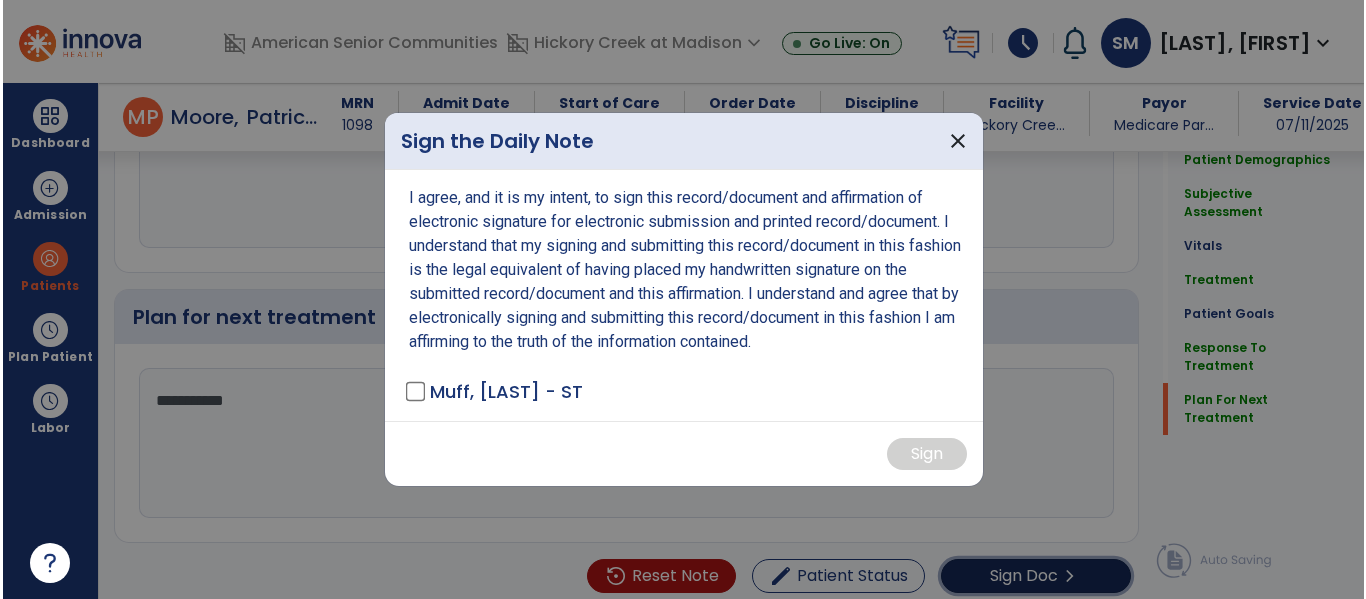 scroll, scrollTop: 2281, scrollLeft: 0, axis: vertical 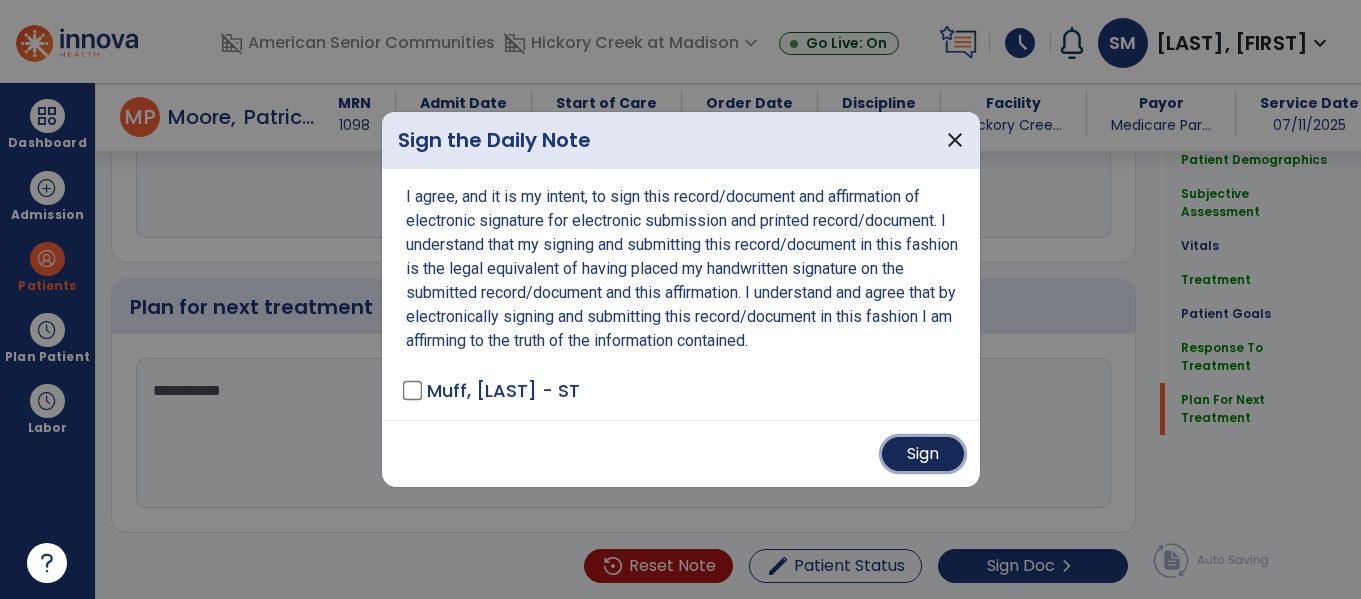 click on "Sign" at bounding box center [923, 454] 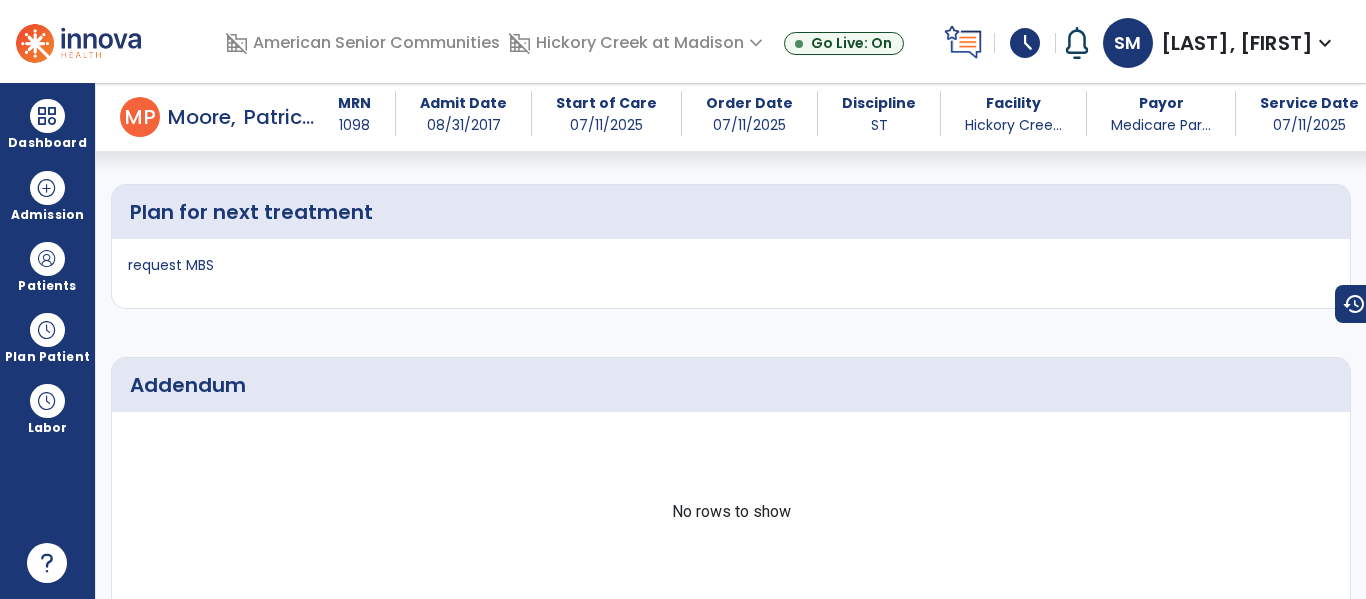 scroll, scrollTop: 0, scrollLeft: 0, axis: both 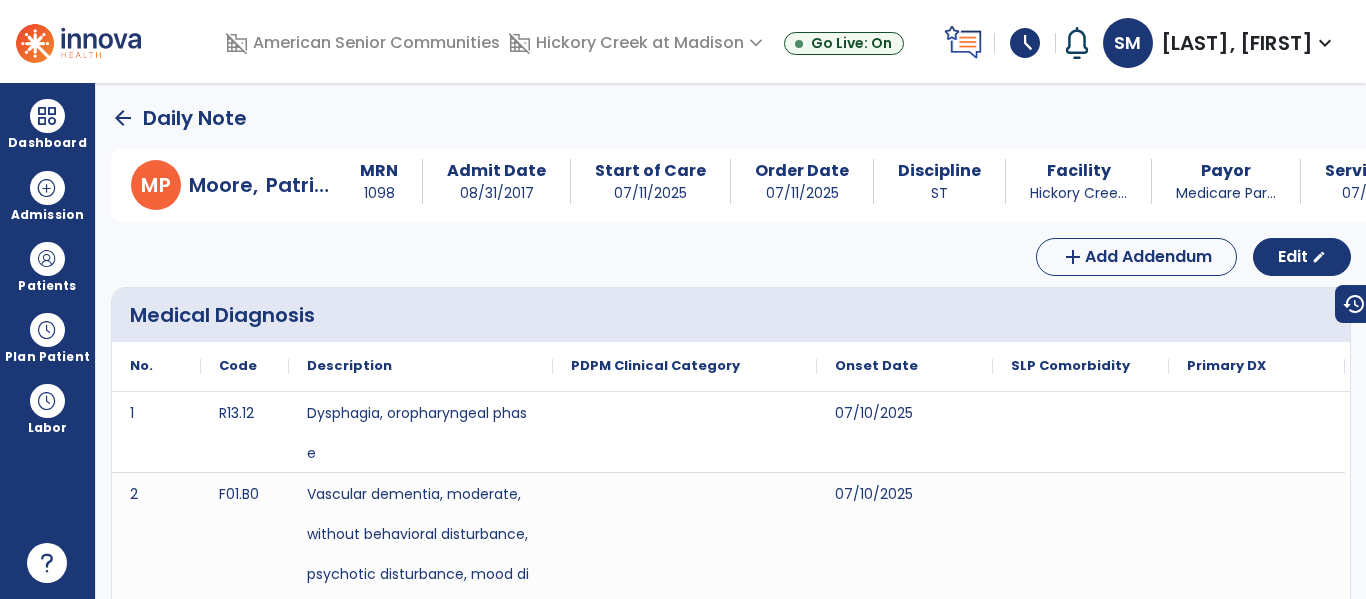 click on "arrow_back" 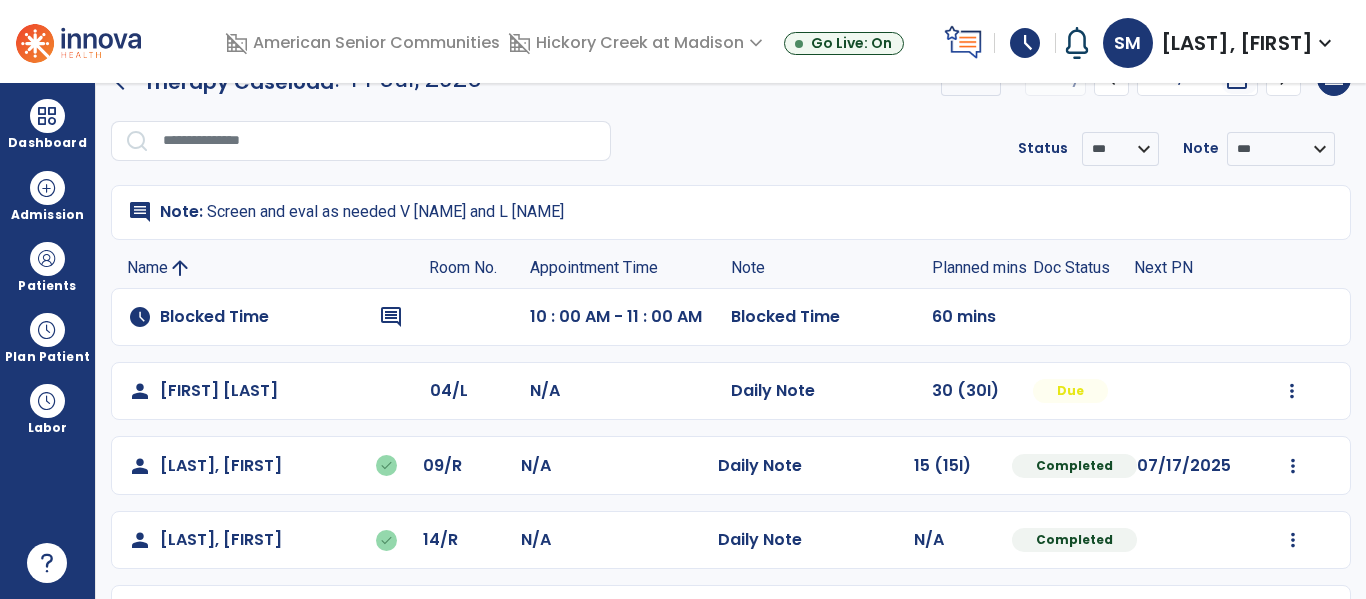 scroll, scrollTop: 0, scrollLeft: 0, axis: both 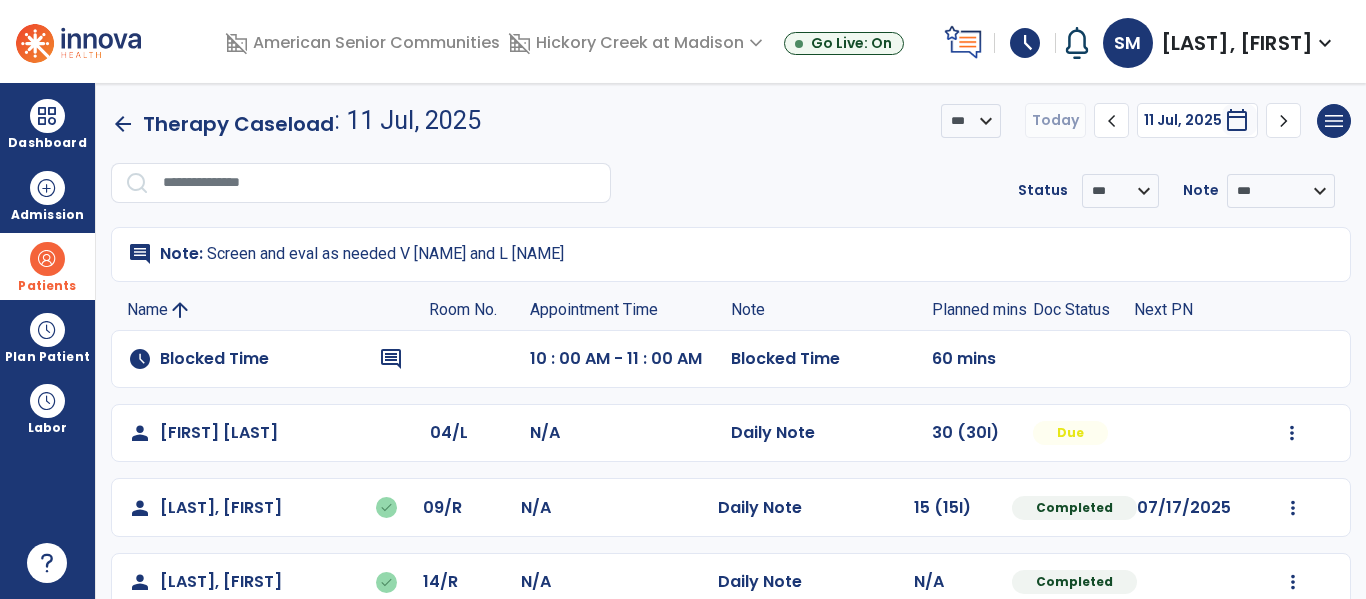 click at bounding box center [47, 259] 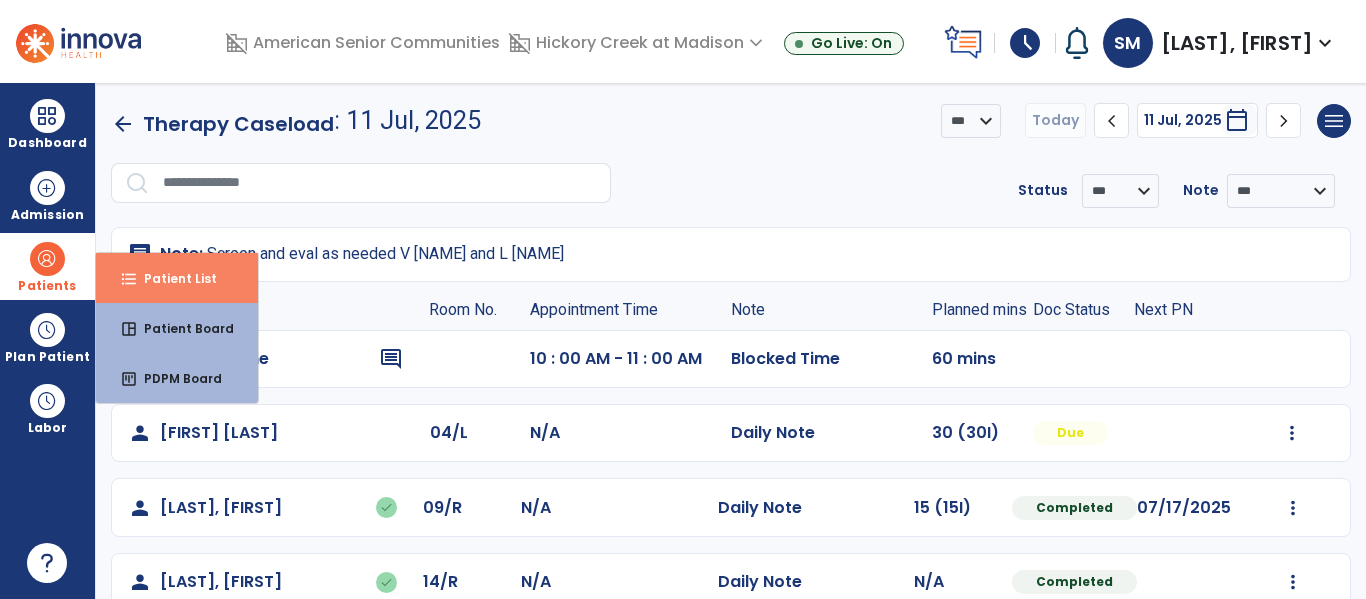 click on "Patient List" at bounding box center [172, 278] 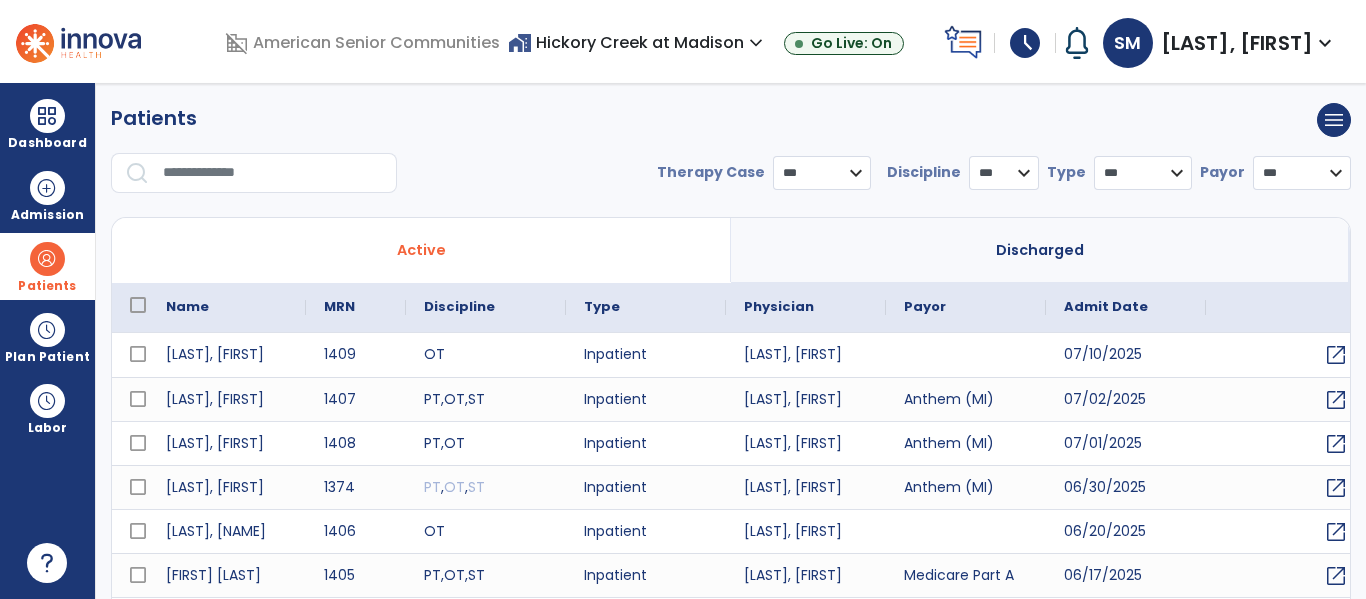 select on "***" 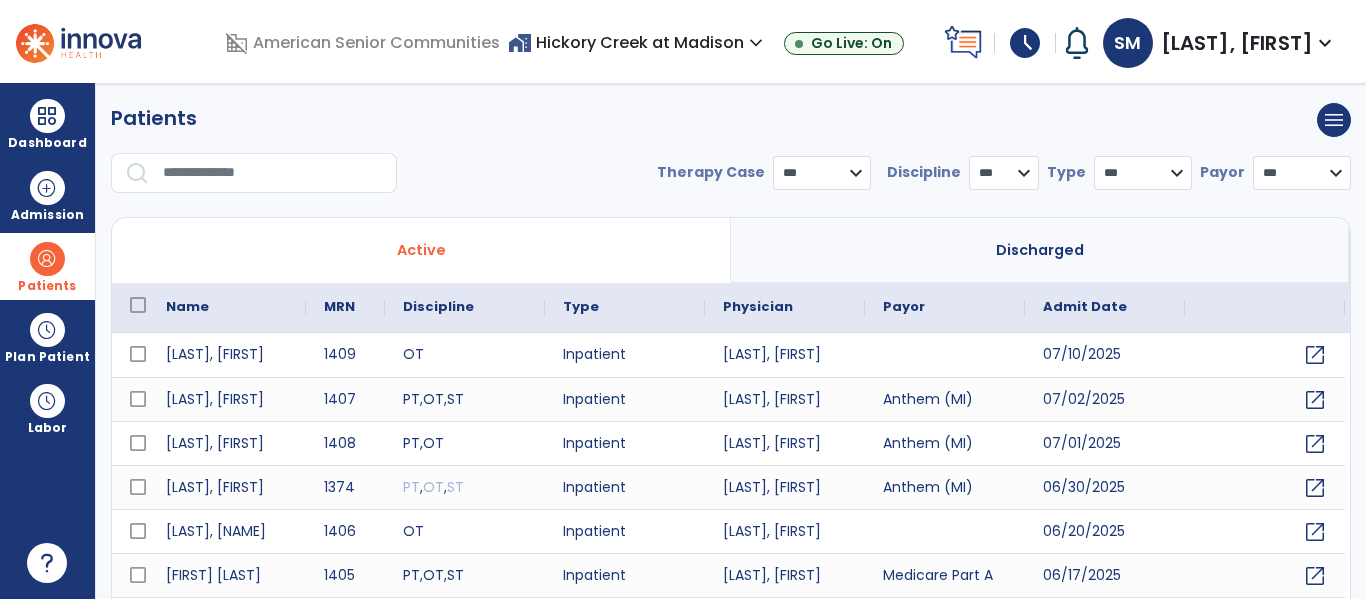 click at bounding box center (273, 173) 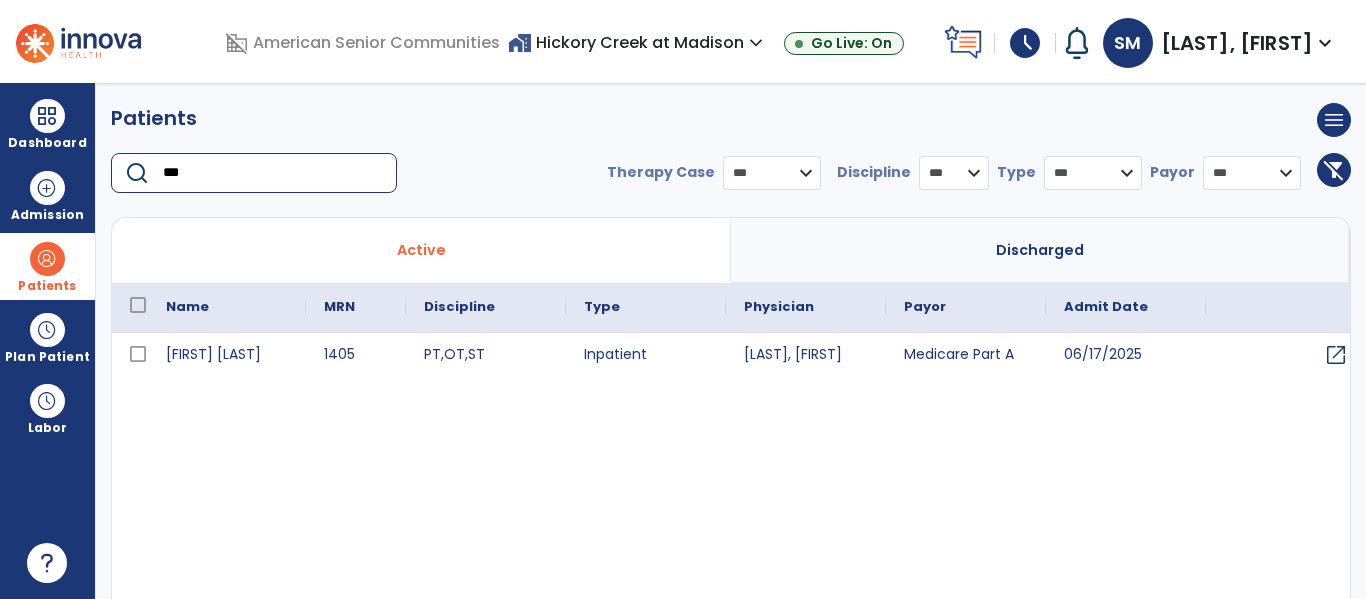 type on "***" 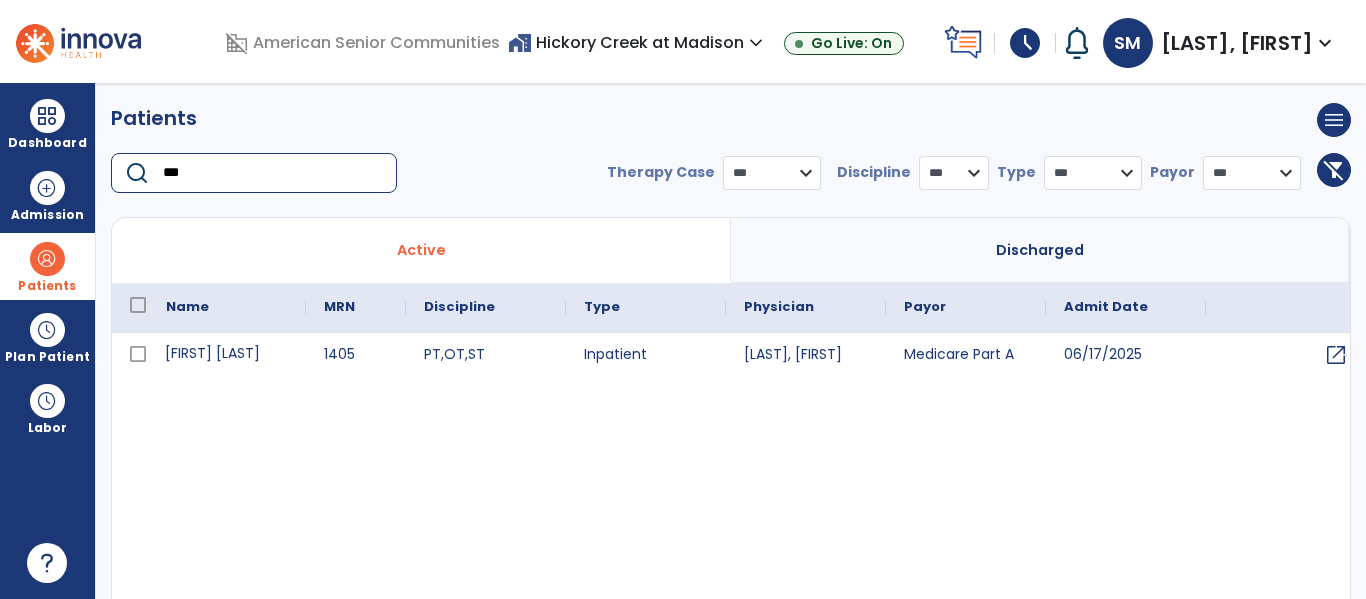 click on "[FIRST] [LAST]" at bounding box center (227, 355) 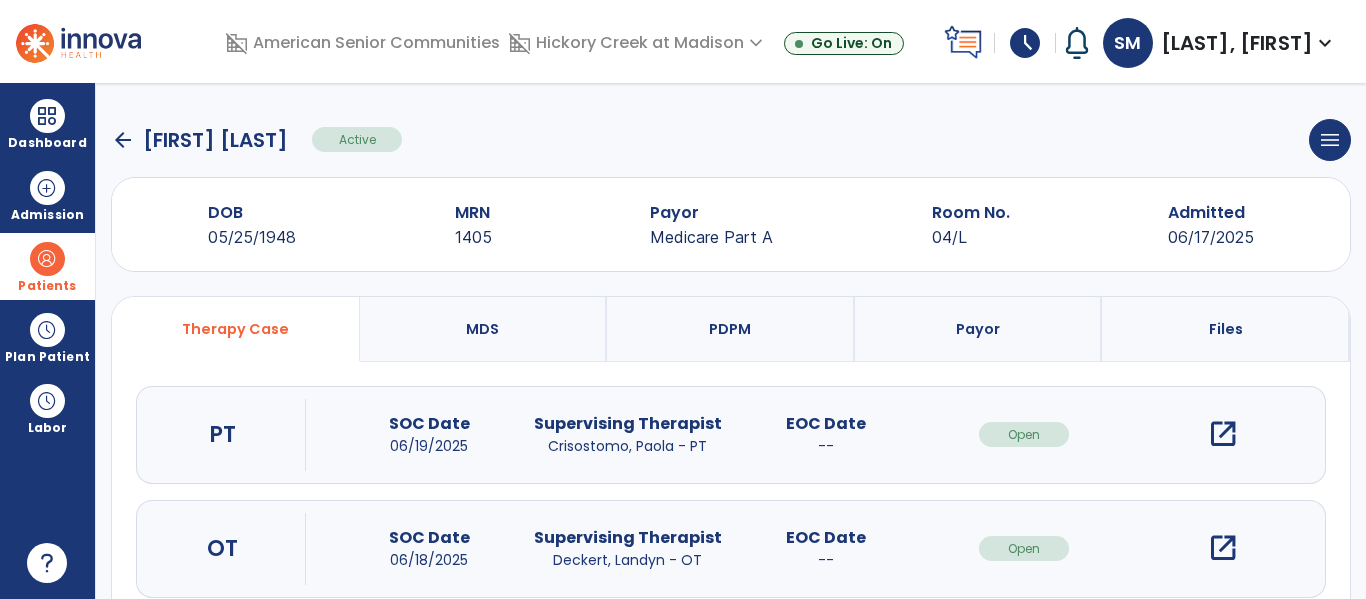 scroll, scrollTop: 162, scrollLeft: 0, axis: vertical 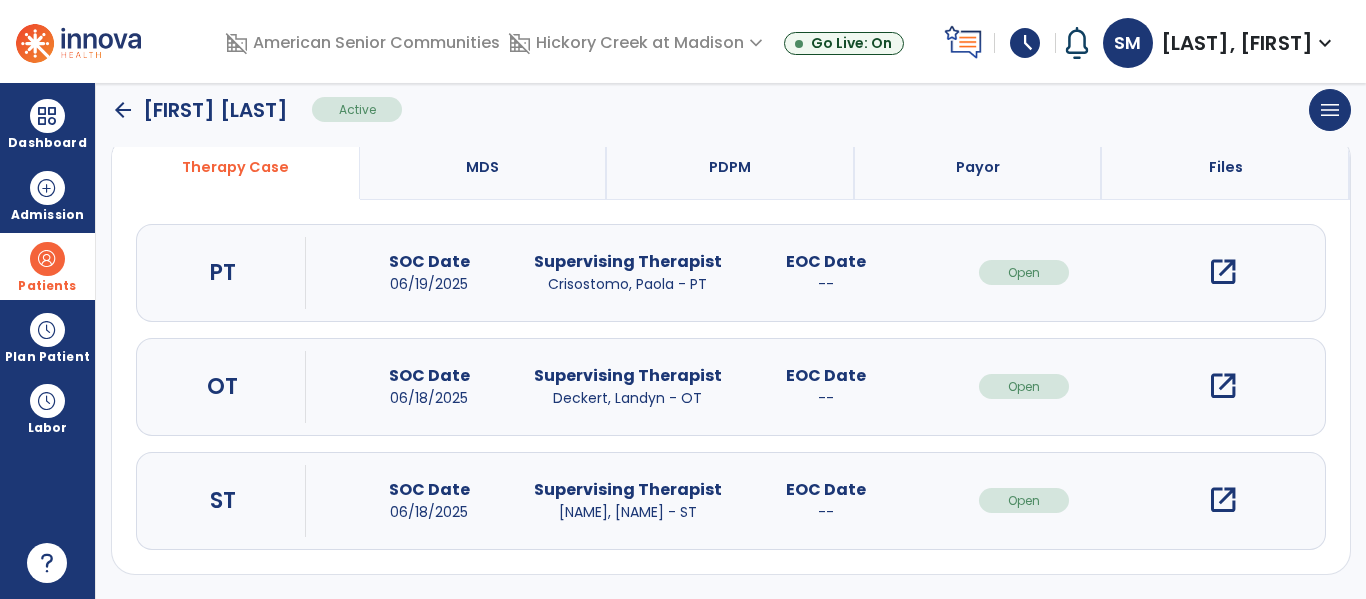 click on "open_in_new" at bounding box center [1223, 500] 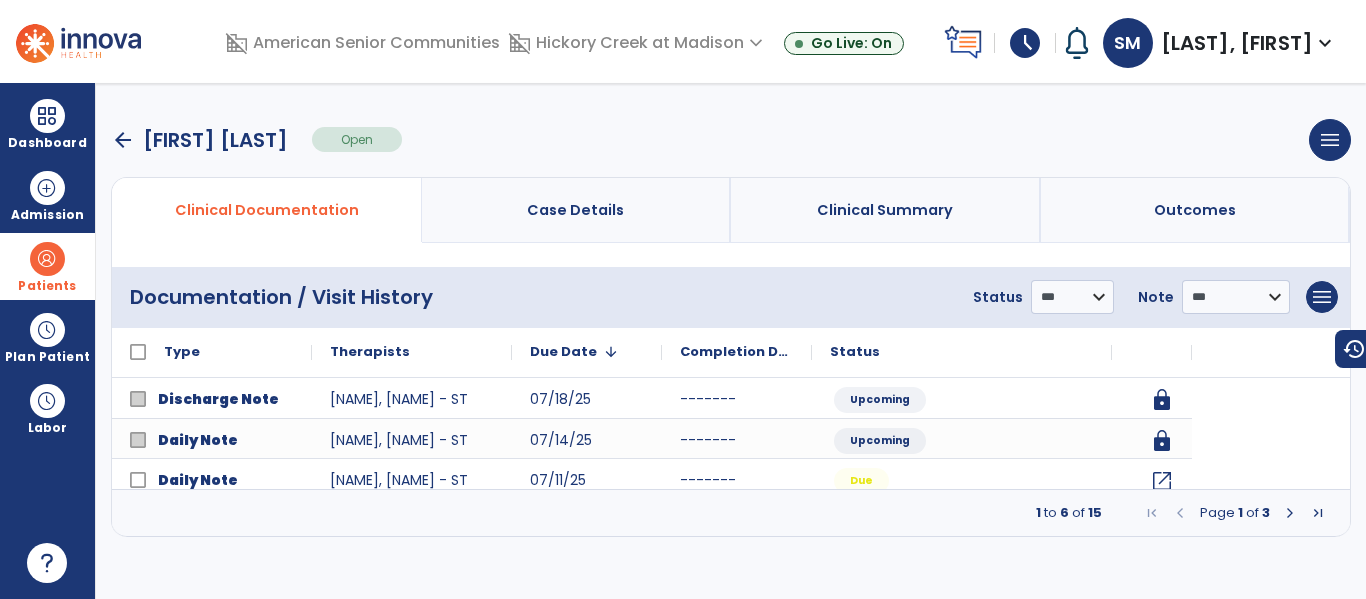 scroll, scrollTop: 0, scrollLeft: 0, axis: both 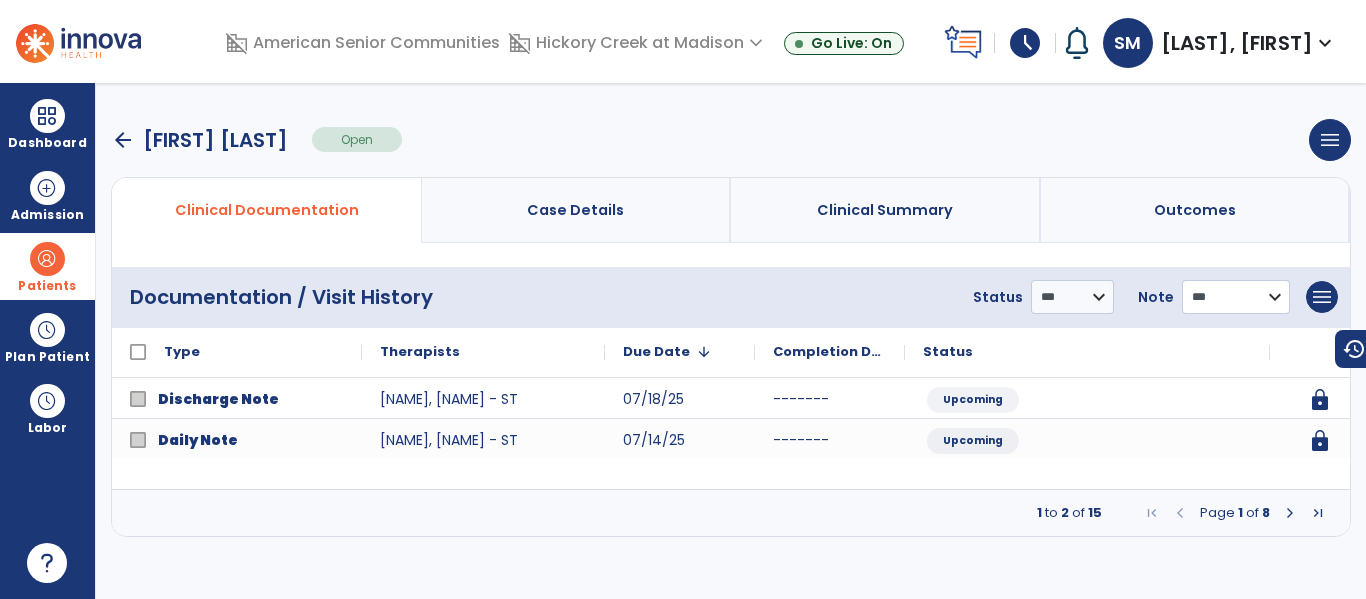 click on "**********" at bounding box center [1072, 297] 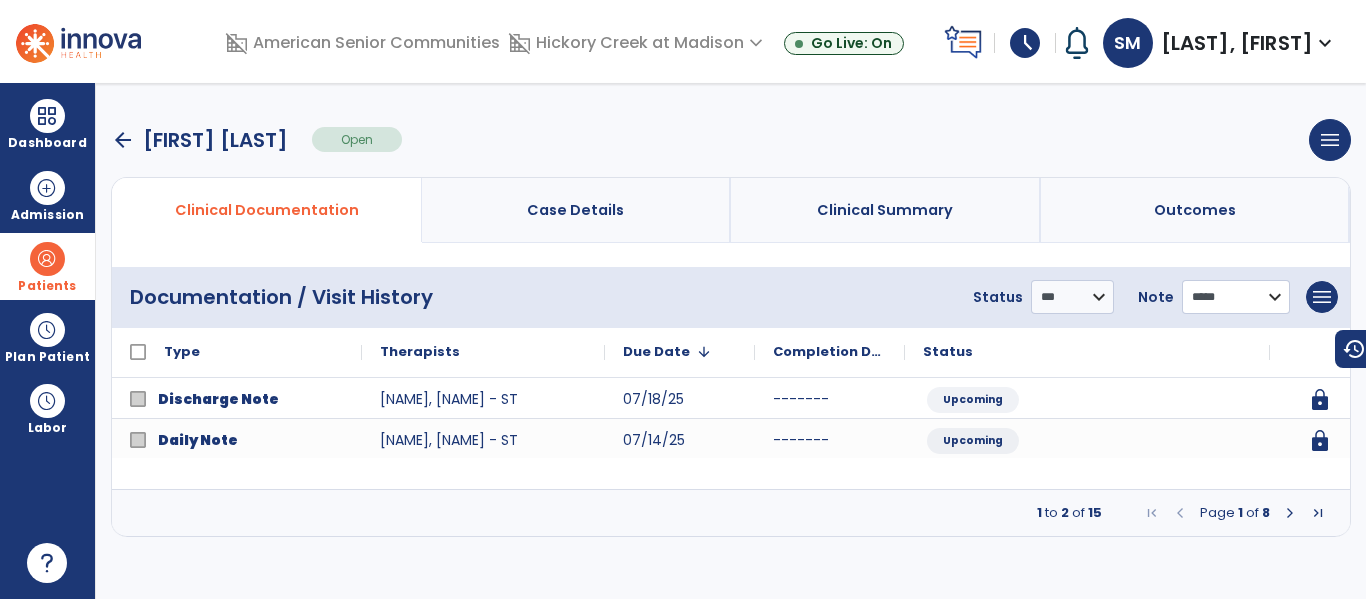click on "**********" at bounding box center (1072, 297) 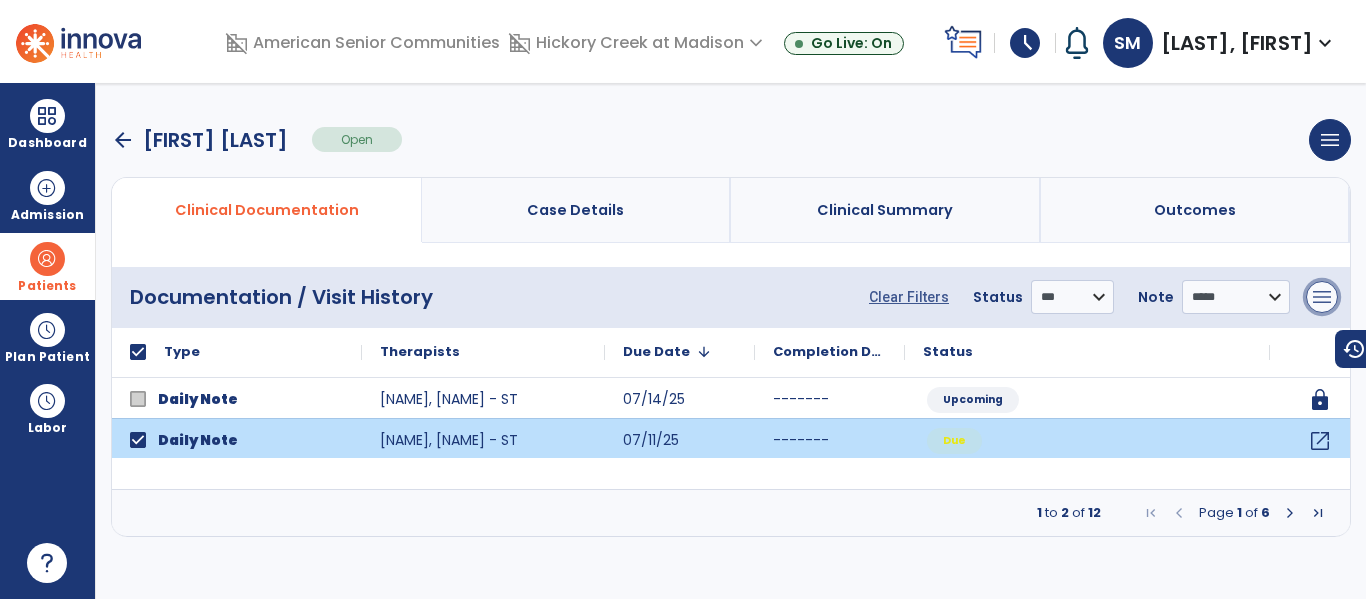 click on "menu" at bounding box center (1322, 297) 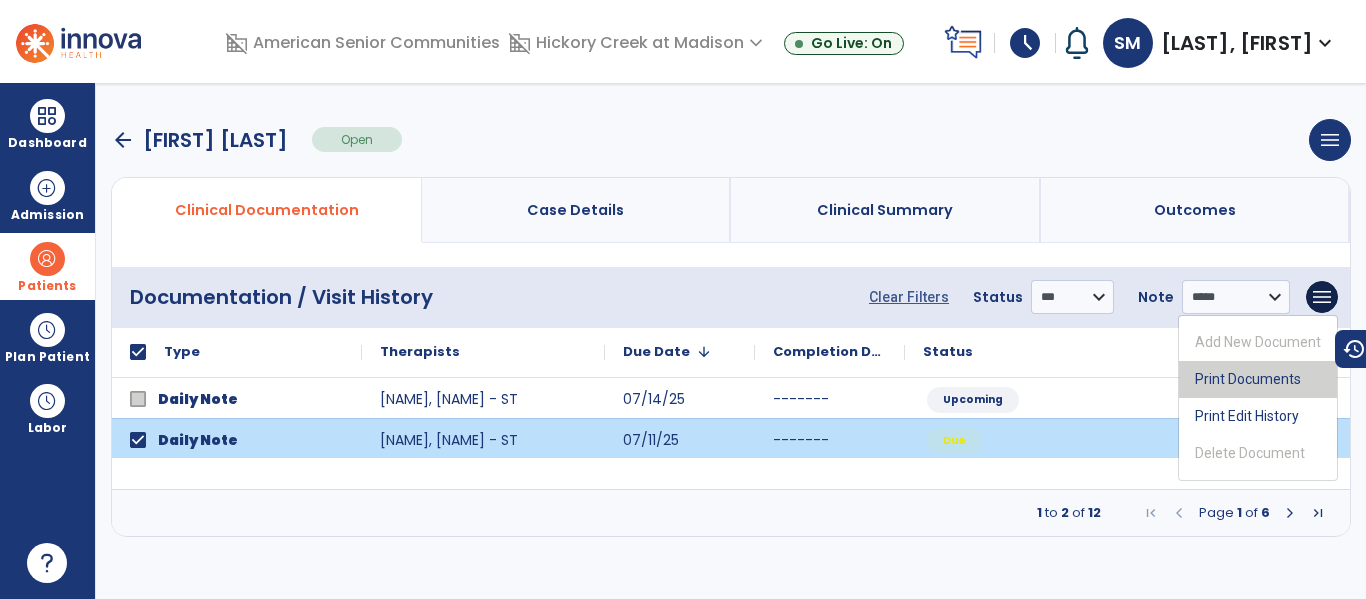 click on "Print Documents" at bounding box center (1258, 379) 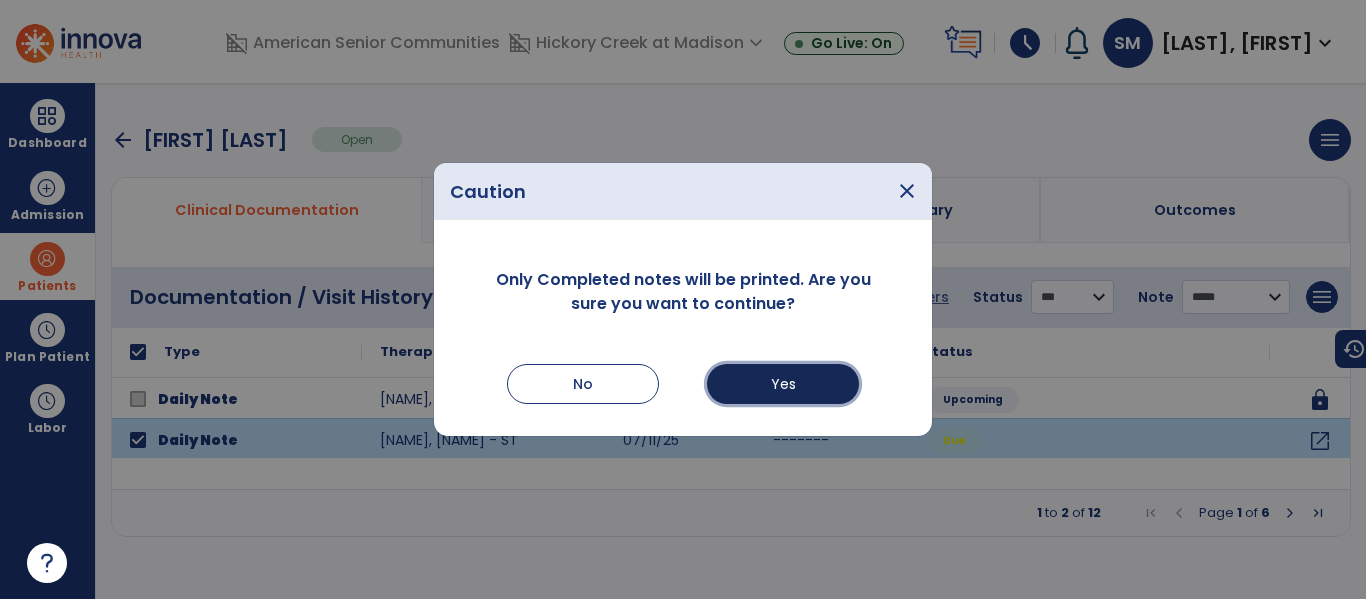 click on "Yes" at bounding box center [783, 384] 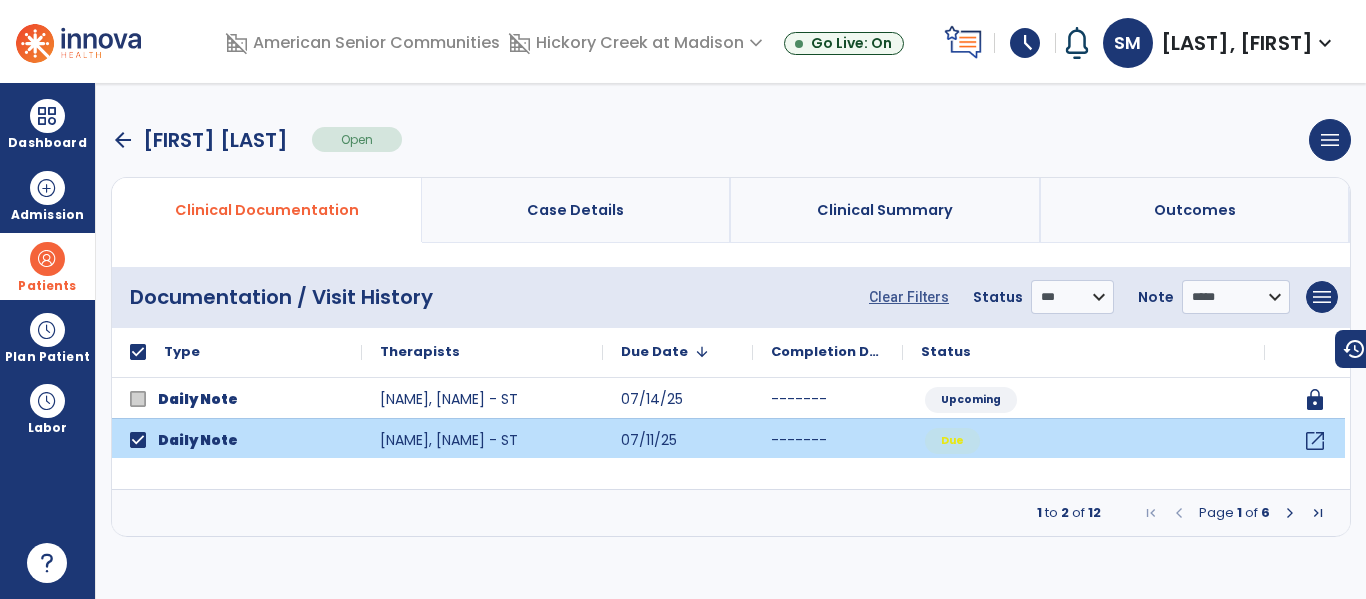 select on "***" 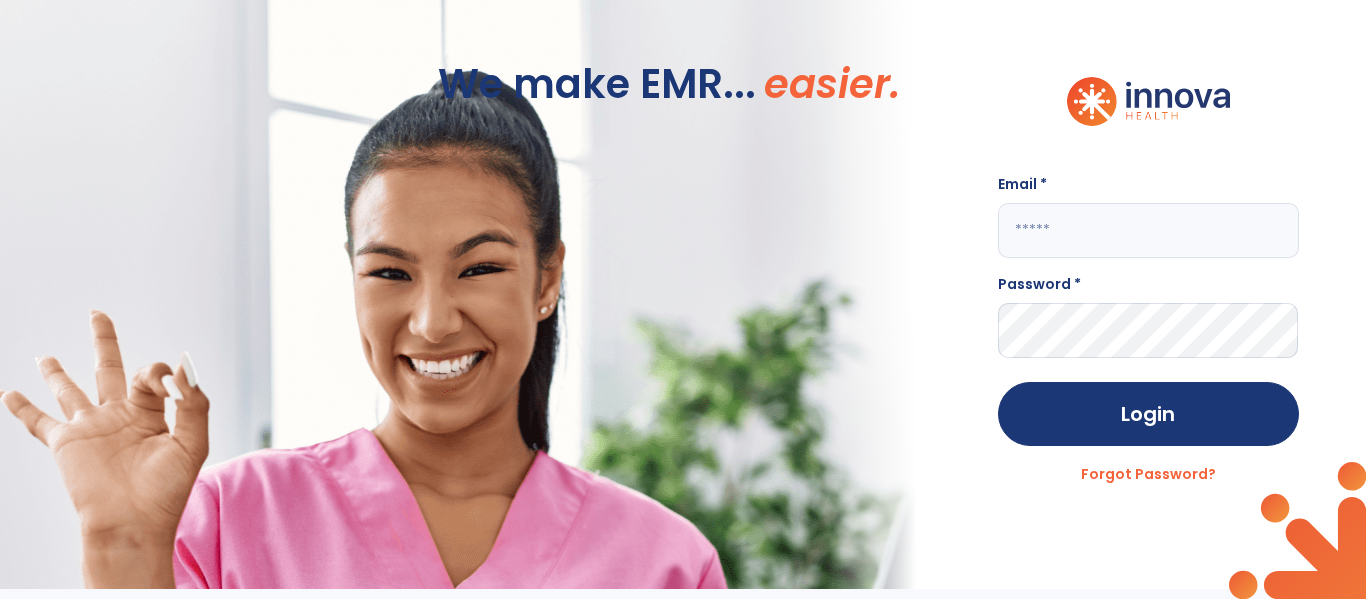 click 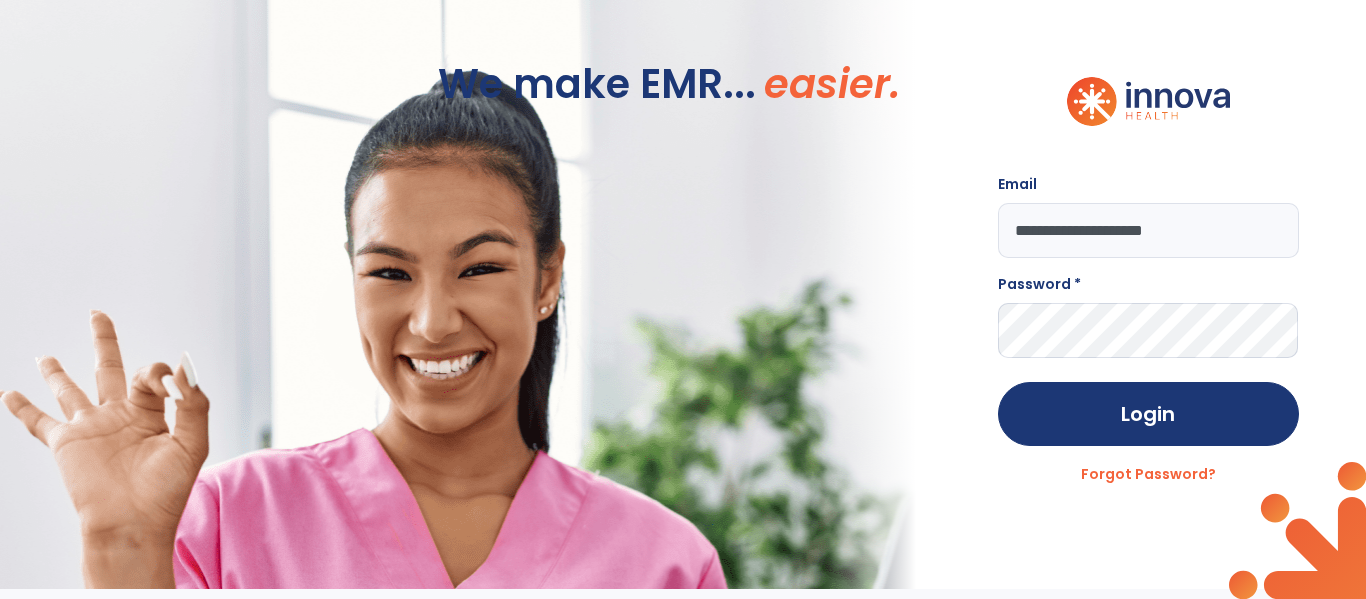 type on "**********" 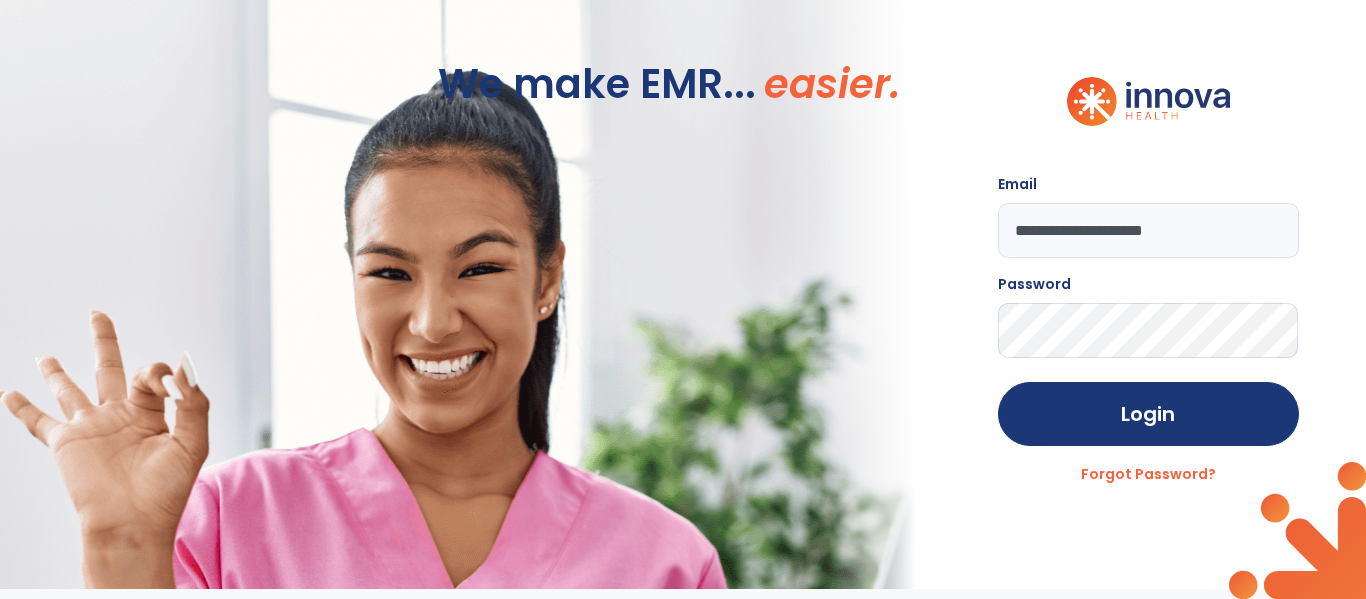click on "Login" 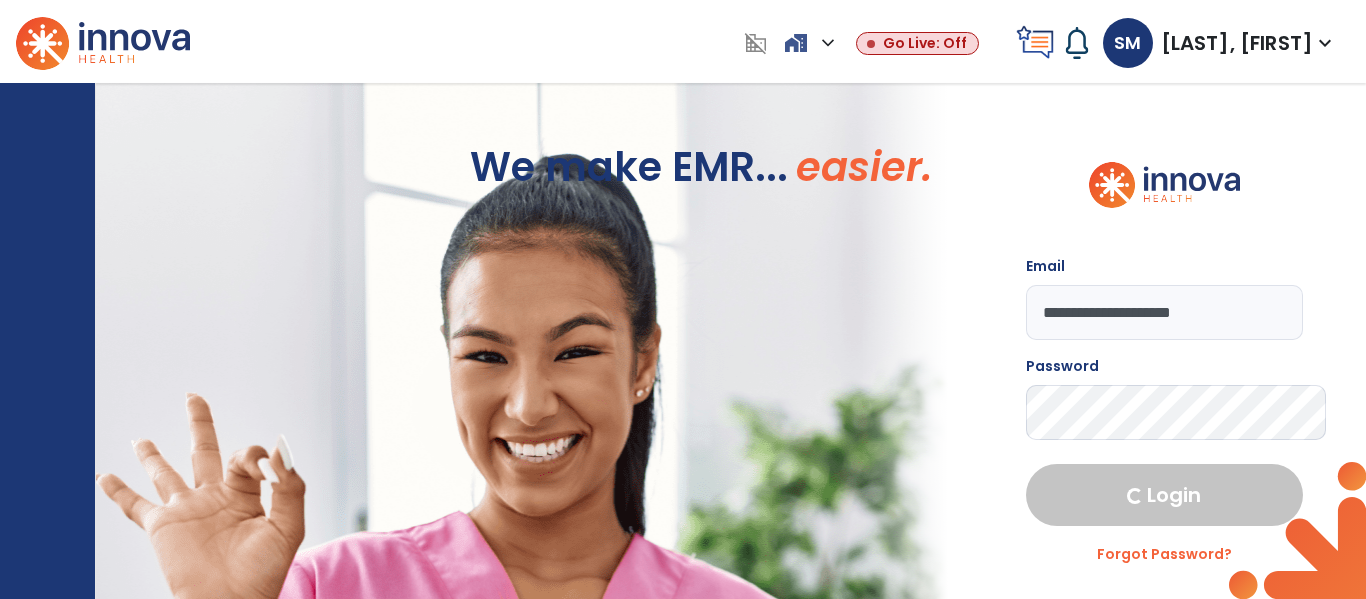 select on "****" 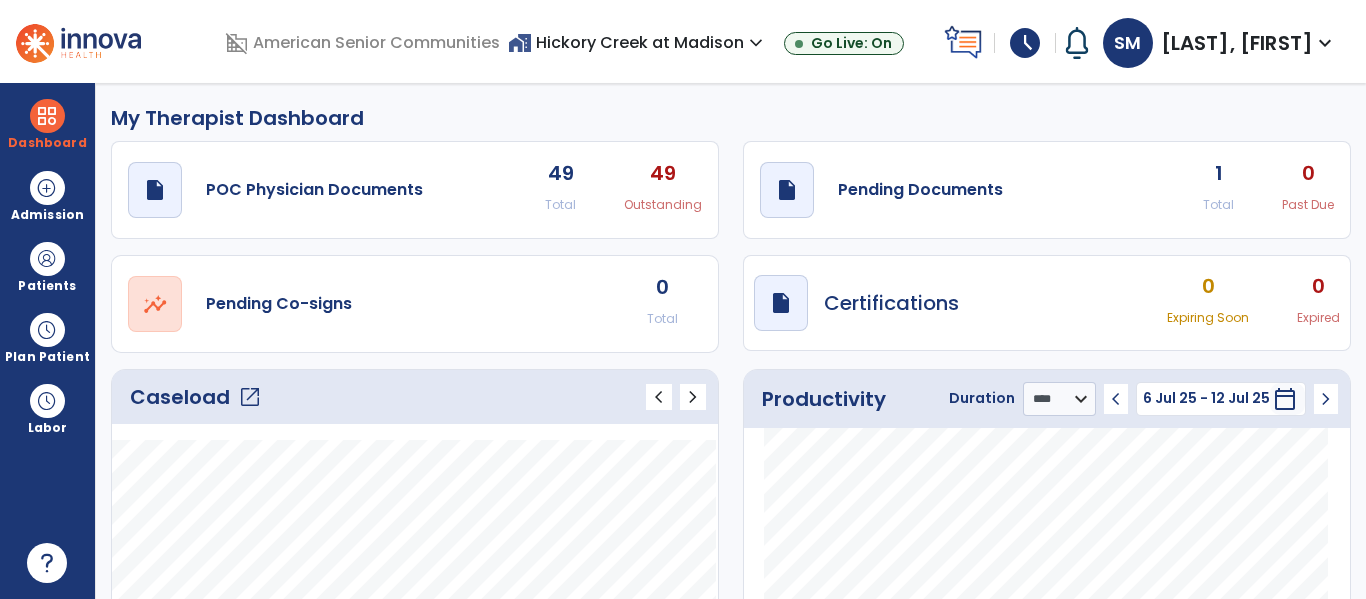 click on "Caseload   open_in_new" 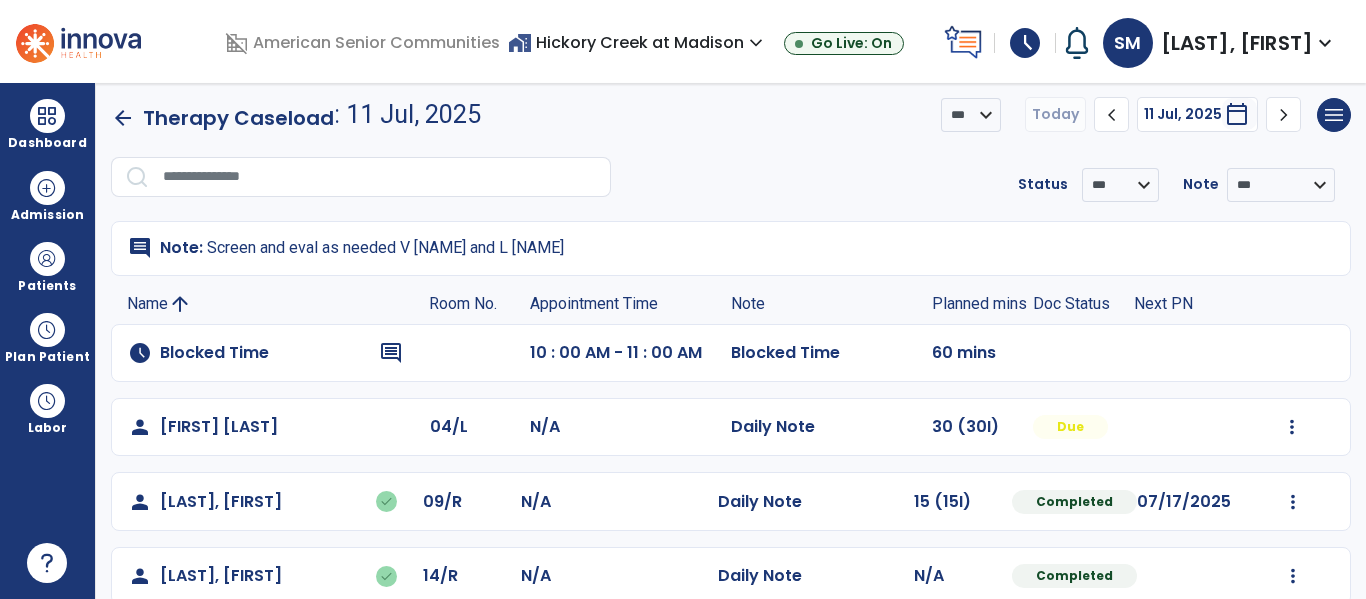 scroll, scrollTop: 0, scrollLeft: 0, axis: both 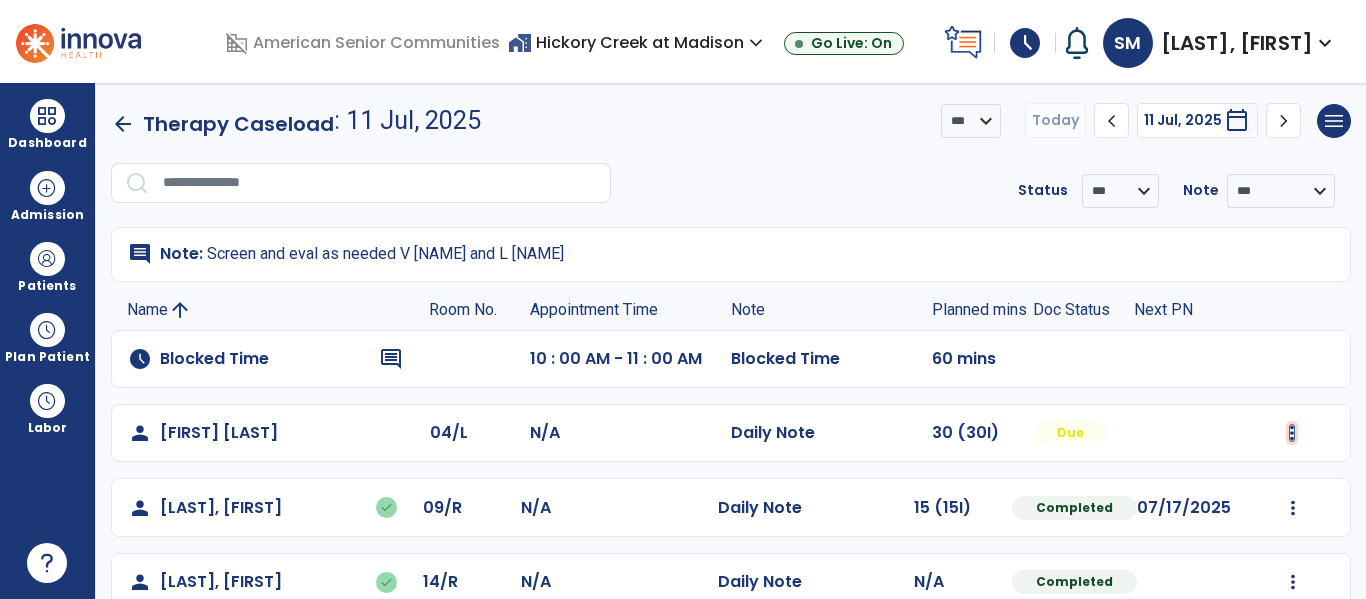 click at bounding box center (1292, 433) 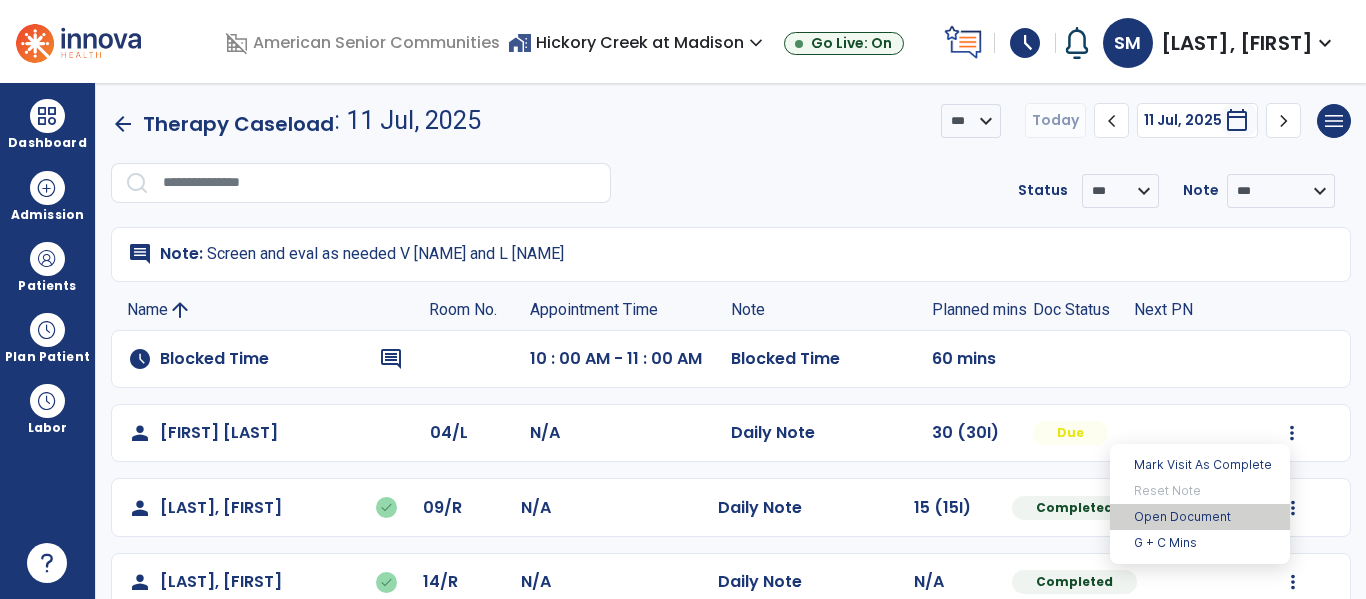click on "Open Document" at bounding box center (1200, 517) 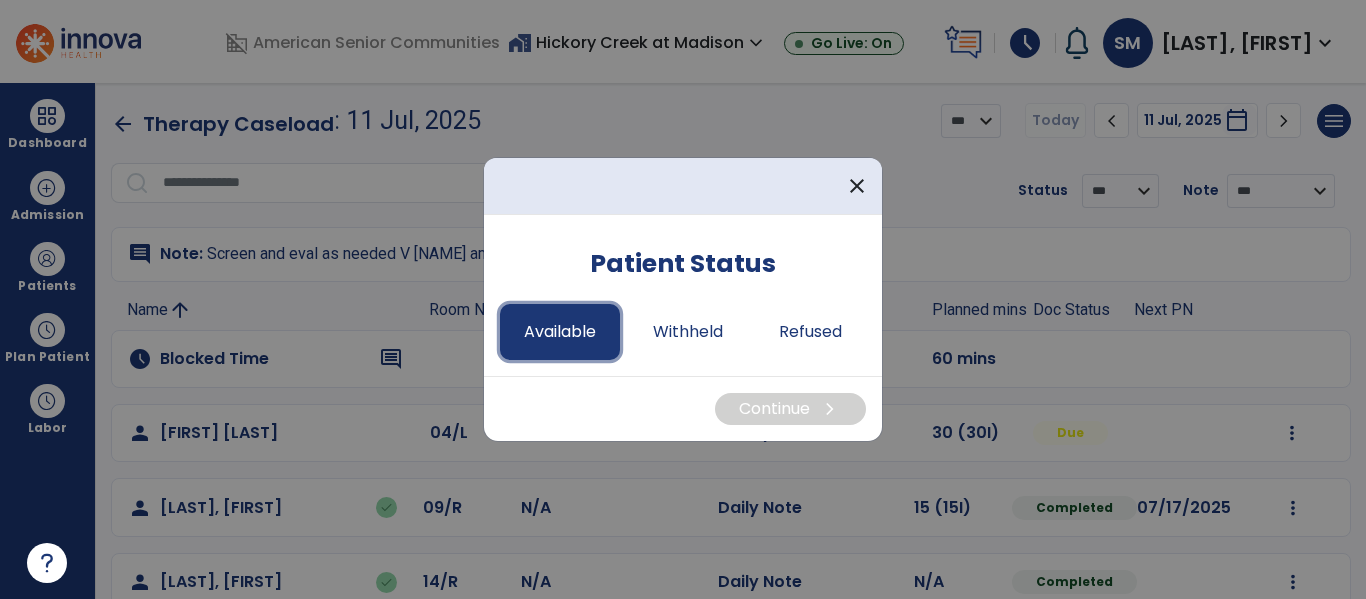 click on "Available" at bounding box center [560, 332] 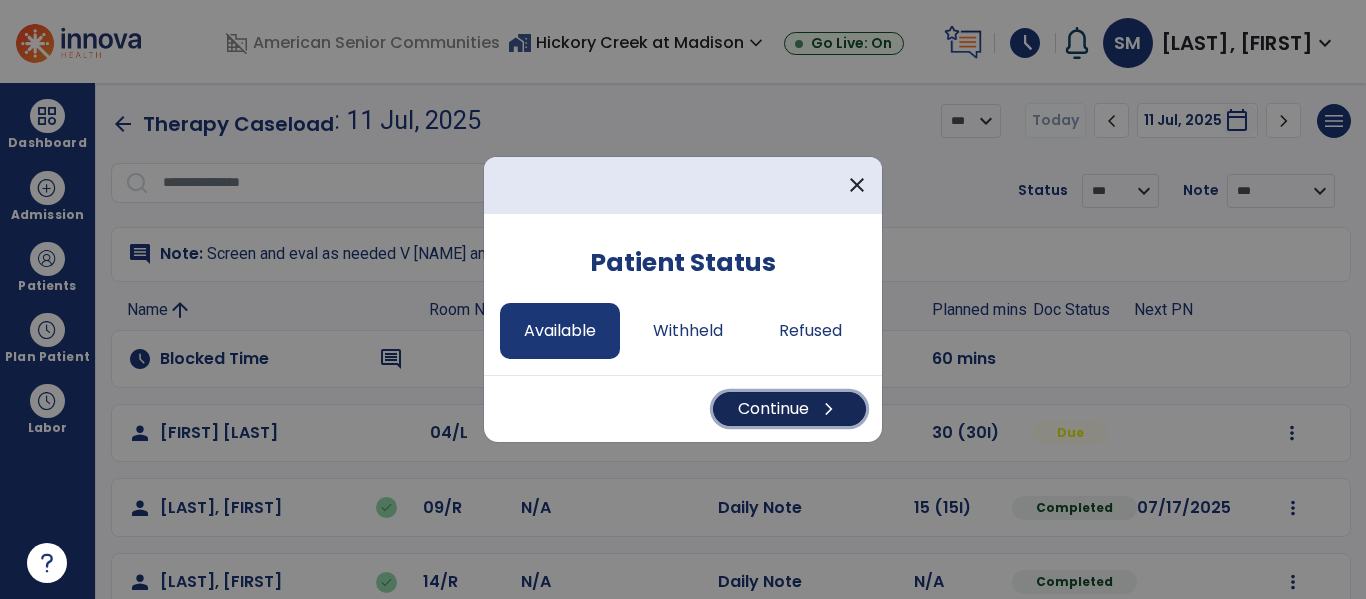 click on "chevron_right" at bounding box center (829, 409) 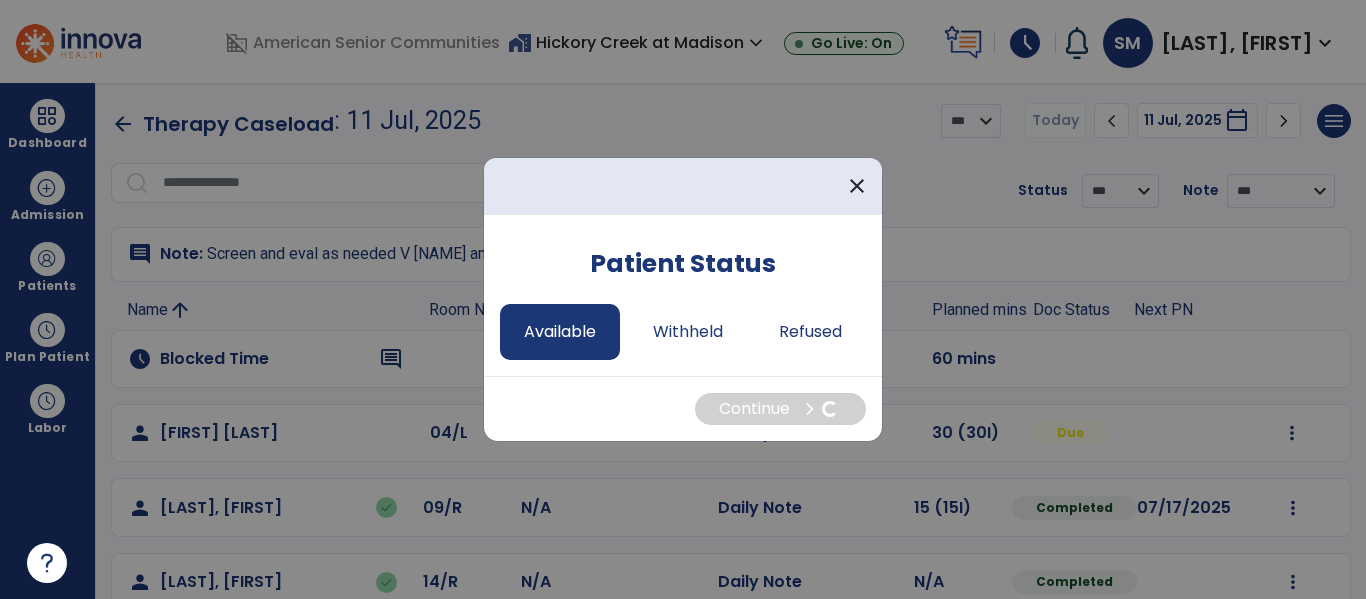 select on "*" 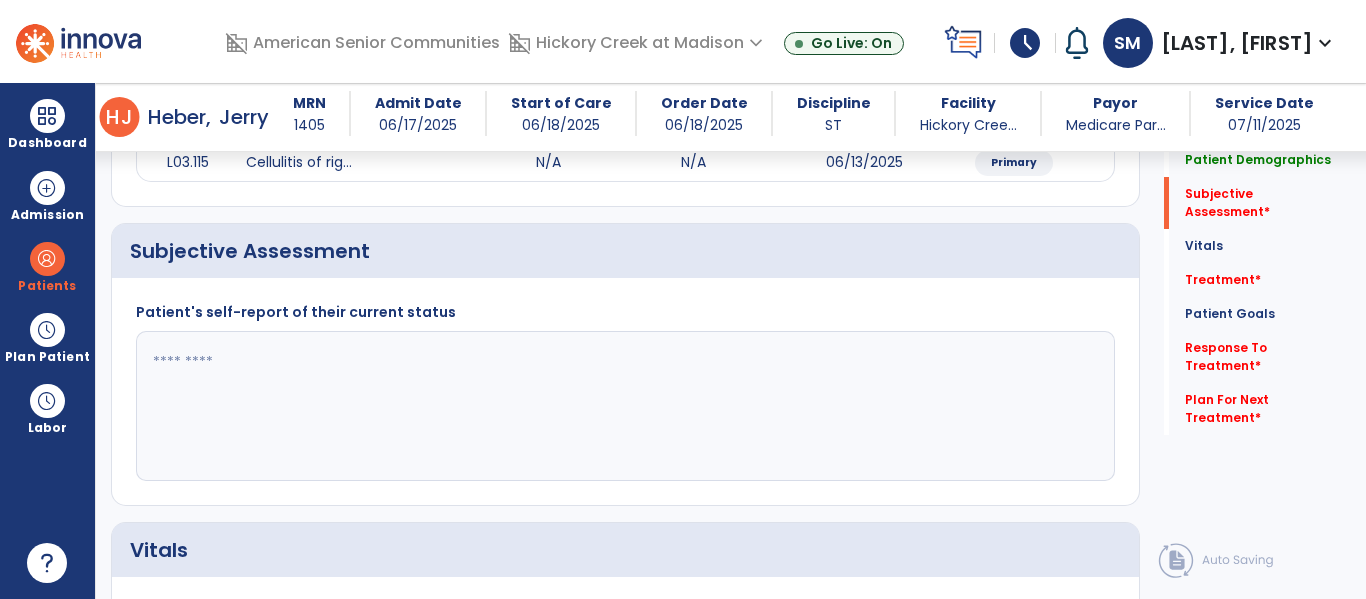 scroll, scrollTop: 306, scrollLeft: 0, axis: vertical 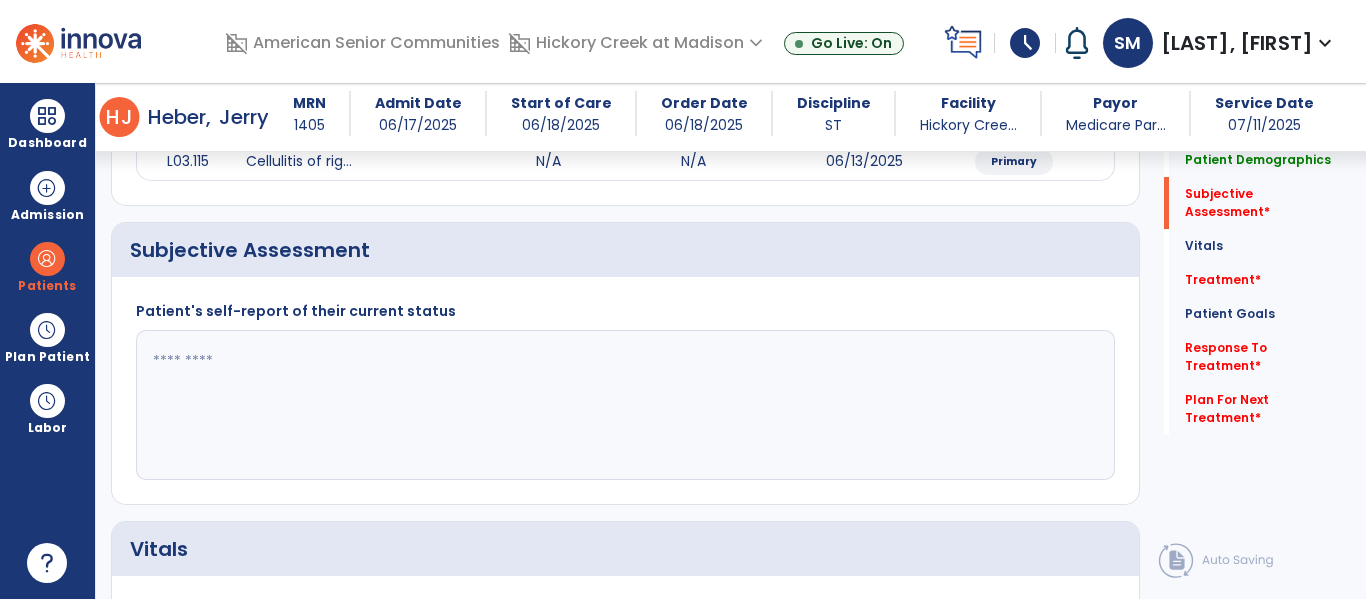 click 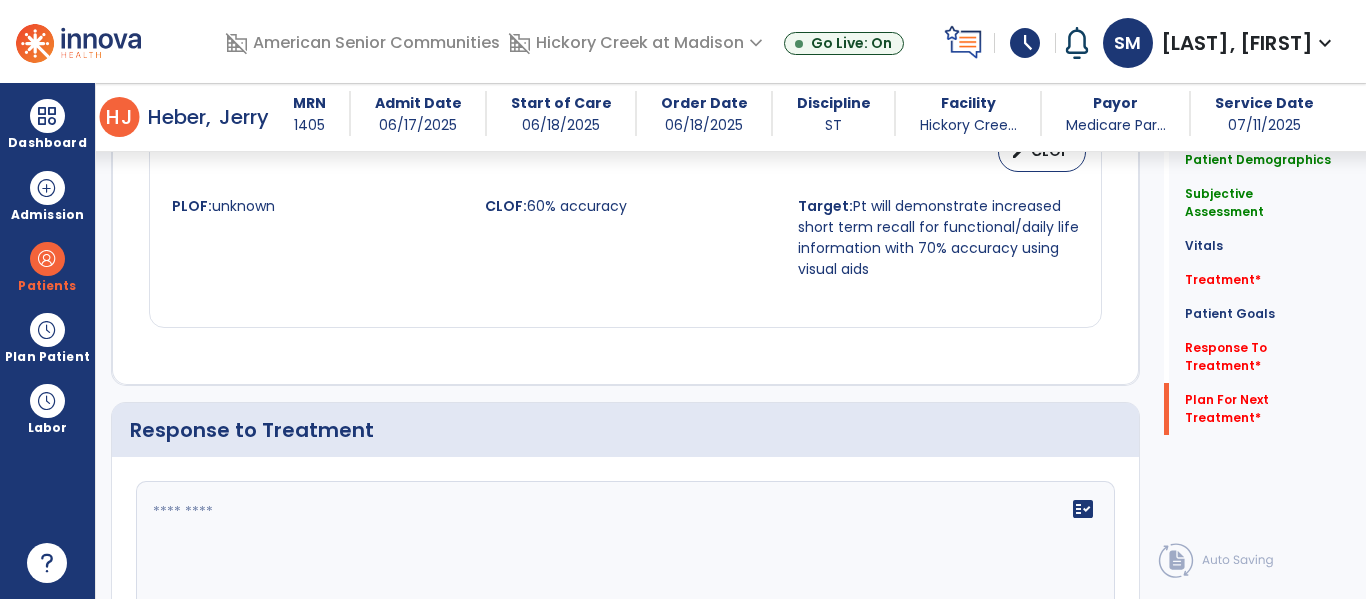 scroll, scrollTop: 2183, scrollLeft: 0, axis: vertical 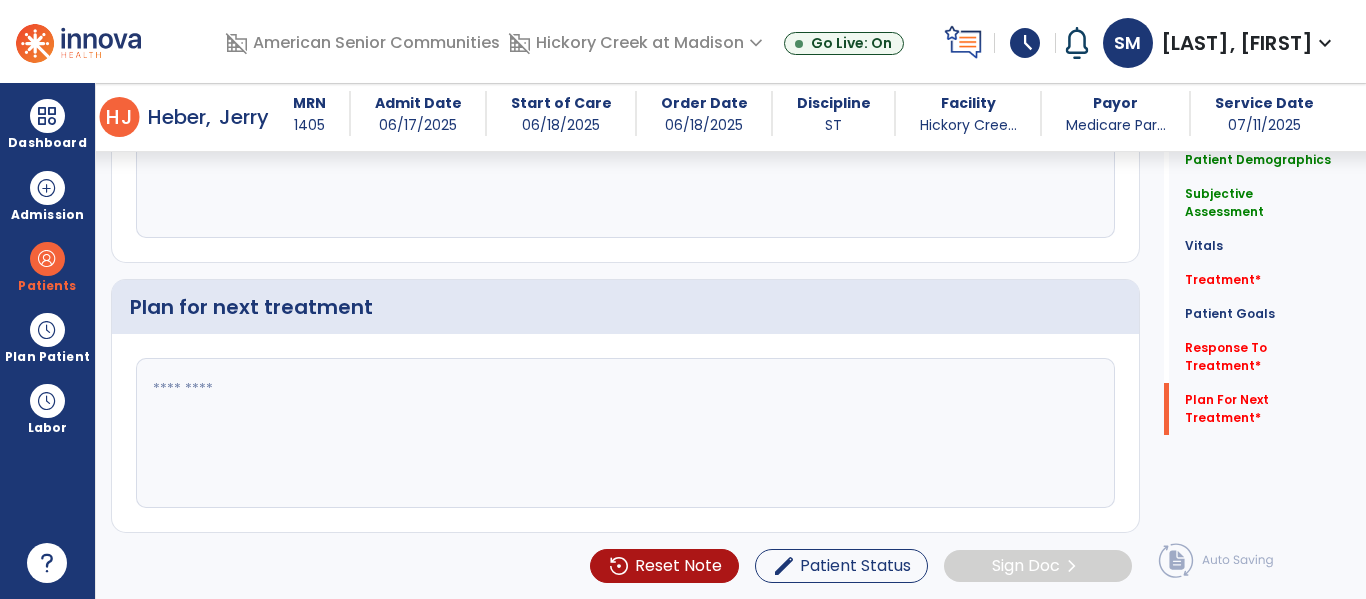 type on "**********" 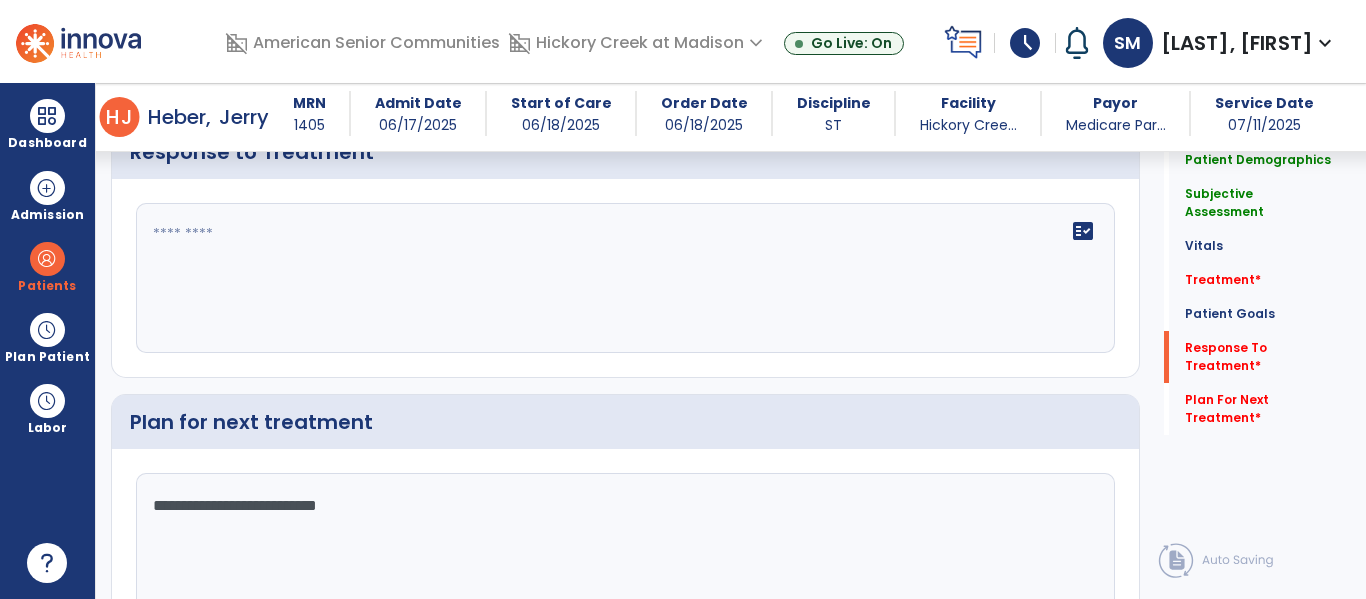 scroll, scrollTop: 2050, scrollLeft: 0, axis: vertical 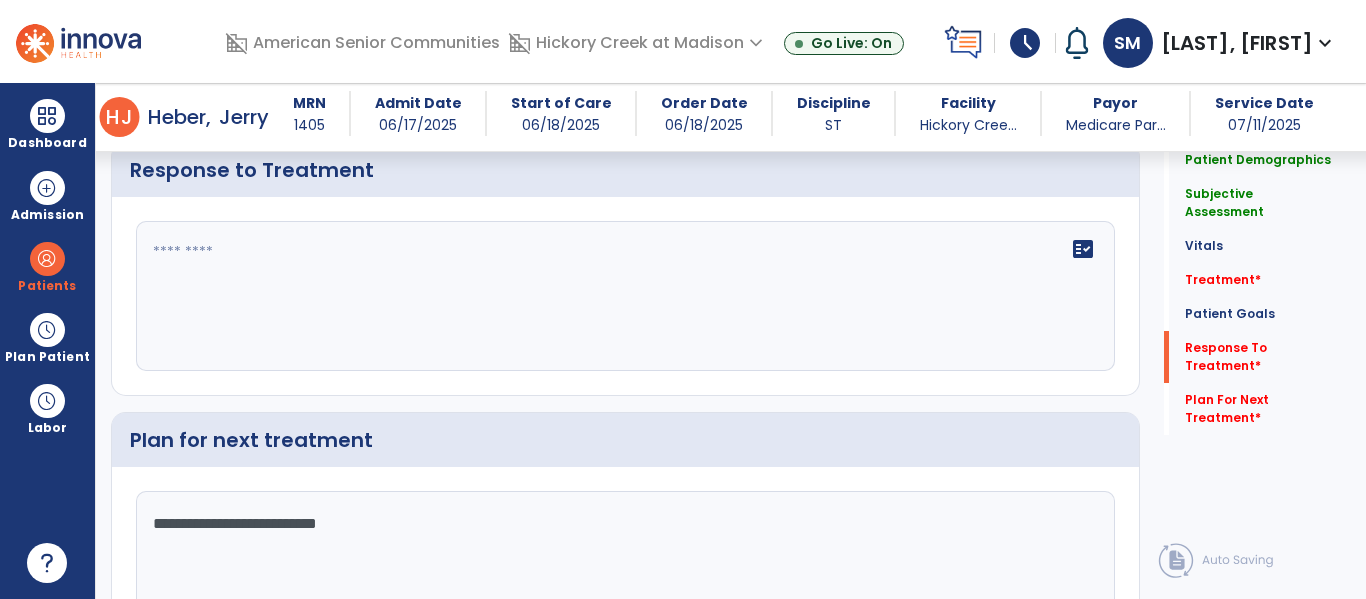 type on "**********" 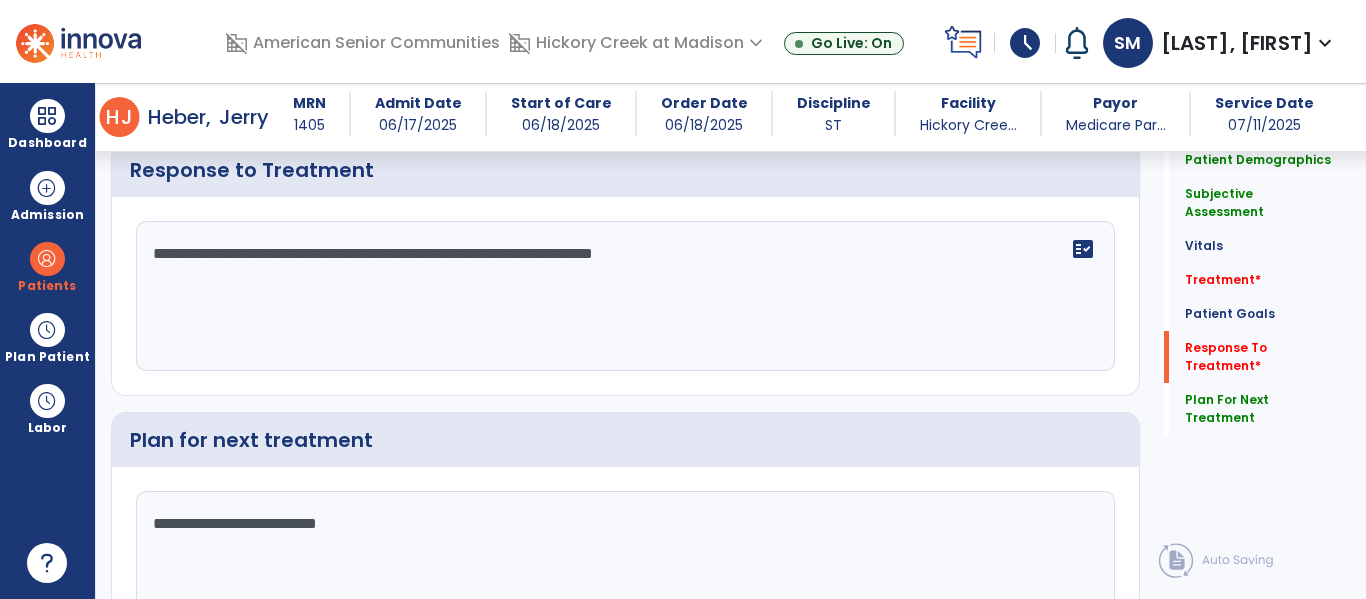click on "**********" 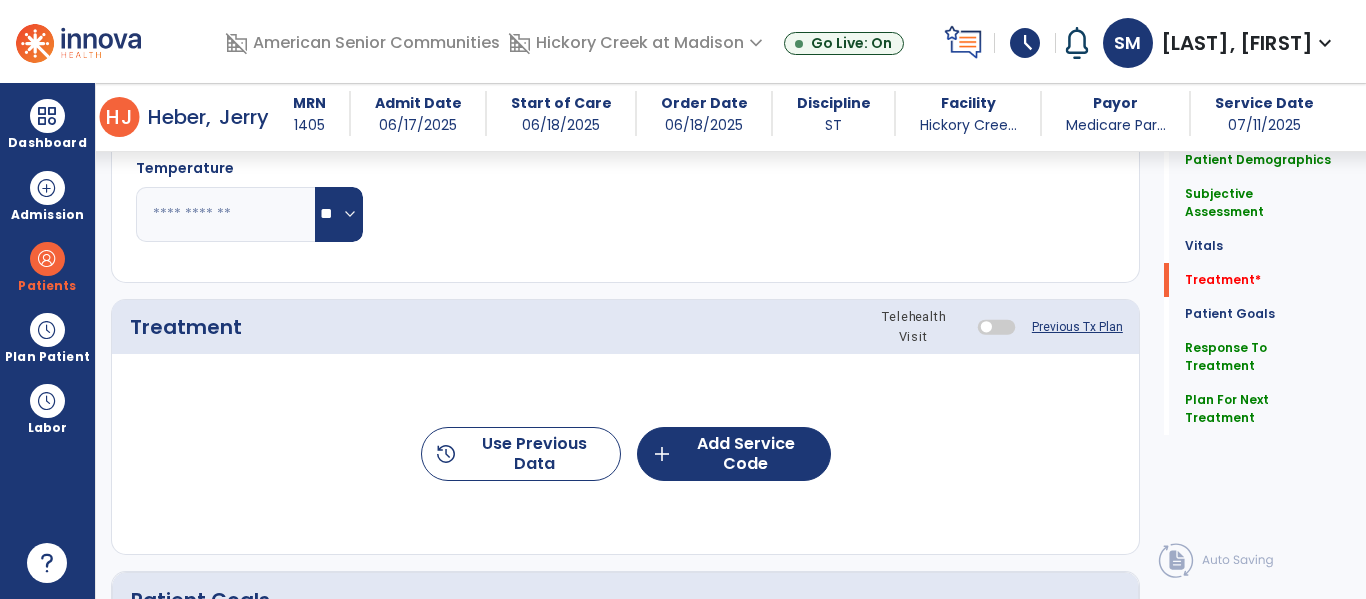 scroll, scrollTop: 941, scrollLeft: 0, axis: vertical 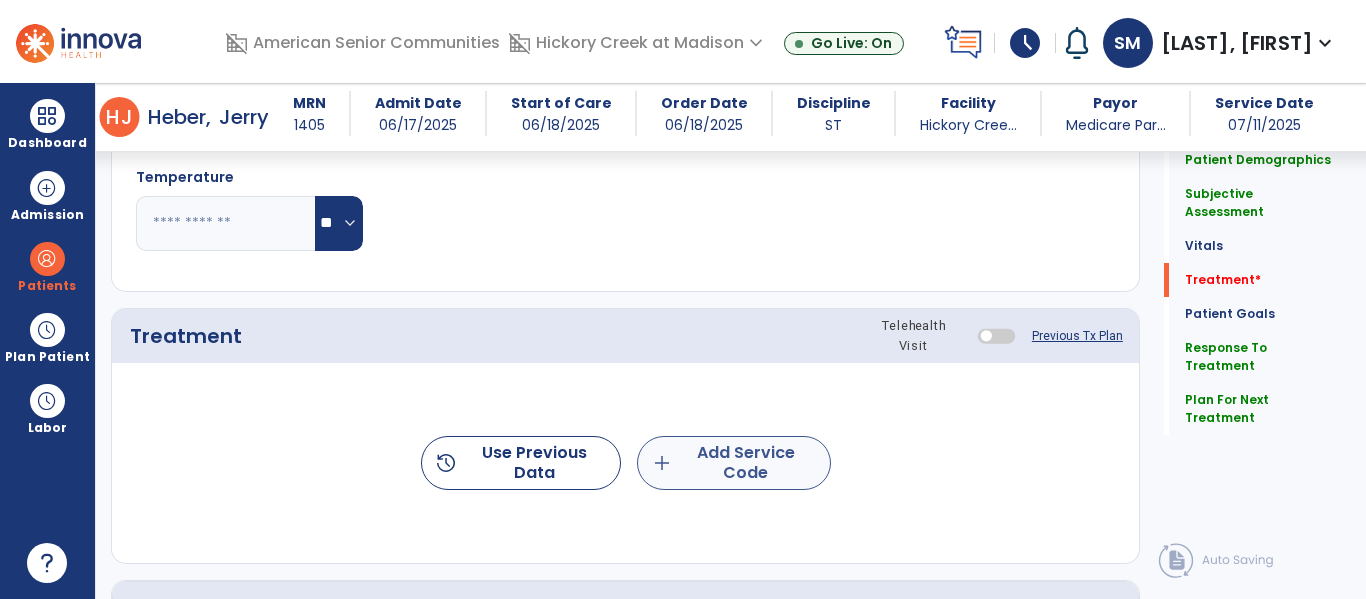 type on "**********" 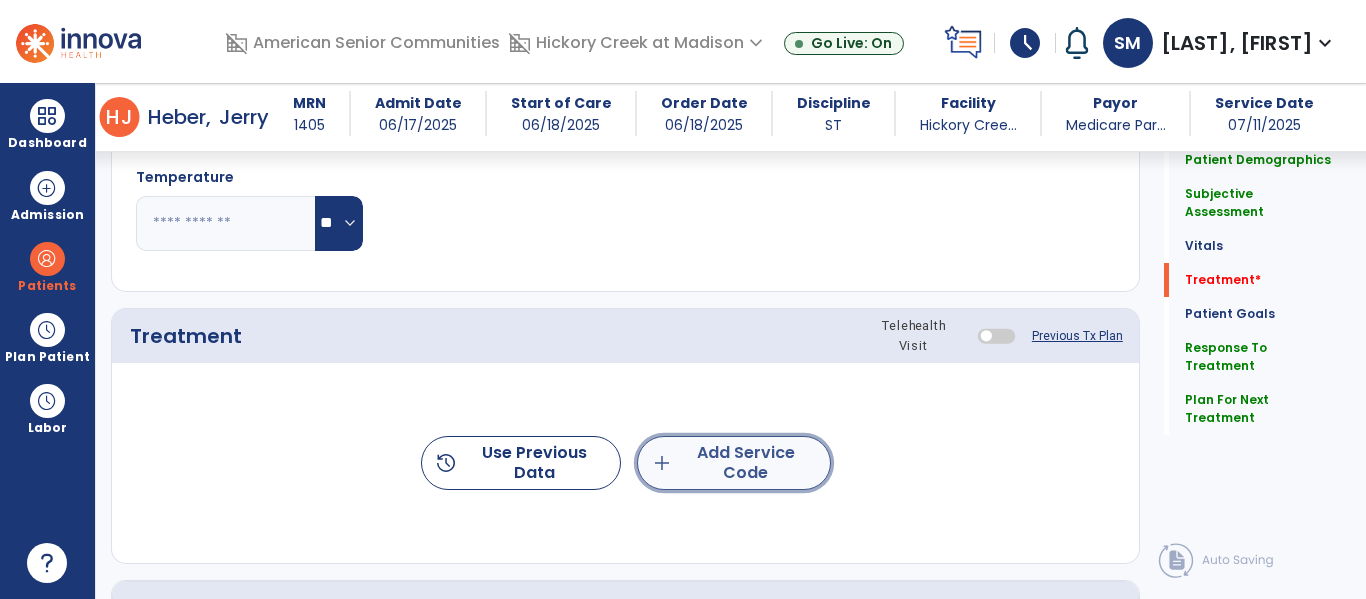 click on "add  Add Service Code" 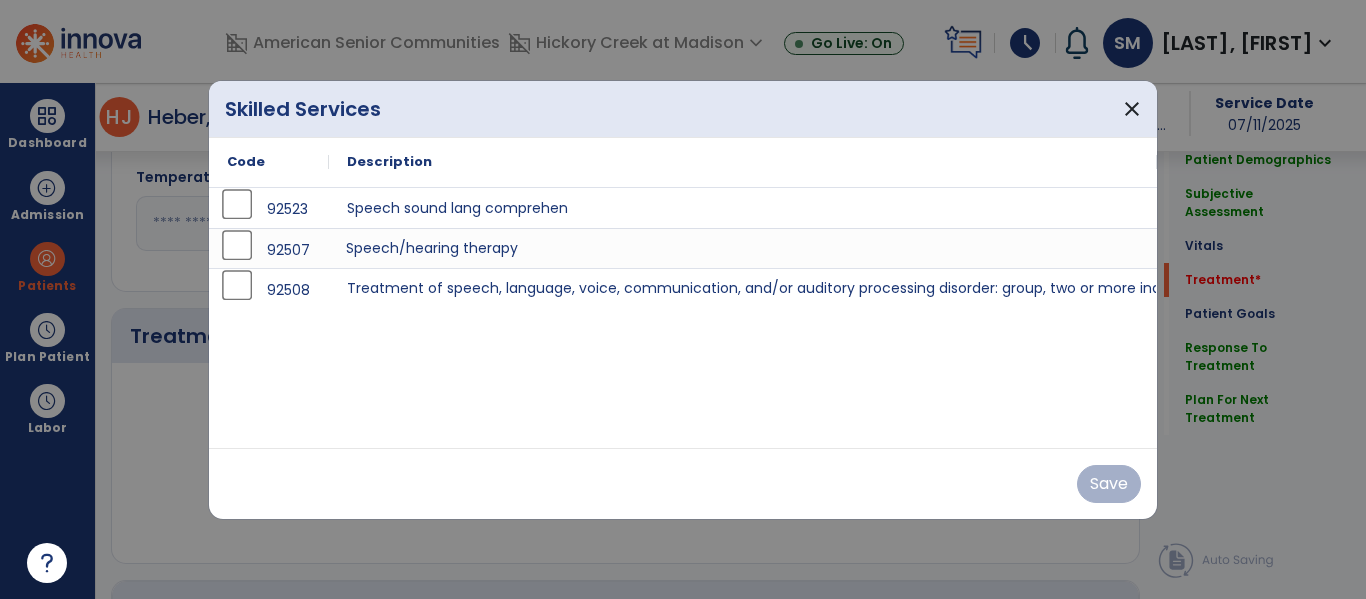 click on "Speech/hearing therapy" at bounding box center [743, 248] 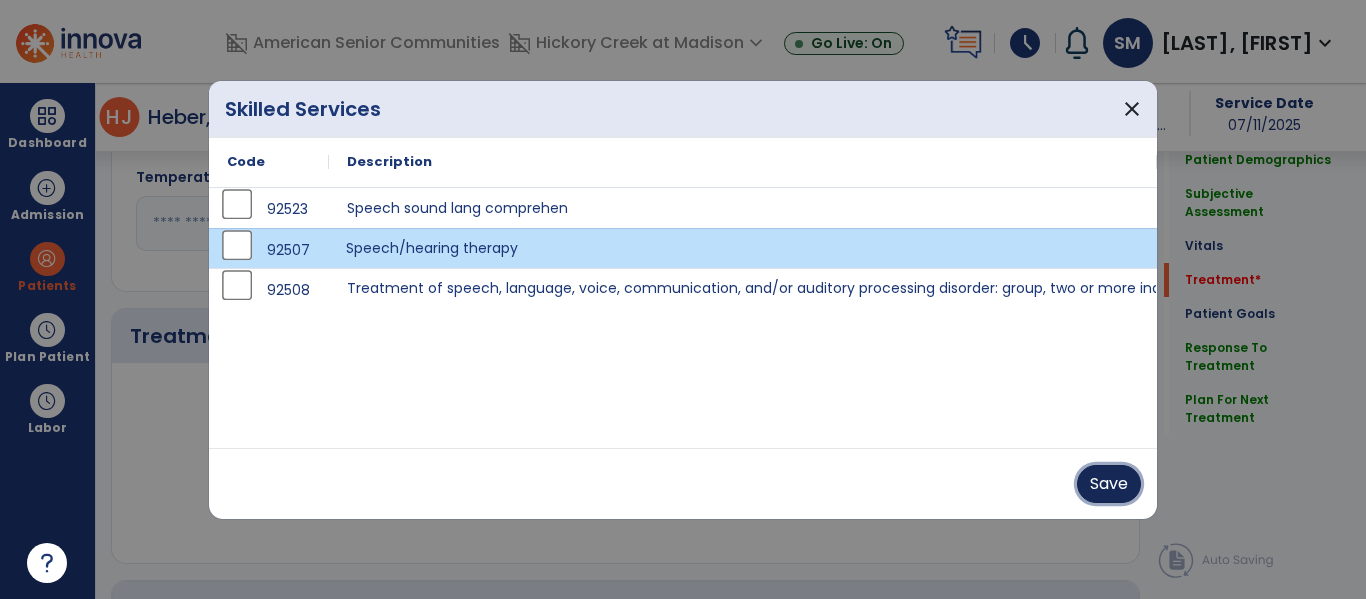 click on "Save" at bounding box center (1109, 484) 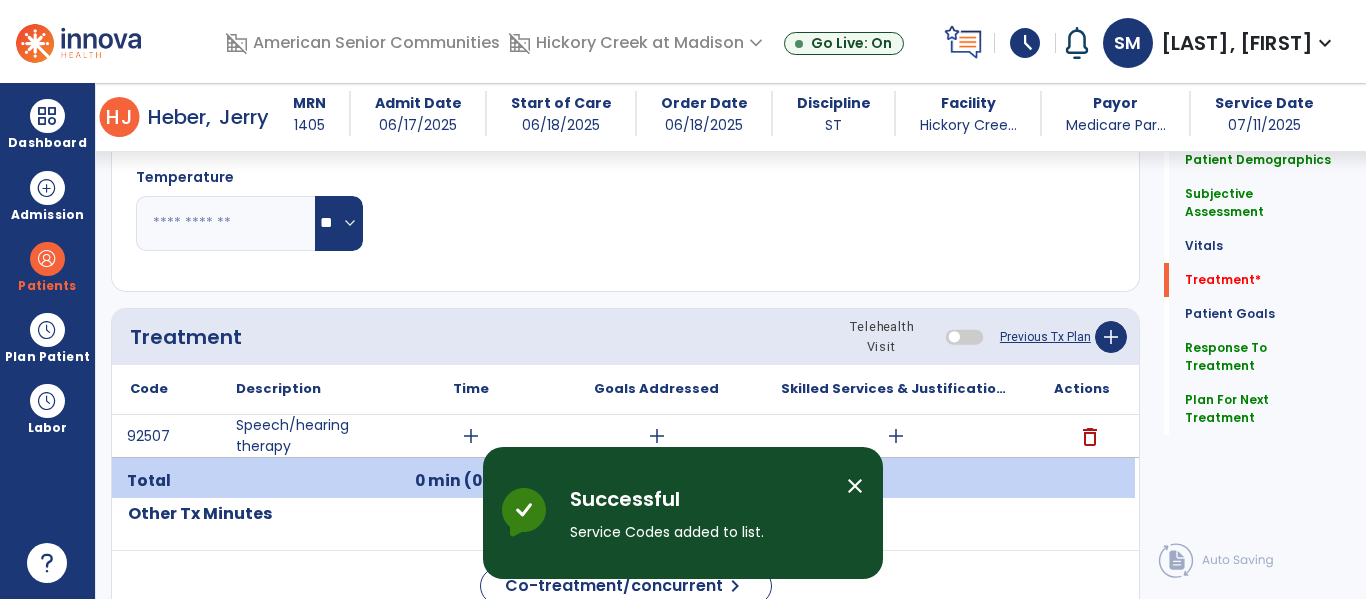 click on "add" at bounding box center (896, 436) 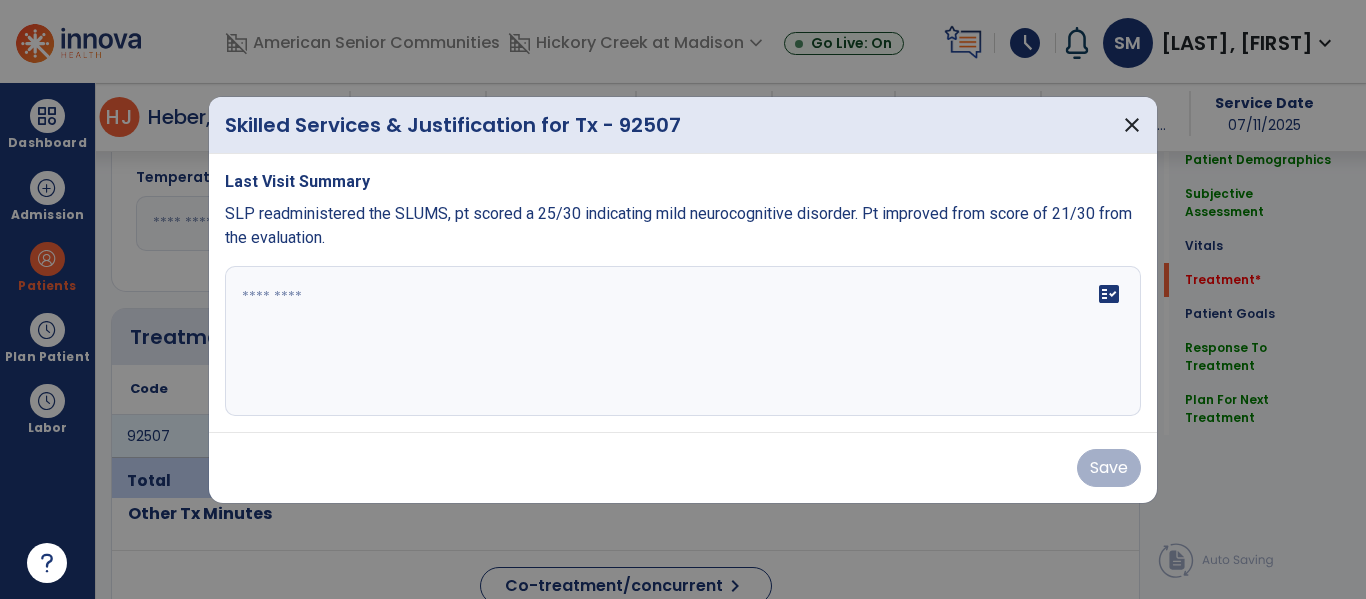 click on "fact_check" at bounding box center [683, 341] 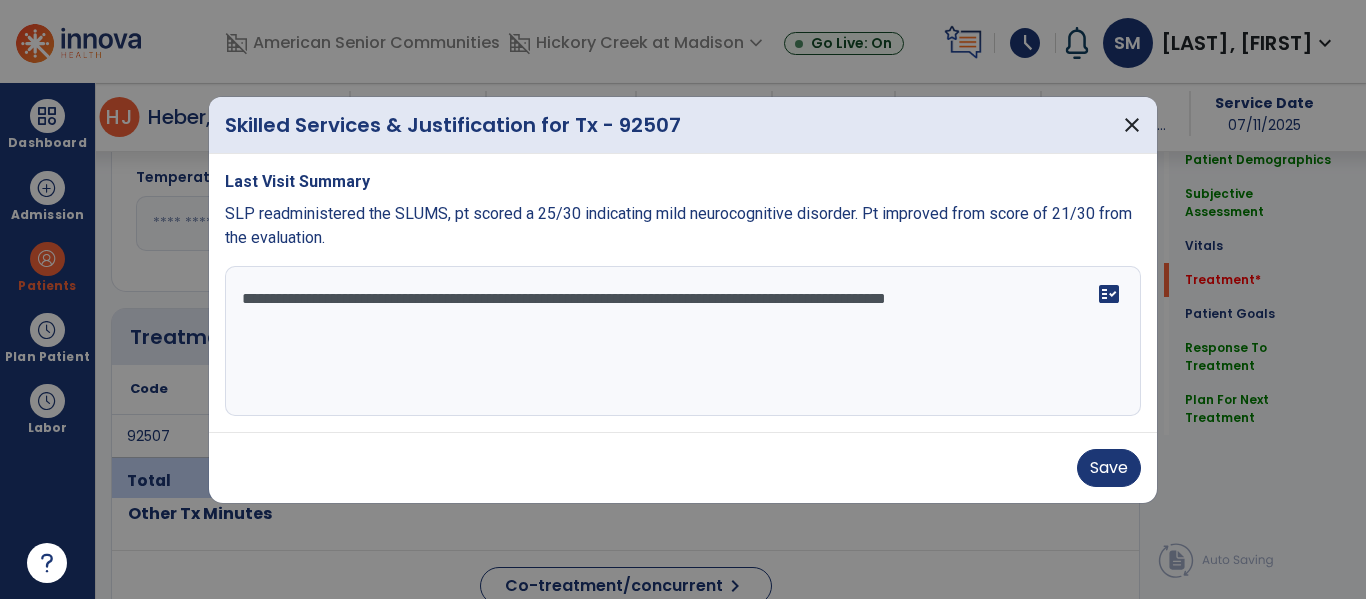 click on "**********" at bounding box center [683, 341] 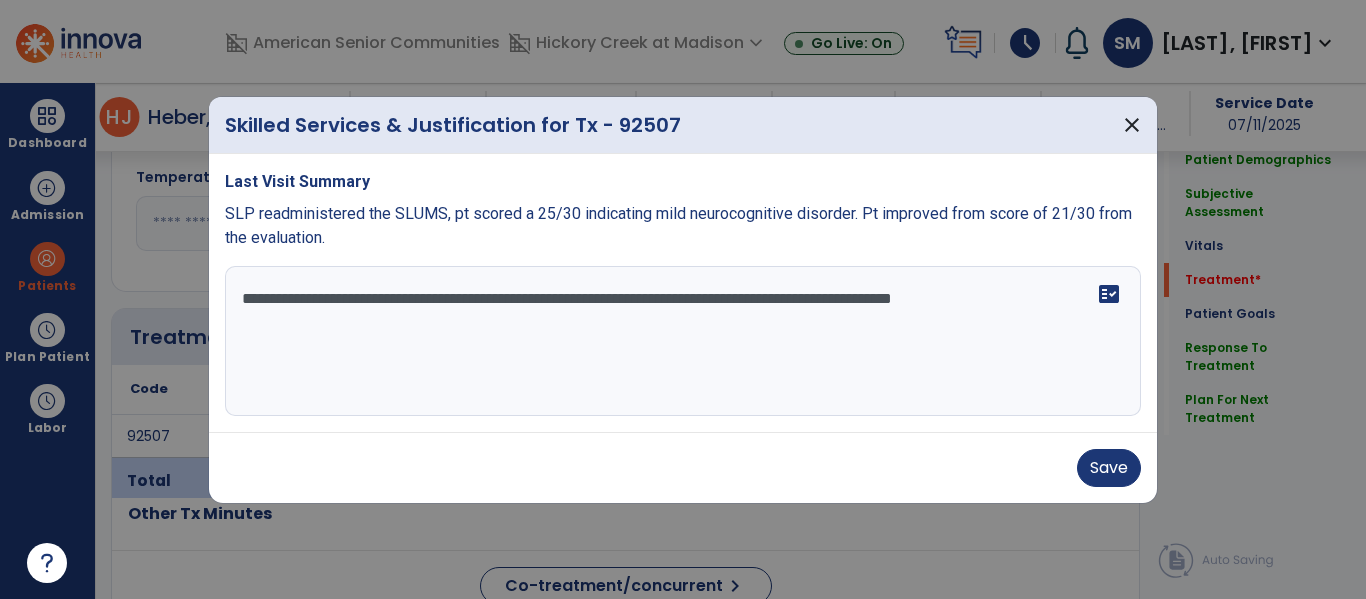 click on "**********" at bounding box center (683, 341) 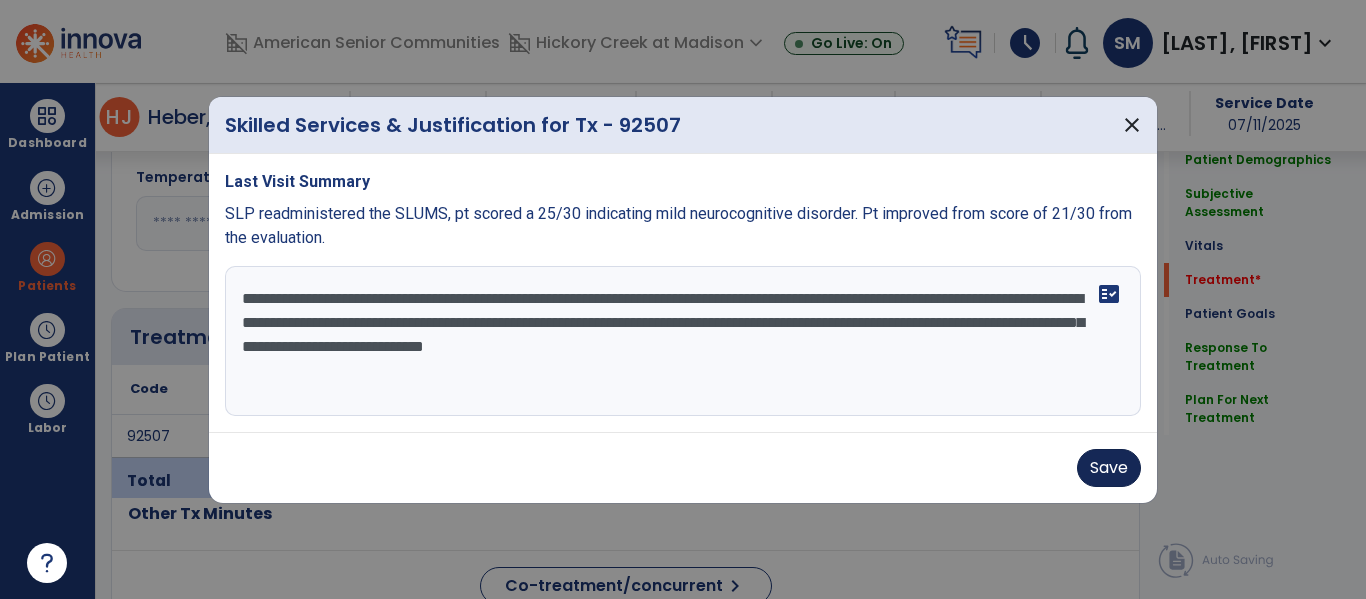 type on "**********" 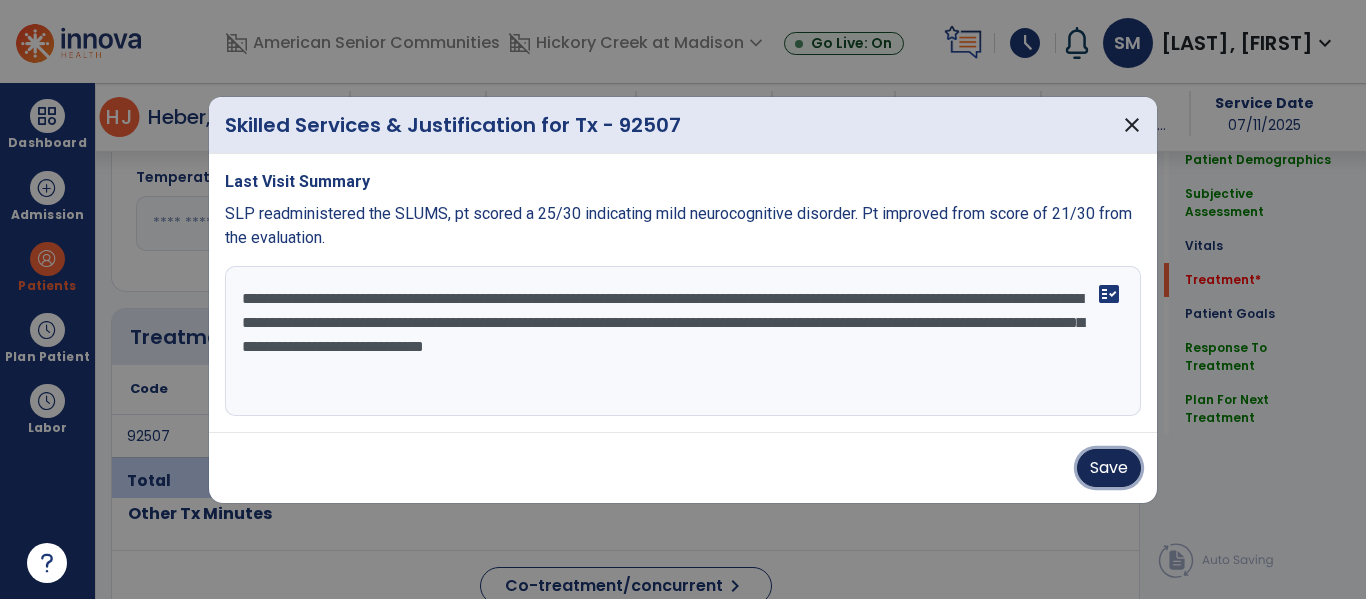 click on "Save" at bounding box center (1109, 468) 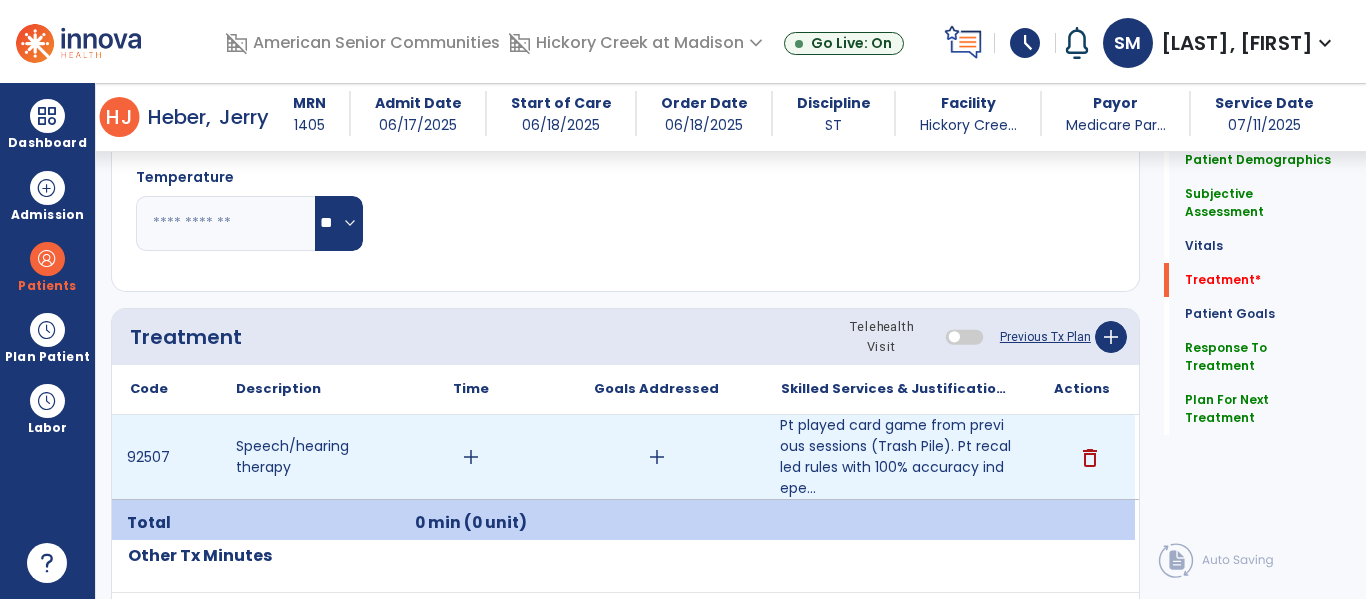 click on "add" at bounding box center (657, 457) 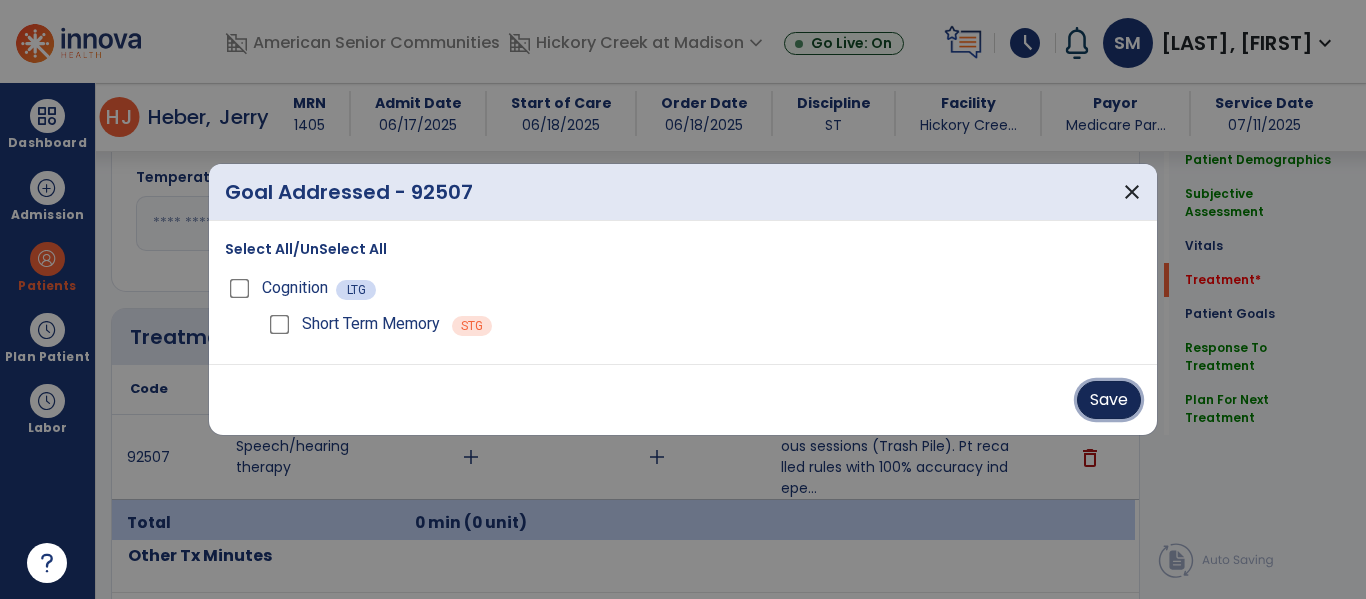 click on "Save" at bounding box center (1109, 400) 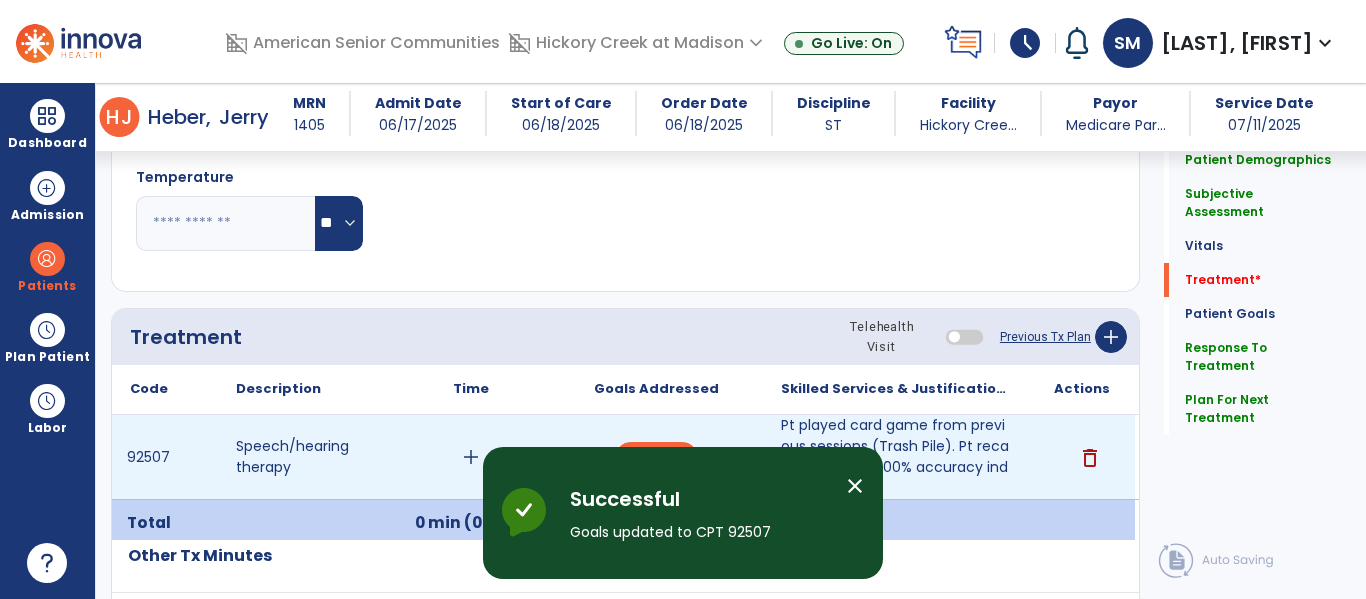 click on "add" at bounding box center [471, 457] 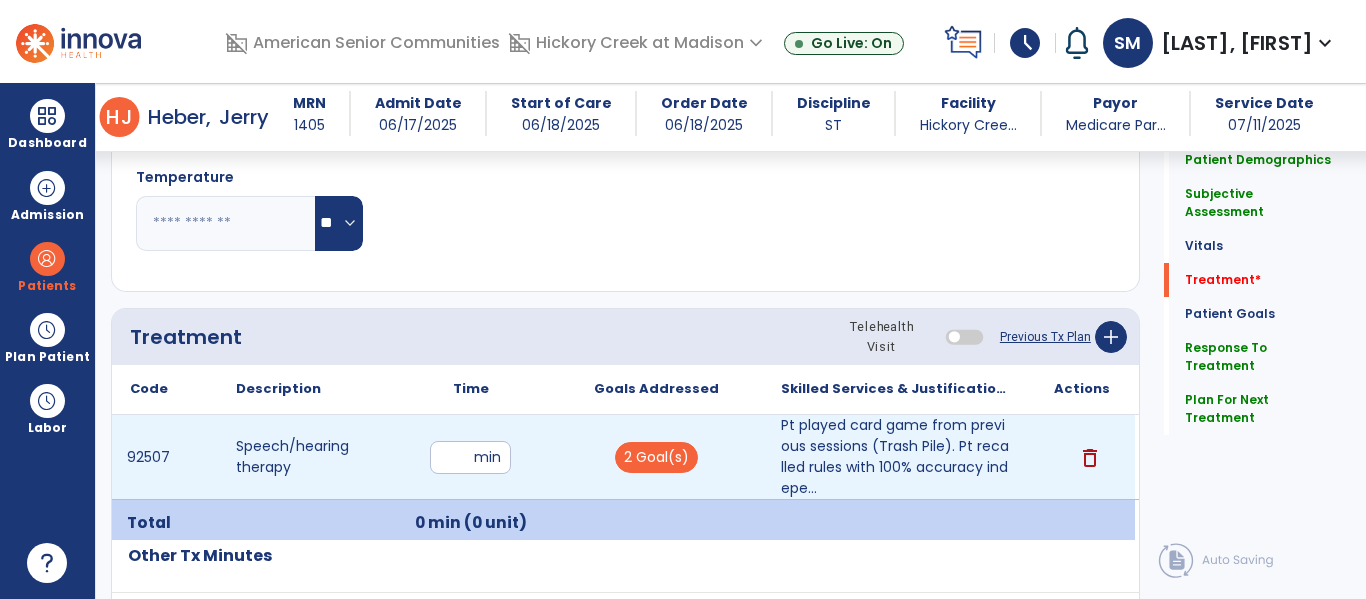 type on "**" 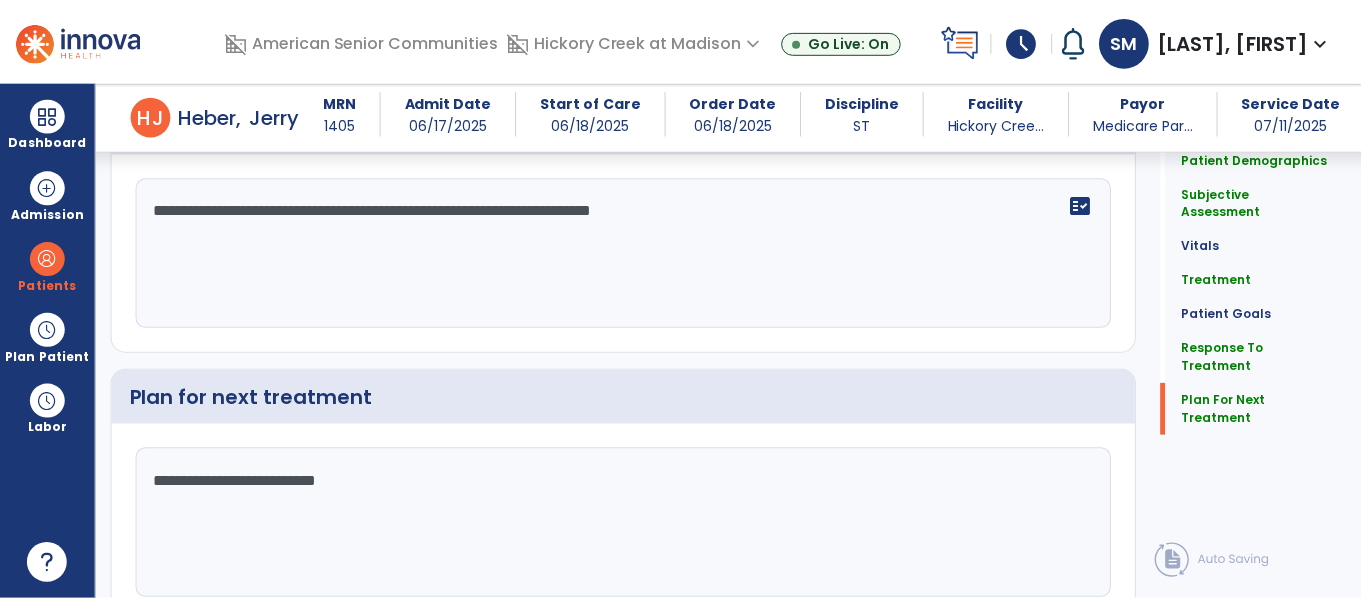 scroll, scrollTop: 2283, scrollLeft: 0, axis: vertical 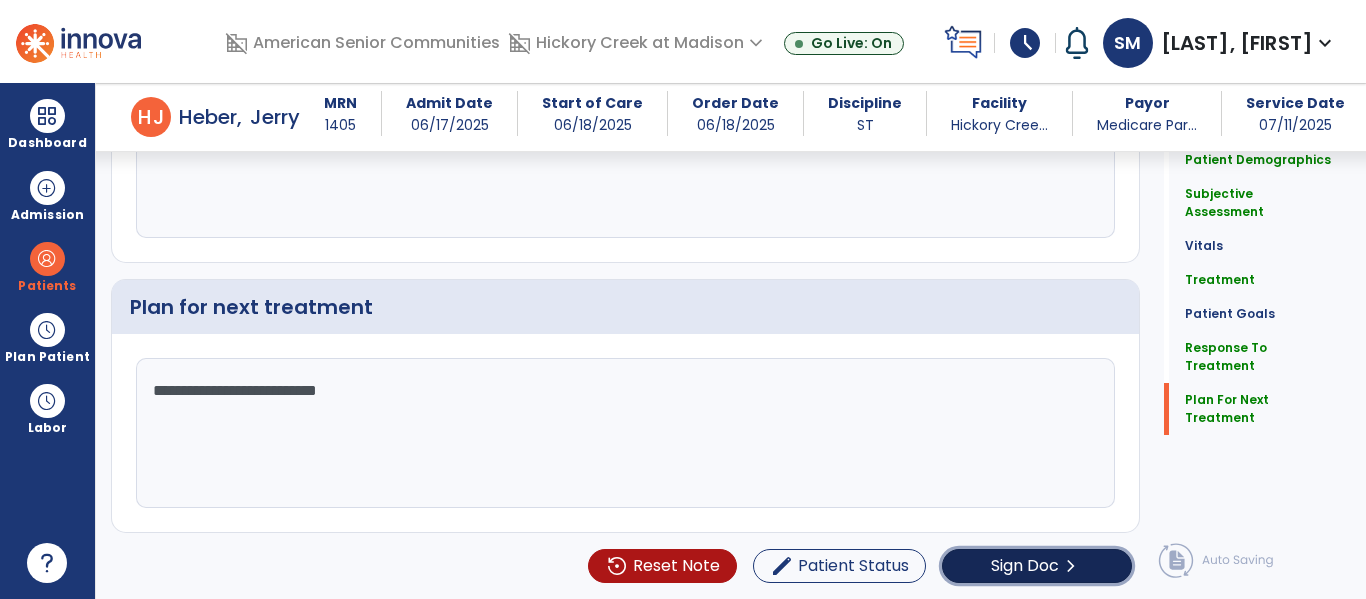 click on "chevron_right" 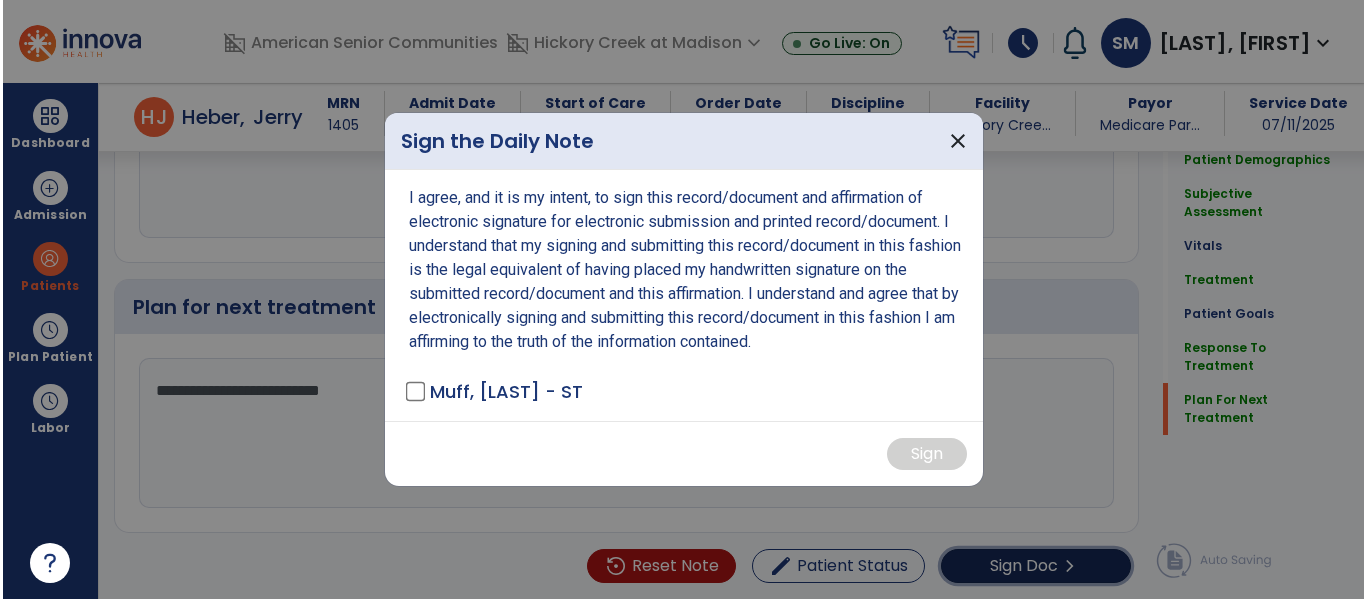 scroll, scrollTop: 2283, scrollLeft: 0, axis: vertical 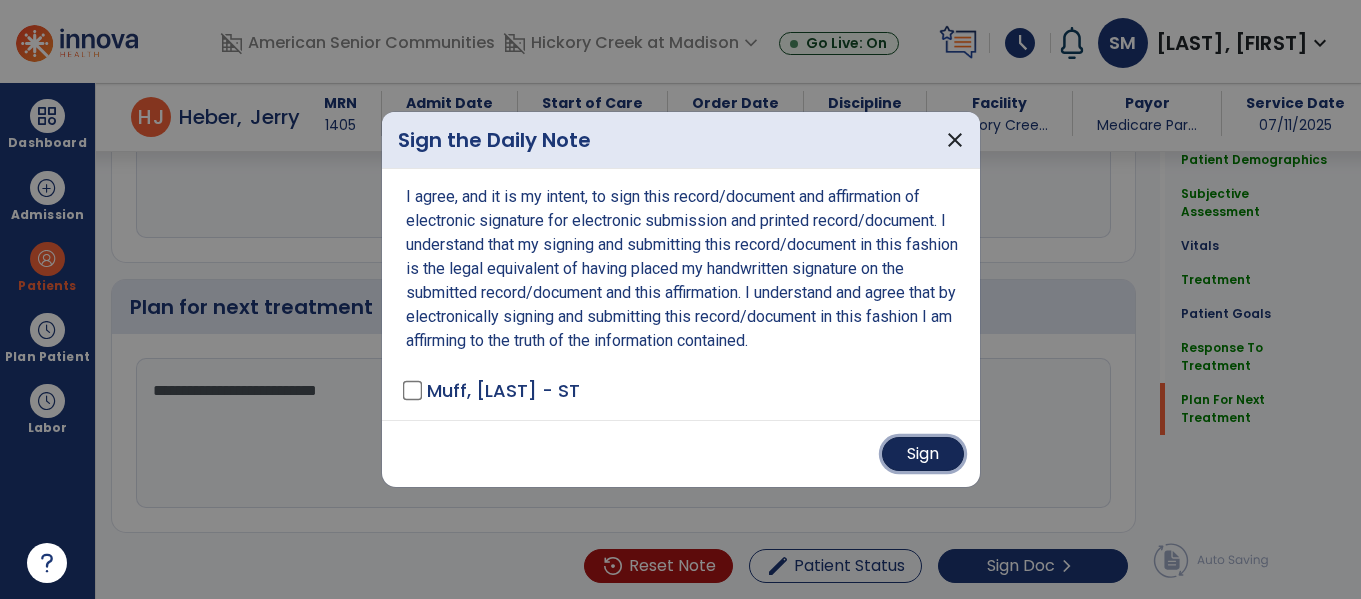 click on "Sign" at bounding box center (923, 454) 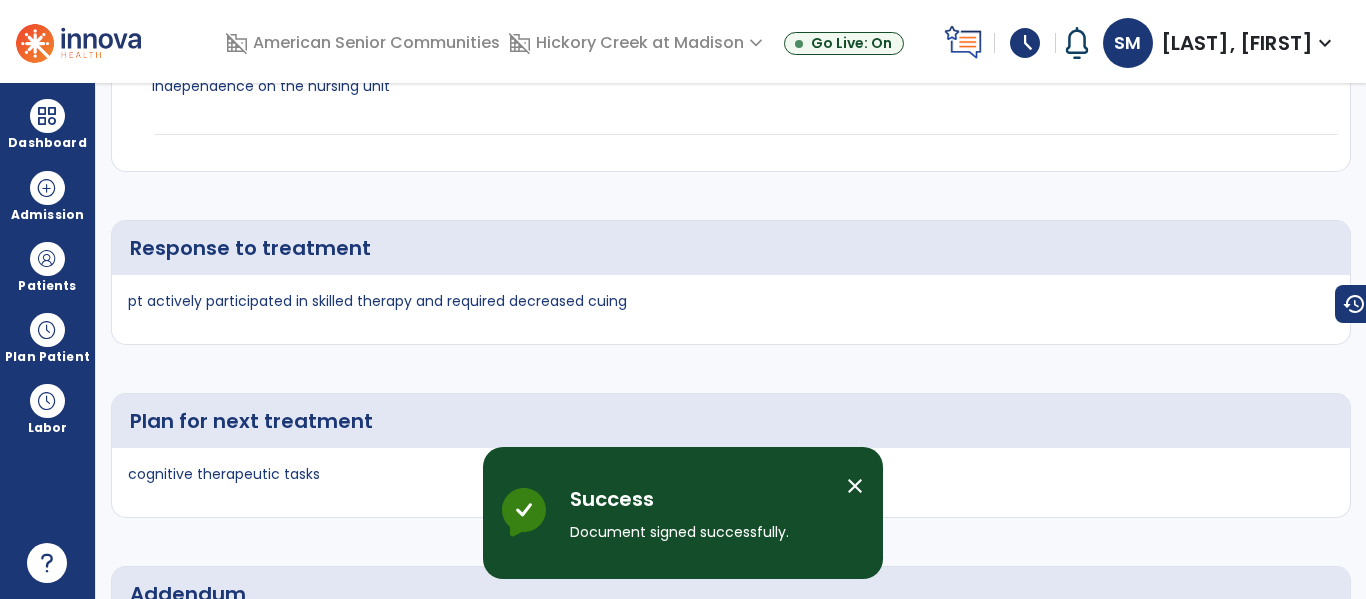 scroll, scrollTop: 0, scrollLeft: 0, axis: both 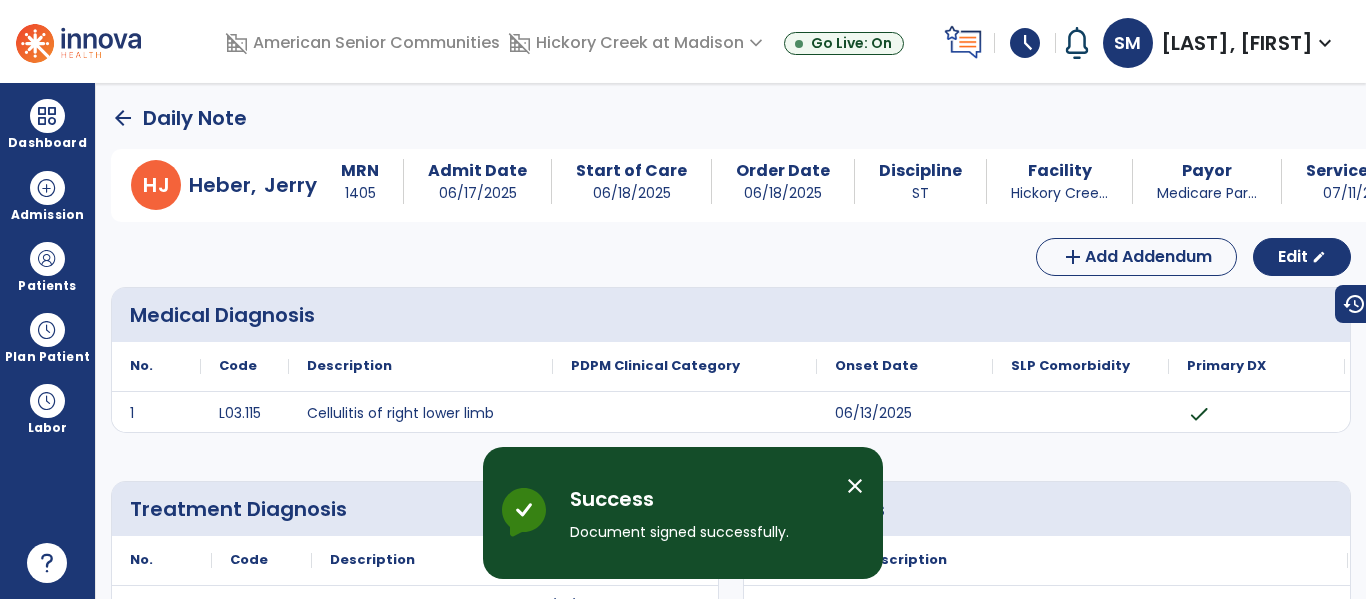 click on "arrow_back" 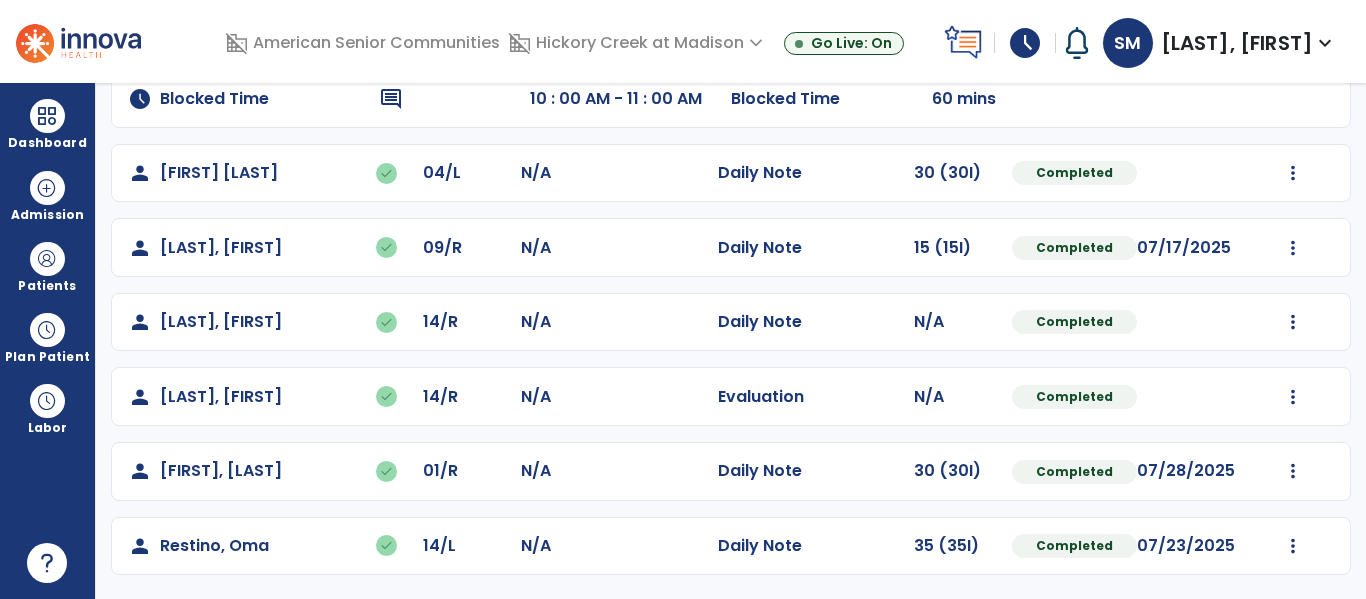 scroll, scrollTop: 0, scrollLeft: 0, axis: both 